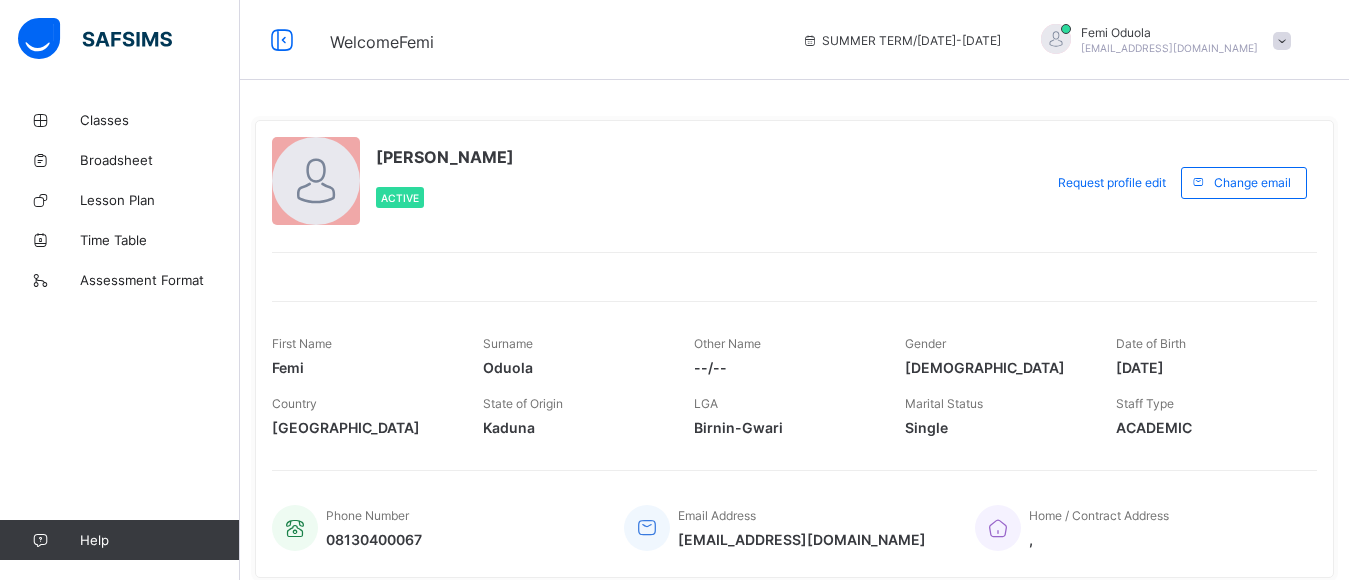scroll, scrollTop: 0, scrollLeft: 0, axis: both 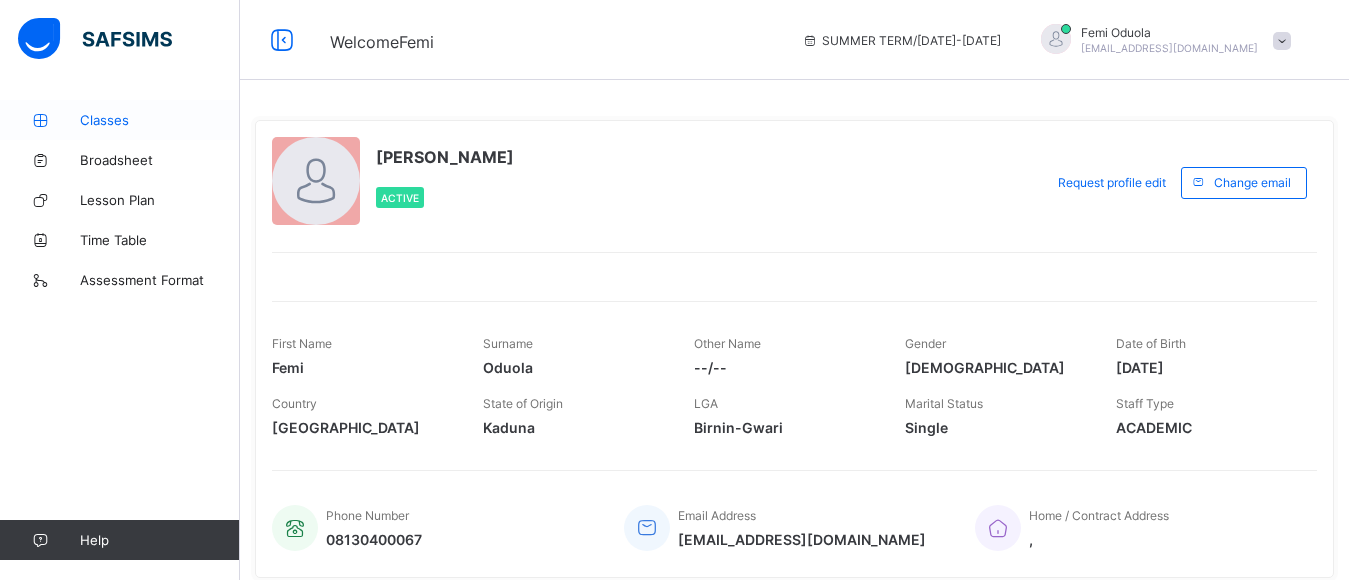 click on "Classes" at bounding box center [120, 120] 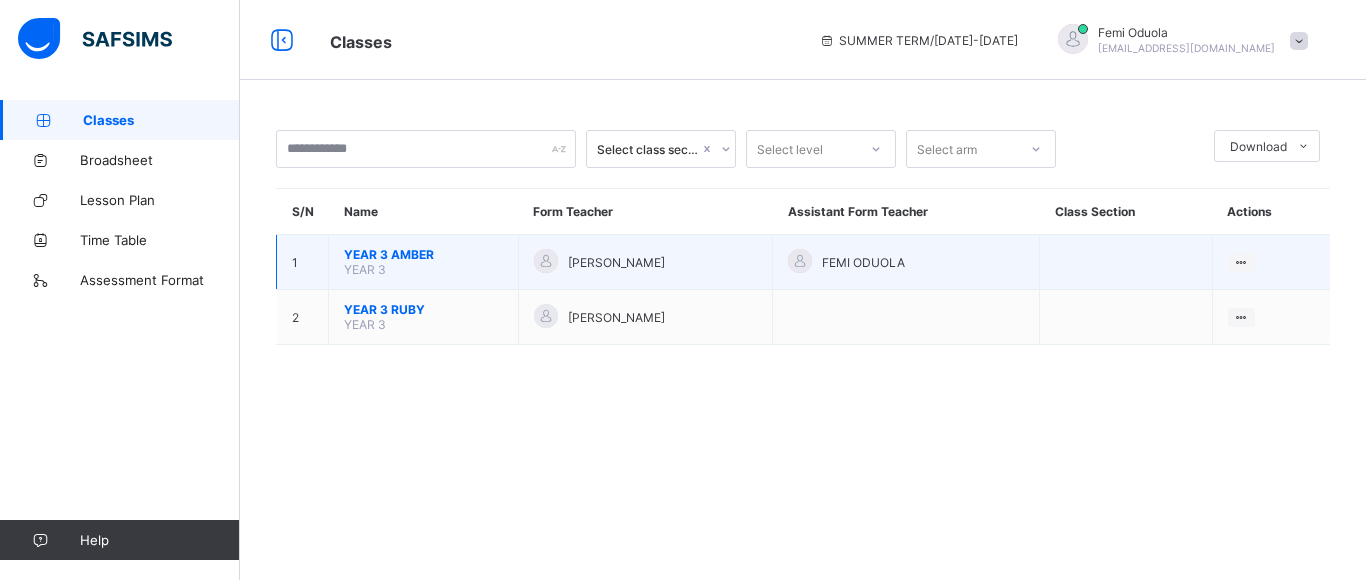click on "YEAR 3    AMBER" at bounding box center [423, 254] 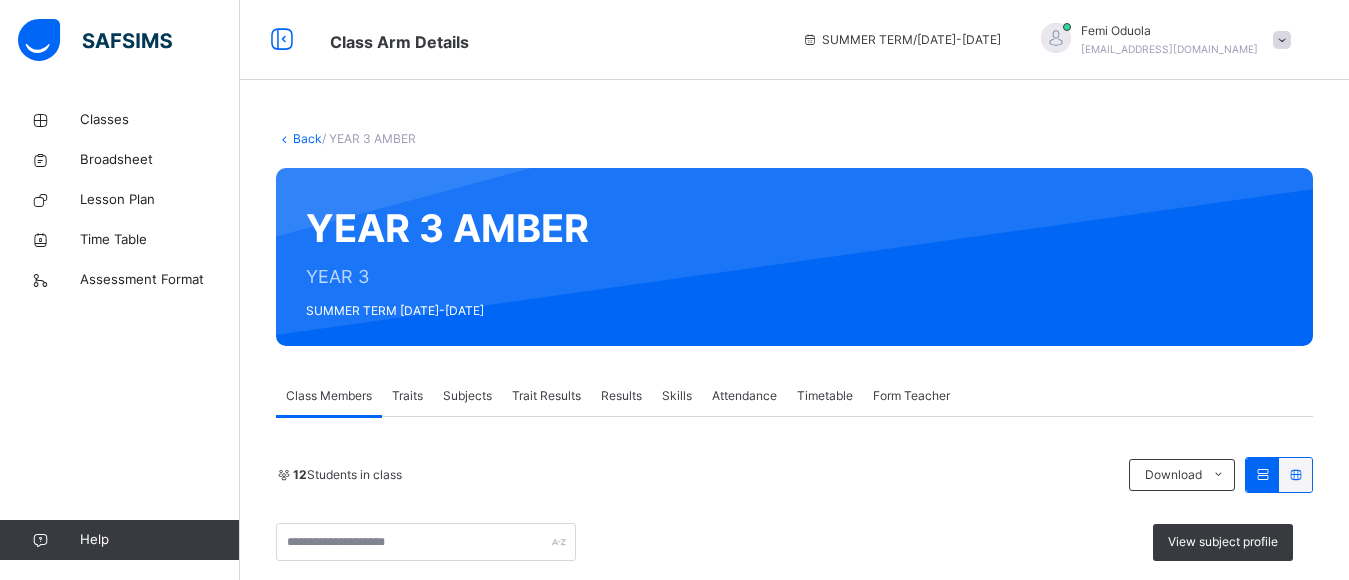 click on "Results" at bounding box center (621, 396) 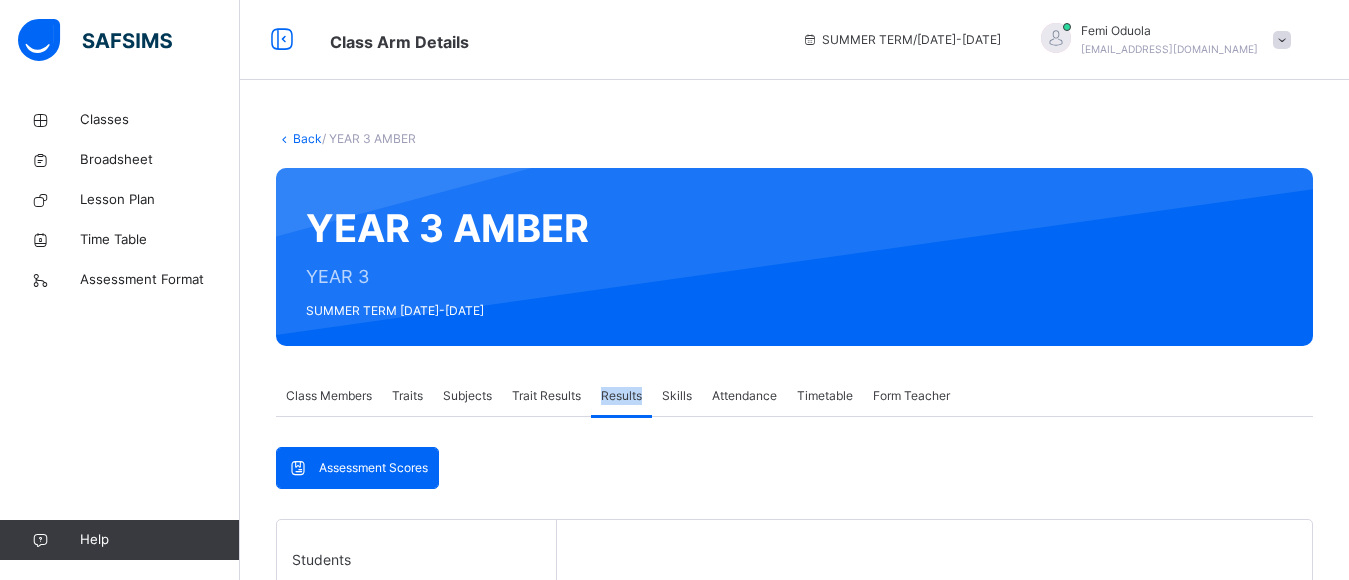 click on "Results" at bounding box center [621, 396] 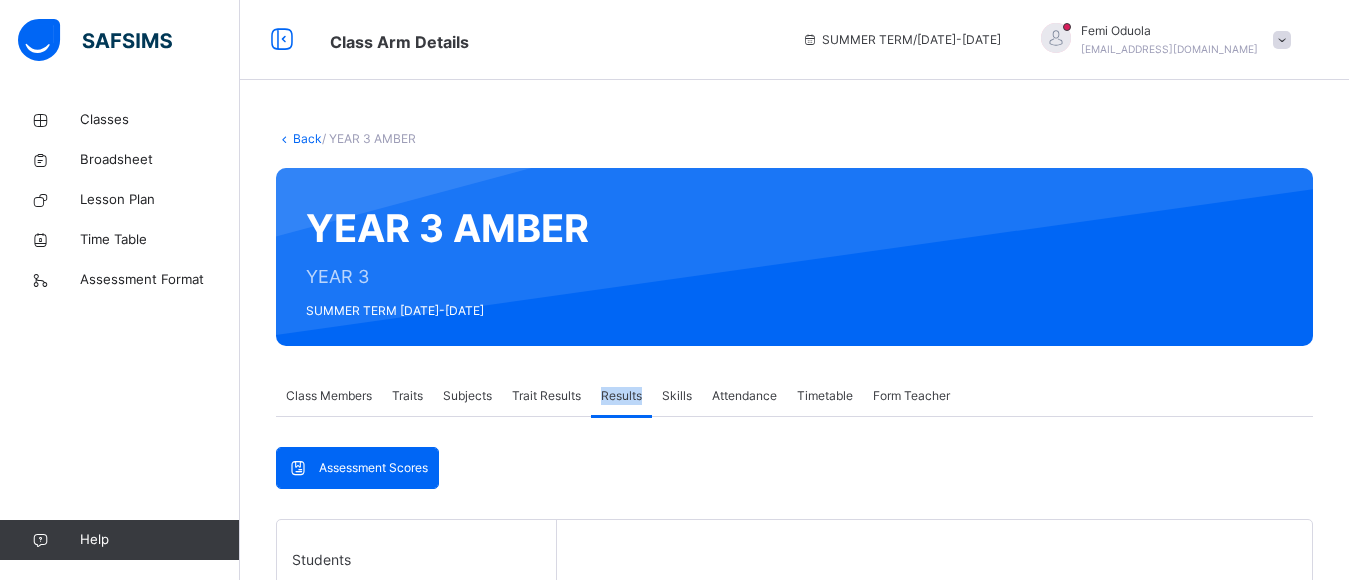 scroll, scrollTop: 508, scrollLeft: 0, axis: vertical 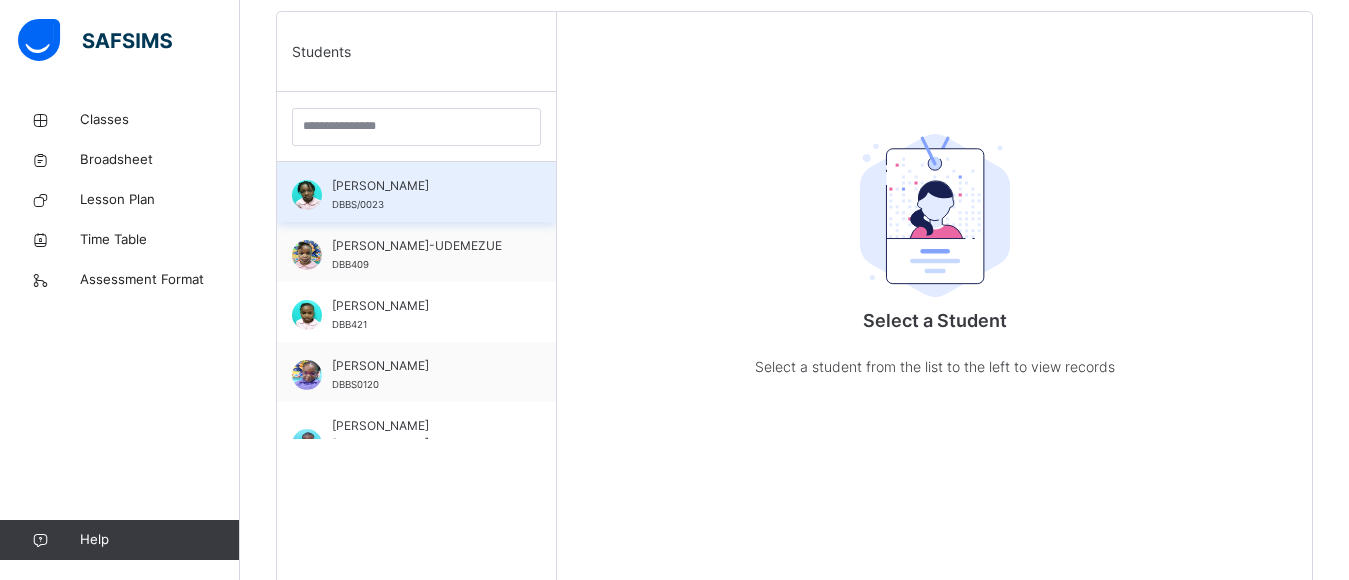 click on "[PERSON_NAME] DBBS/0023" at bounding box center [421, 195] 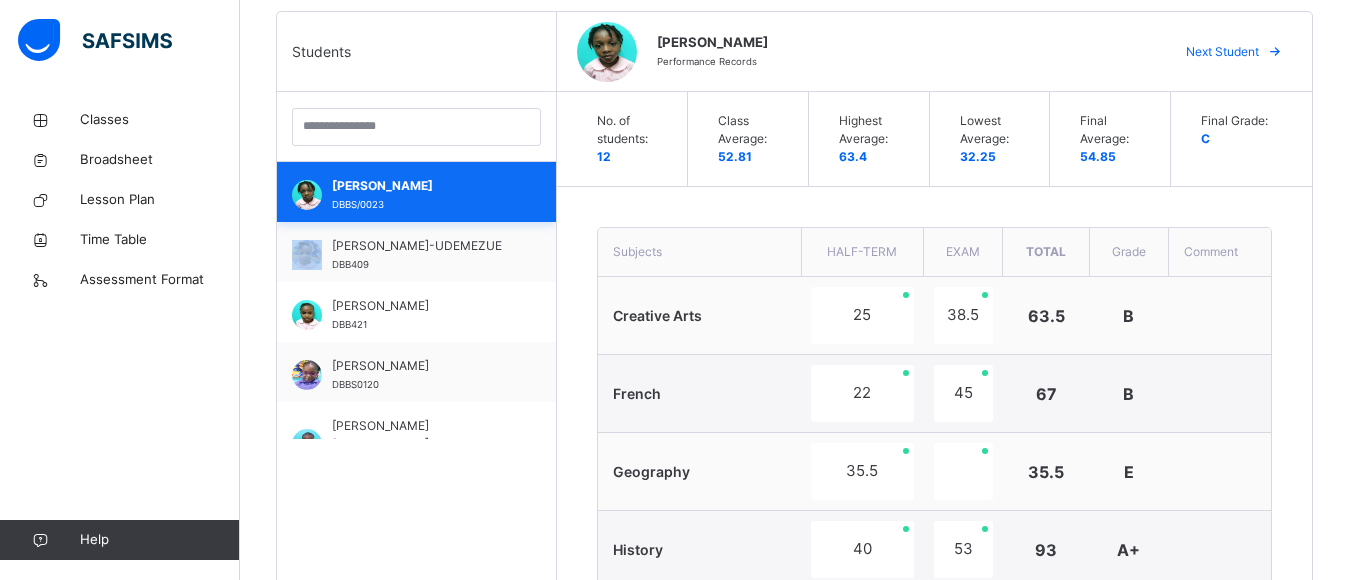 type on "**********" 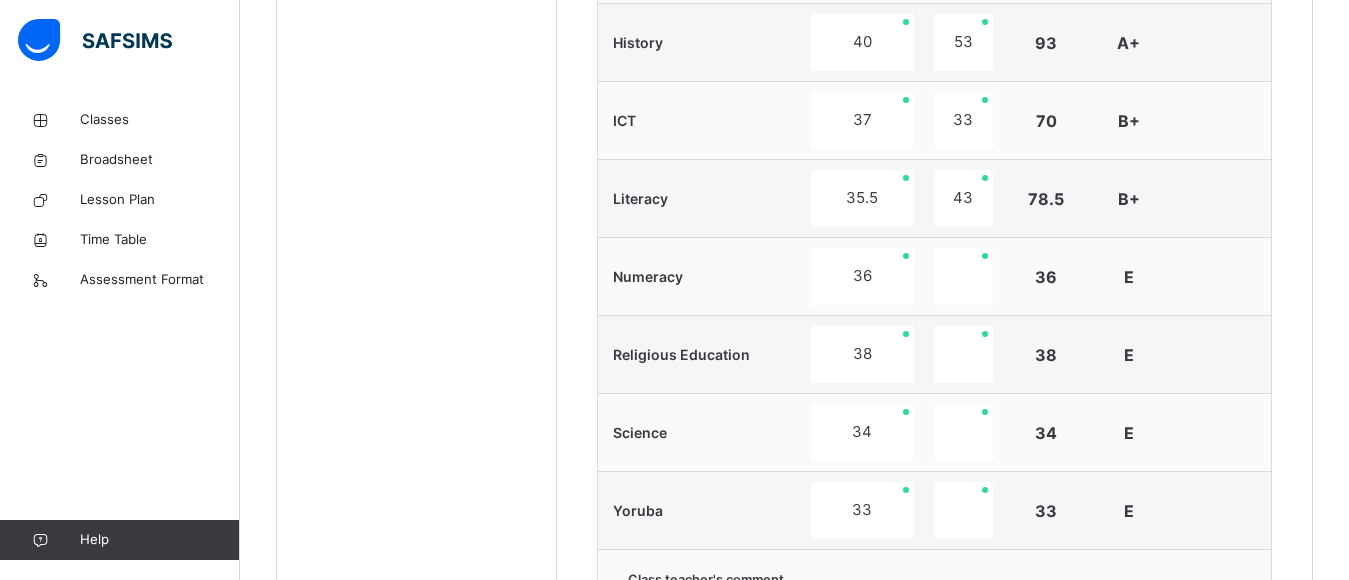 scroll, scrollTop: 1490, scrollLeft: 0, axis: vertical 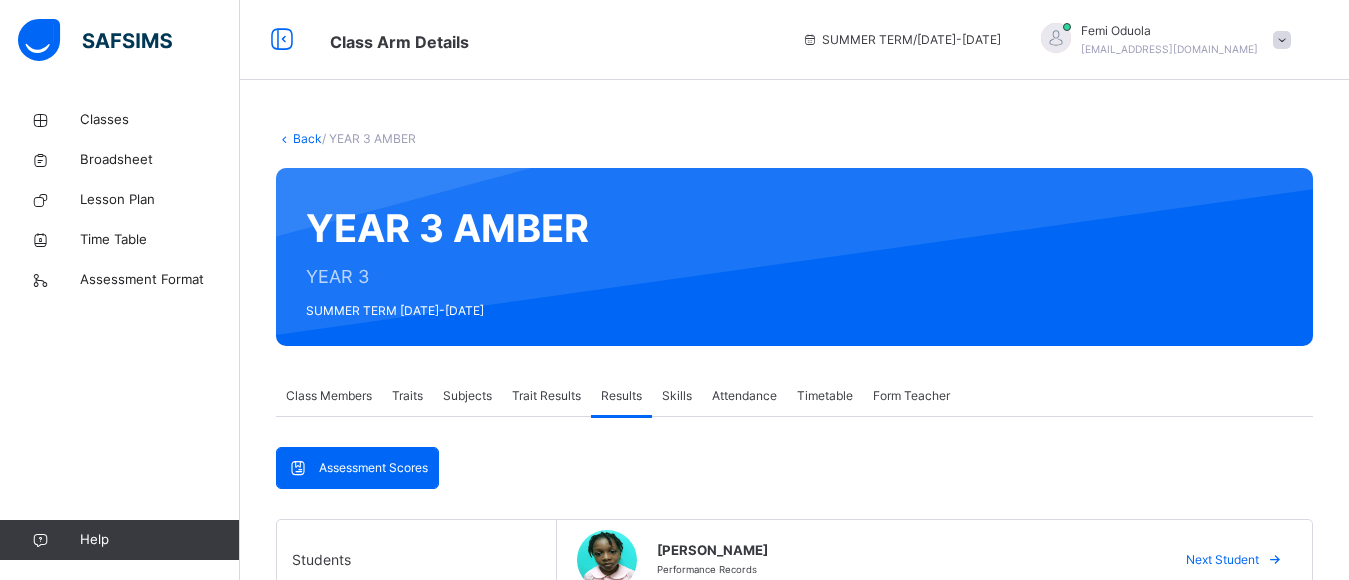 click on "Subjects" at bounding box center [467, 396] 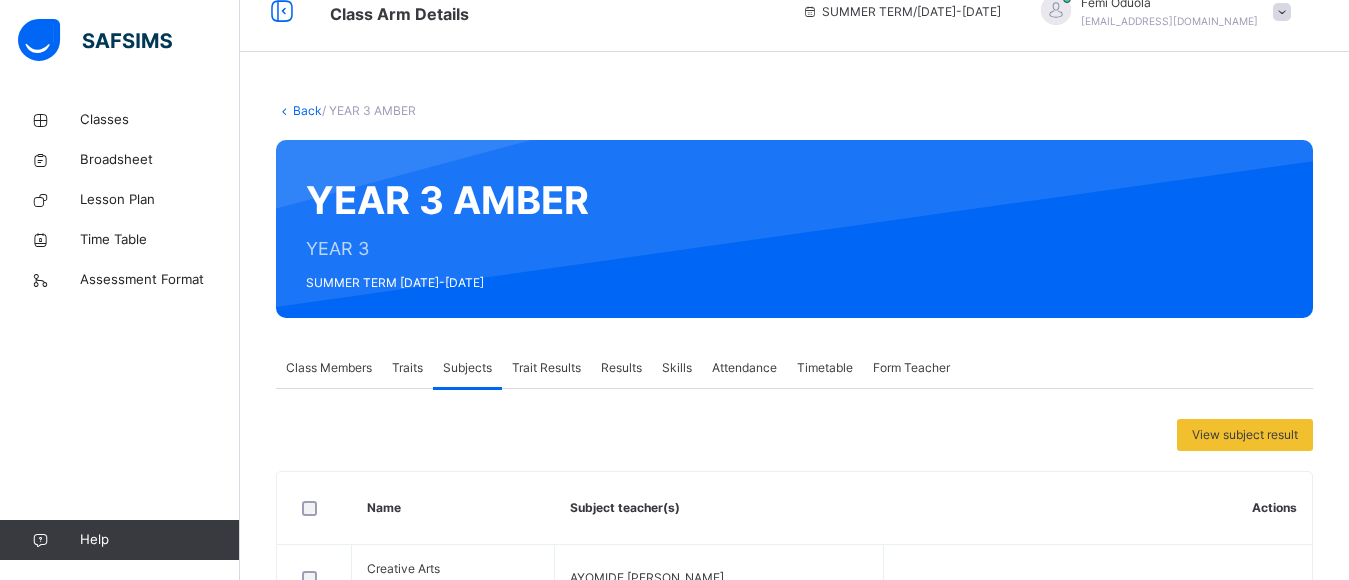 scroll, scrollTop: 40, scrollLeft: 0, axis: vertical 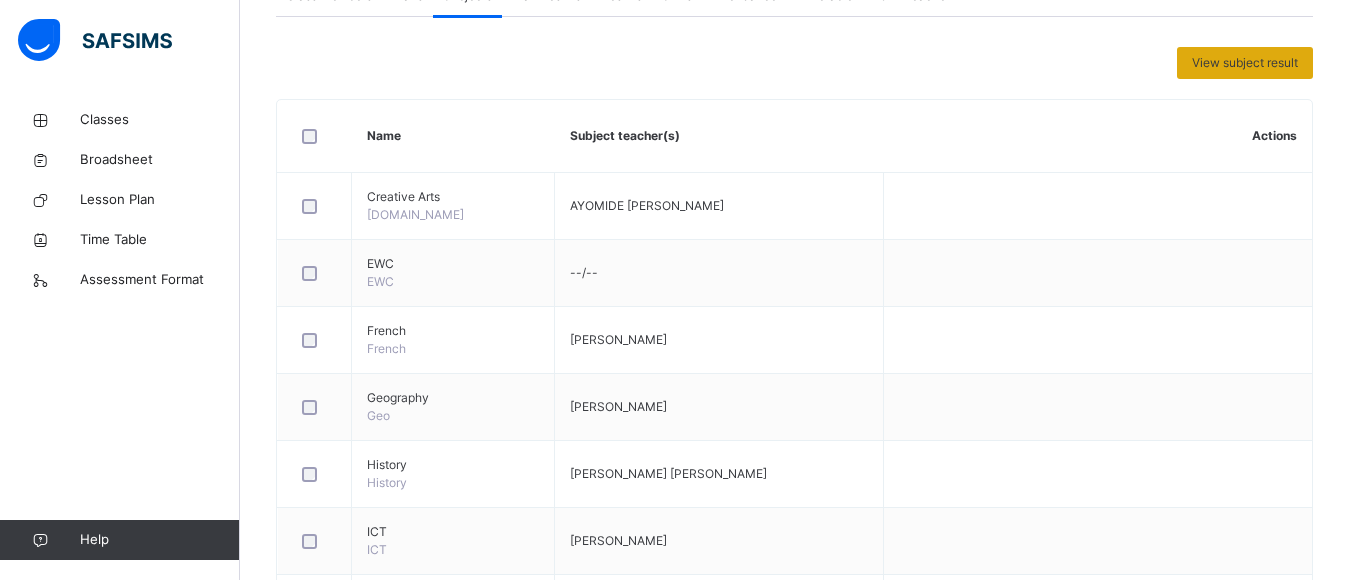 click on "View subject result" at bounding box center (1245, 63) 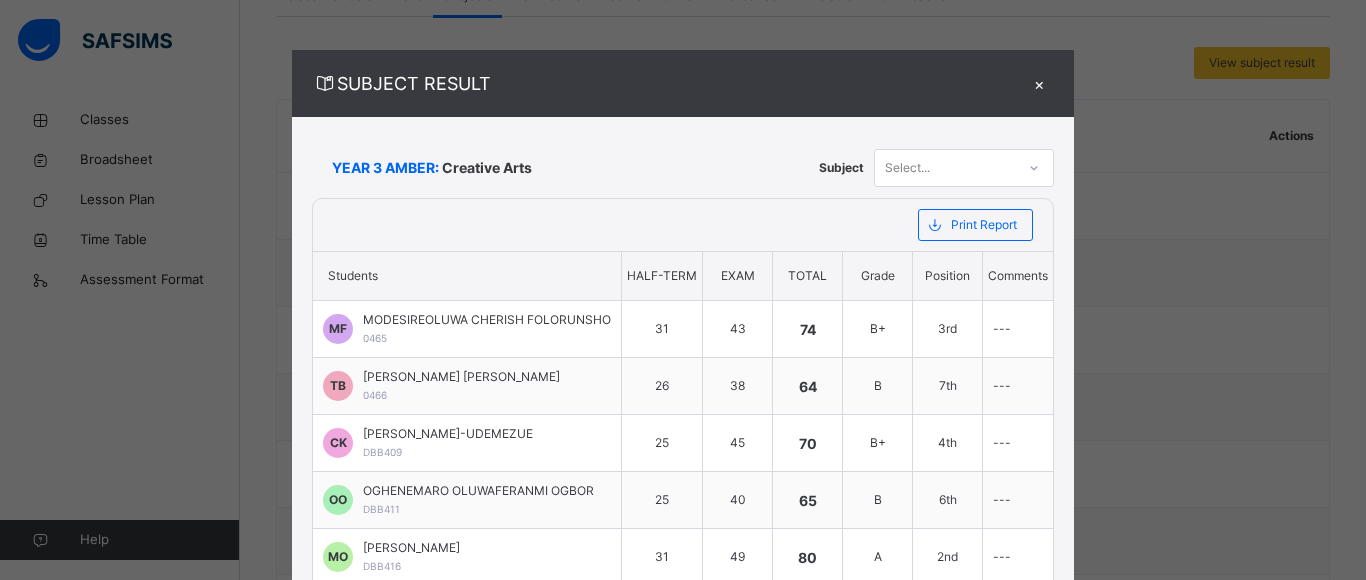 click on "×" at bounding box center [1039, 83] 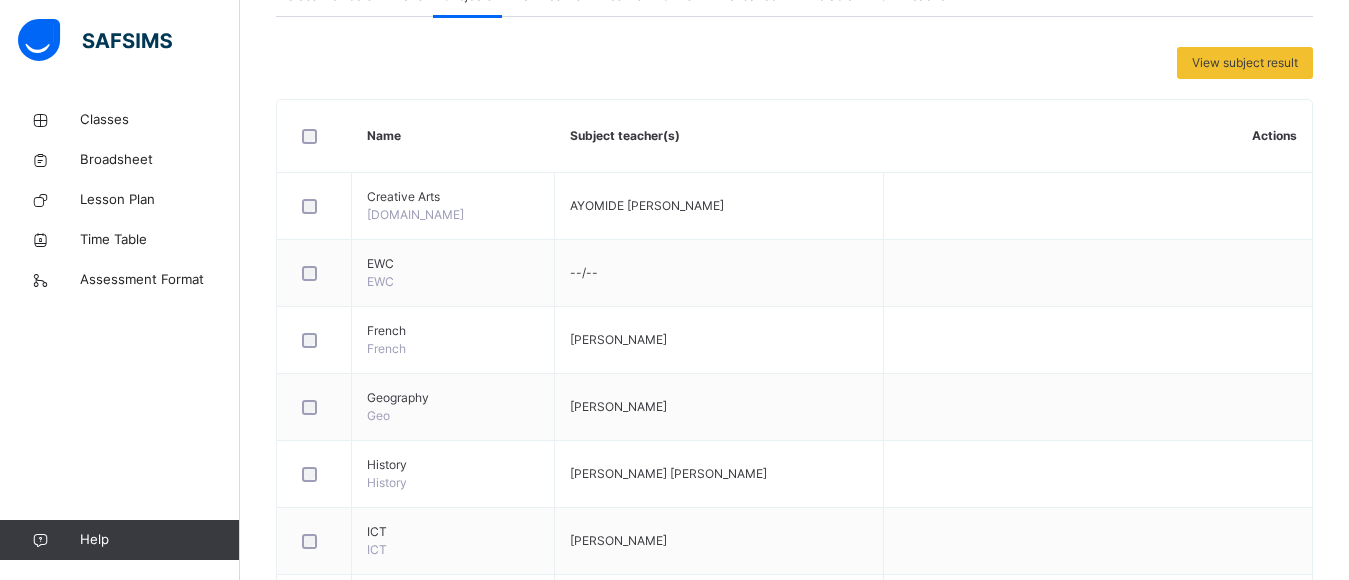 click on "Class Members Traits Subjects Trait Results Results Skills Attendance Timetable Form Teacher" at bounding box center [794, -4] 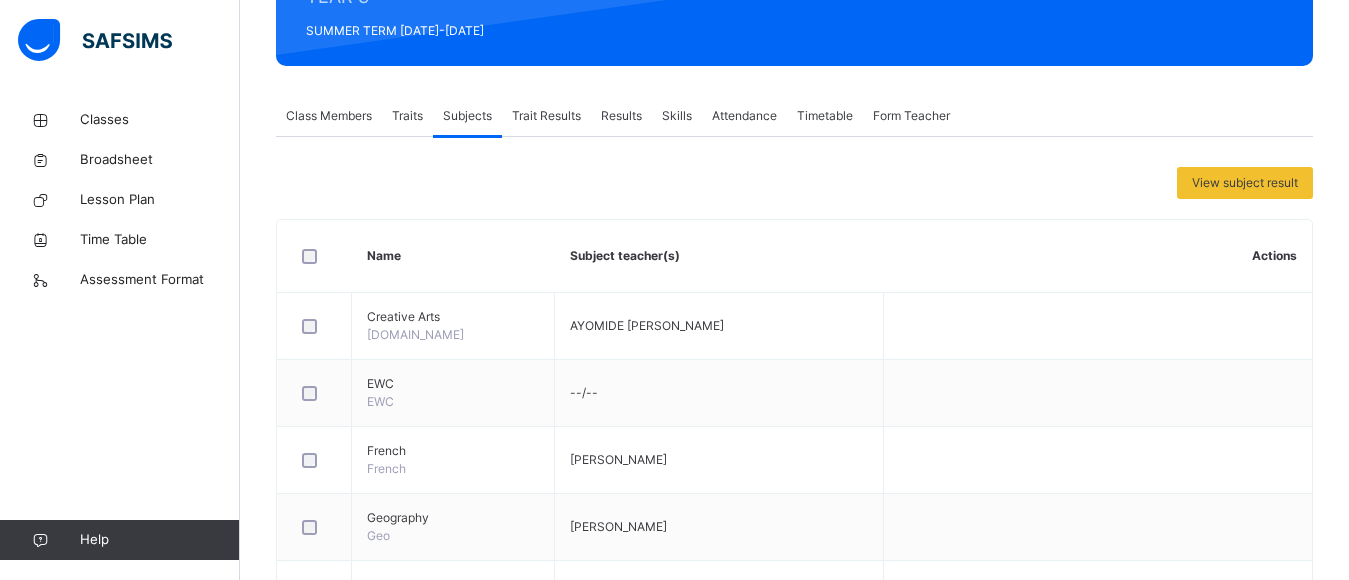 scroll, scrollTop: 0, scrollLeft: 0, axis: both 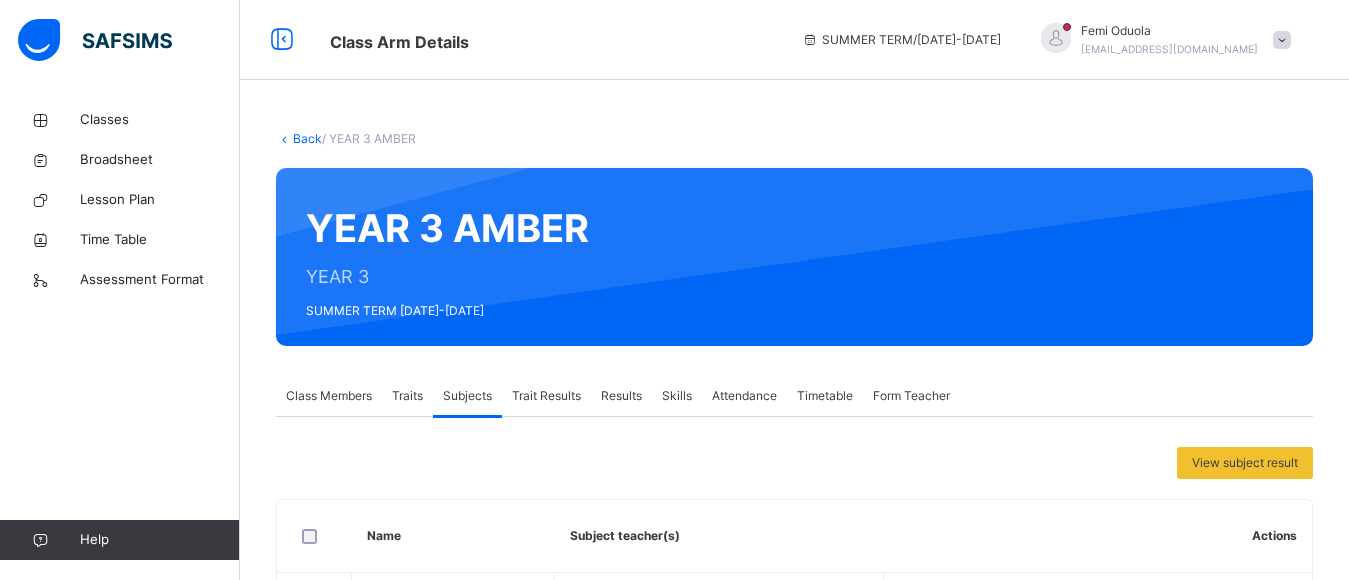 click on "Results" at bounding box center (621, 396) 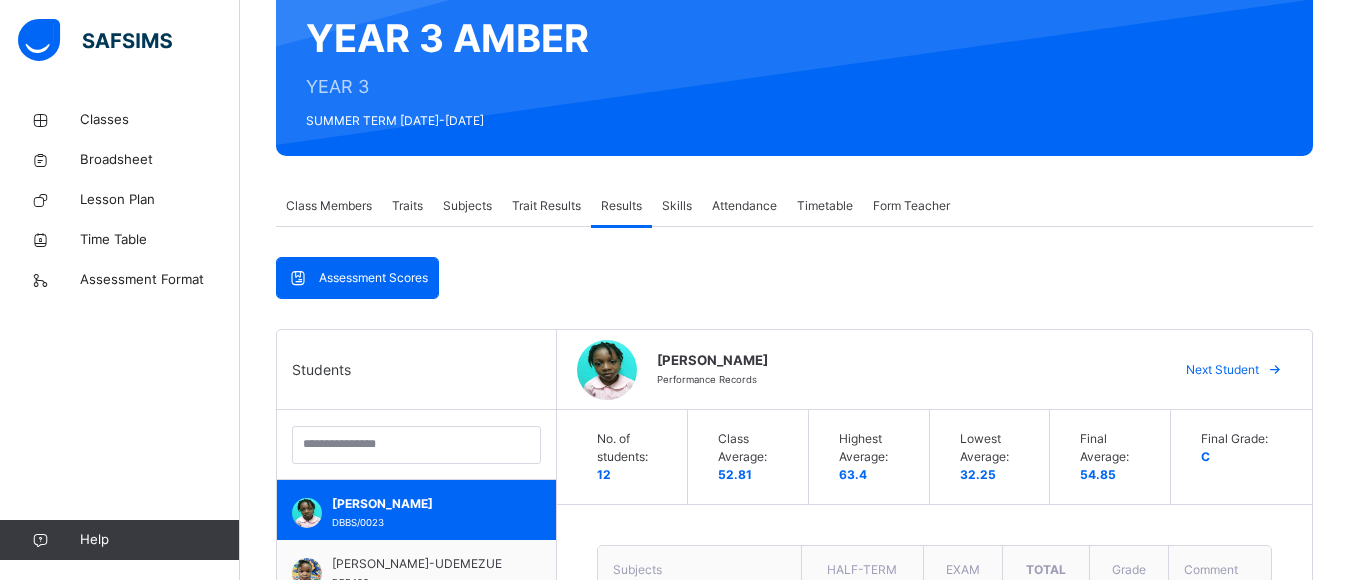 scroll, scrollTop: 200, scrollLeft: 0, axis: vertical 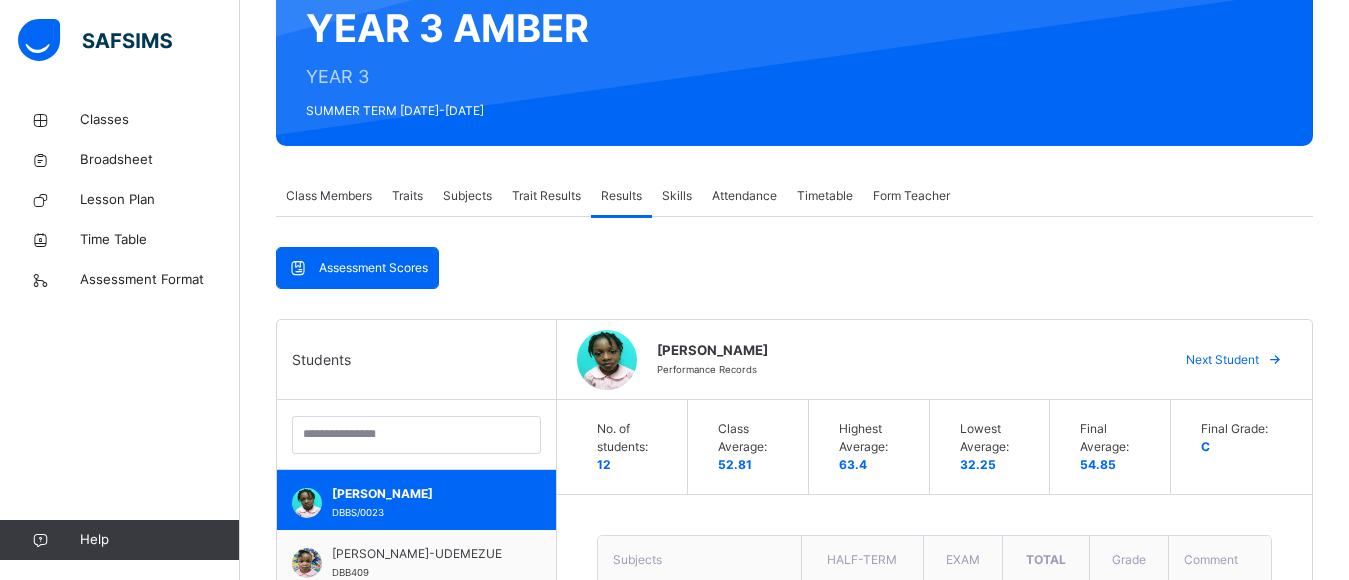 click on "Subjects" at bounding box center (467, 196) 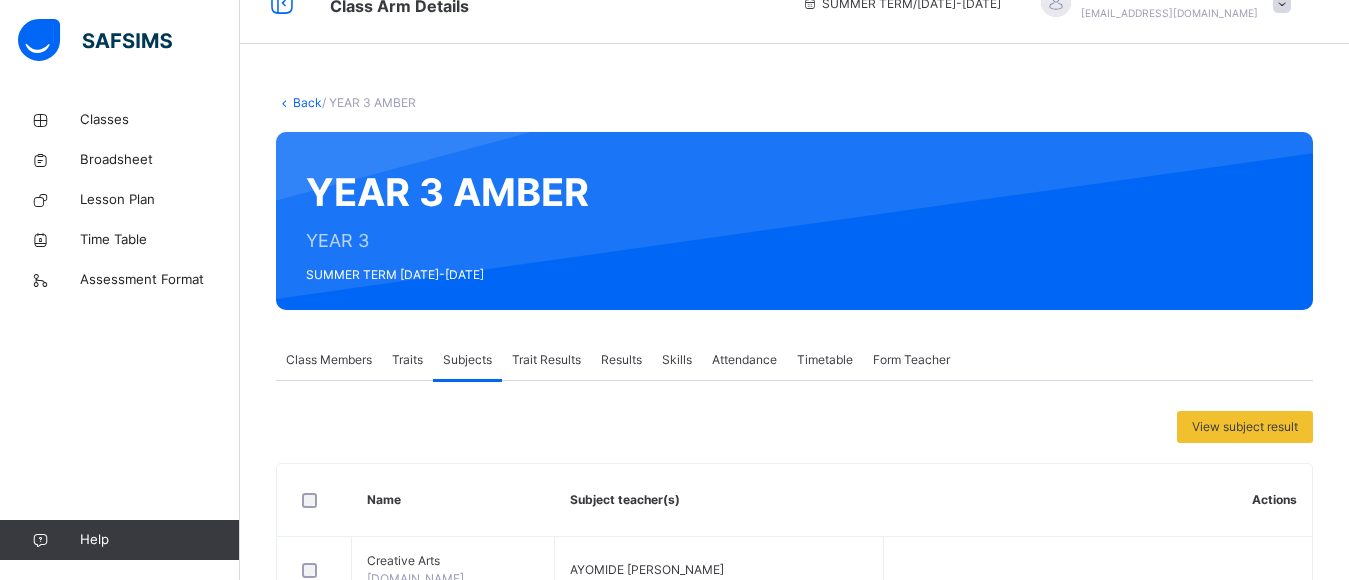 scroll, scrollTop: 0, scrollLeft: 0, axis: both 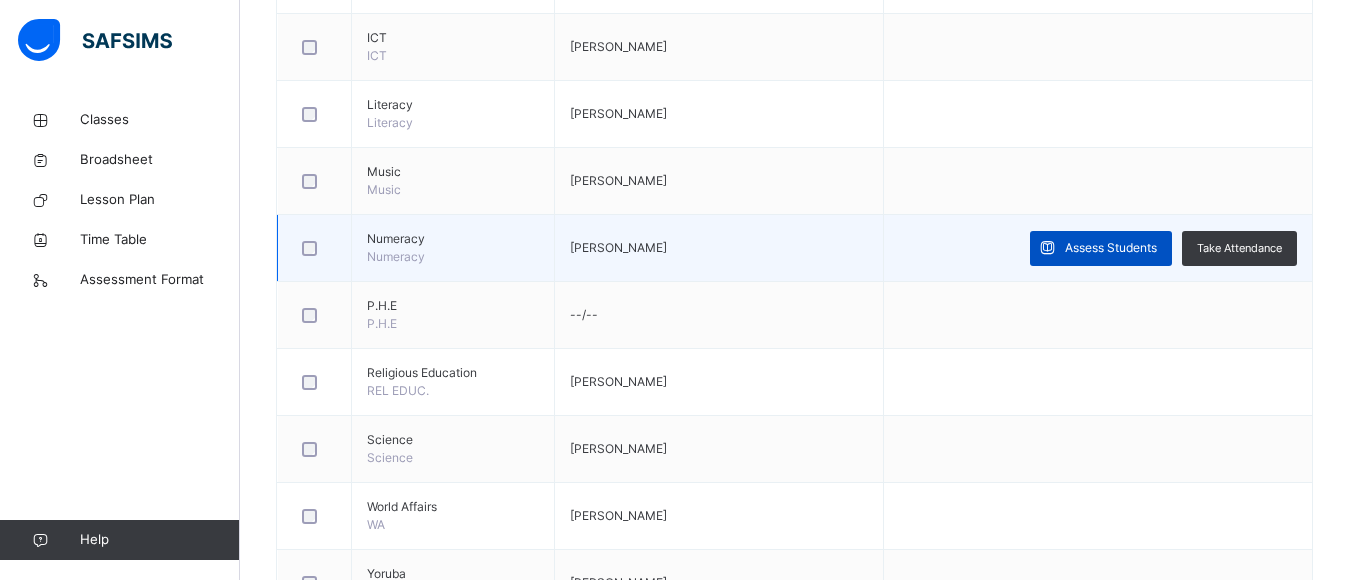 click on "Assess Students" at bounding box center (1111, 248) 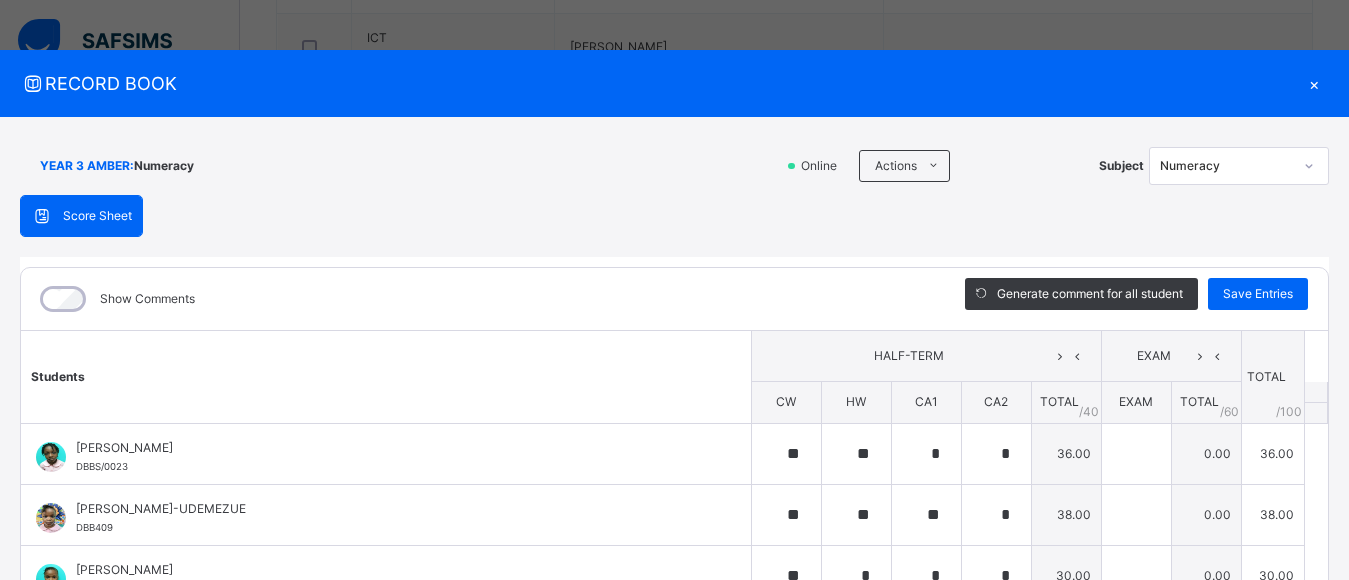 type on "**" 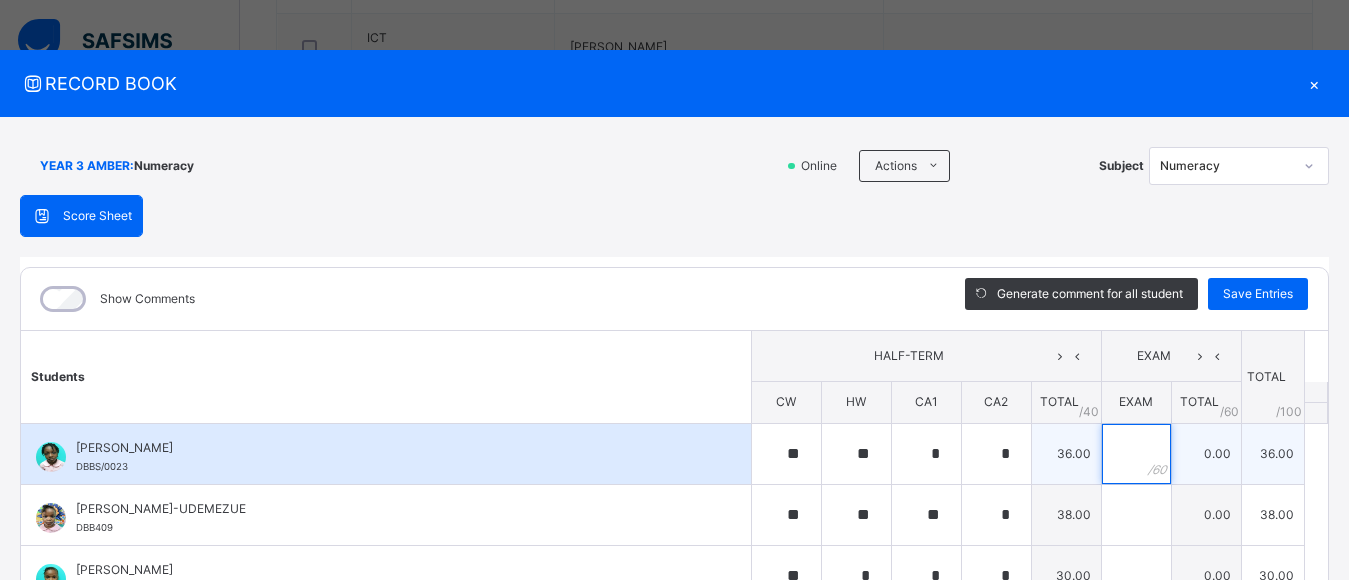 click at bounding box center [1136, 454] 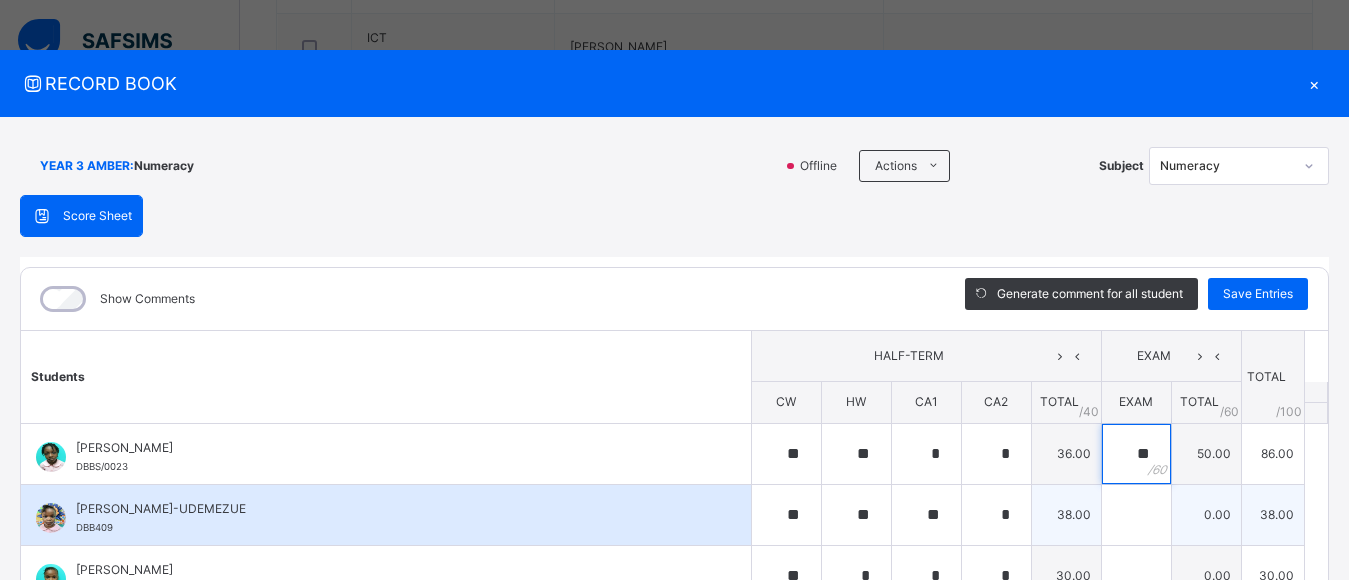 type on "**" 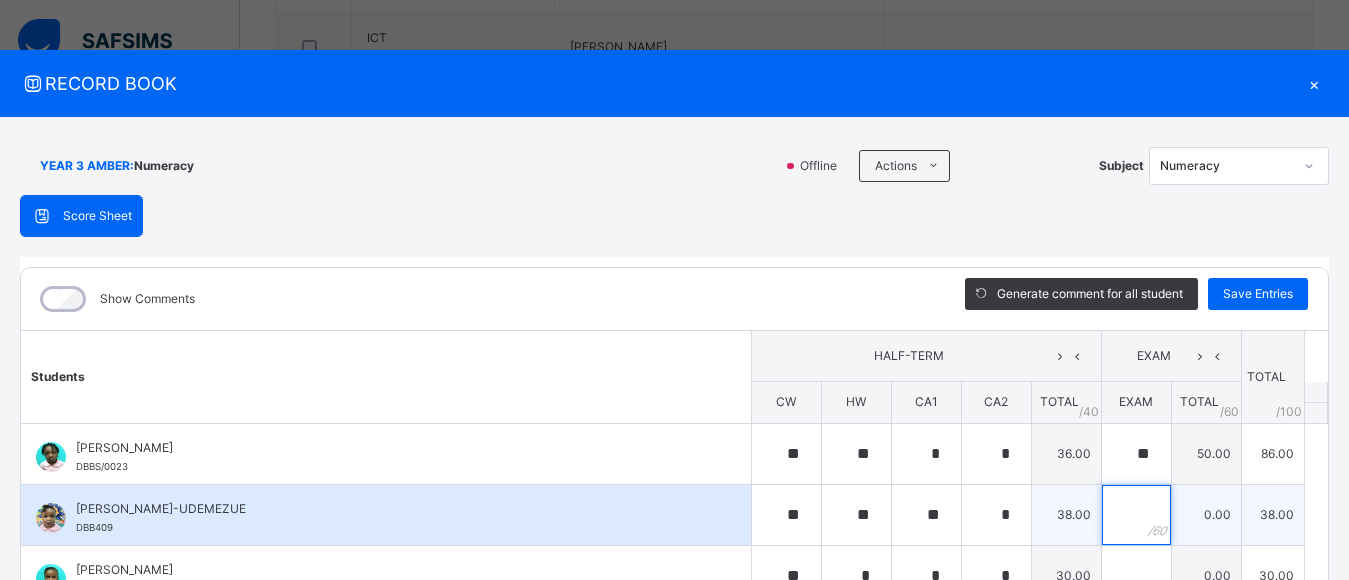 click at bounding box center [1136, 515] 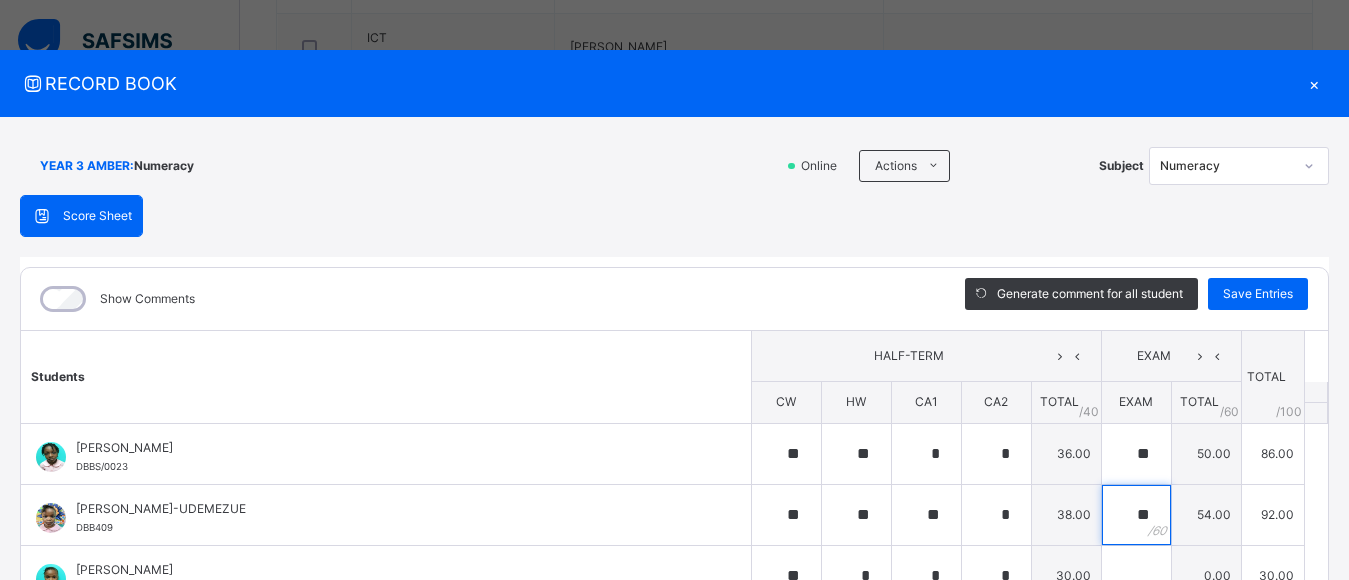 scroll, scrollTop: 934, scrollLeft: 0, axis: vertical 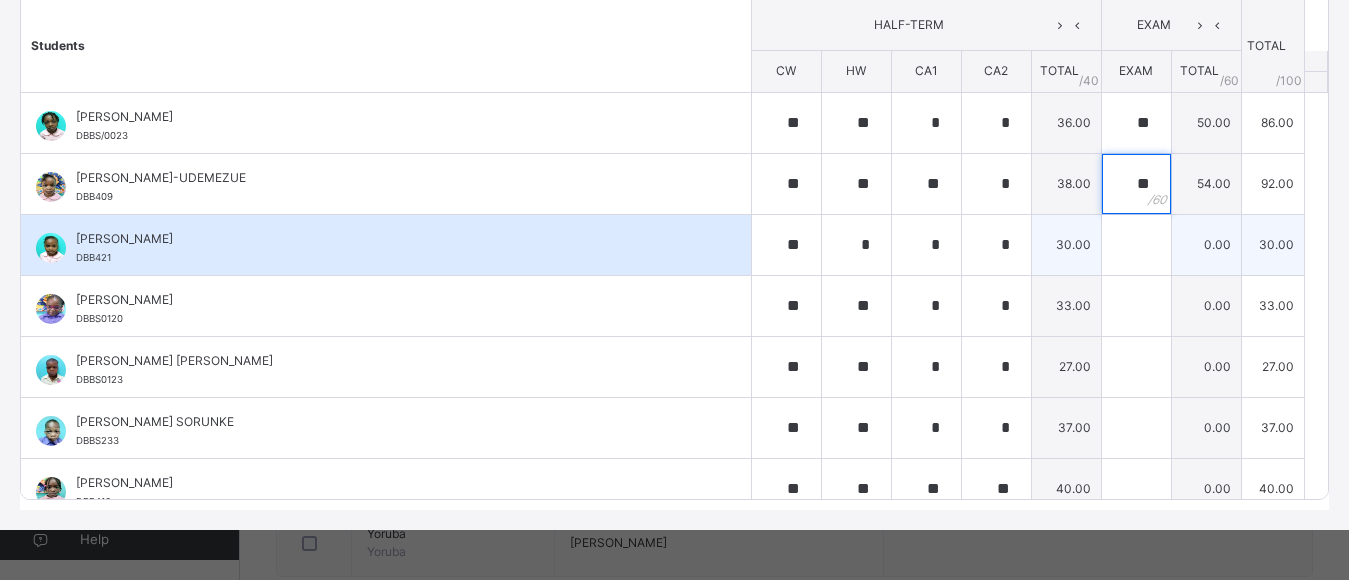 type on "**" 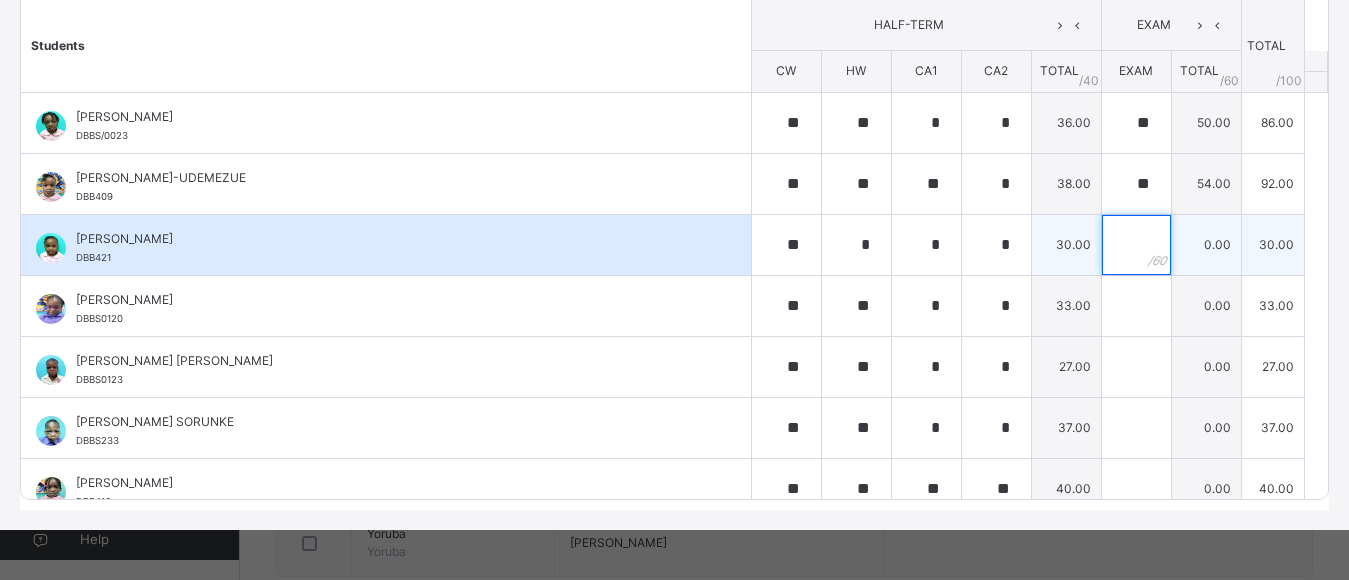 click at bounding box center (1136, 245) 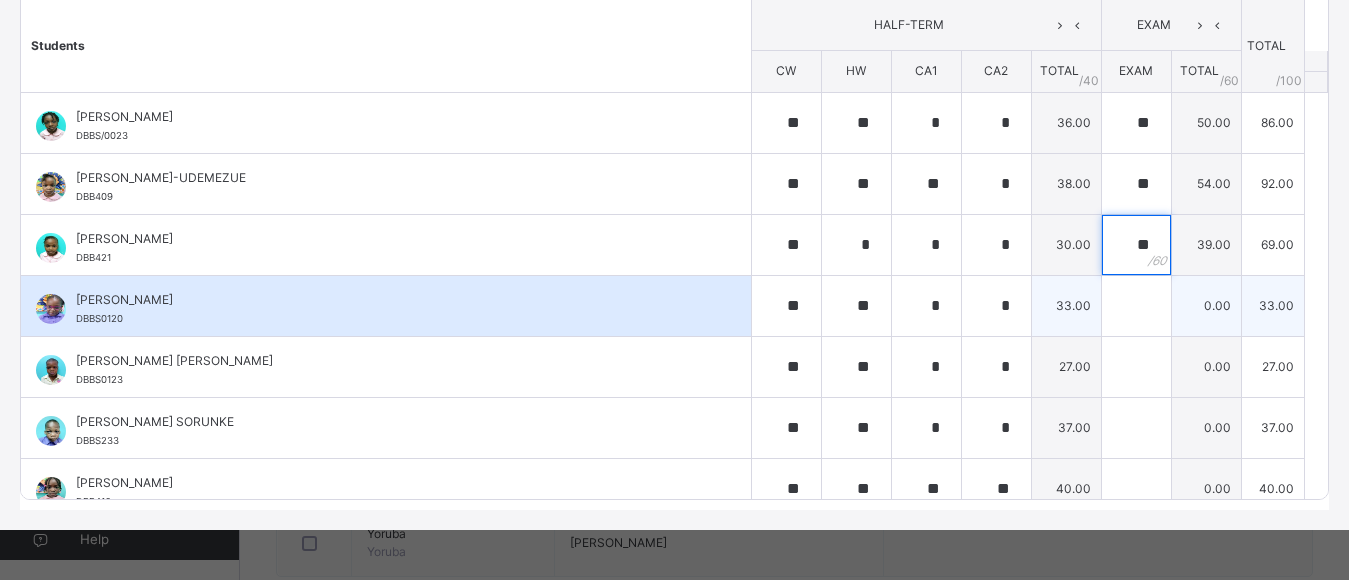 type on "**" 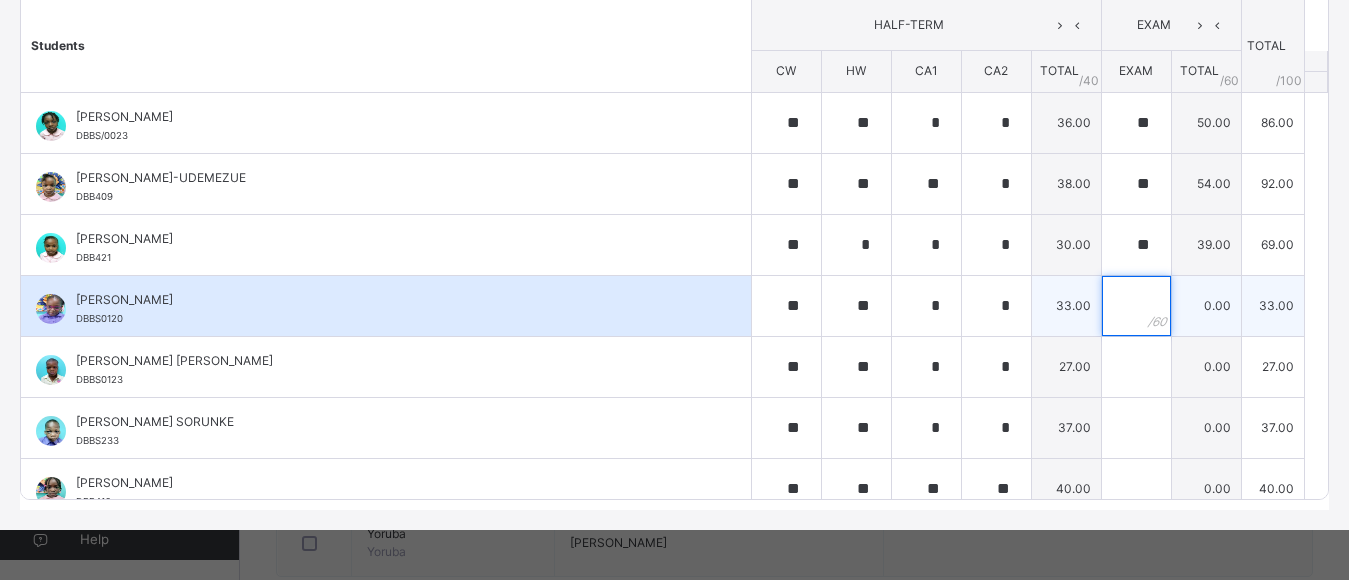 click at bounding box center (1136, 306) 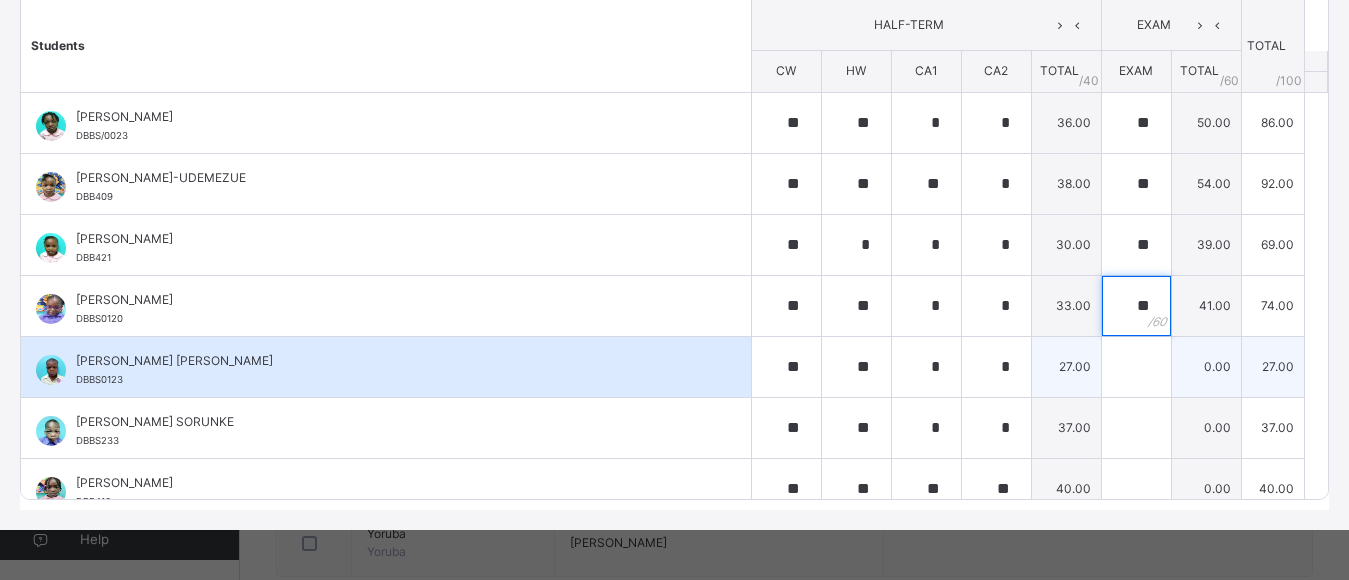 type on "**" 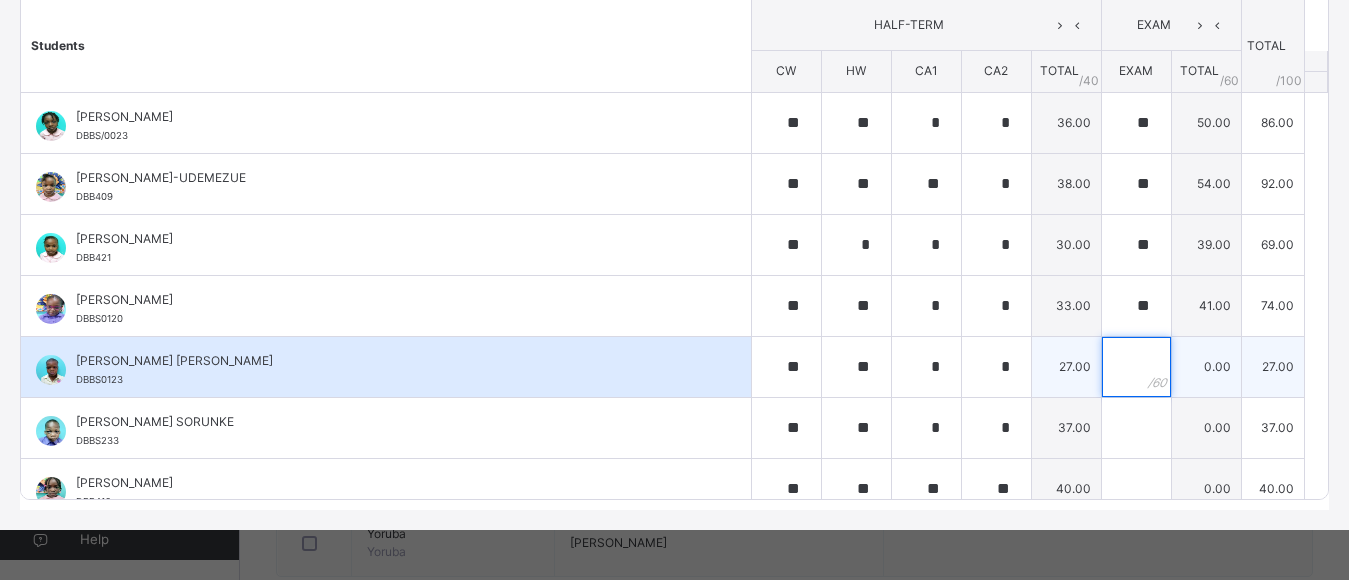 click at bounding box center [1136, 367] 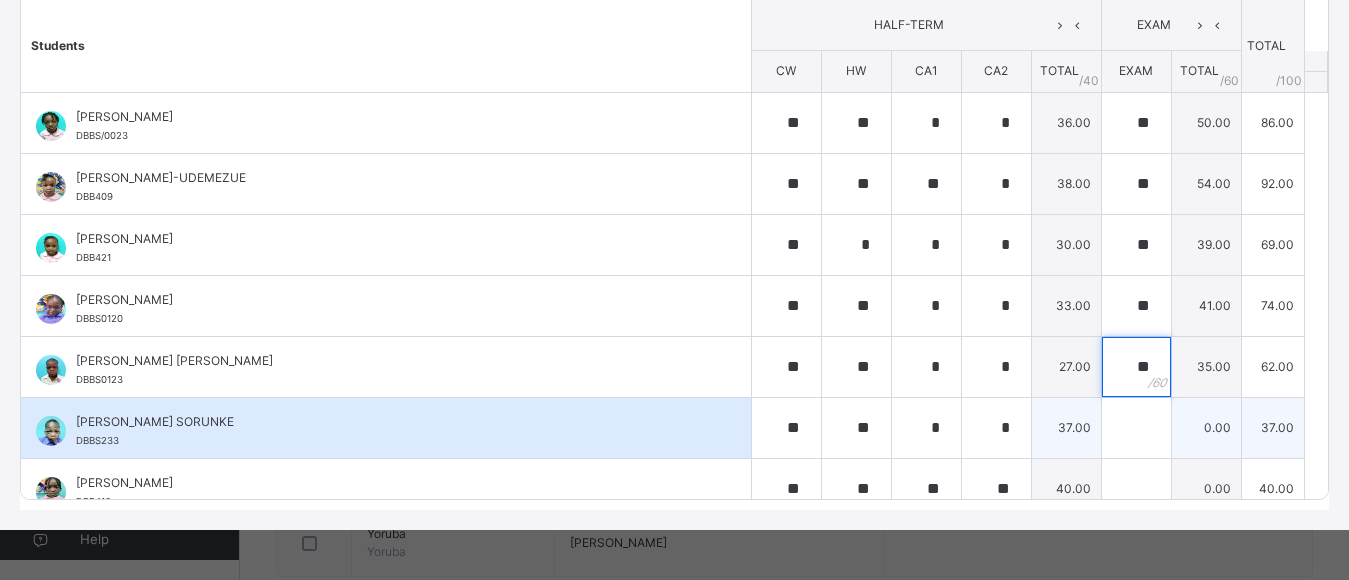 type on "**" 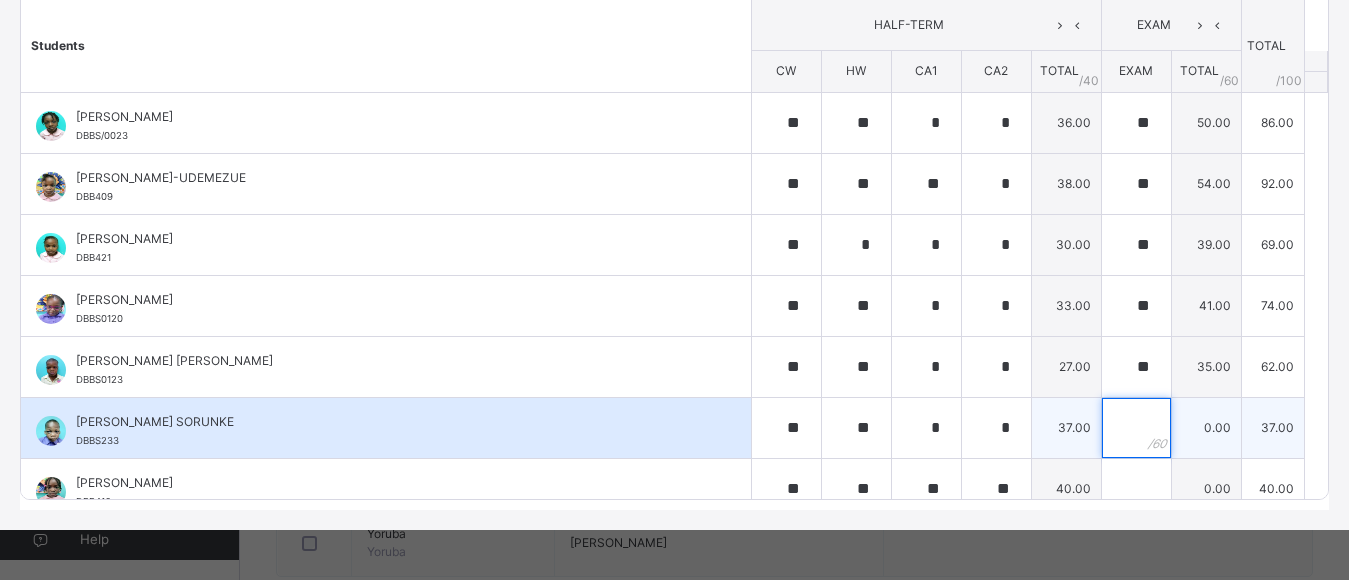 click at bounding box center (1136, 428) 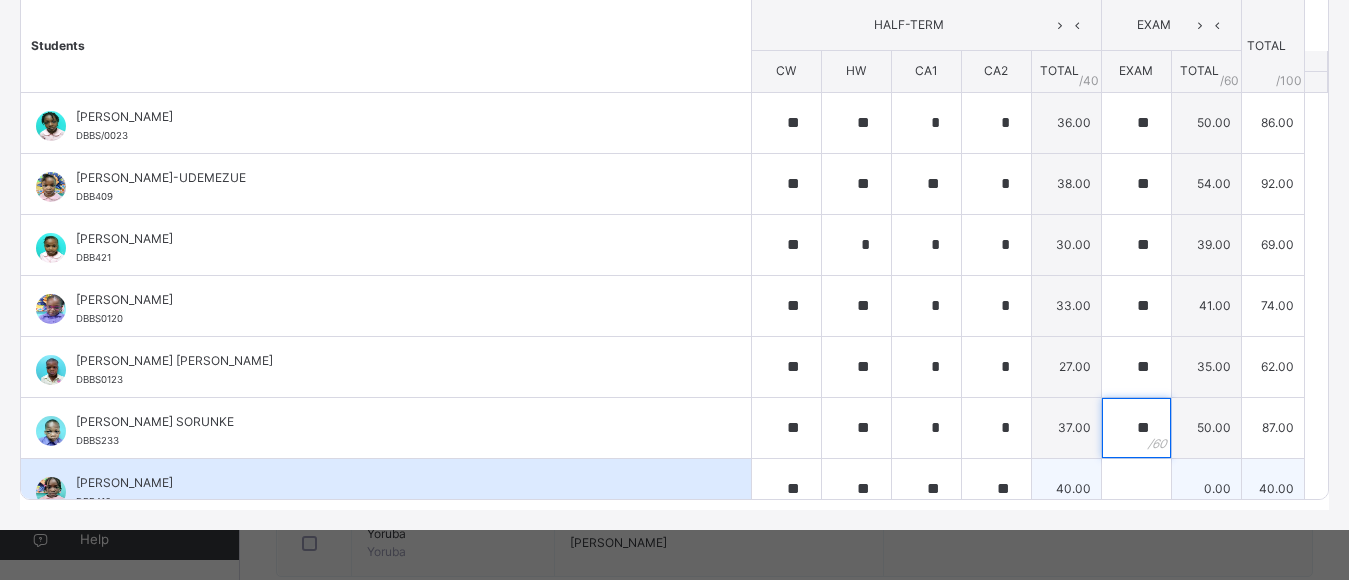 type on "**" 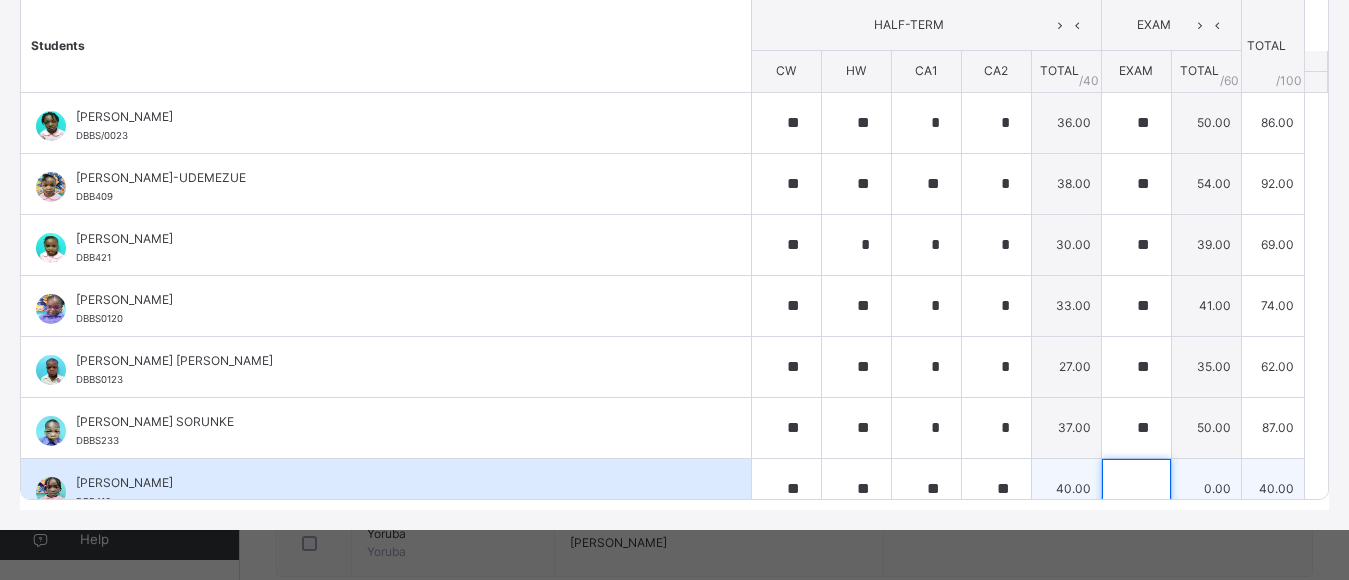 click at bounding box center (1136, 489) 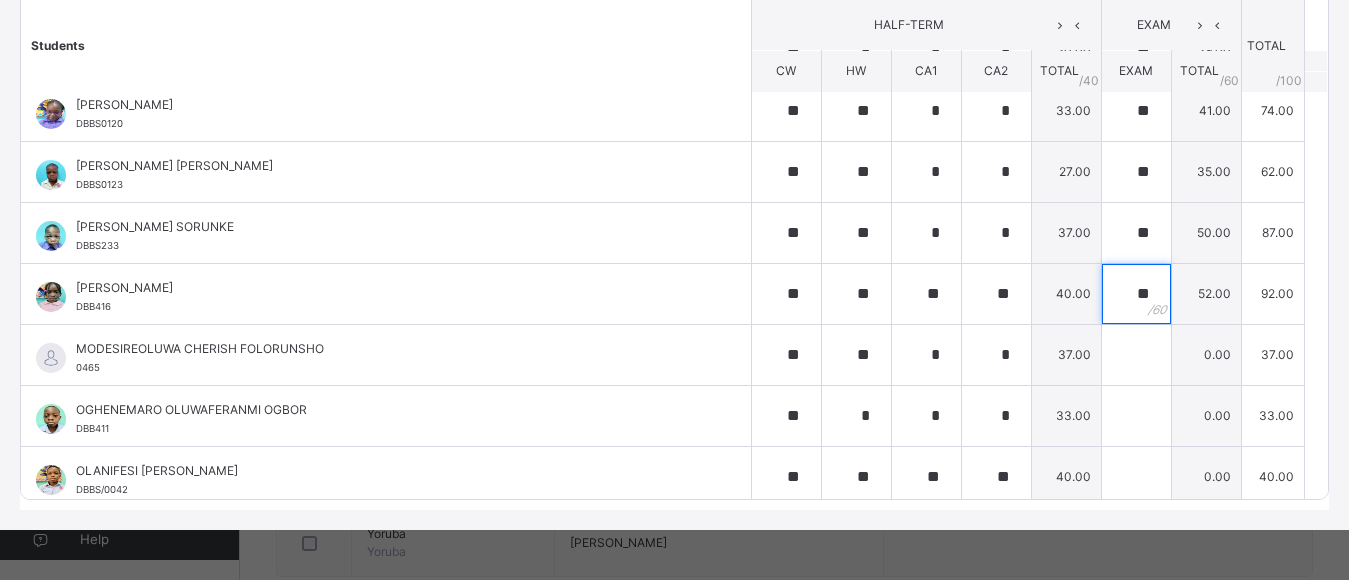 scroll, scrollTop: 200, scrollLeft: 0, axis: vertical 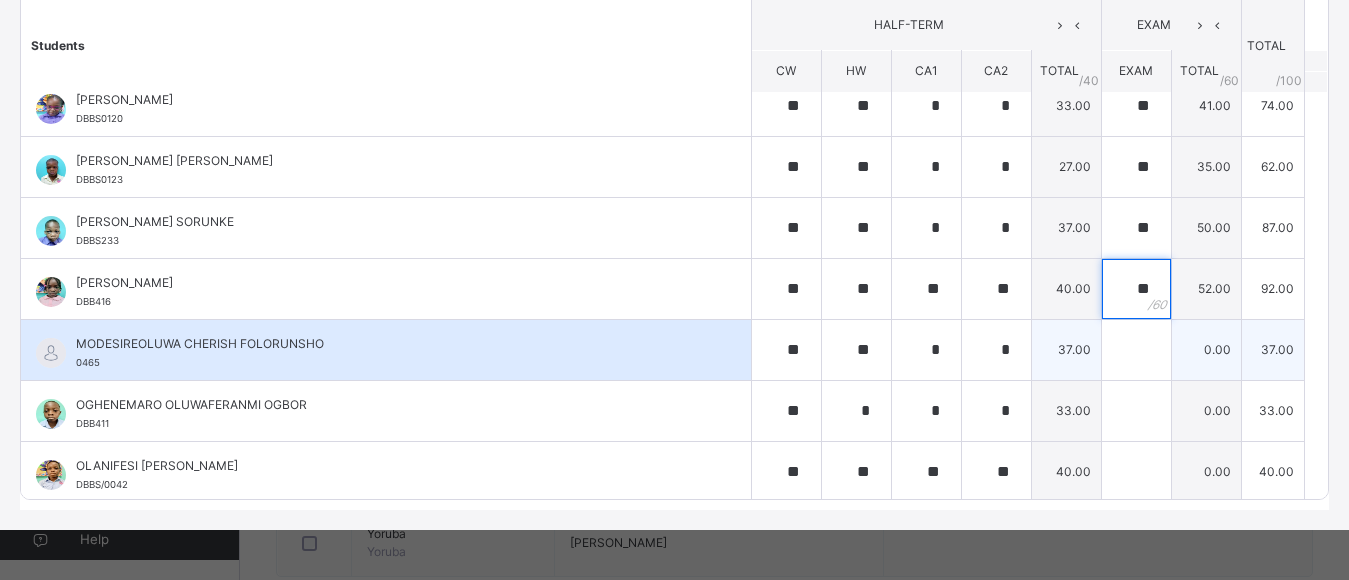 type on "**" 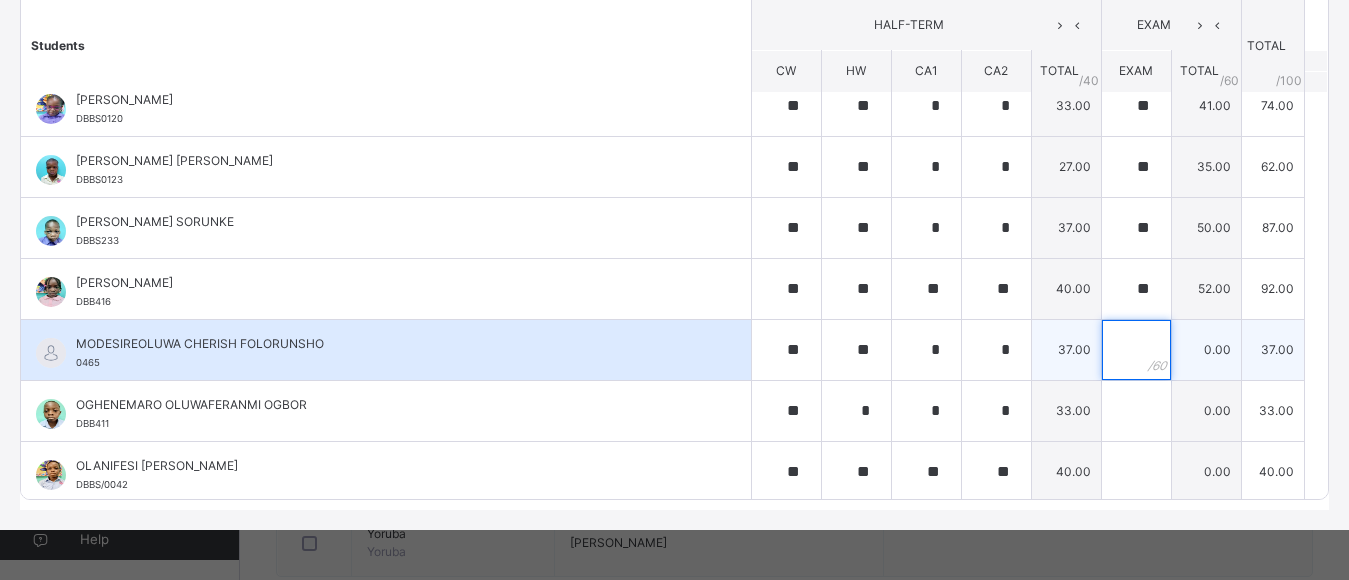 click at bounding box center (1136, 350) 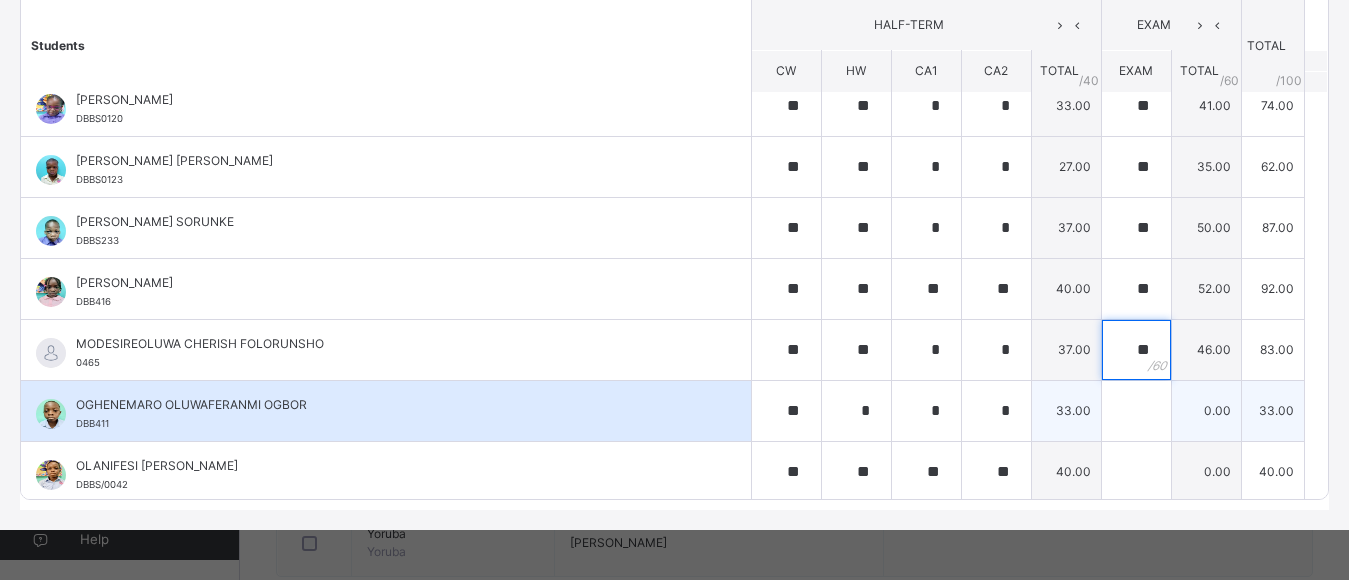 type on "**" 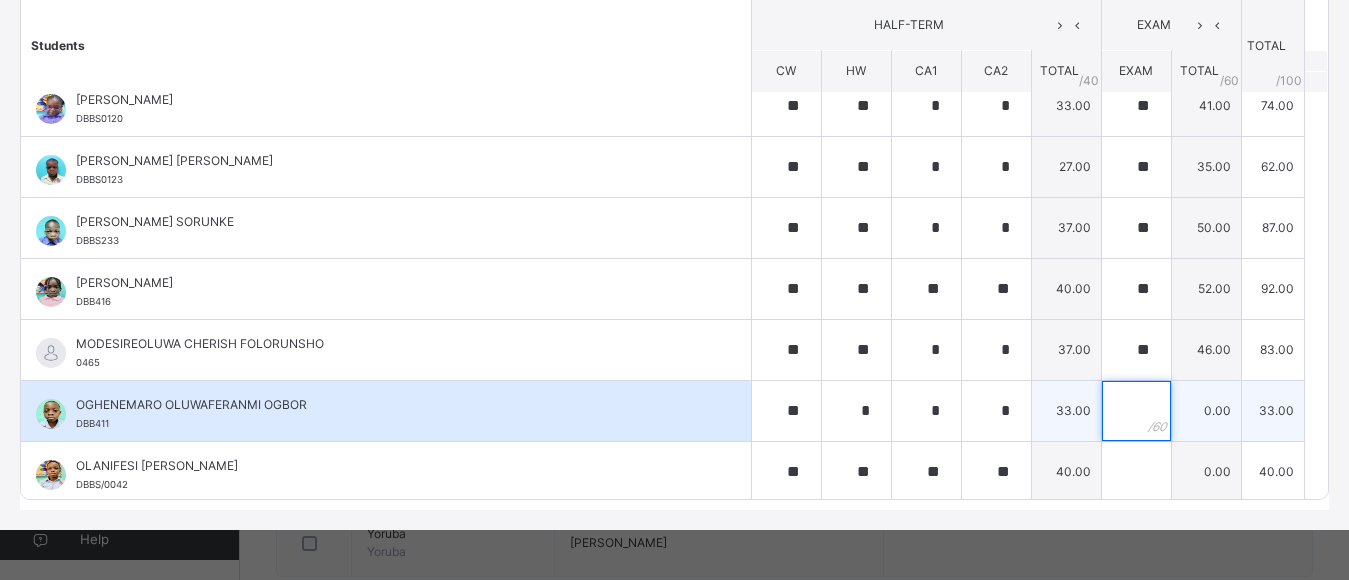 click at bounding box center [1136, 411] 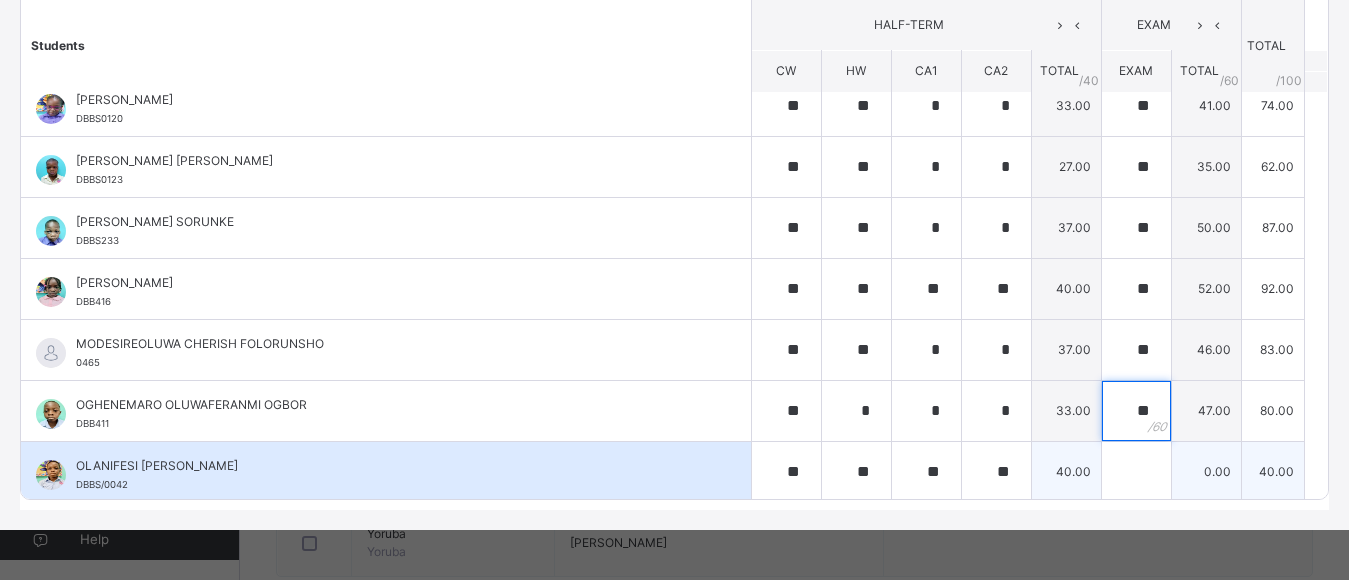 type on "**" 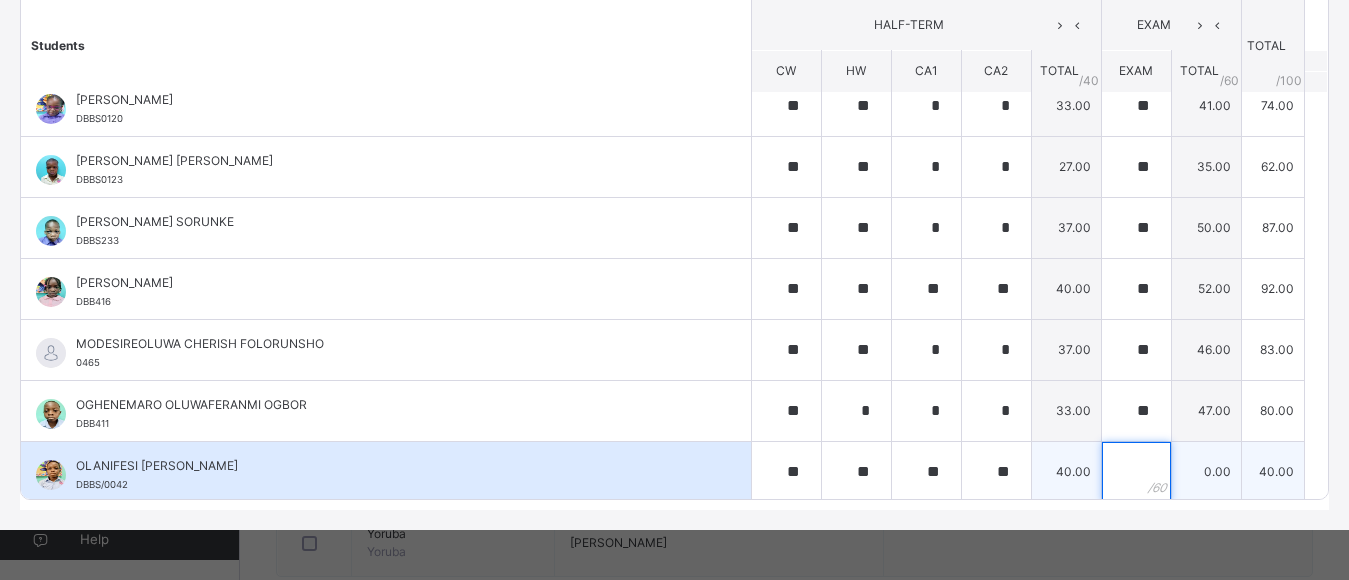 click at bounding box center (1136, 472) 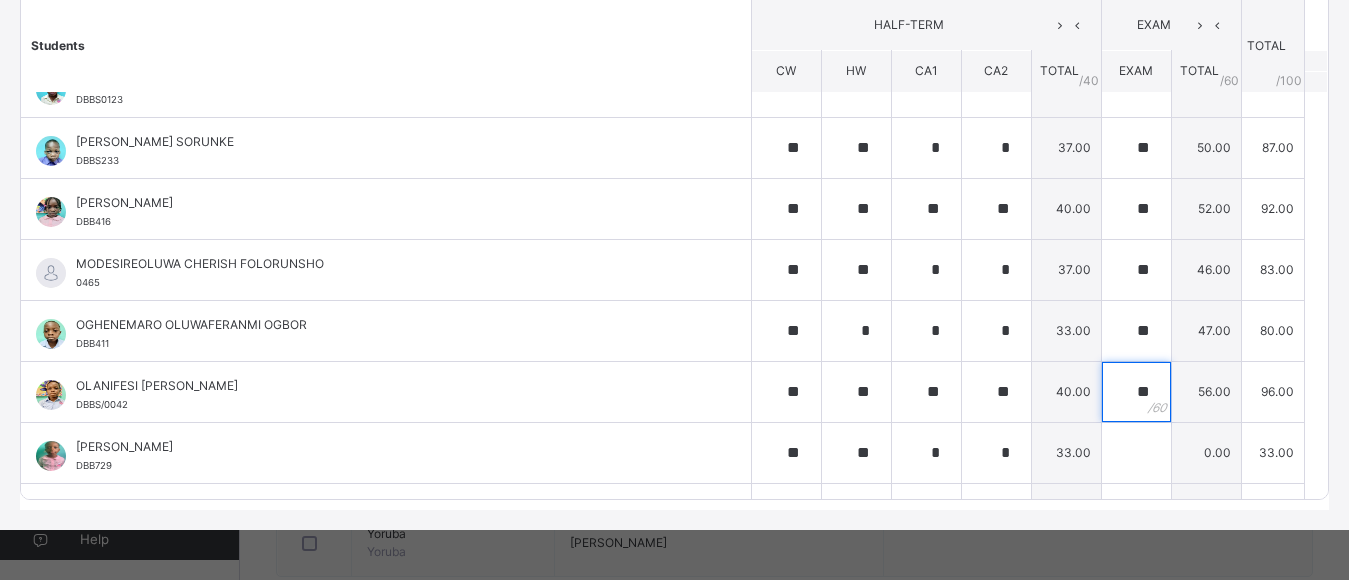scroll, scrollTop: 320, scrollLeft: 0, axis: vertical 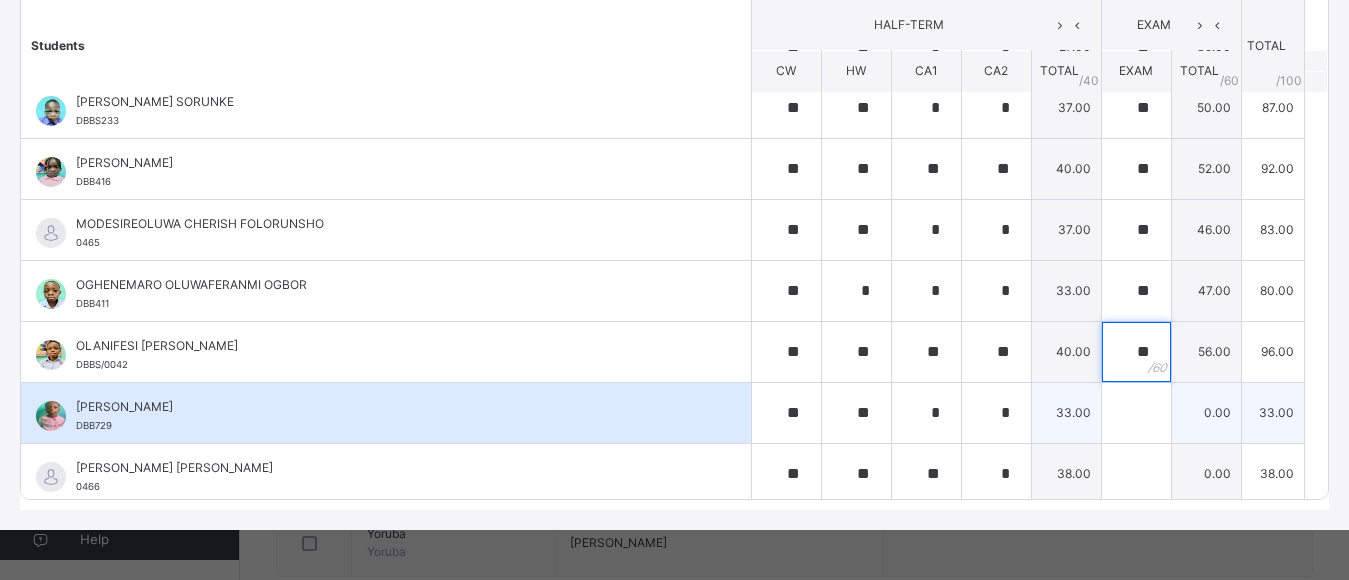 type on "**" 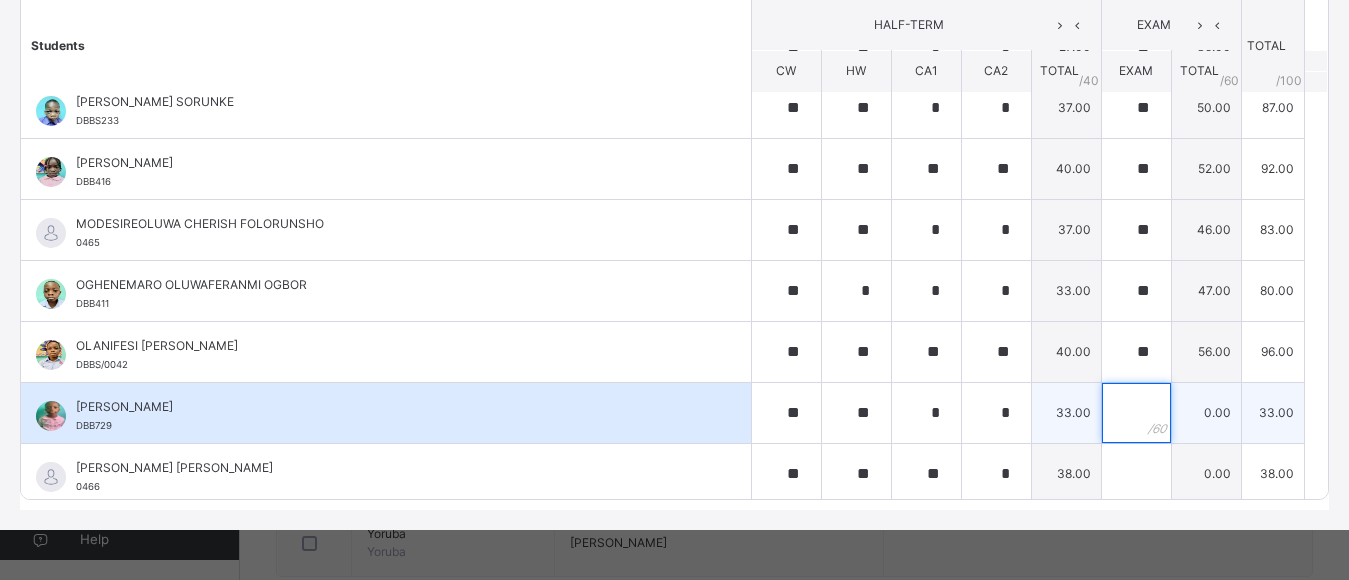 click at bounding box center [1136, 413] 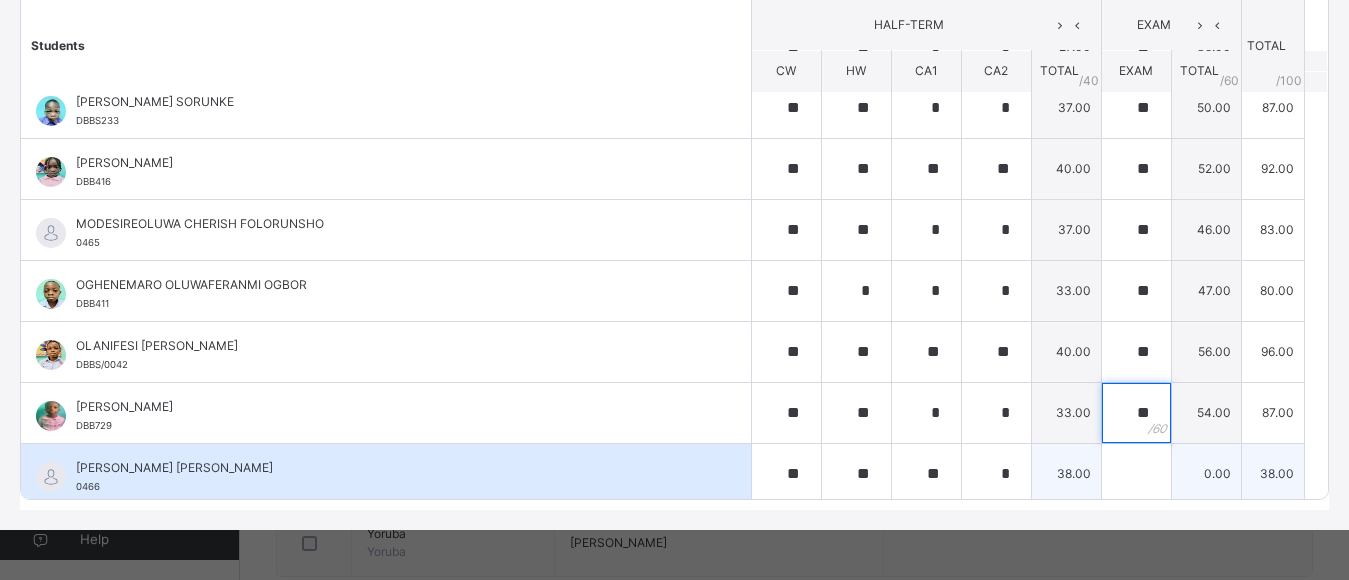 type on "**" 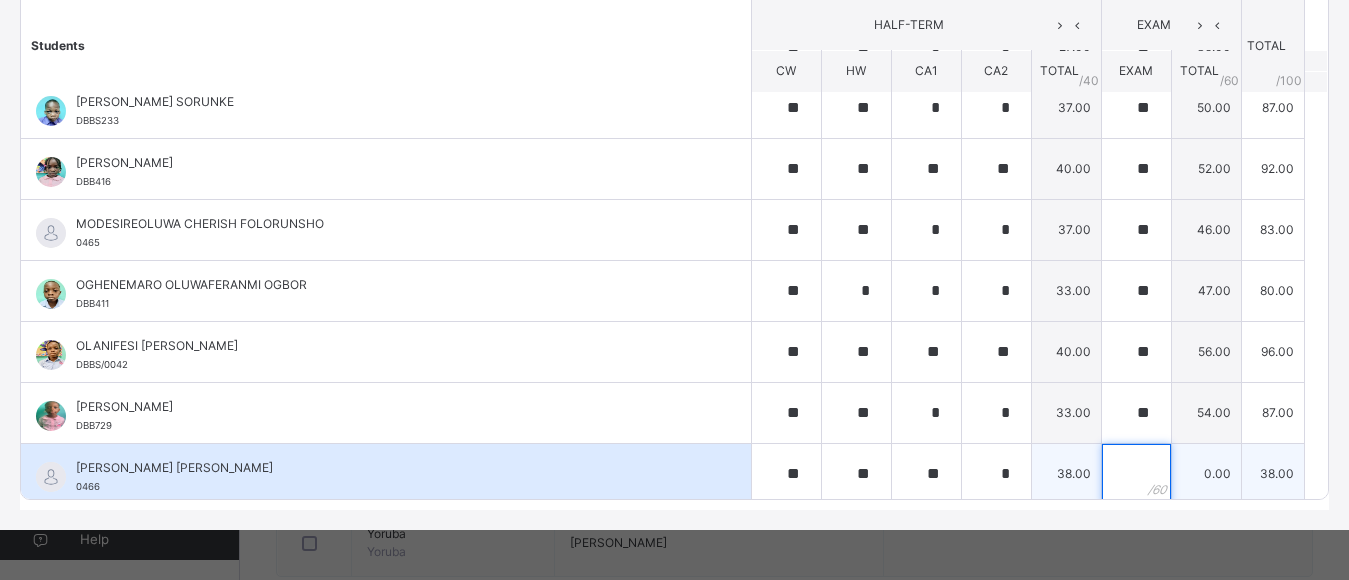 click at bounding box center (1136, 474) 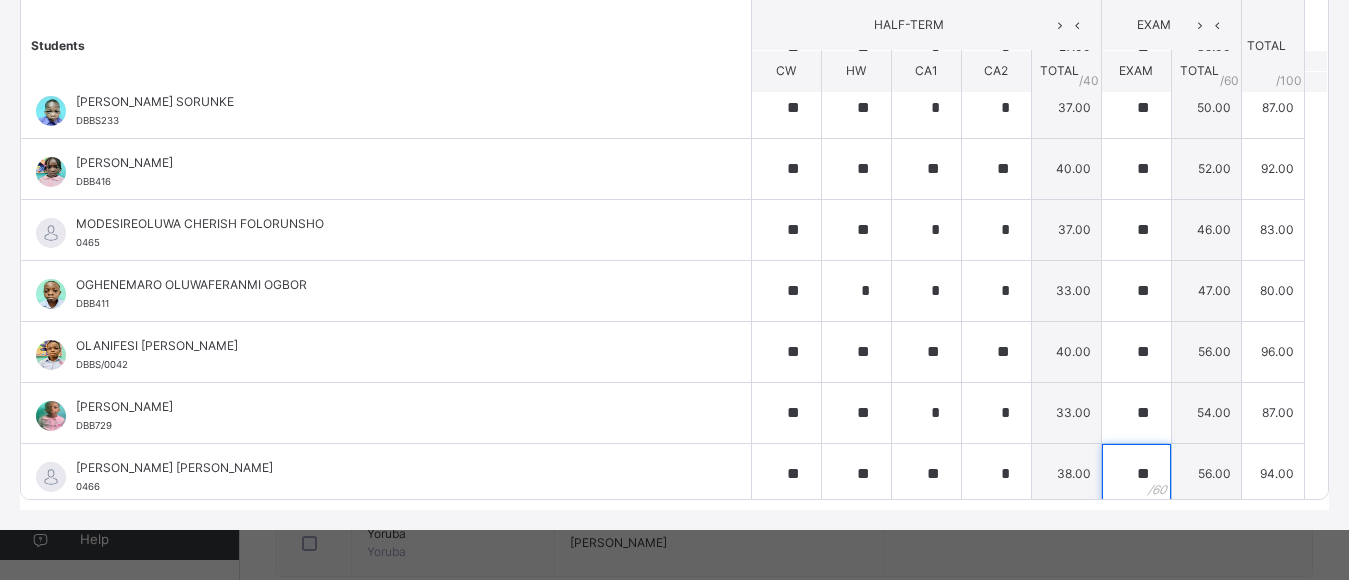 scroll, scrollTop: 326, scrollLeft: 0, axis: vertical 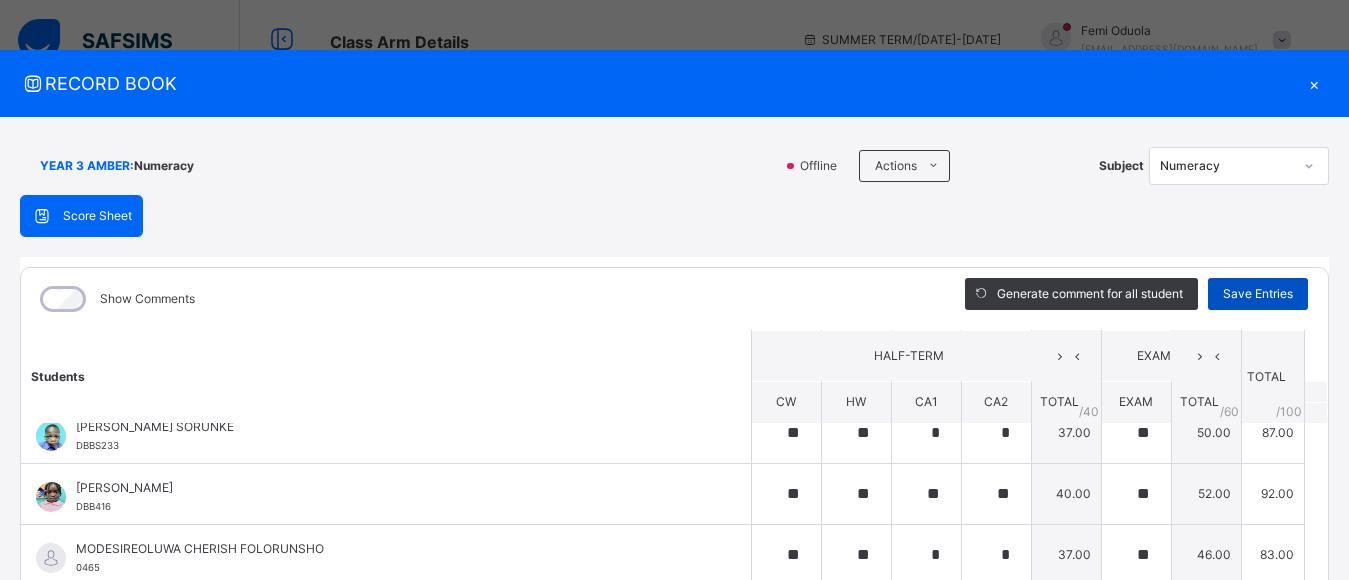 type on "**" 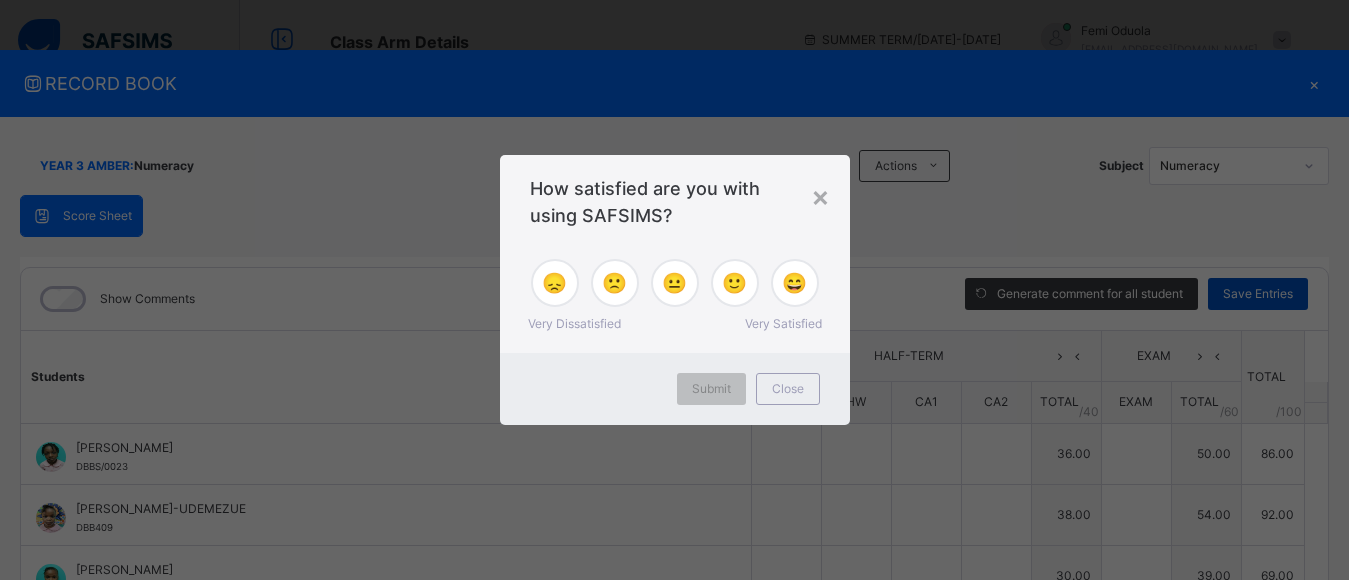 click on "× How satisfied are you with using SAFSIMS? 😞 🙁 😐 🙂 😄 Very Dissatisfied Very Satisfied Submit Close" at bounding box center (674, 290) 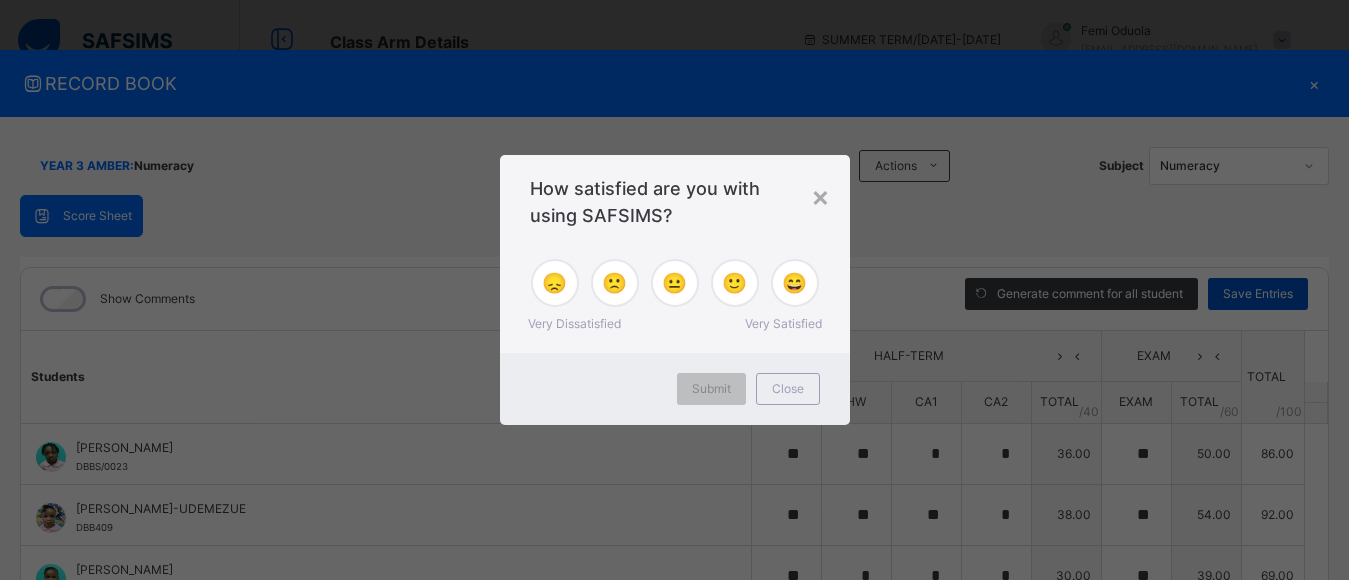 type on "**" 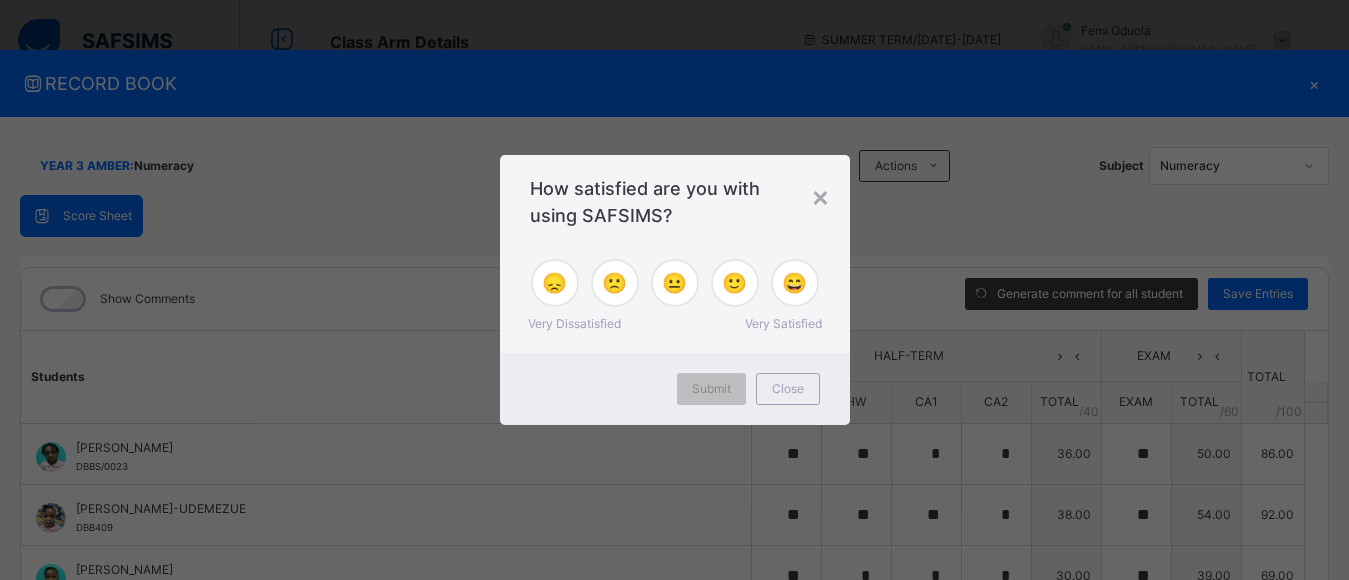 click on "× How satisfied are you with using SAFSIMS? 😞 🙁 😐 🙂 😄 Very Dissatisfied Very Satisfied Submit Close" at bounding box center (674, 290) 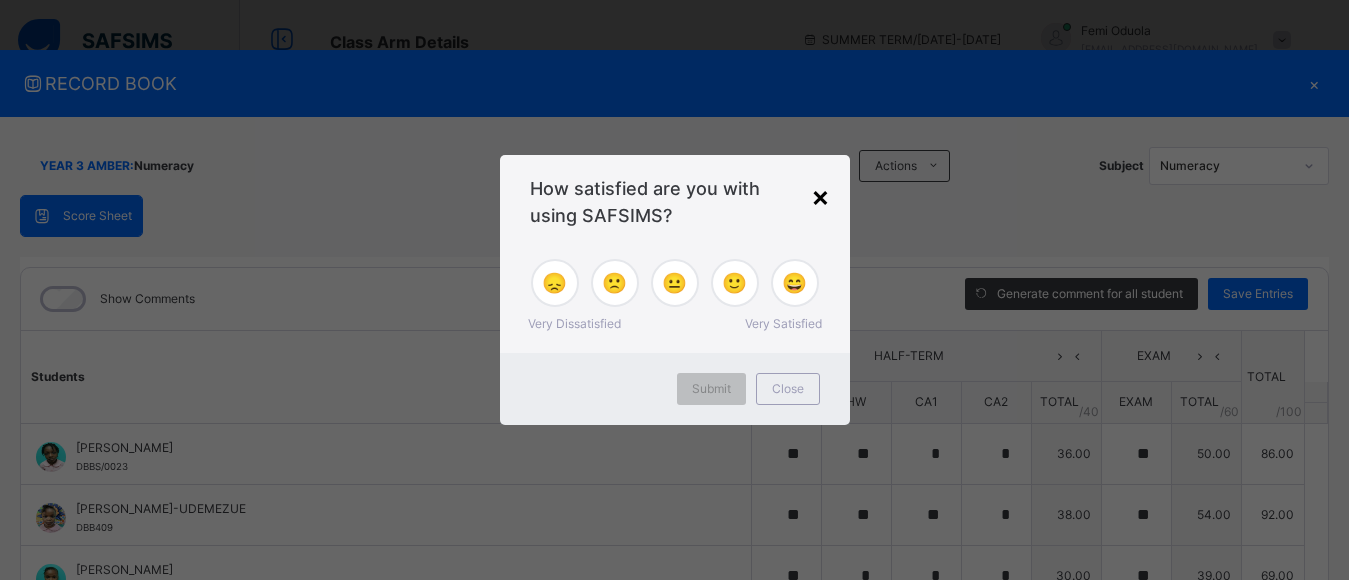 click on "×" at bounding box center [820, 196] 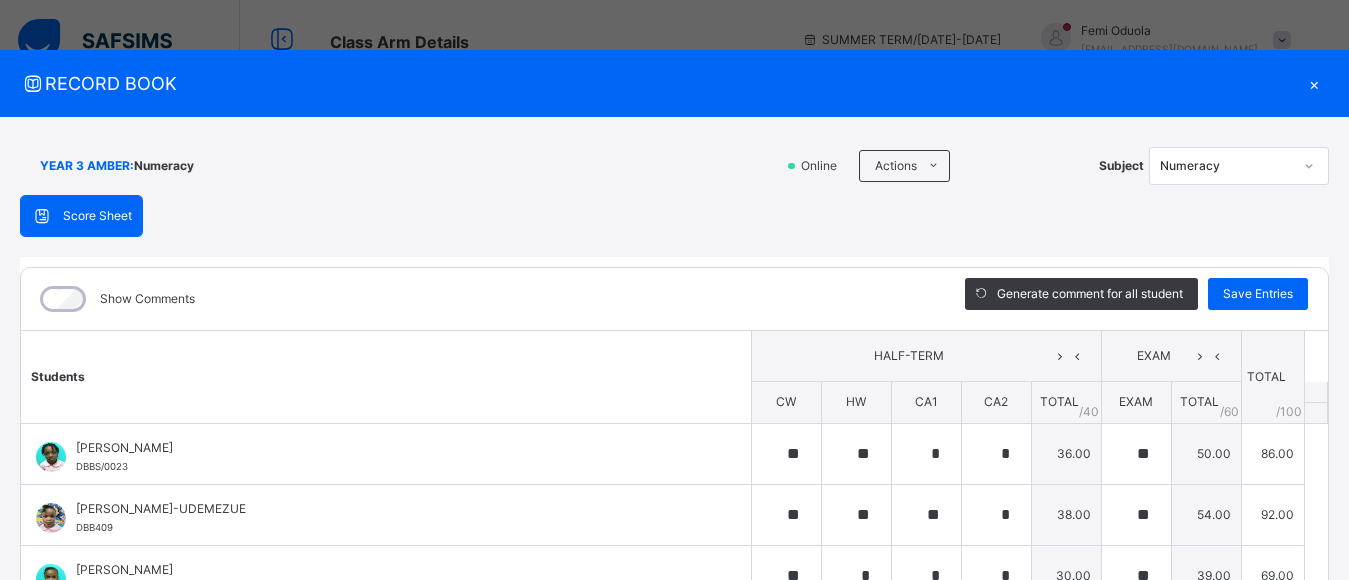 click on "×" at bounding box center [1314, 83] 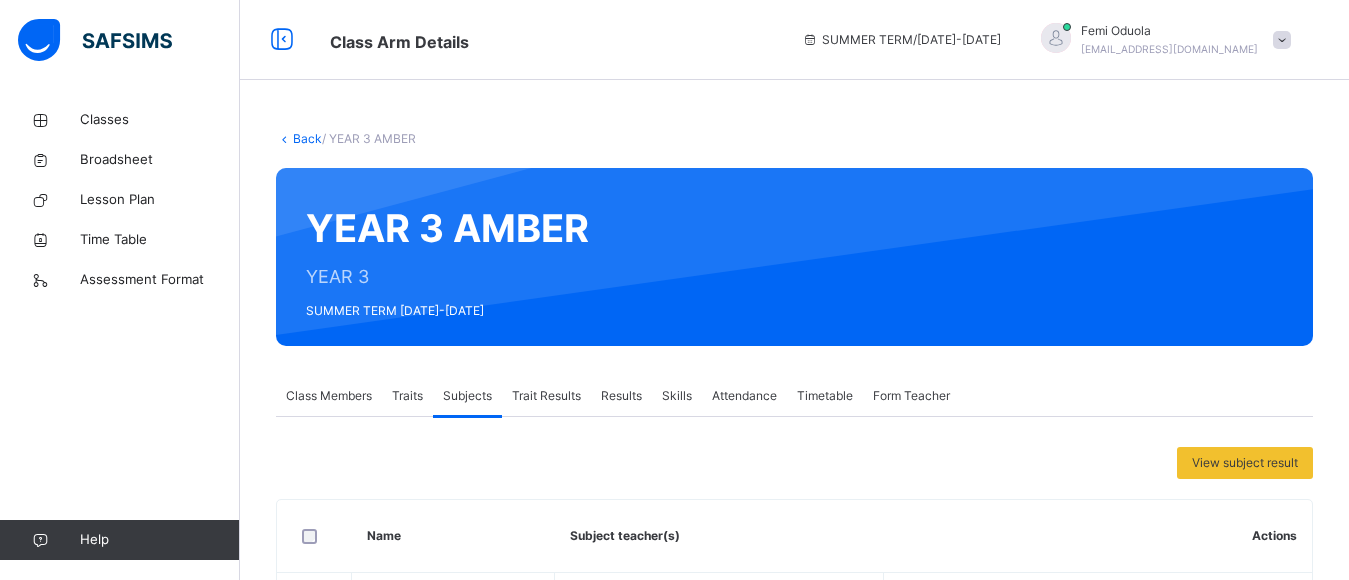 click on "Results" at bounding box center (621, 396) 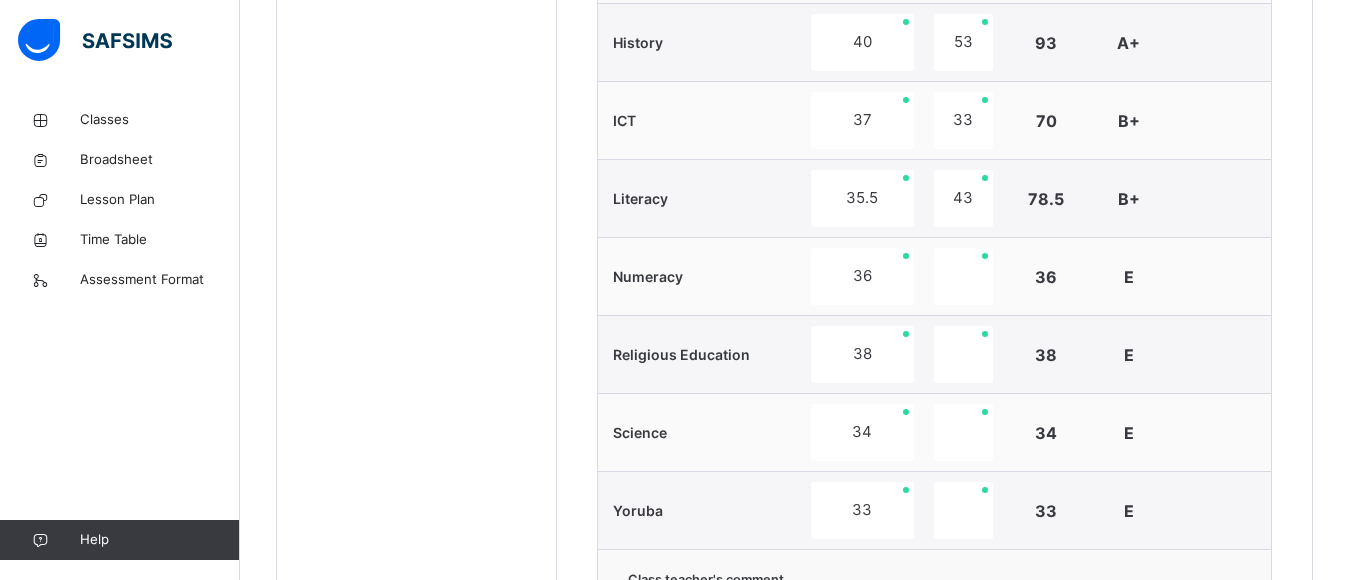 scroll, scrollTop: 1490, scrollLeft: 0, axis: vertical 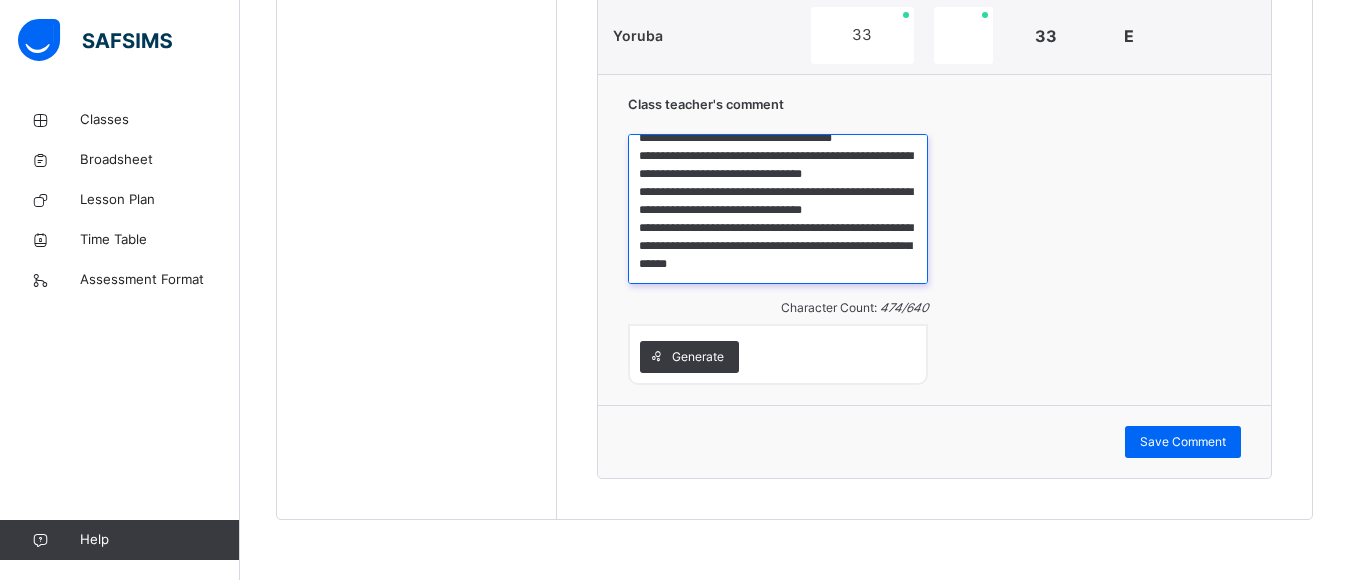 drag, startPoint x: 640, startPoint y: 152, endPoint x: 858, endPoint y: 290, distance: 258.00775 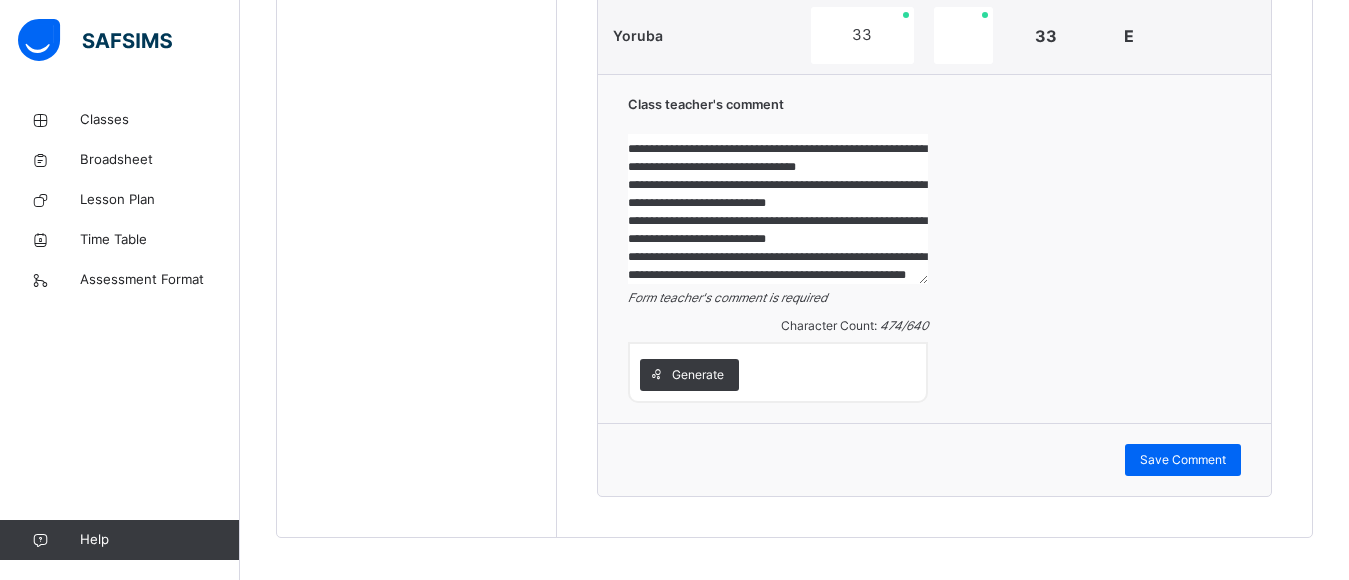 scroll, scrollTop: 113, scrollLeft: 0, axis: vertical 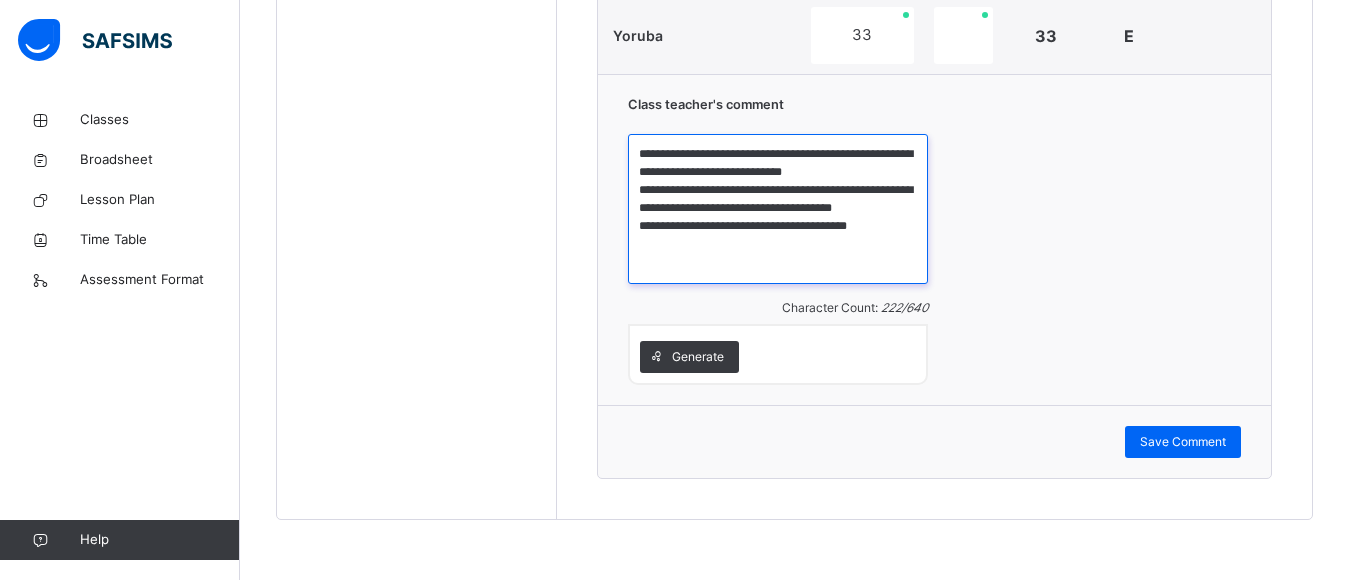 drag, startPoint x: 638, startPoint y: 153, endPoint x: 899, endPoint y: 242, distance: 275.75714 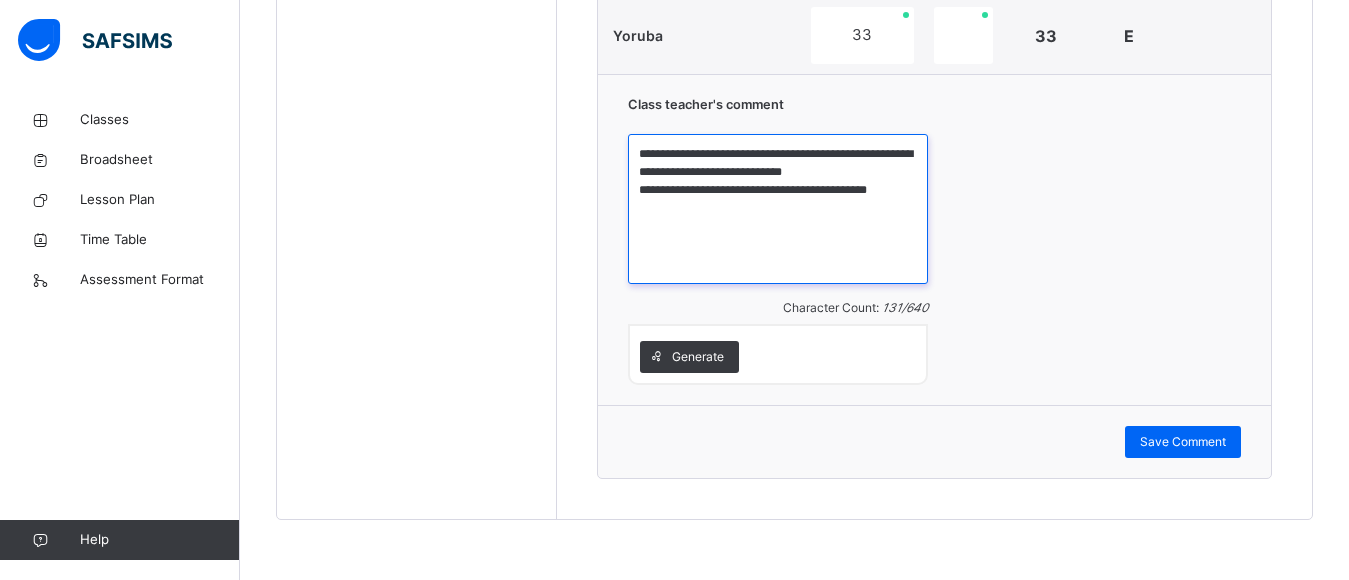 drag, startPoint x: 650, startPoint y: 155, endPoint x: 873, endPoint y: 210, distance: 229.68239 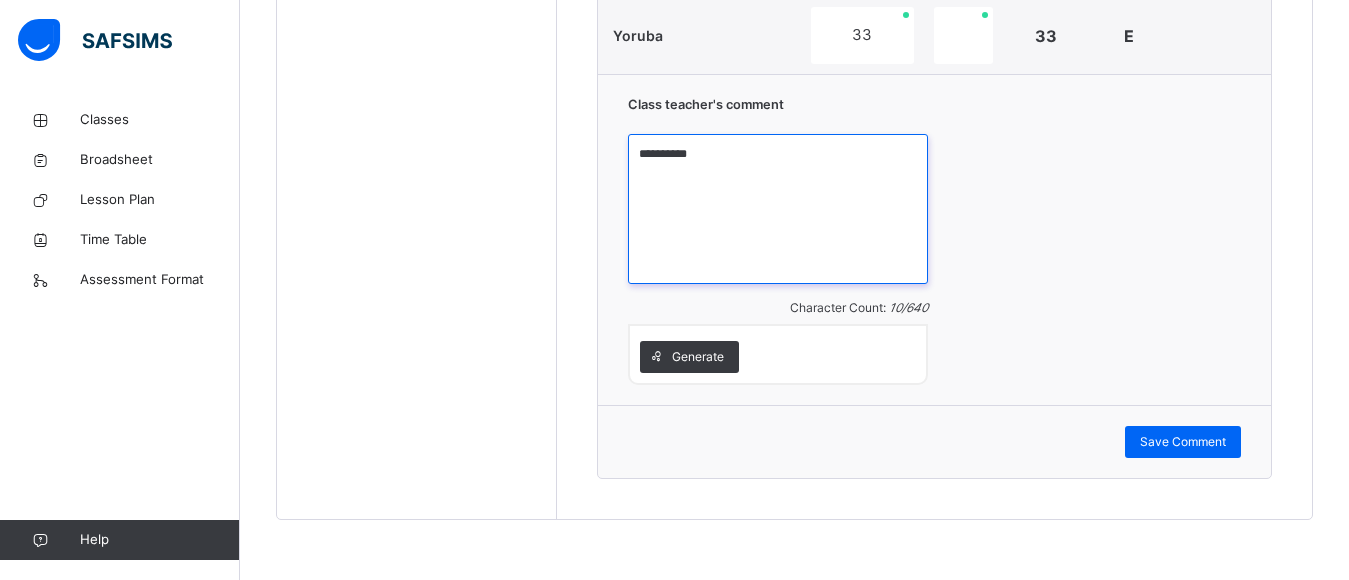 click on "*********" at bounding box center (778, 209) 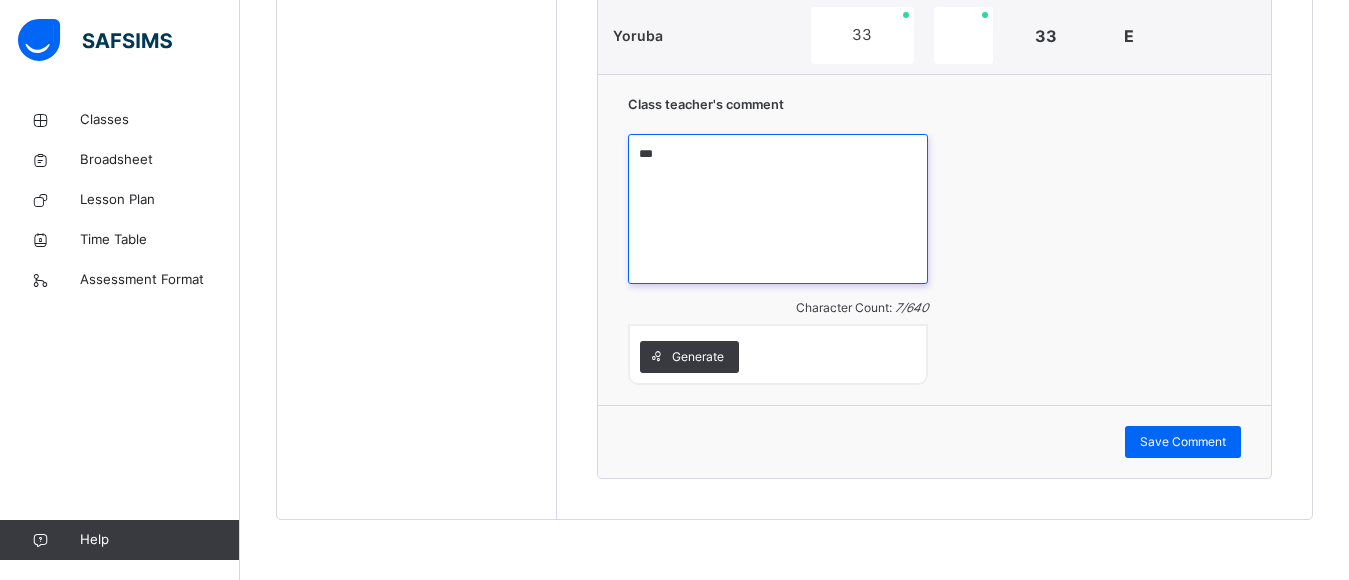 type on "*" 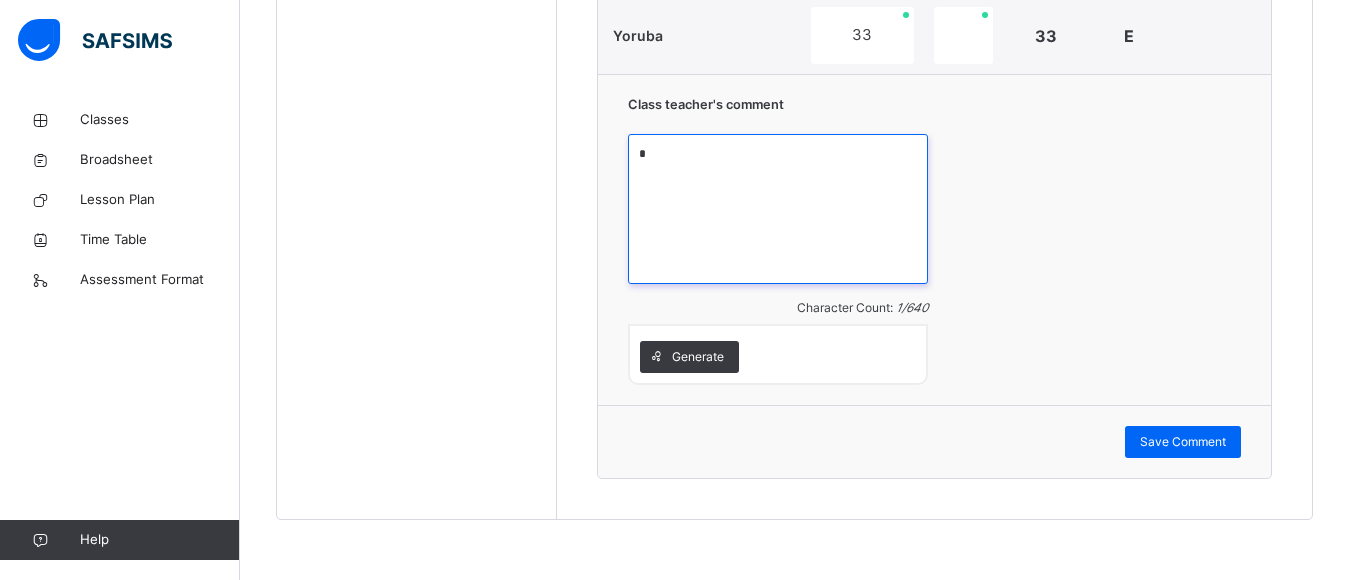 paste on "**********" 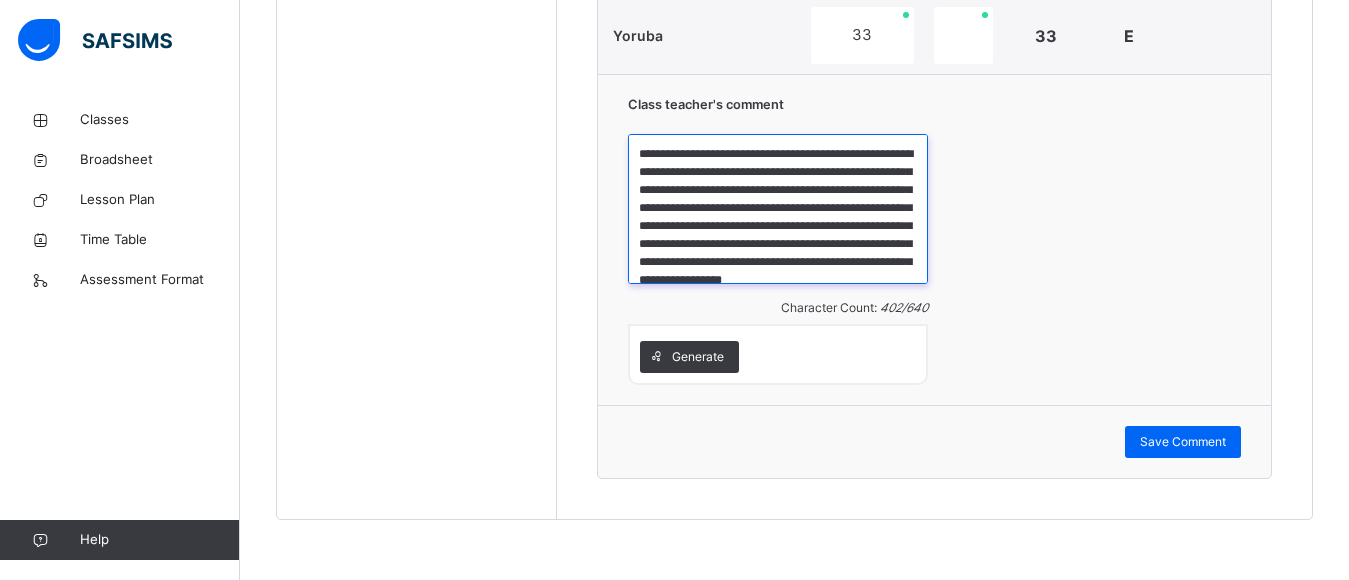 scroll, scrollTop: 41, scrollLeft: 0, axis: vertical 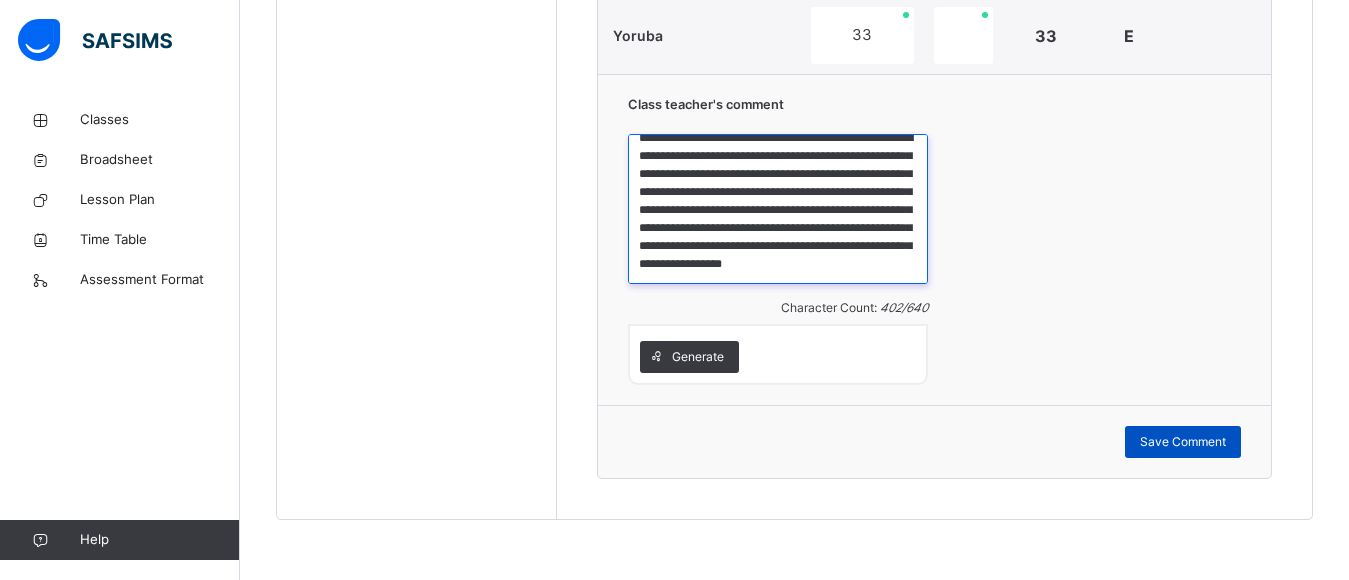 type on "**********" 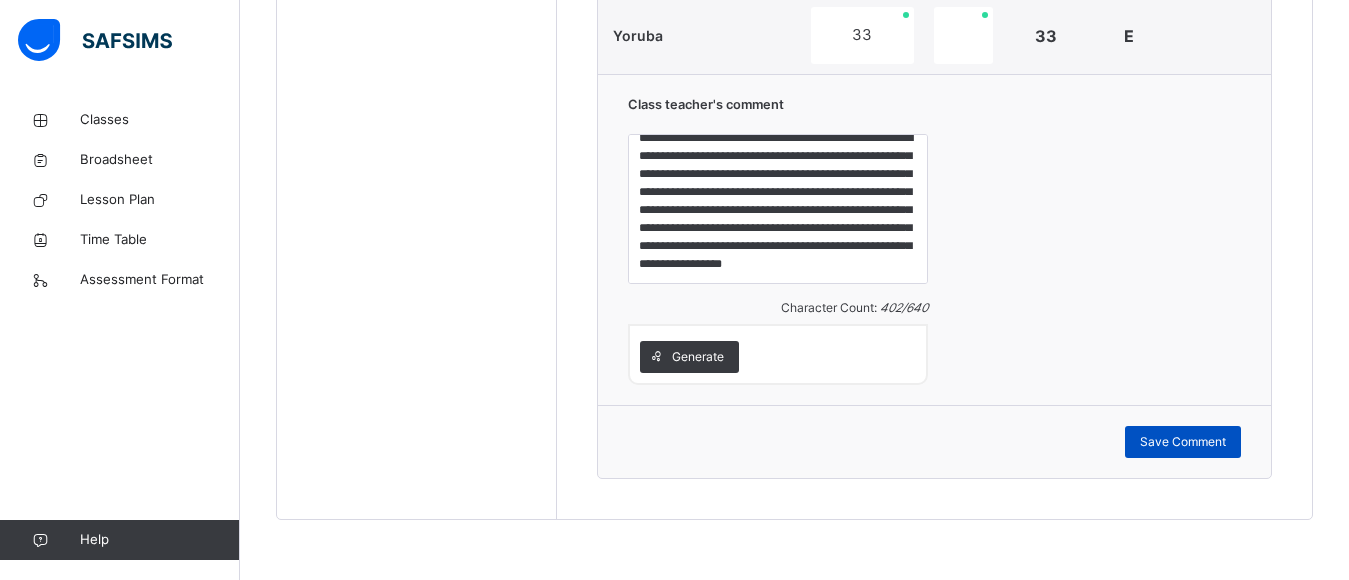 click on "Save Comment" at bounding box center (1183, 442) 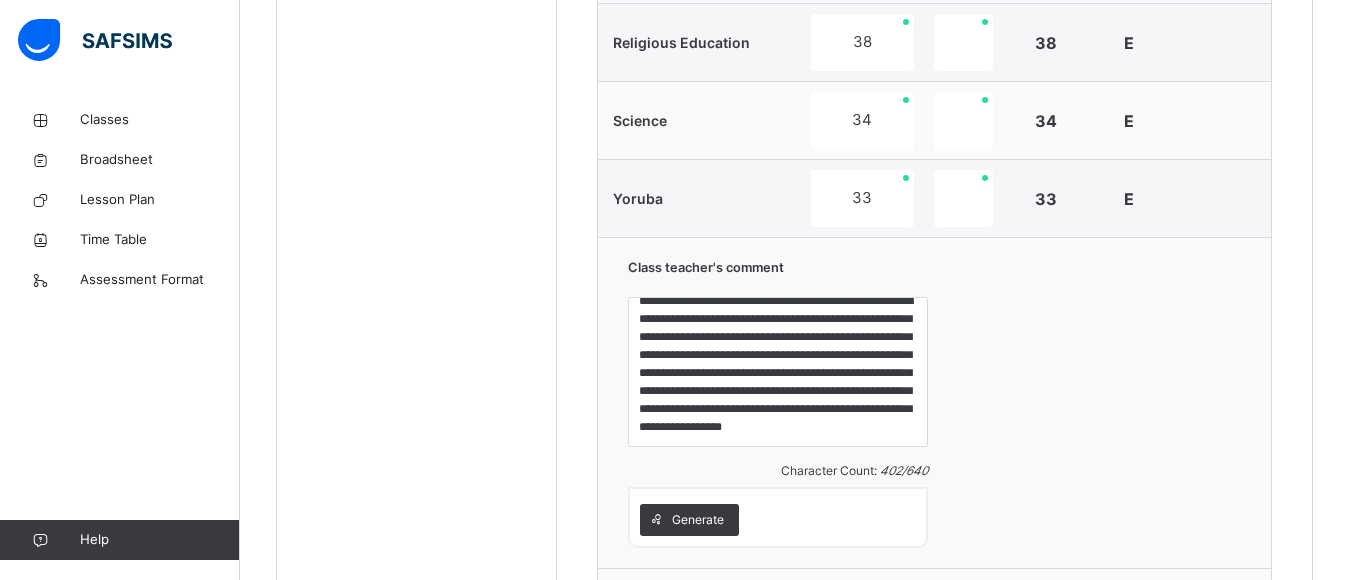 scroll, scrollTop: 1290, scrollLeft: 0, axis: vertical 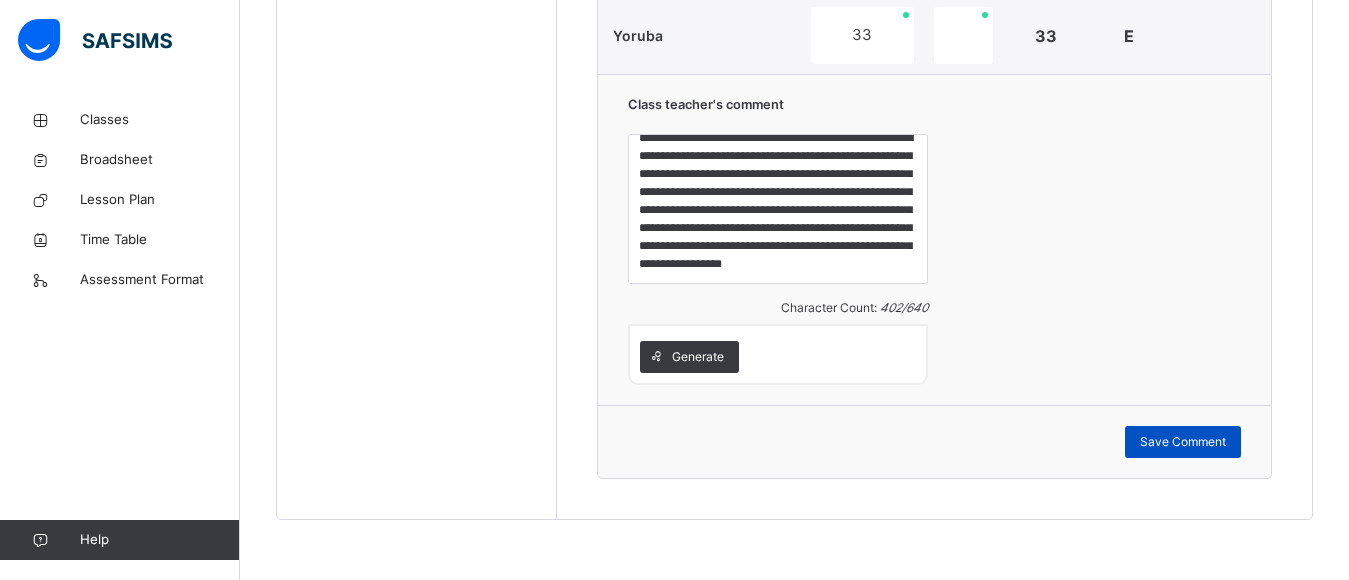 click on "Save Comment" at bounding box center [1183, 442] 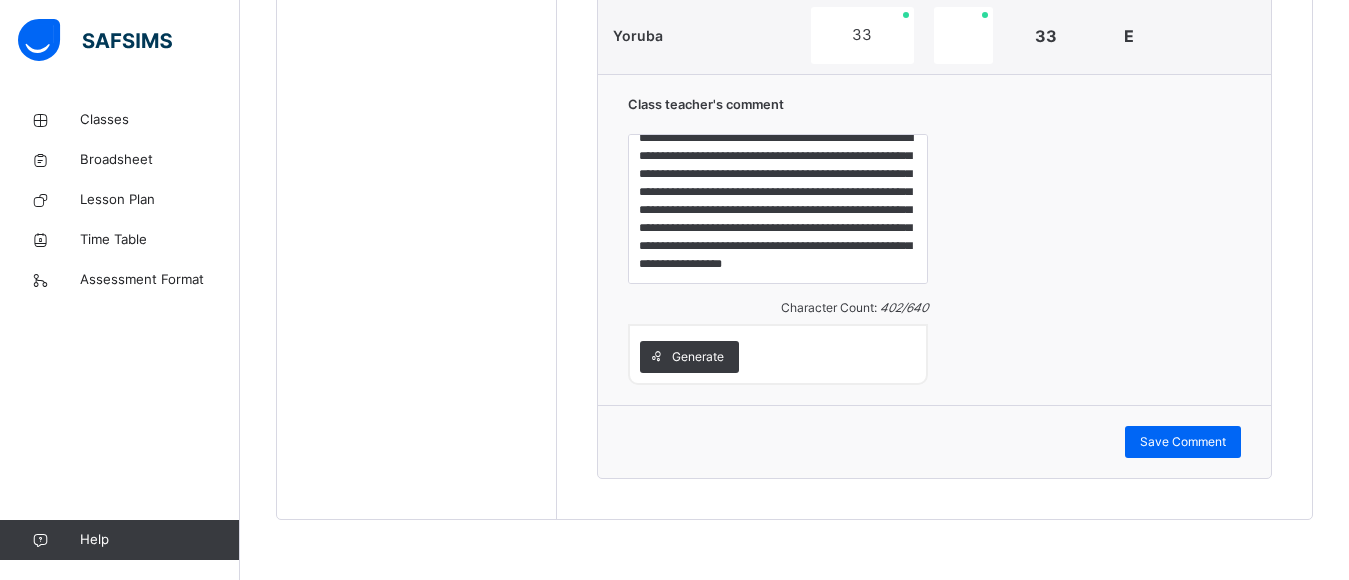 scroll, scrollTop: 983, scrollLeft: 0, axis: vertical 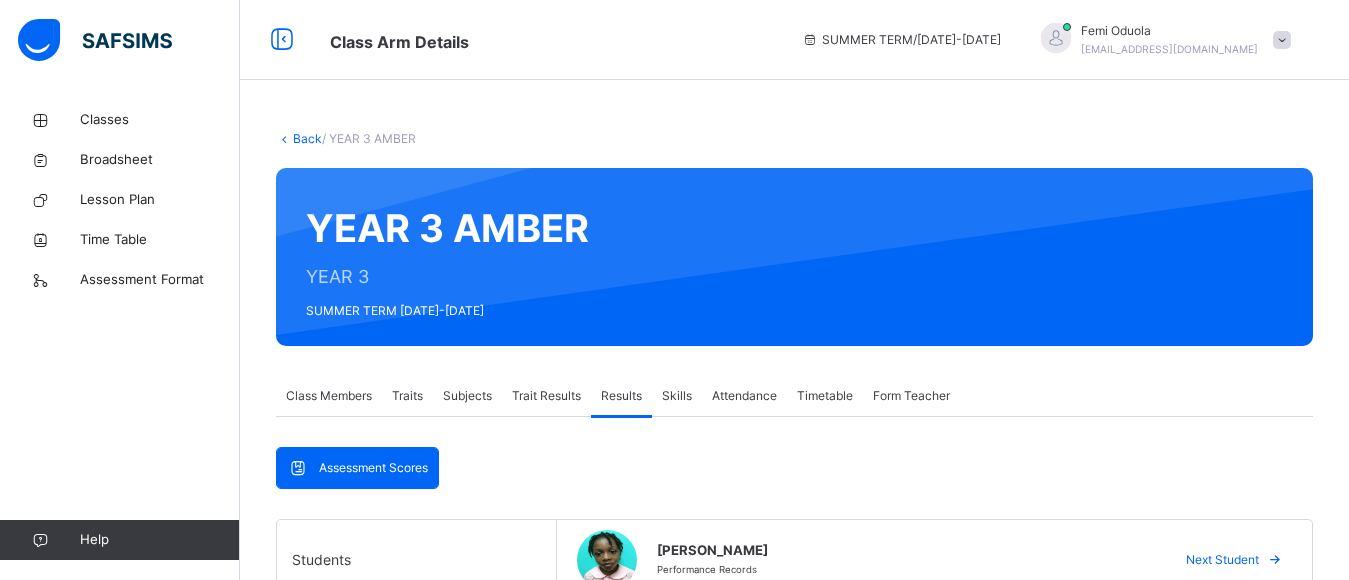 click on "Subjects" at bounding box center [467, 396] 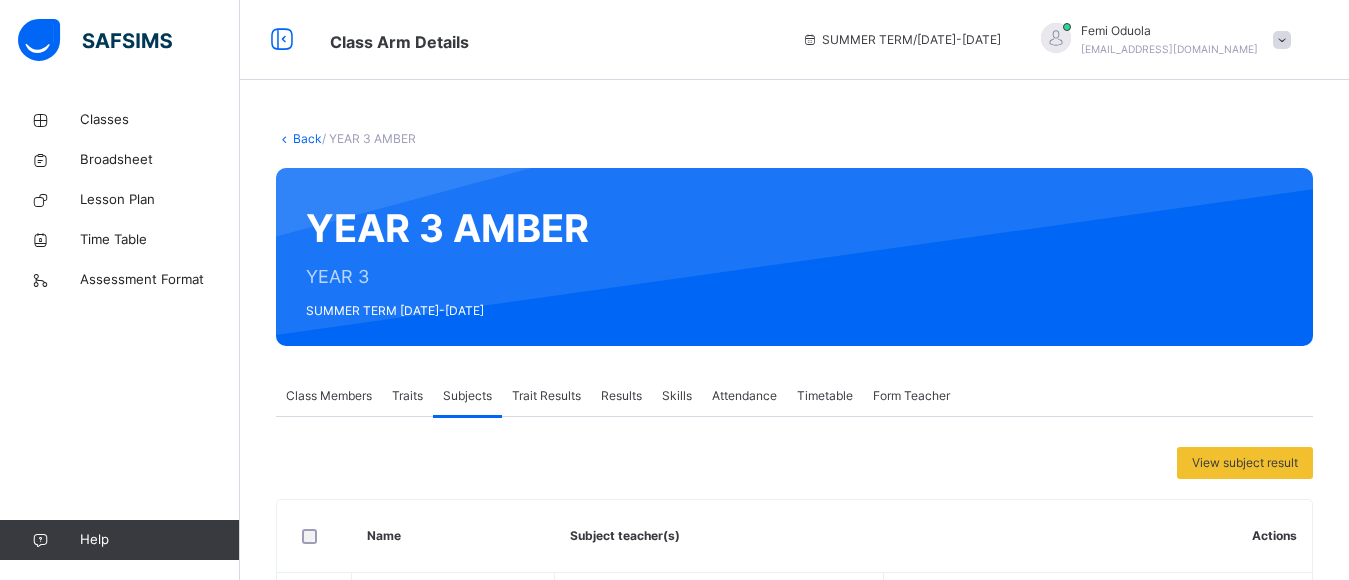 scroll, scrollTop: 508, scrollLeft: 0, axis: vertical 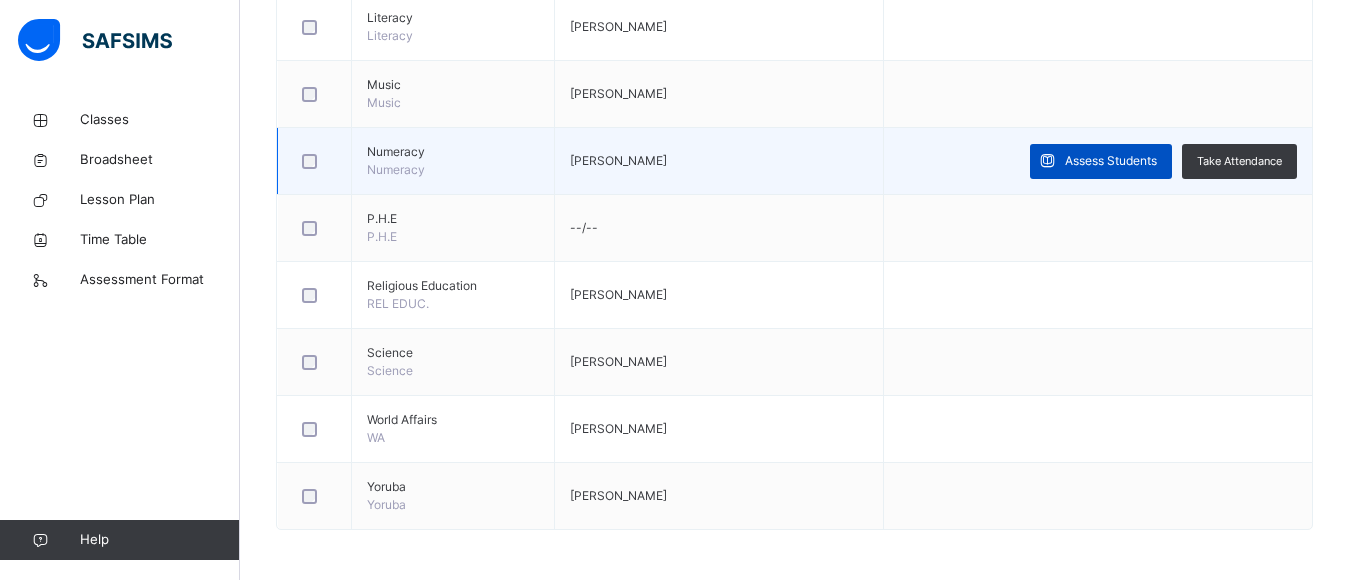click on "Assess Students" at bounding box center (1111, 161) 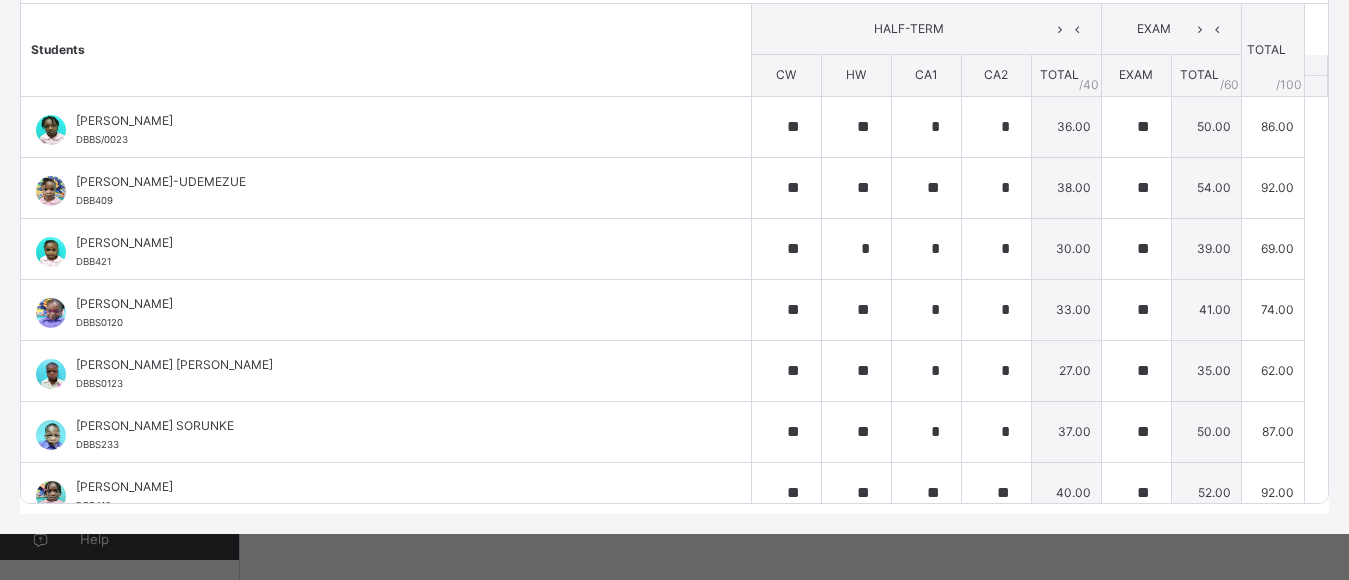 scroll, scrollTop: 331, scrollLeft: 0, axis: vertical 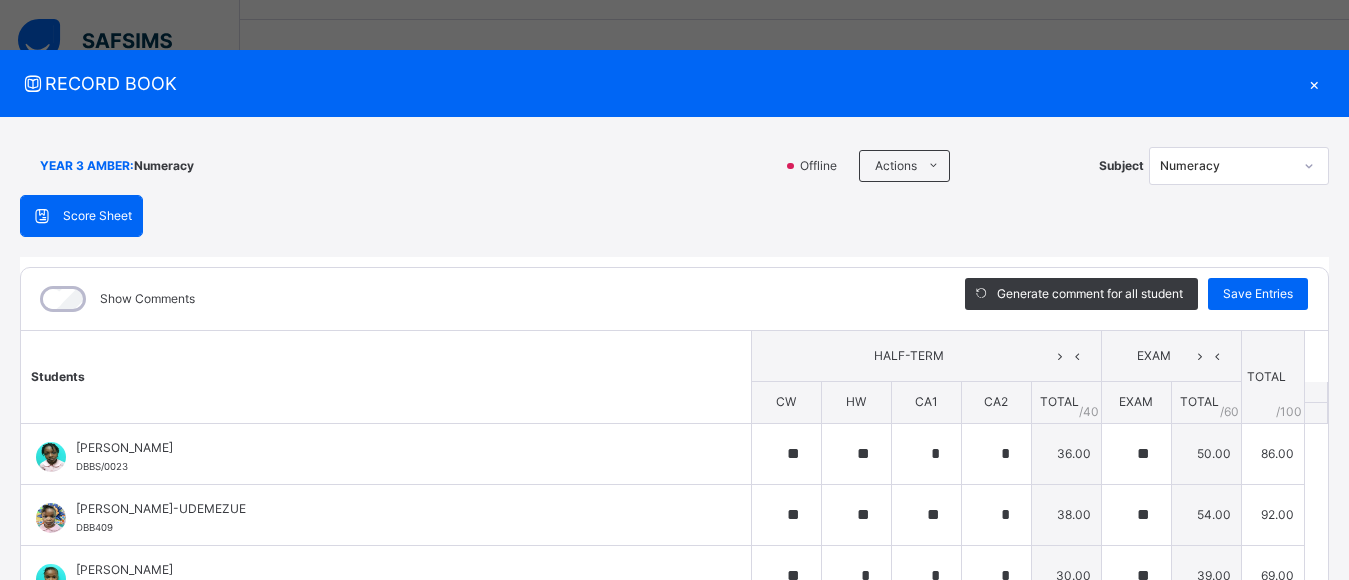 click on "×" at bounding box center [1314, 83] 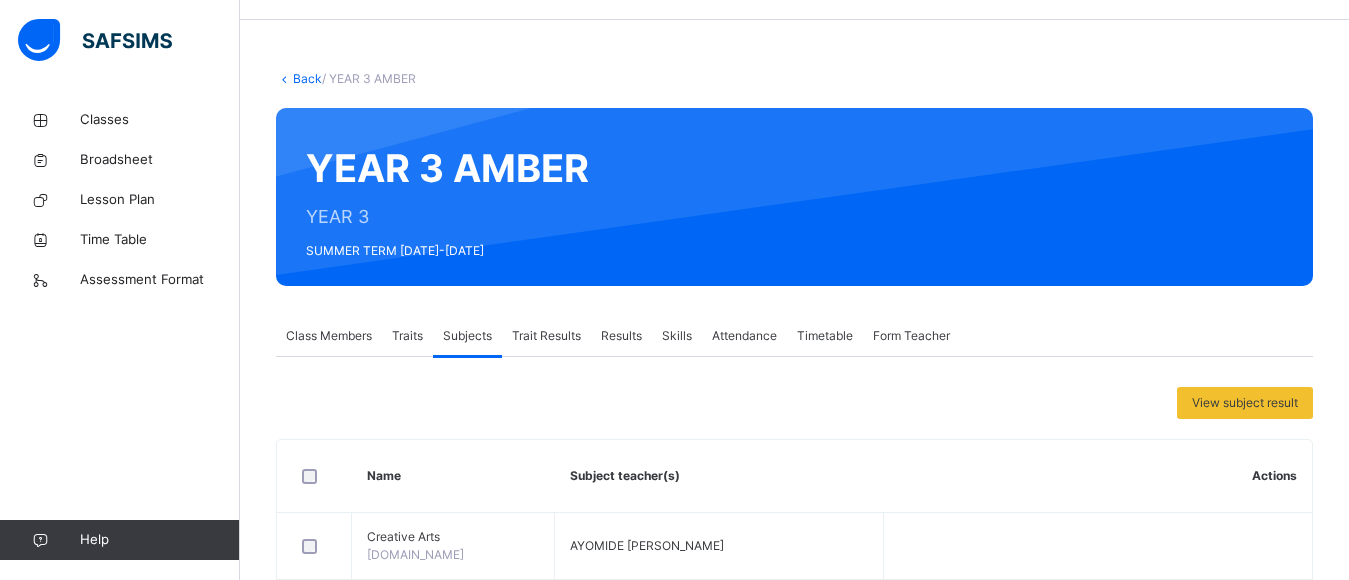 click on "Results" at bounding box center (621, 336) 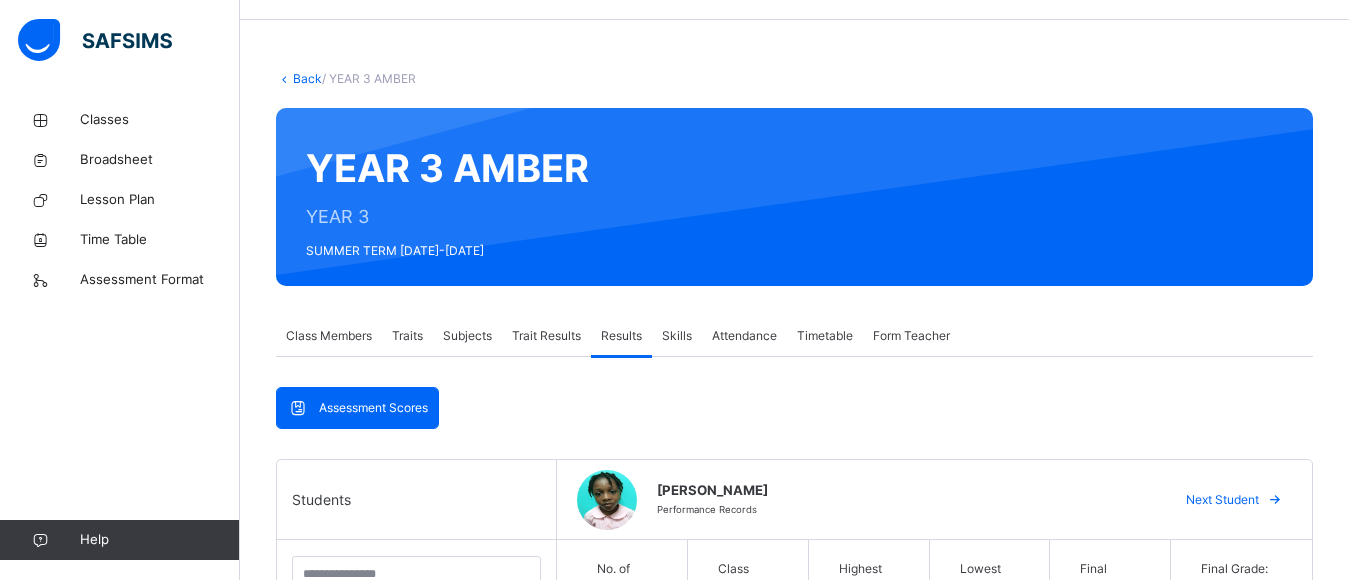 scroll, scrollTop: 567, scrollLeft: 0, axis: vertical 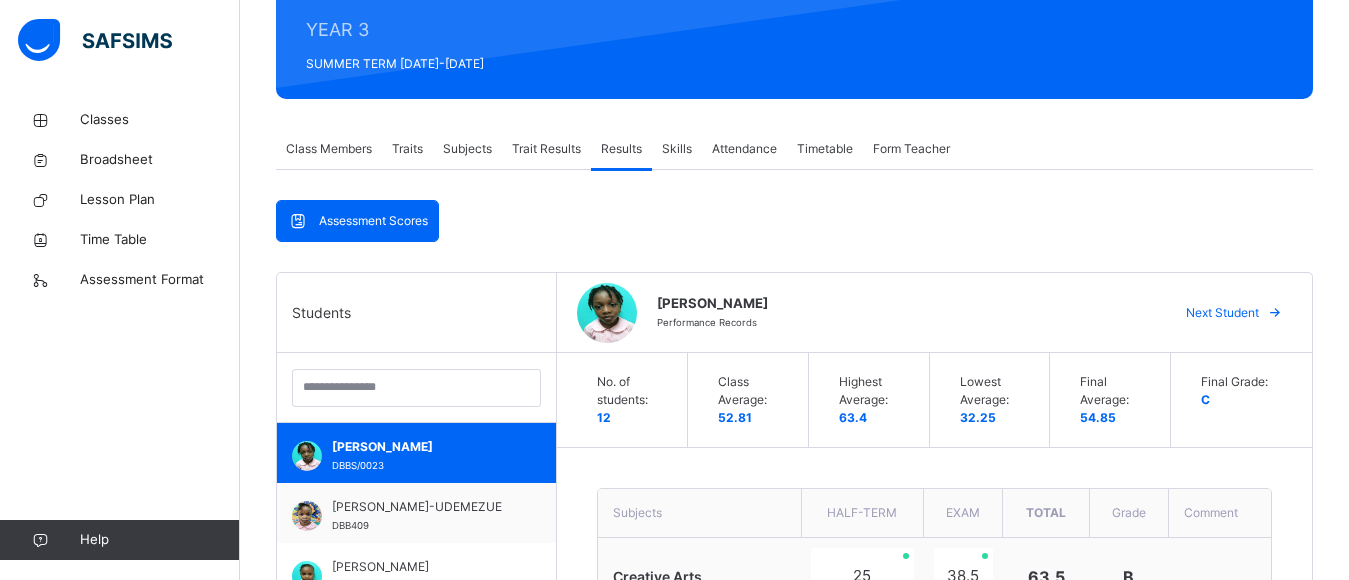 click on "Subjects" at bounding box center [467, 149] 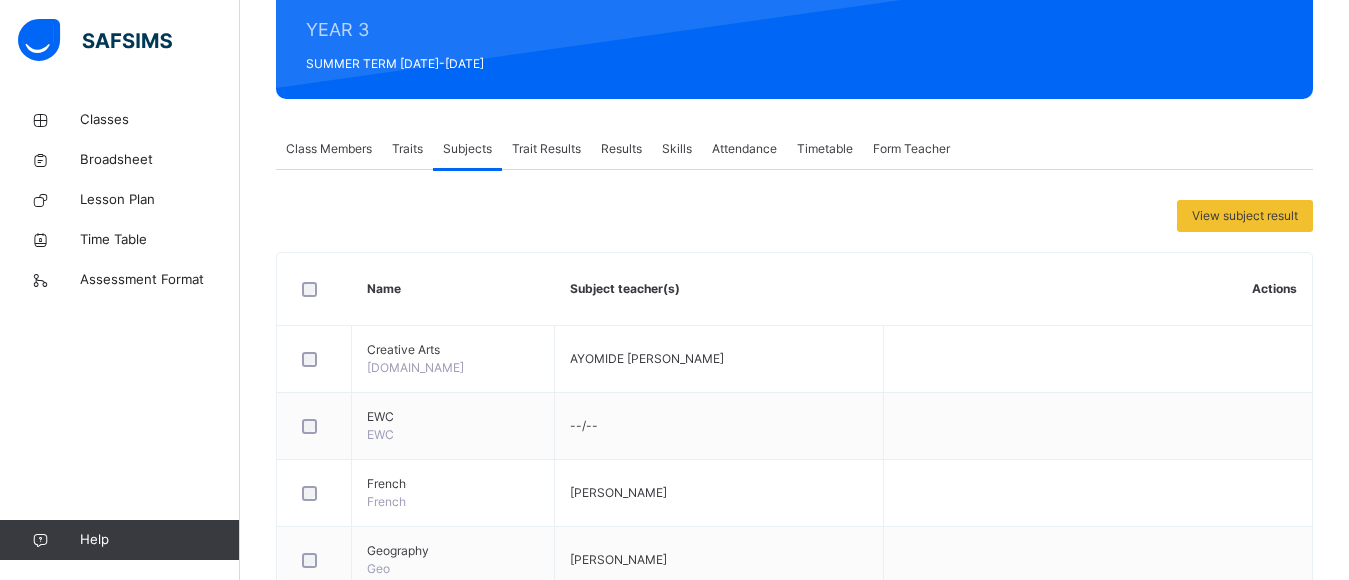 scroll, scrollTop: 755, scrollLeft: 0, axis: vertical 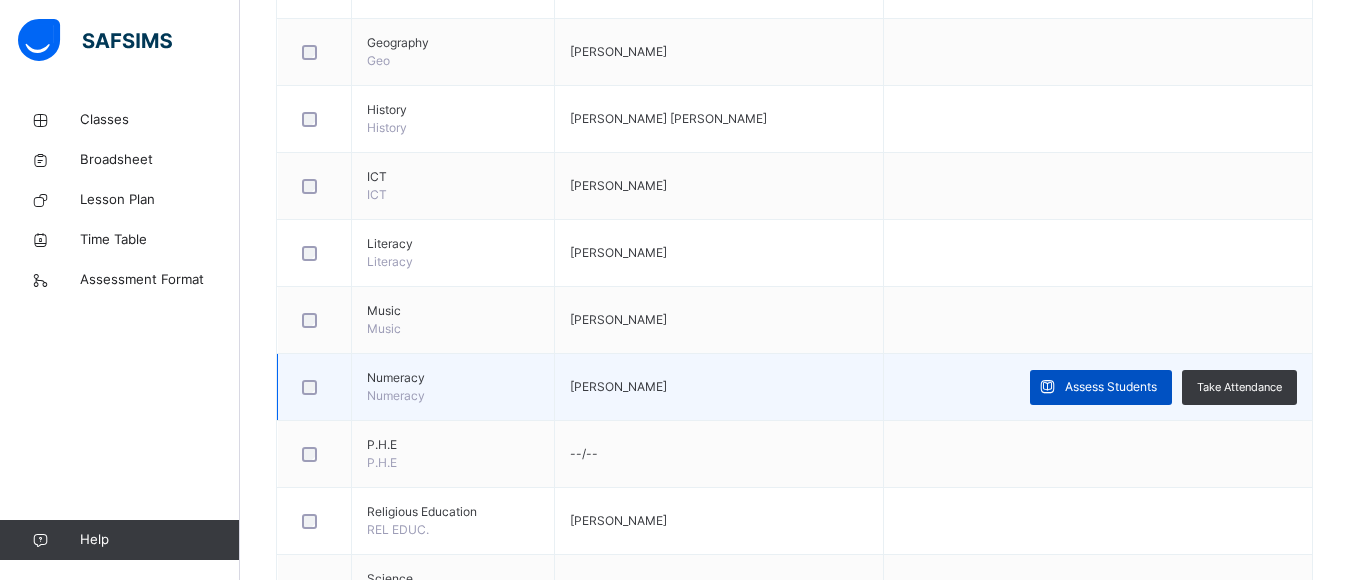 click on "Assess Students" at bounding box center [1111, 387] 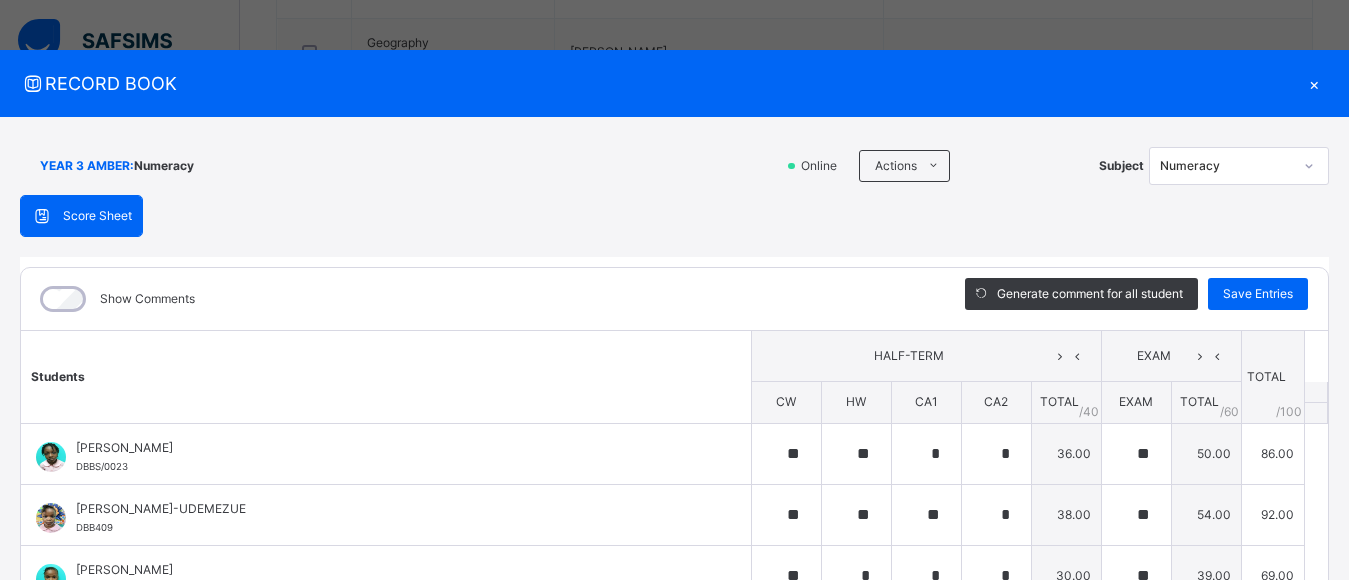 scroll, scrollTop: 981, scrollLeft: 0, axis: vertical 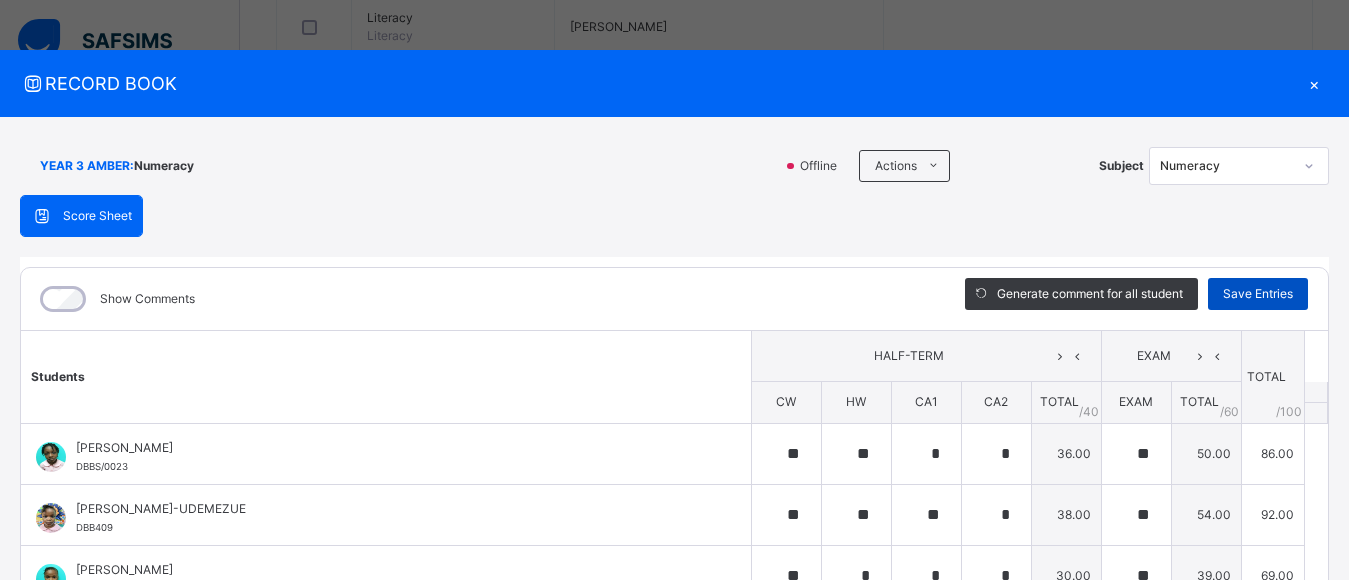 click on "Save Entries" at bounding box center [1258, 294] 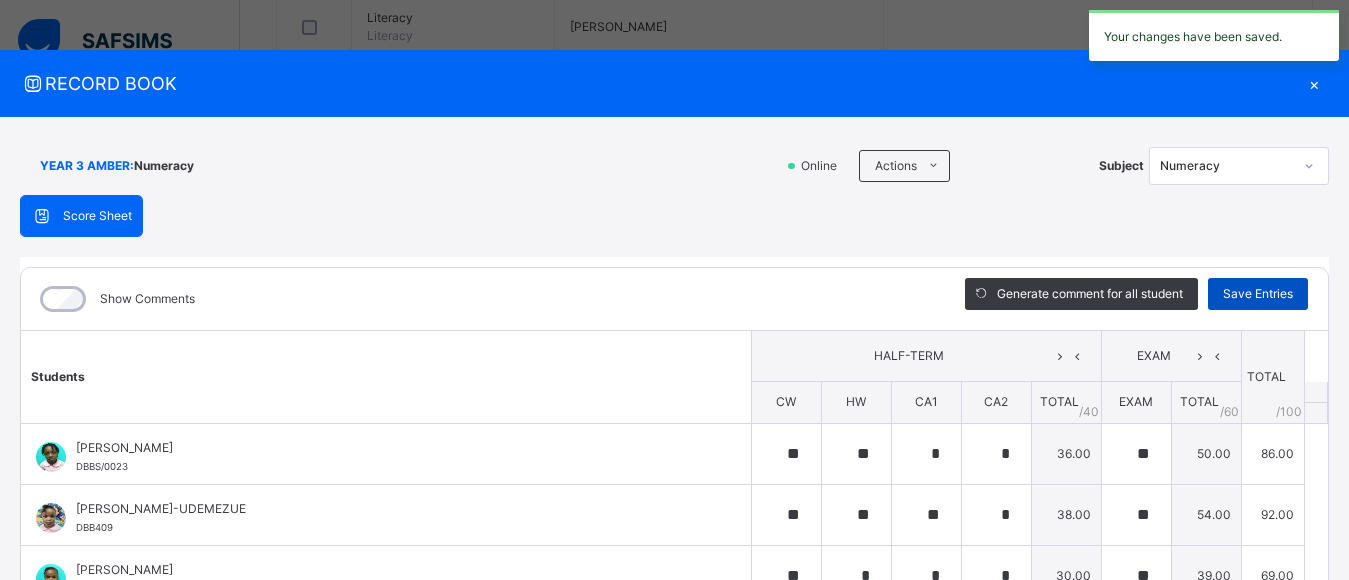 type on "**" 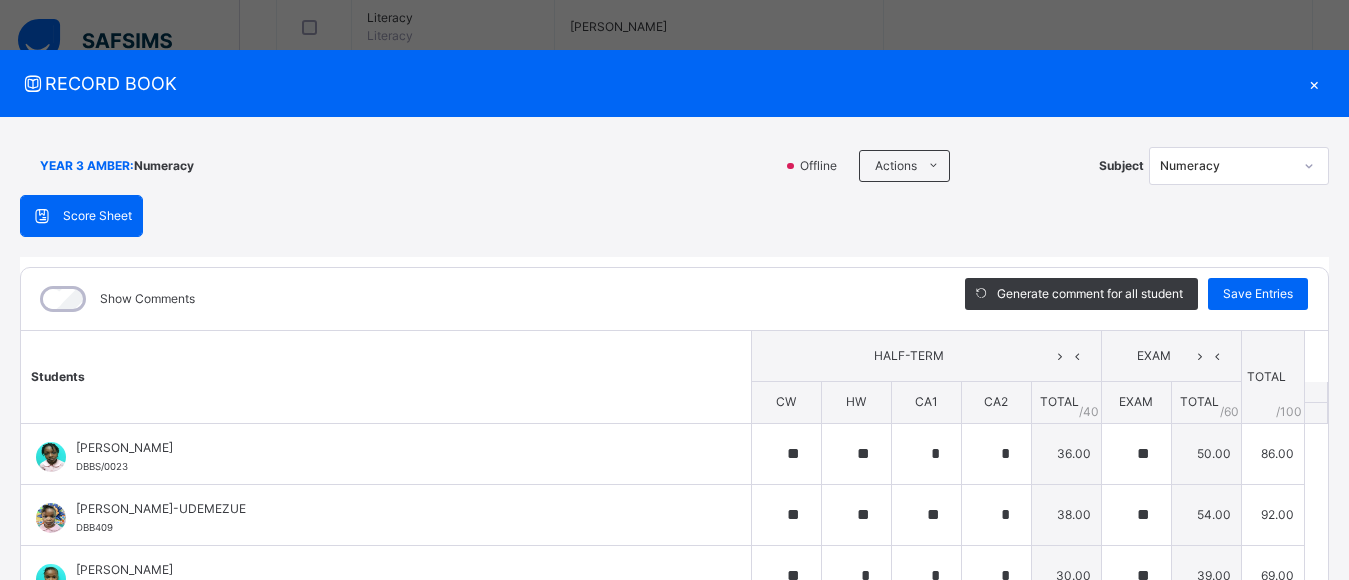 click on "×" at bounding box center (1314, 83) 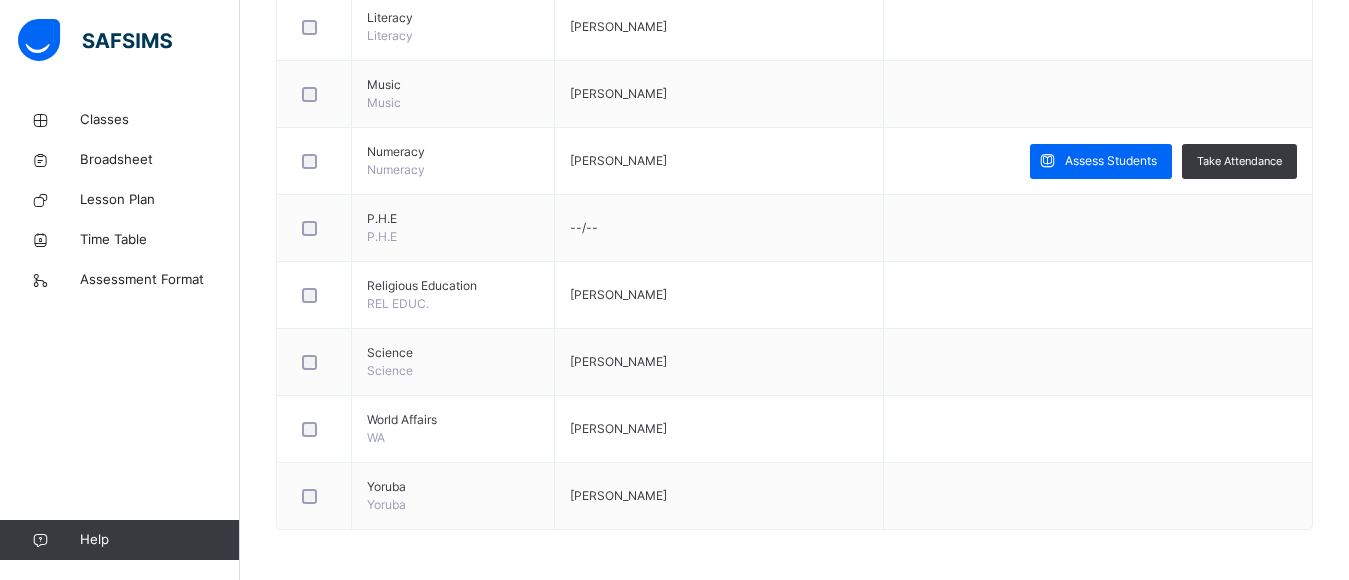 scroll, scrollTop: 474, scrollLeft: 0, axis: vertical 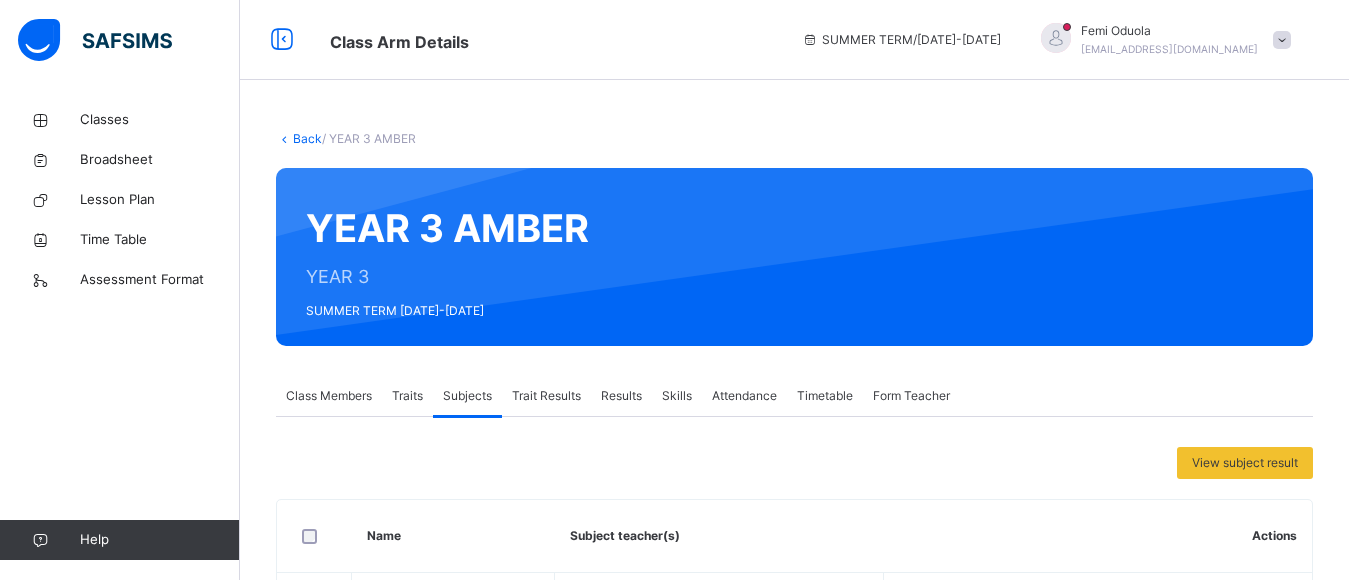 click on "Results" at bounding box center (621, 396) 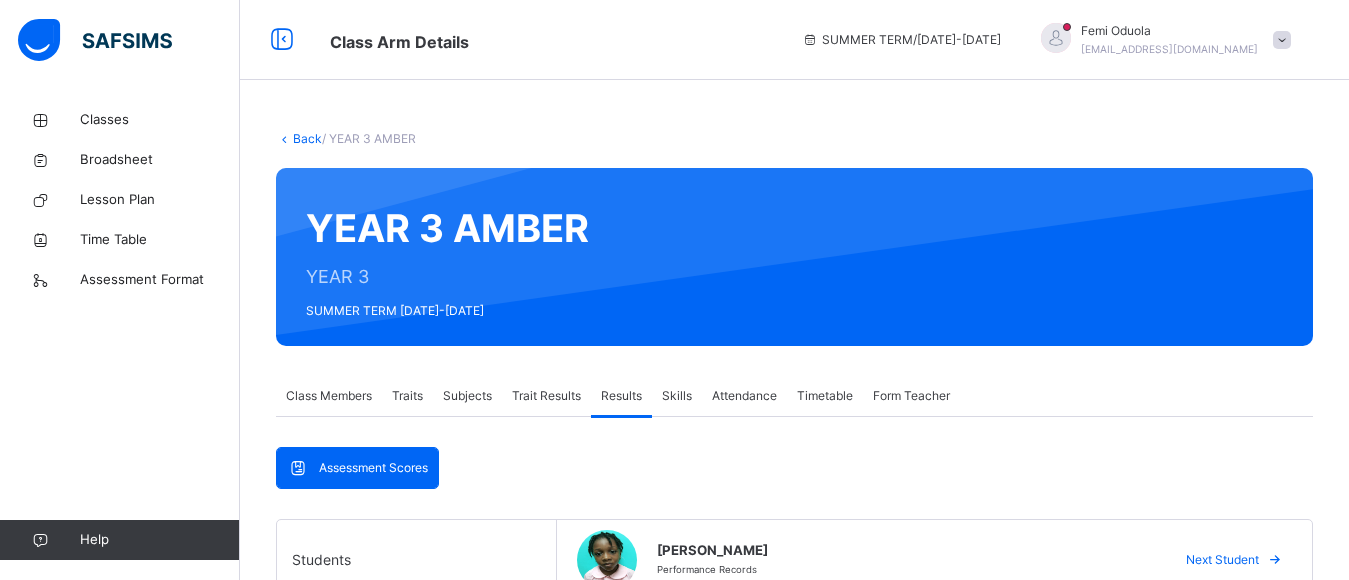 scroll, scrollTop: 508, scrollLeft: 0, axis: vertical 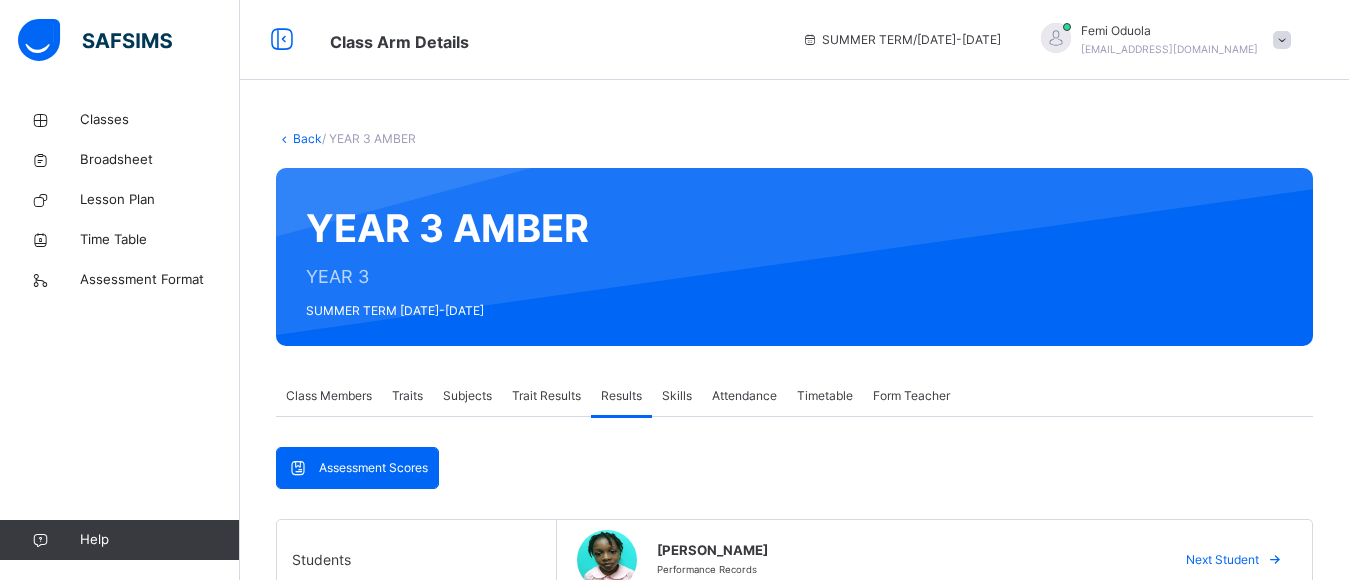 click on "Subjects" at bounding box center (467, 396) 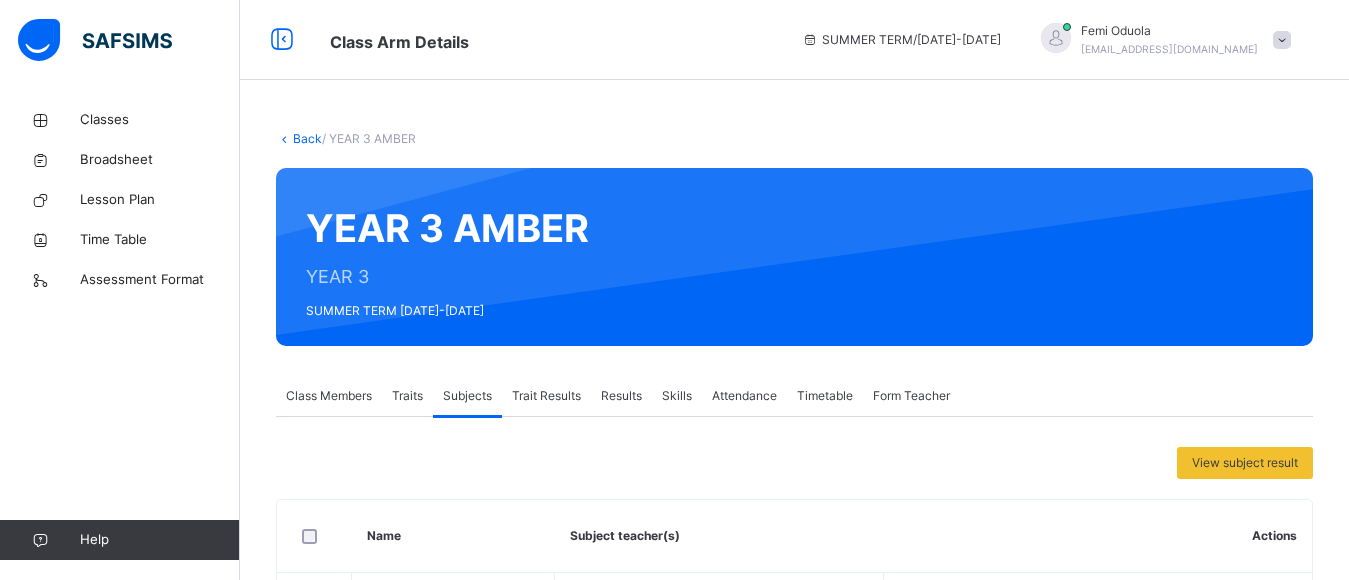 scroll, scrollTop: 508, scrollLeft: 0, axis: vertical 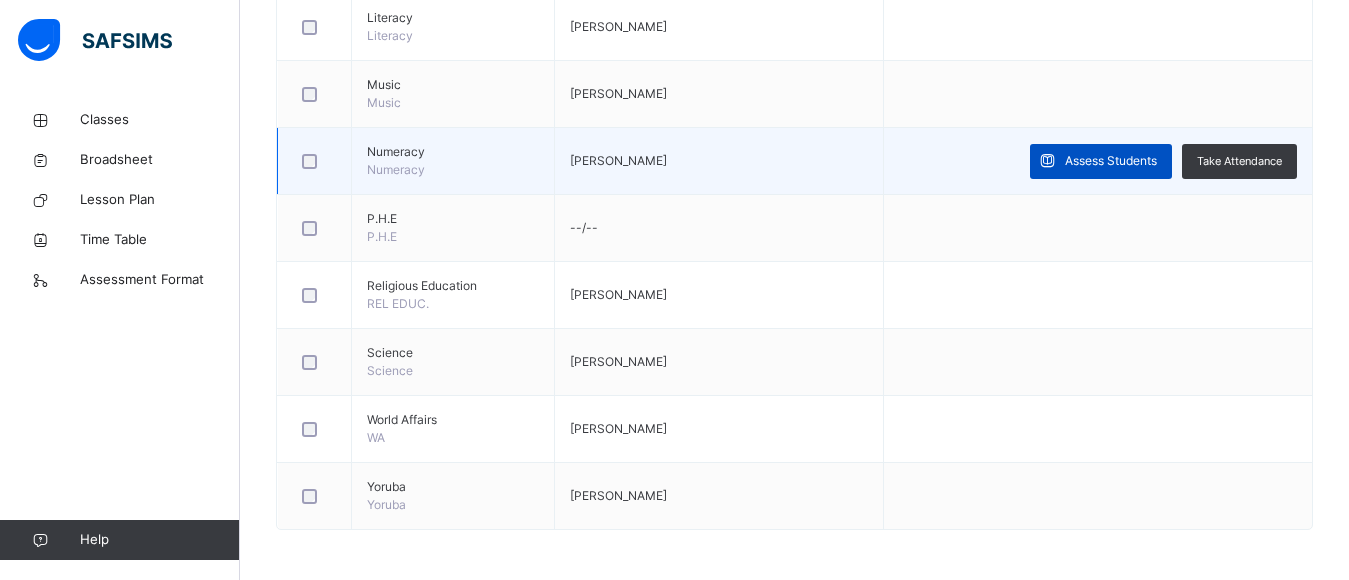 click on "Assess Students" at bounding box center [1111, 161] 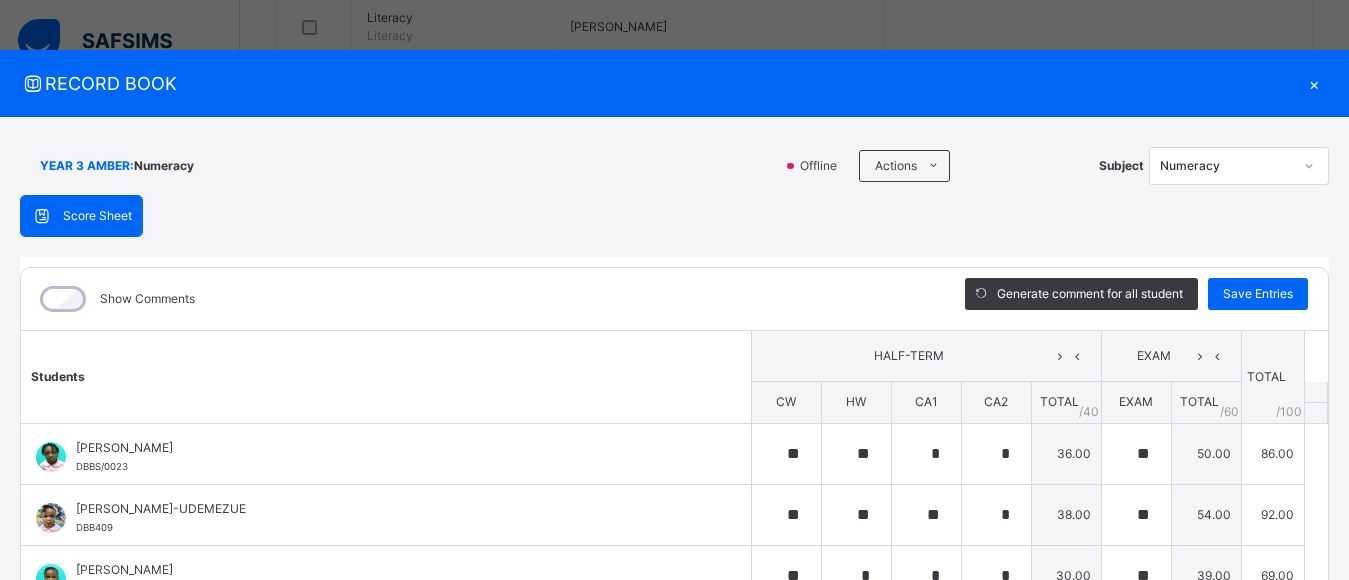 scroll, scrollTop: 474, scrollLeft: 0, axis: vertical 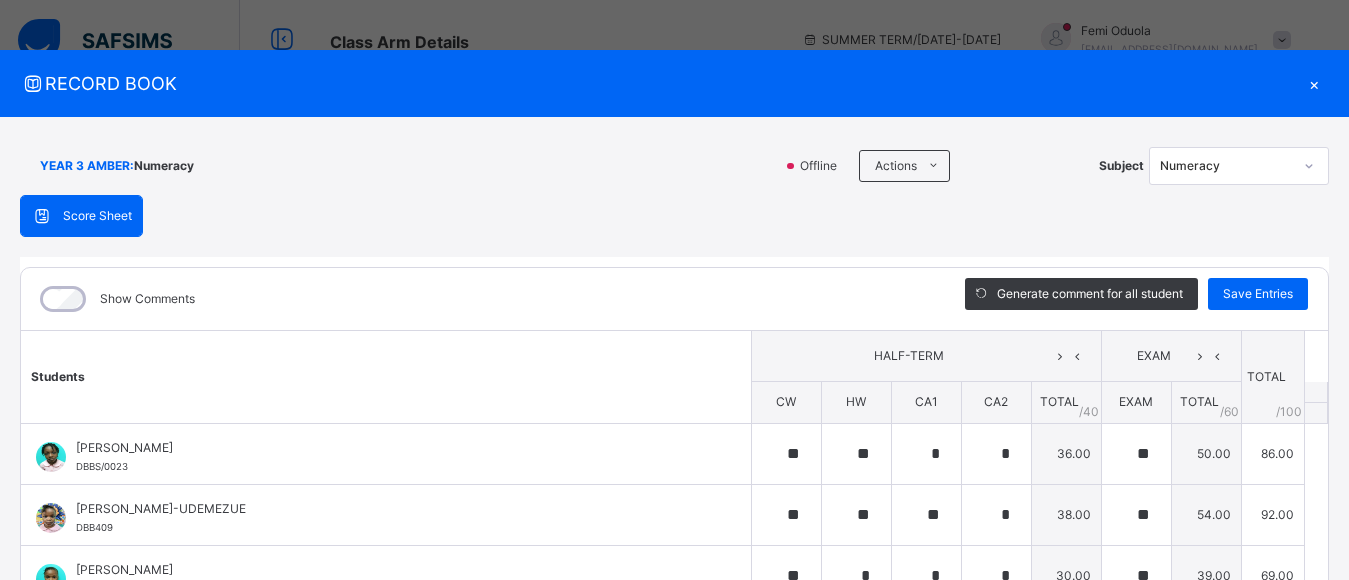 click on "×" at bounding box center (1314, 83) 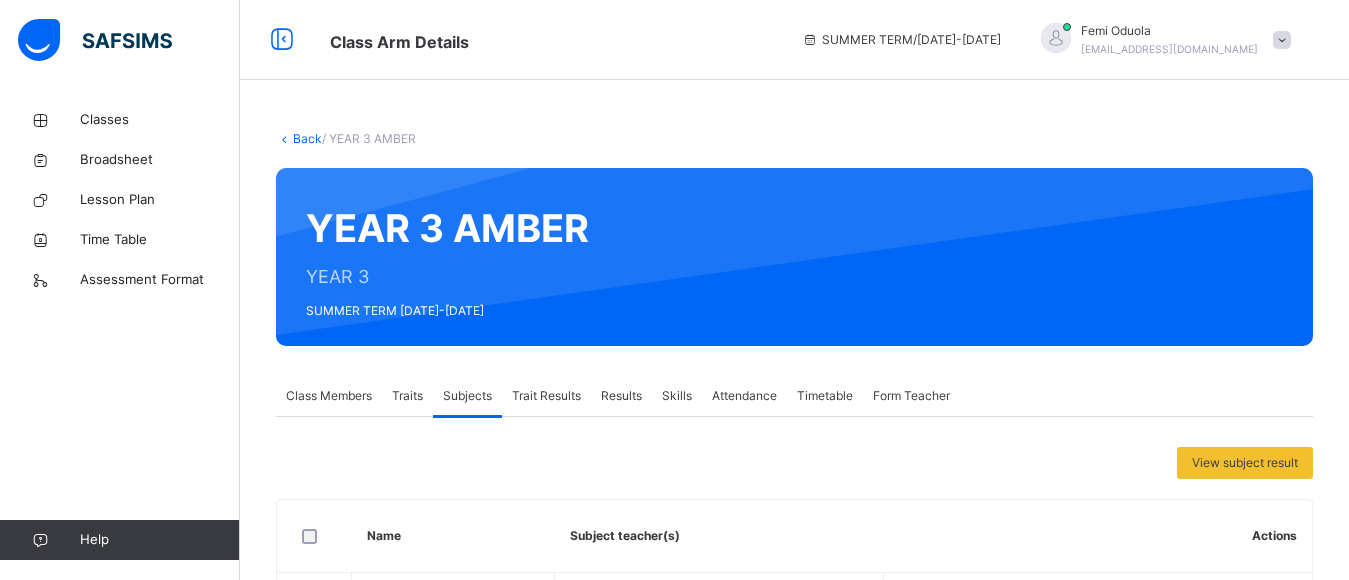 click on "Results" at bounding box center (621, 396) 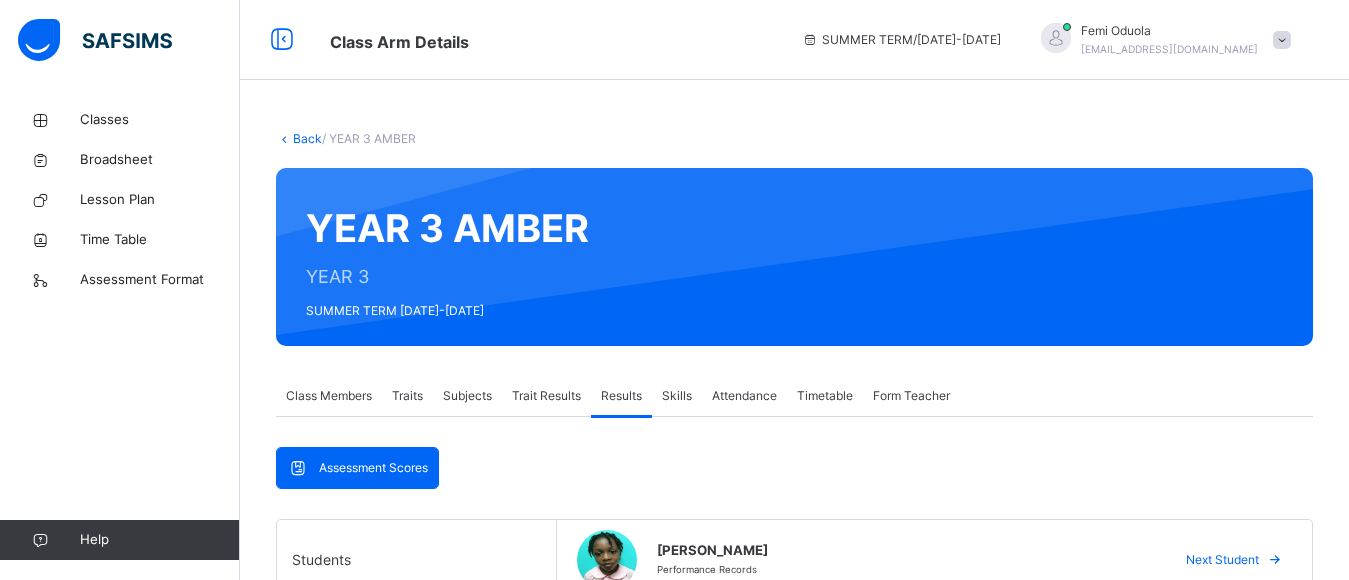 scroll, scrollTop: 508, scrollLeft: 0, axis: vertical 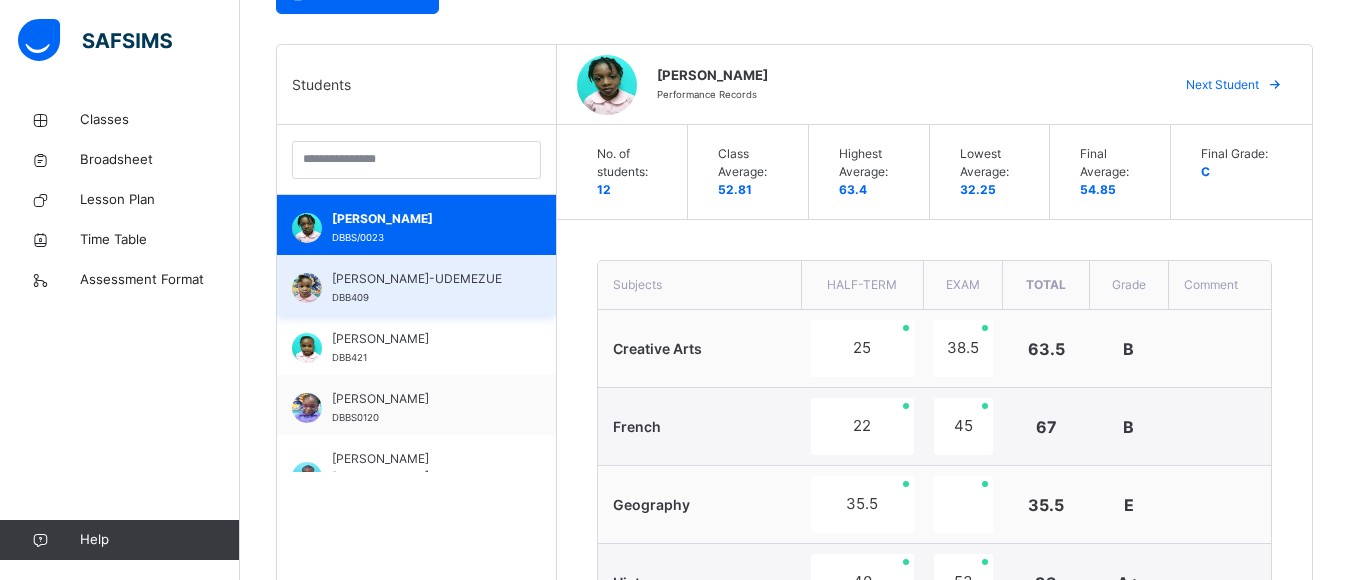 click on "[PERSON_NAME]-UDEMEZUE" at bounding box center [421, 279] 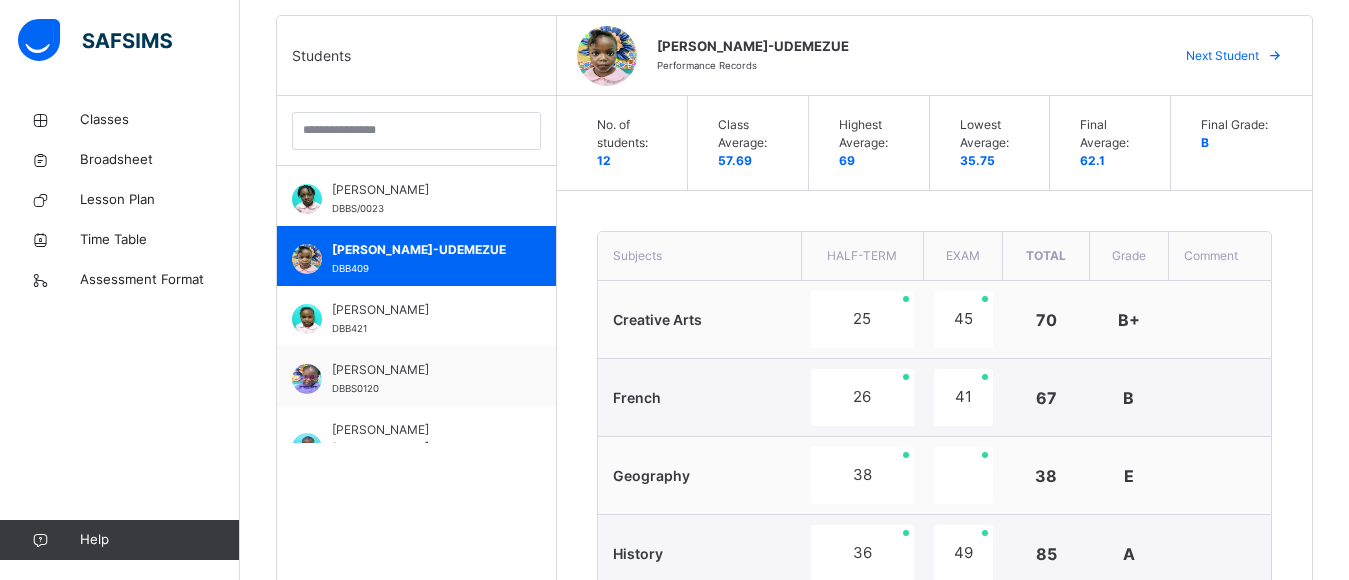 scroll, scrollTop: 515, scrollLeft: 0, axis: vertical 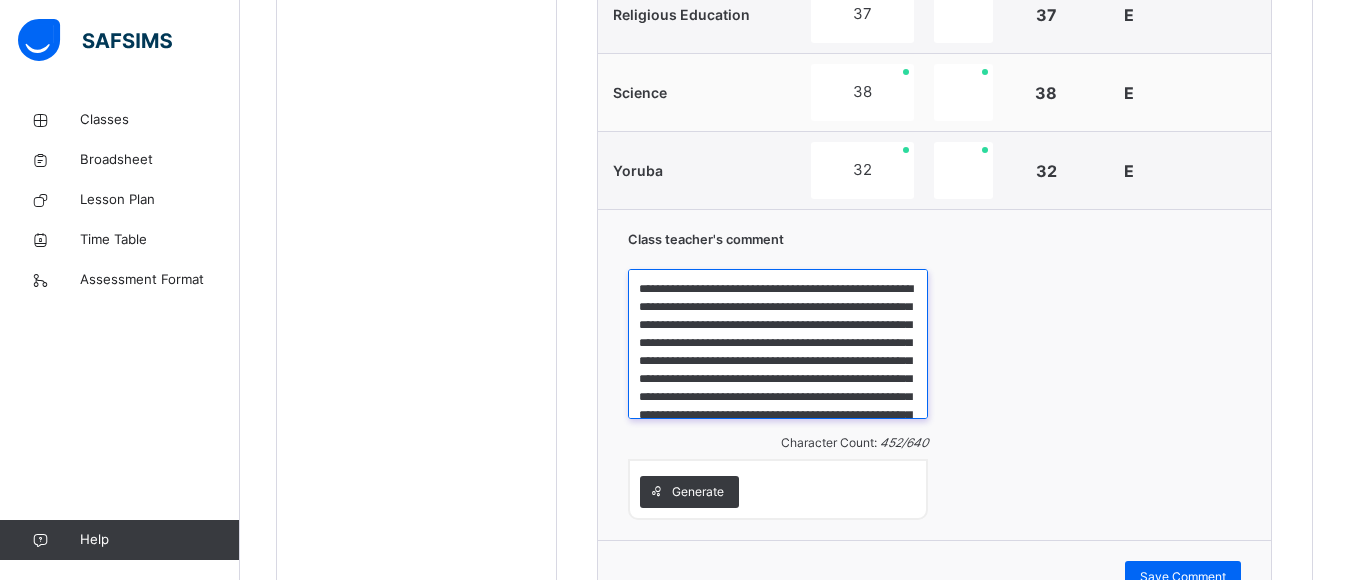 drag, startPoint x: 720, startPoint y: 340, endPoint x: 821, endPoint y: 399, distance: 116.970085 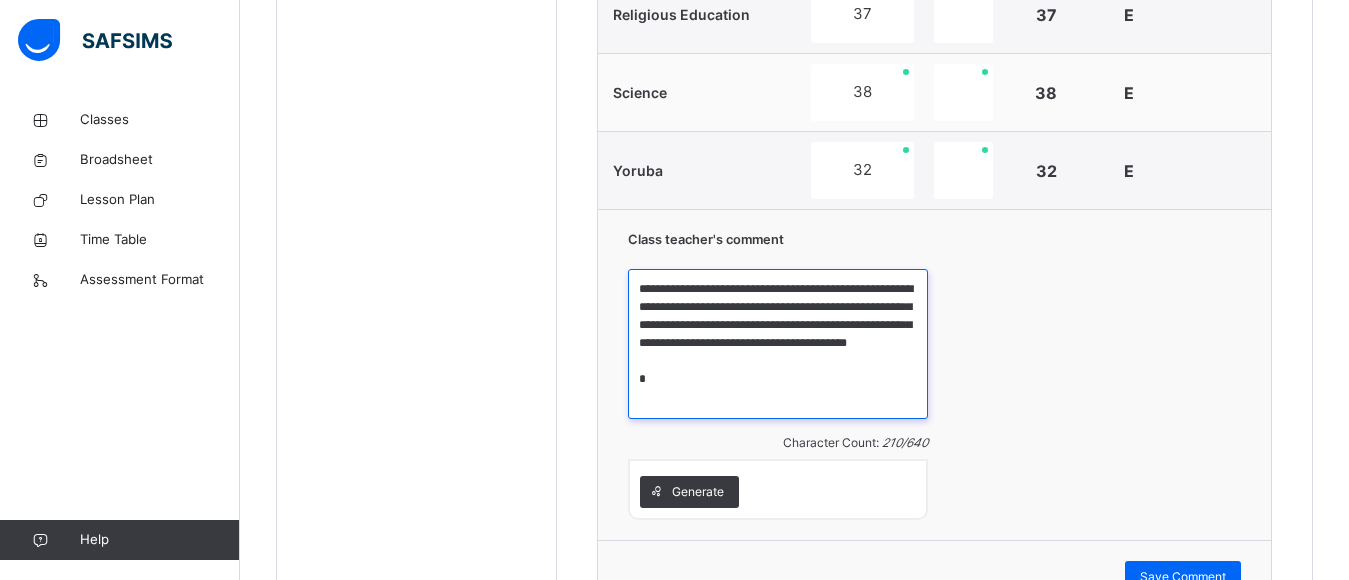 drag, startPoint x: 639, startPoint y: 290, endPoint x: 800, endPoint y: 364, distance: 177.19199 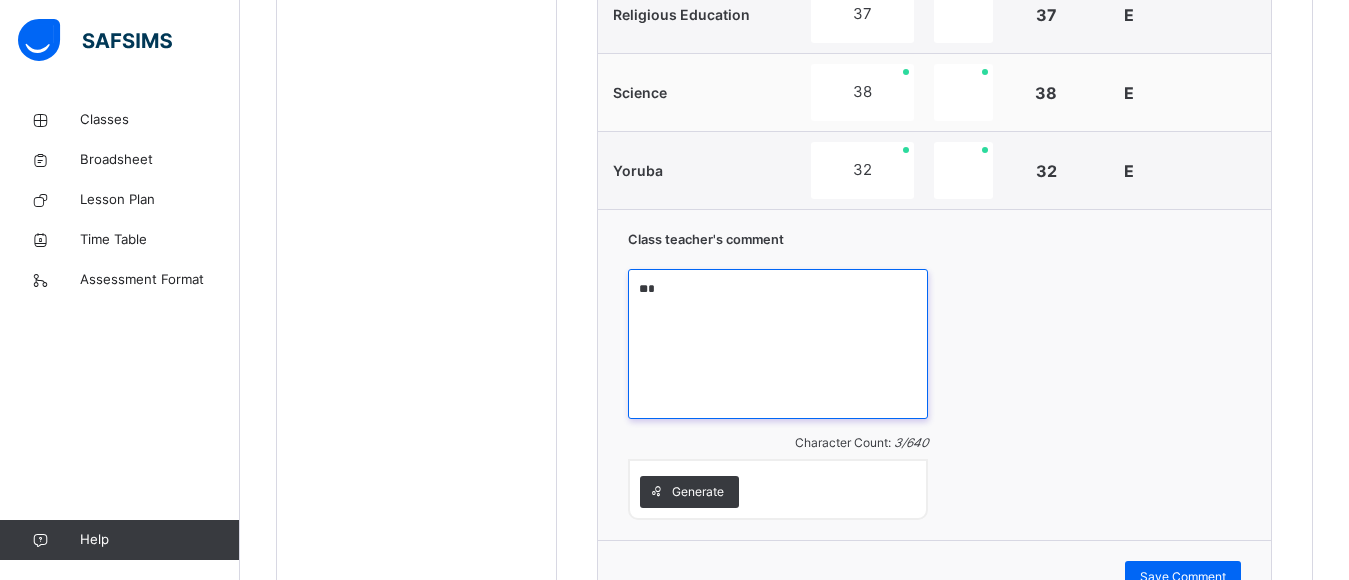 click on "*" at bounding box center [778, 344] 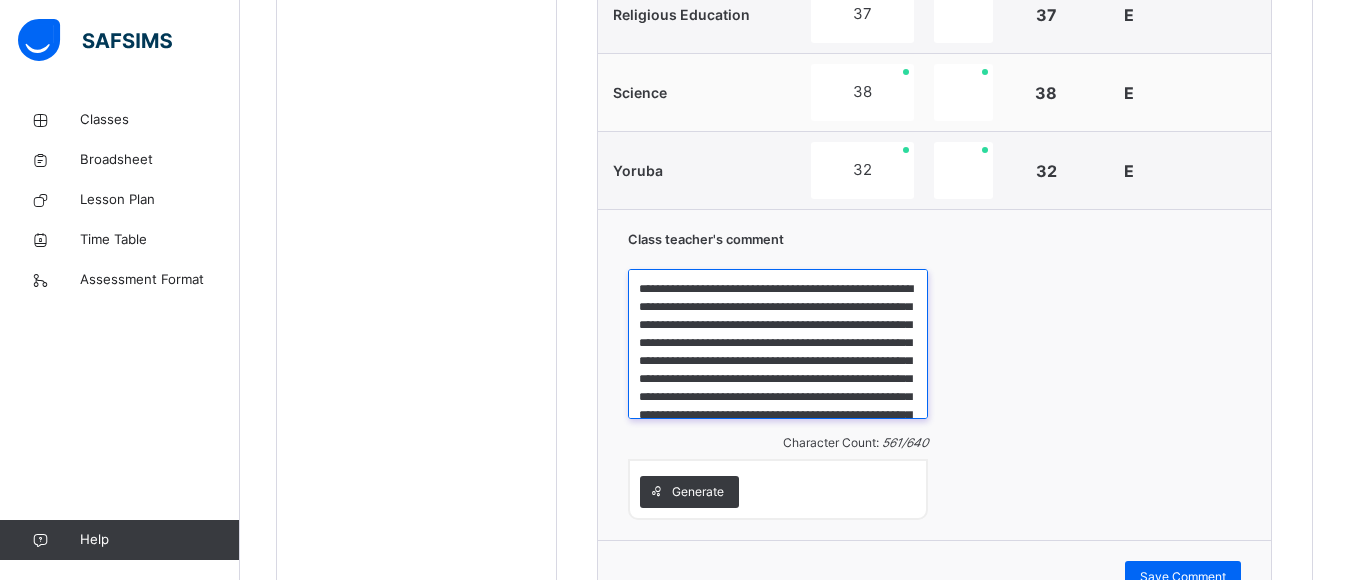scroll, scrollTop: 95, scrollLeft: 0, axis: vertical 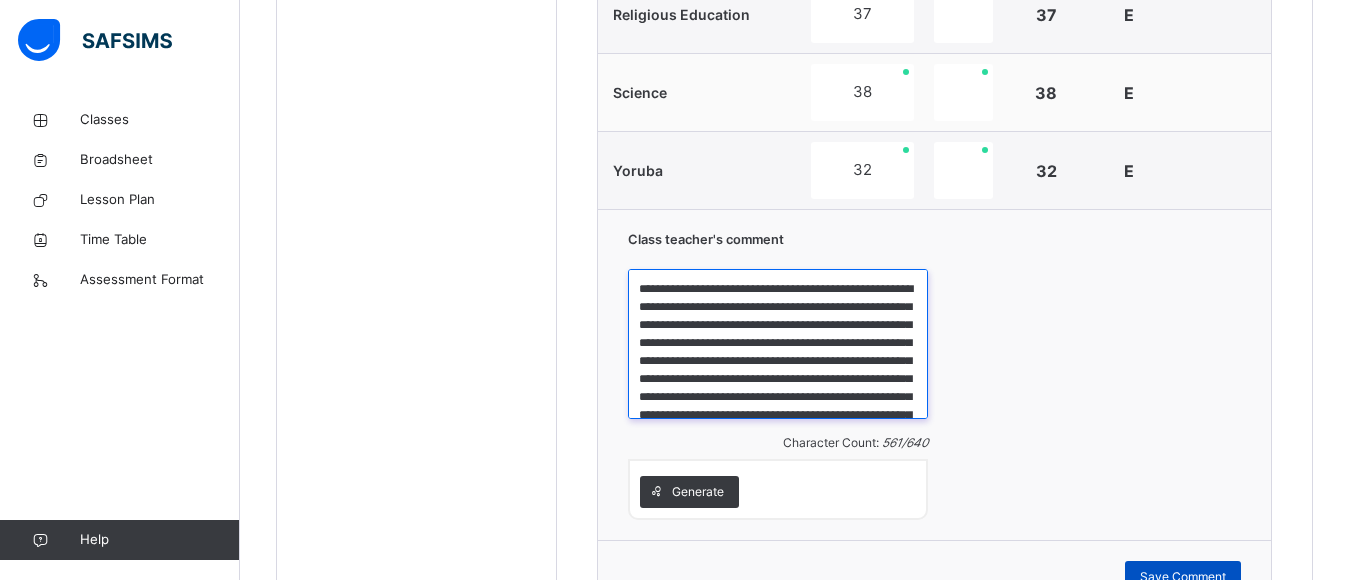 type on "**********" 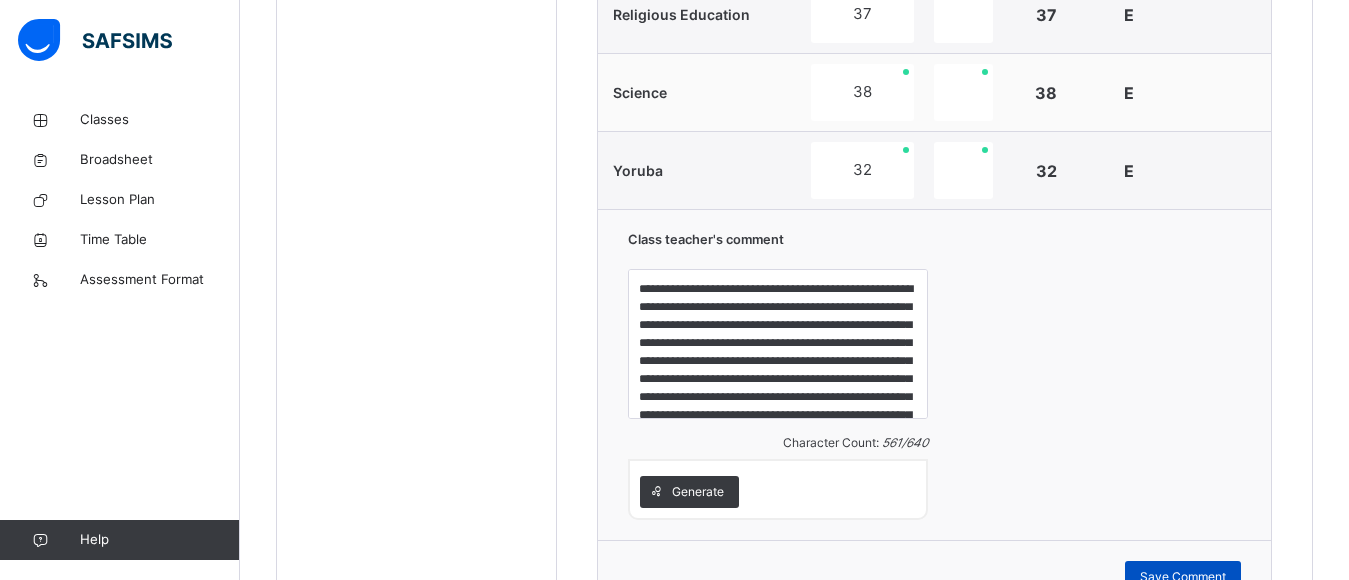 click on "Save Comment" at bounding box center [1183, 577] 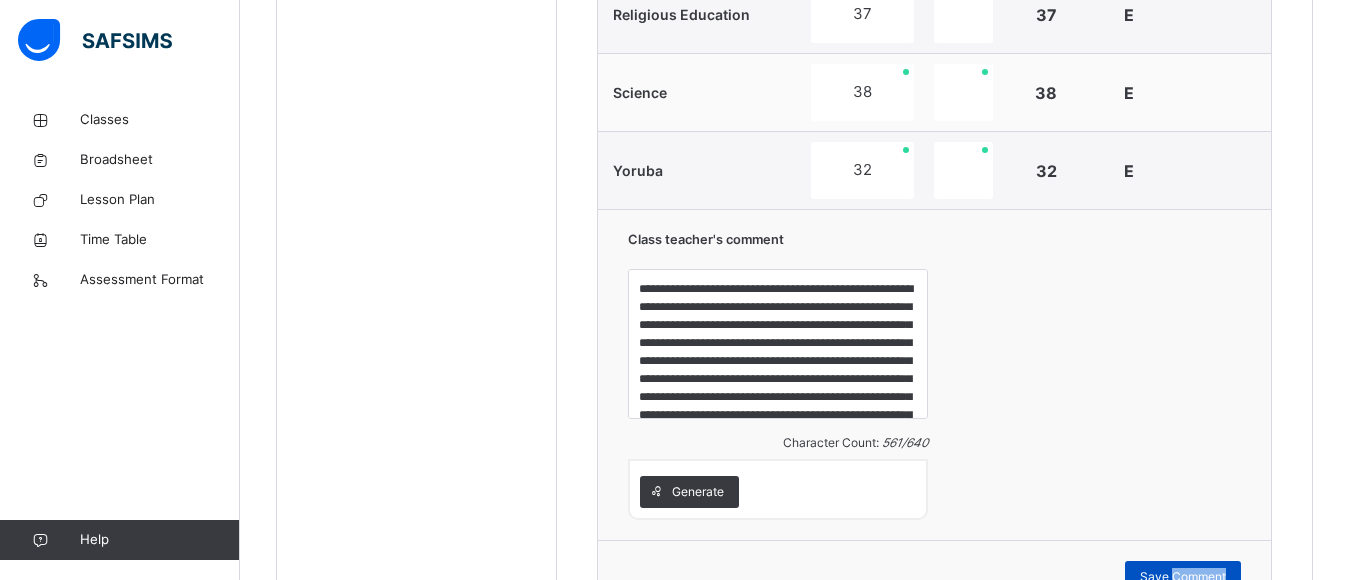 click on "Save Comment" at bounding box center [1183, 577] 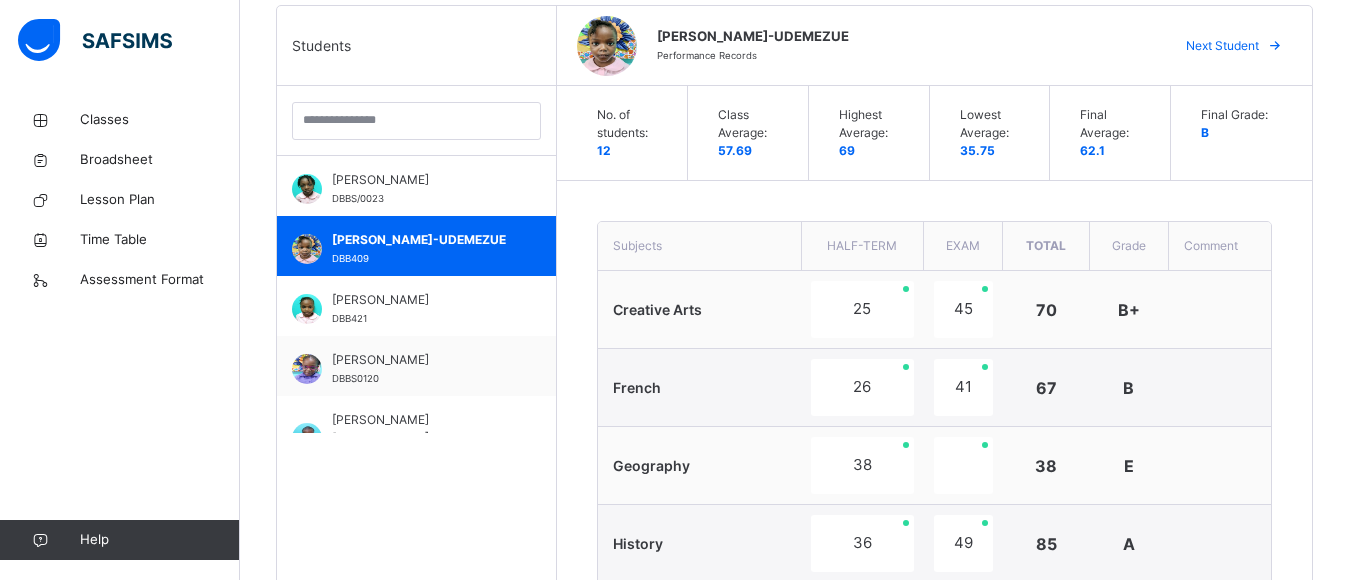 scroll, scrollTop: 474, scrollLeft: 0, axis: vertical 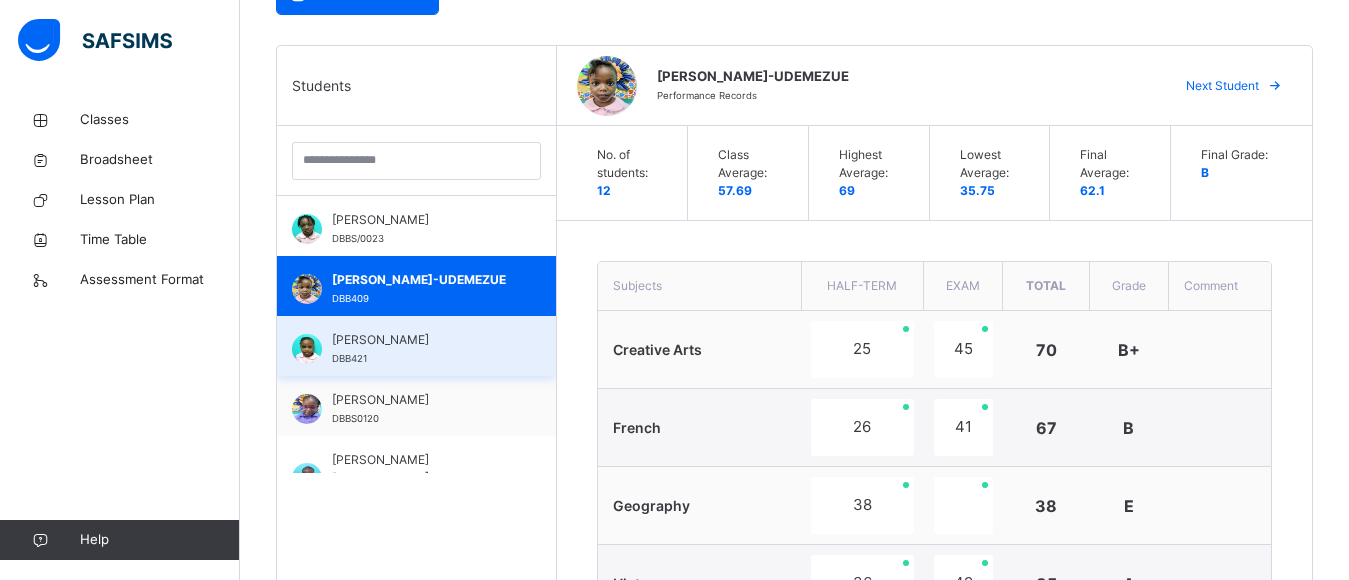click on "[PERSON_NAME]" at bounding box center [421, 340] 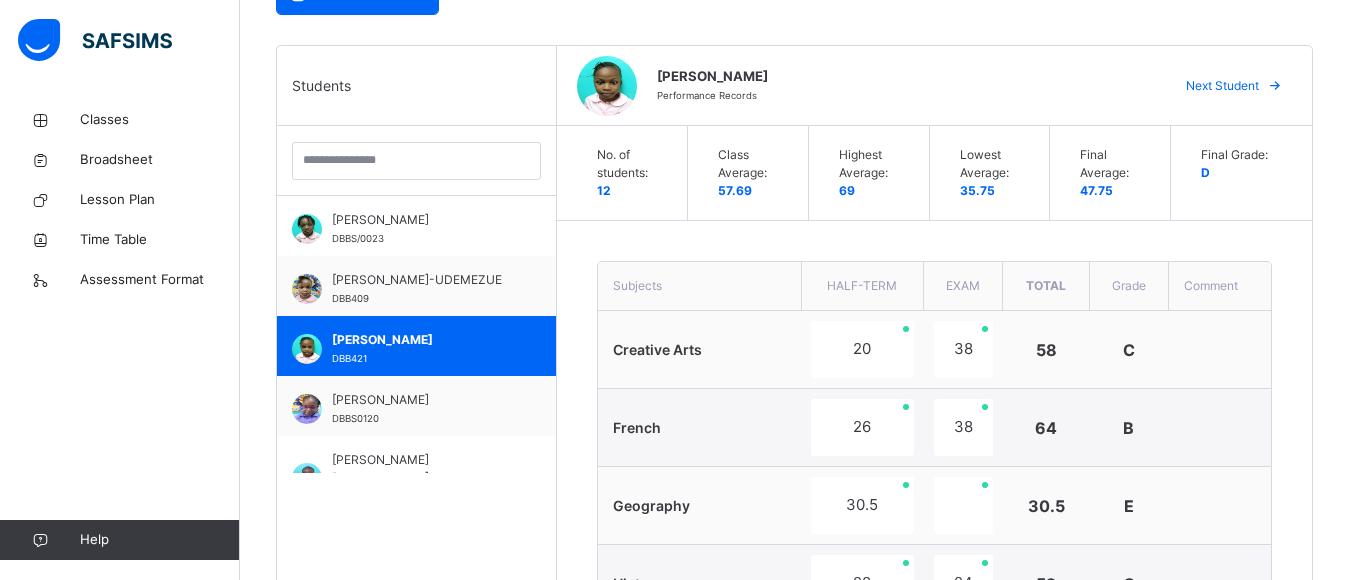 scroll, scrollTop: 982, scrollLeft: 0, axis: vertical 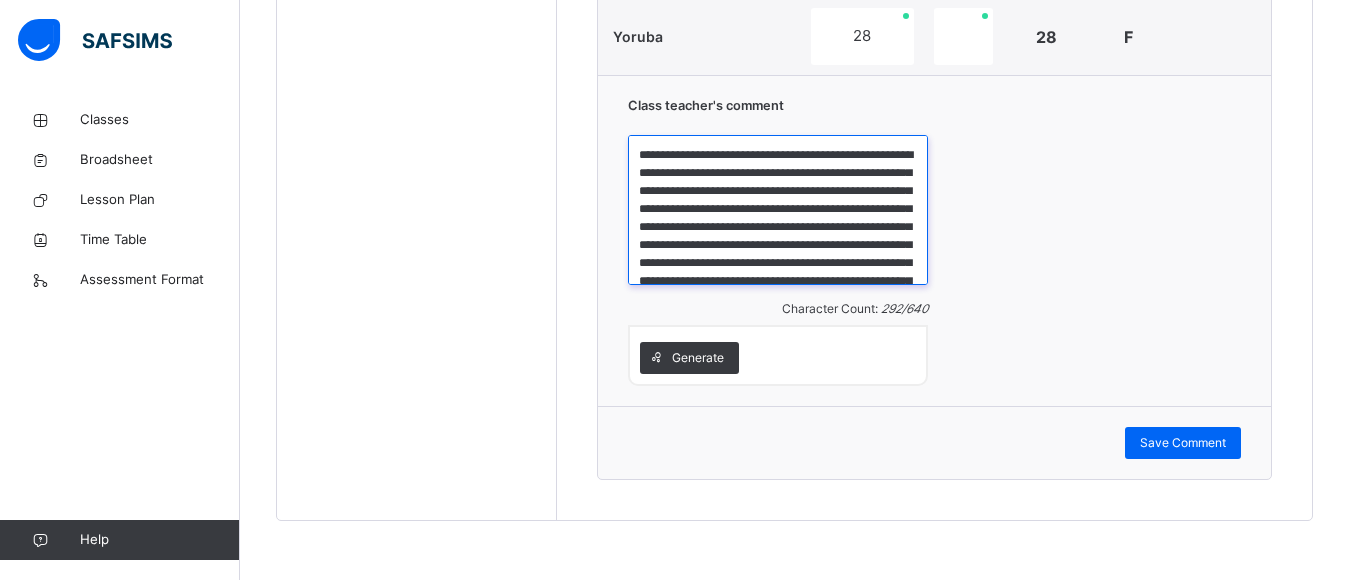 drag, startPoint x: 638, startPoint y: 158, endPoint x: 811, endPoint y: 260, distance: 200.83078 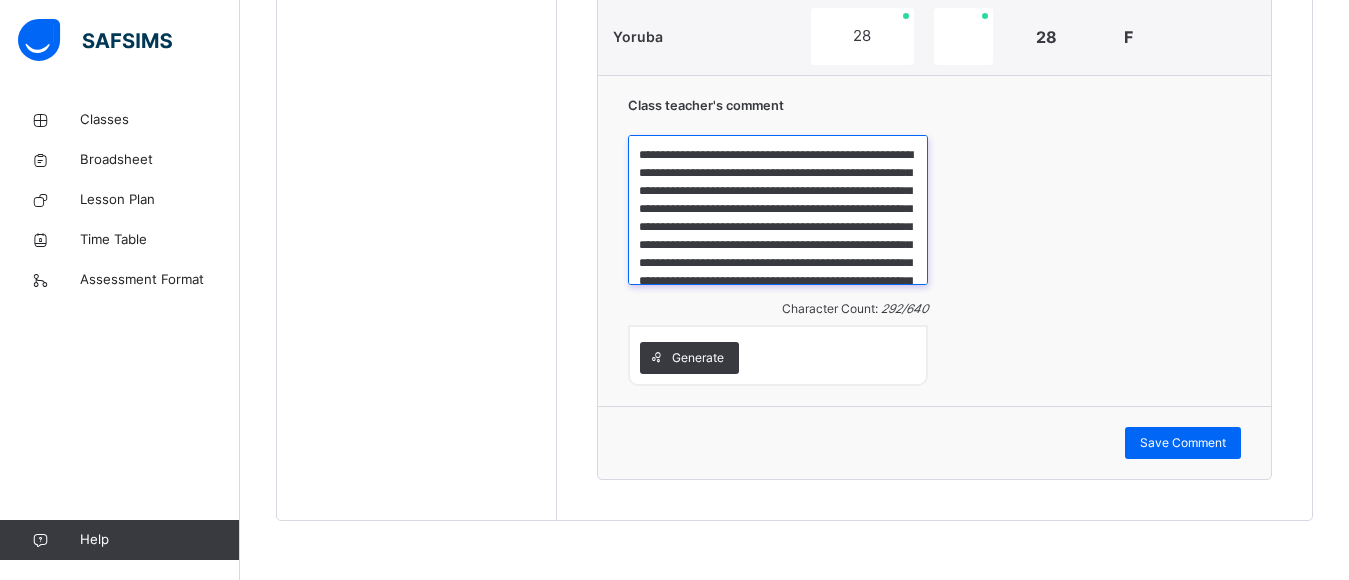 type on "**********" 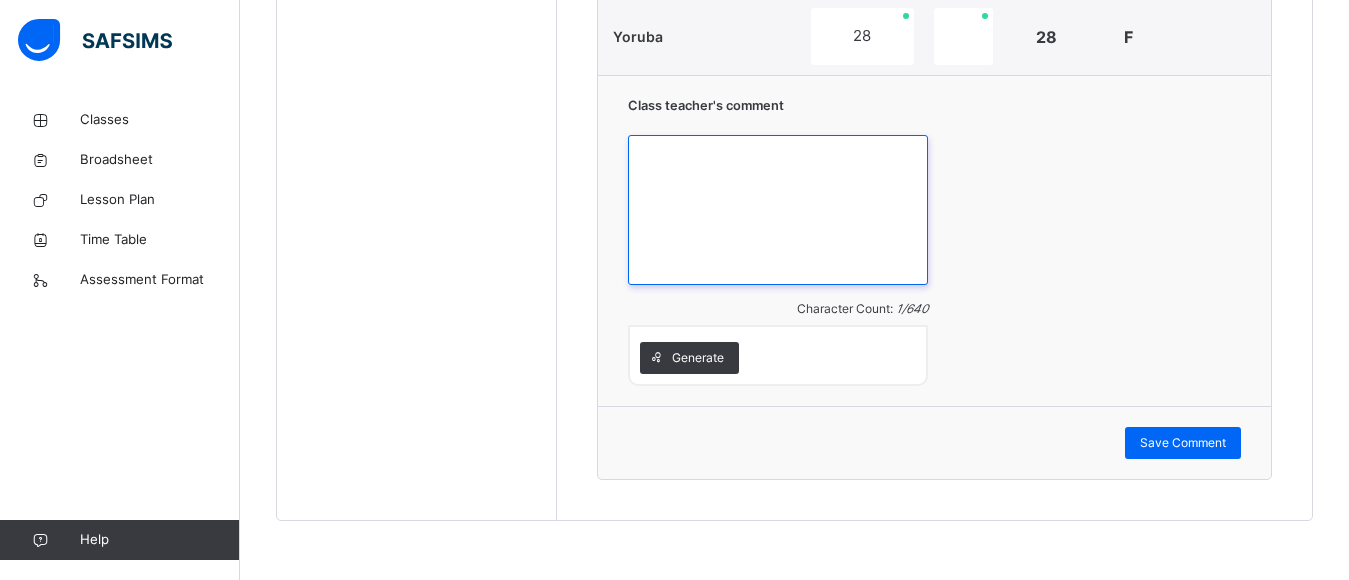 scroll, scrollTop: 982, scrollLeft: 0, axis: vertical 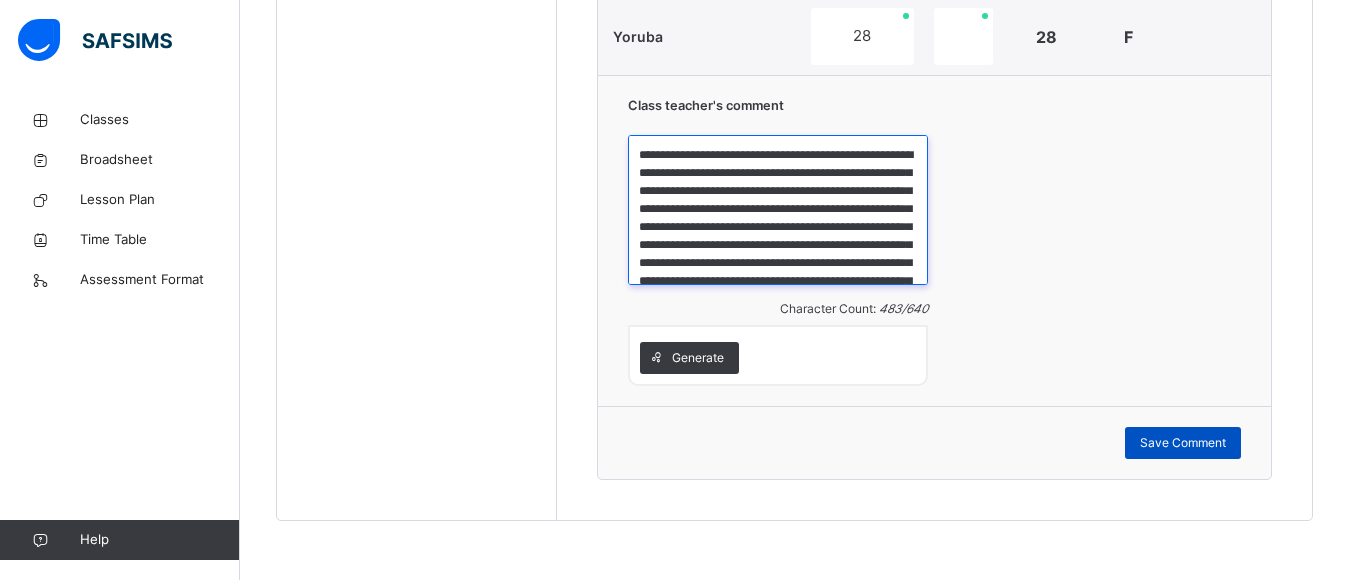 type on "**********" 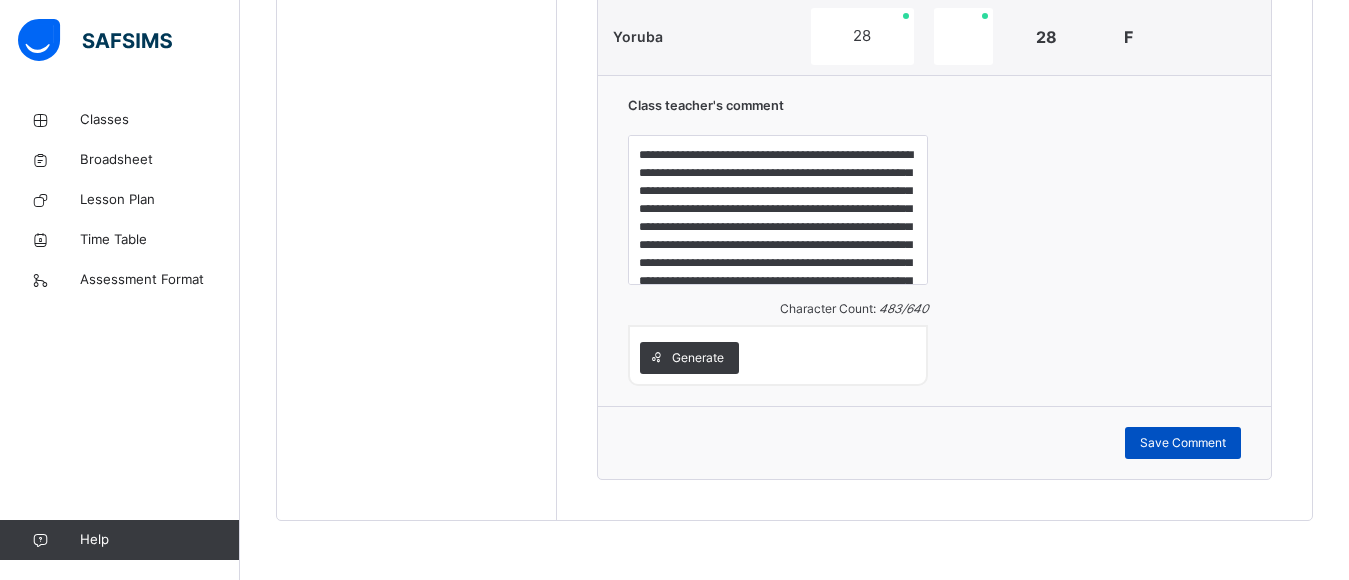 click on "Save Comment" at bounding box center [1183, 443] 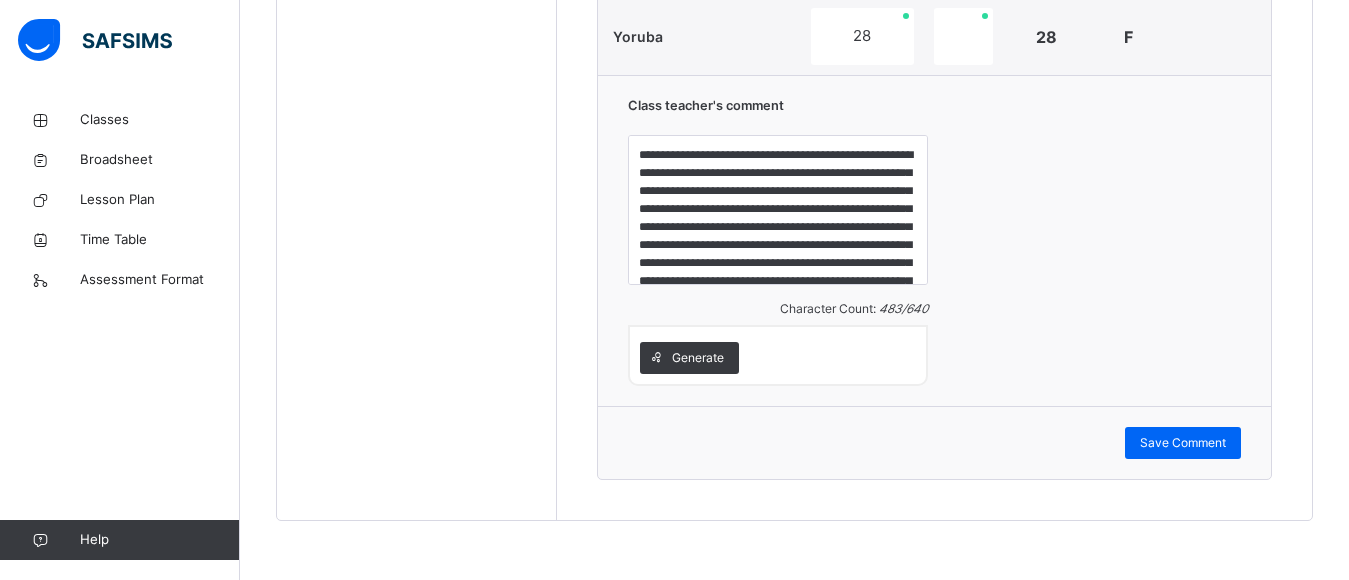 scroll, scrollTop: 982, scrollLeft: 0, axis: vertical 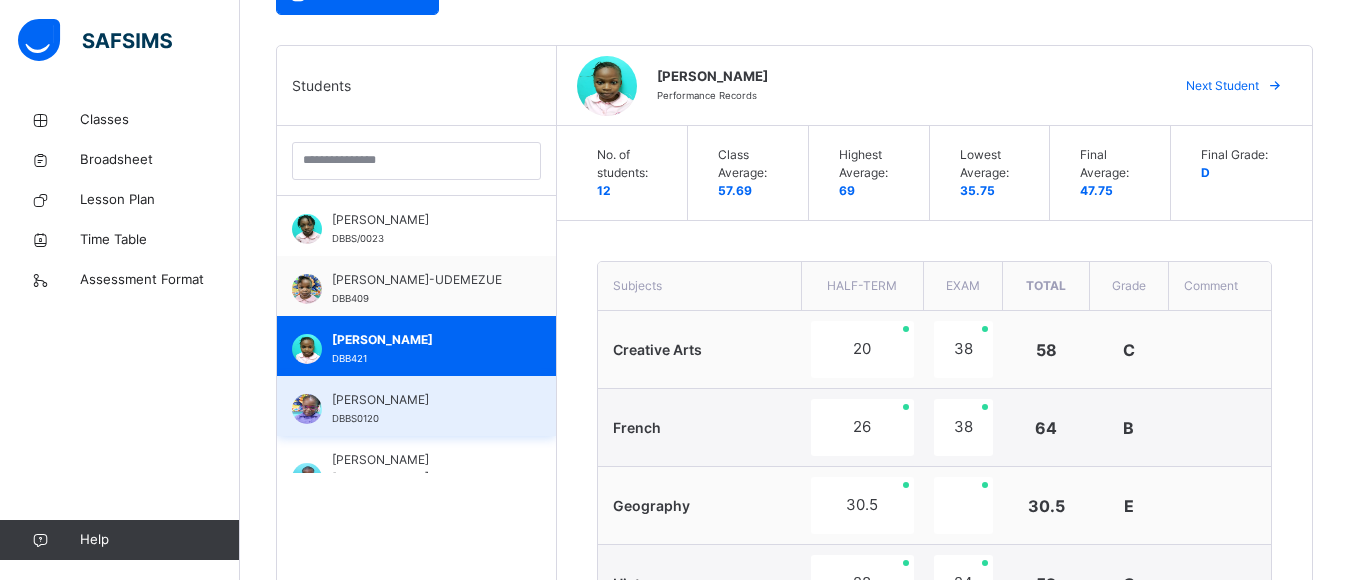 click on "[PERSON_NAME] DBBS0120" at bounding box center (421, 409) 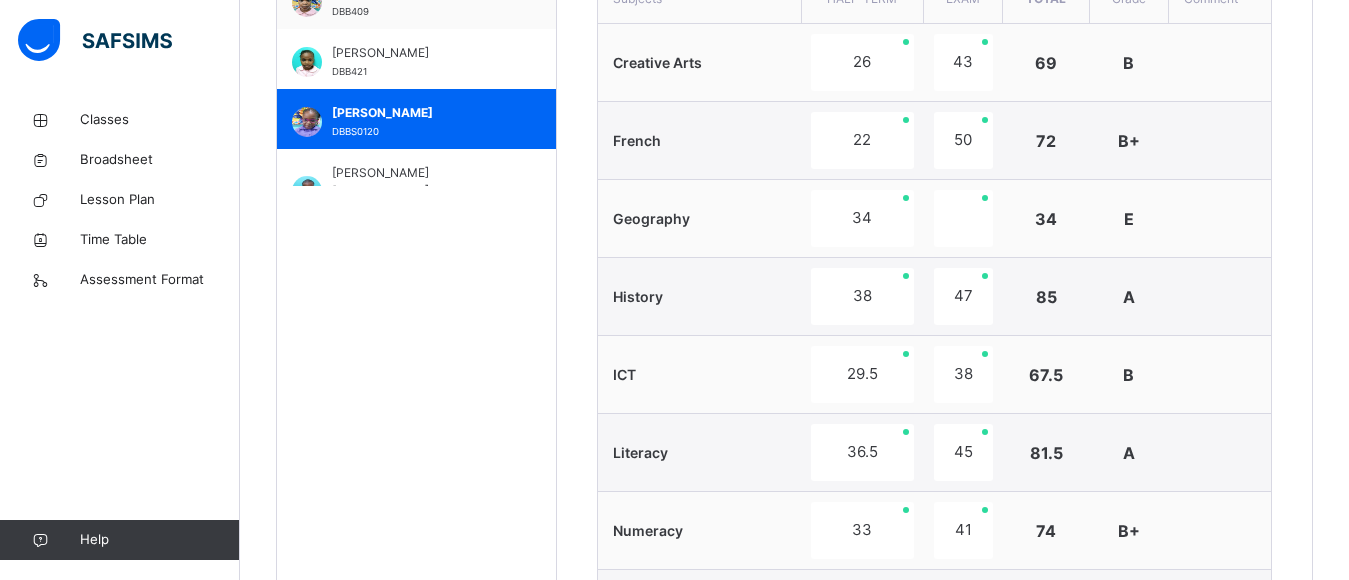scroll, scrollTop: 768, scrollLeft: 0, axis: vertical 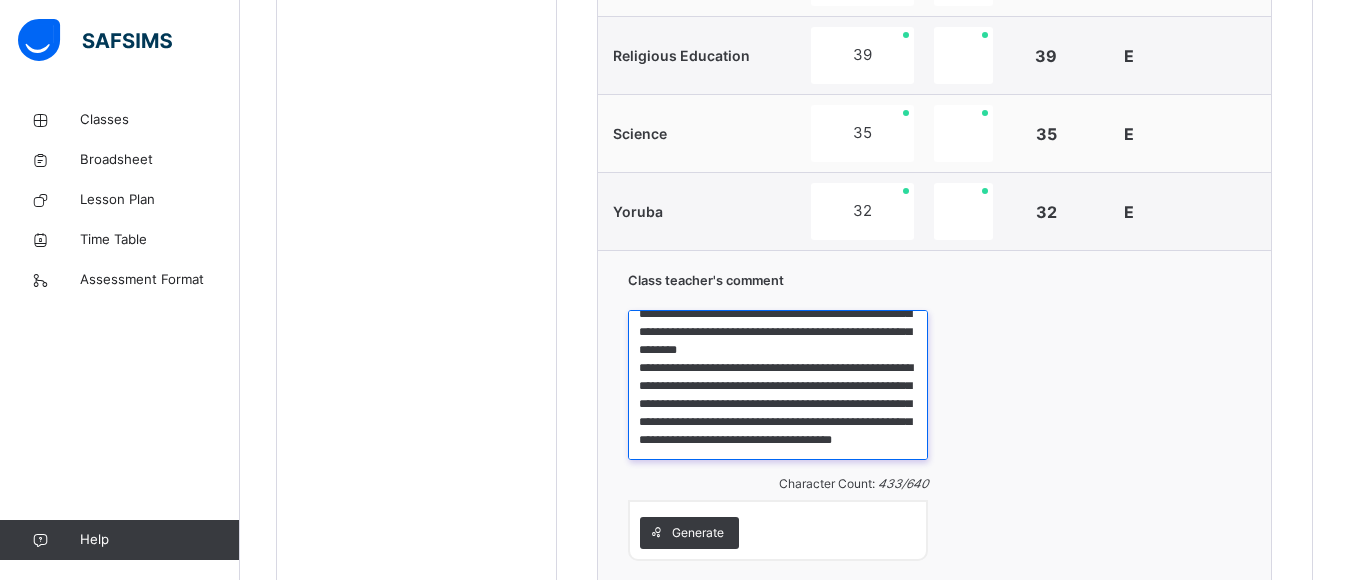 drag, startPoint x: 638, startPoint y: 330, endPoint x: 836, endPoint y: 449, distance: 231.00865 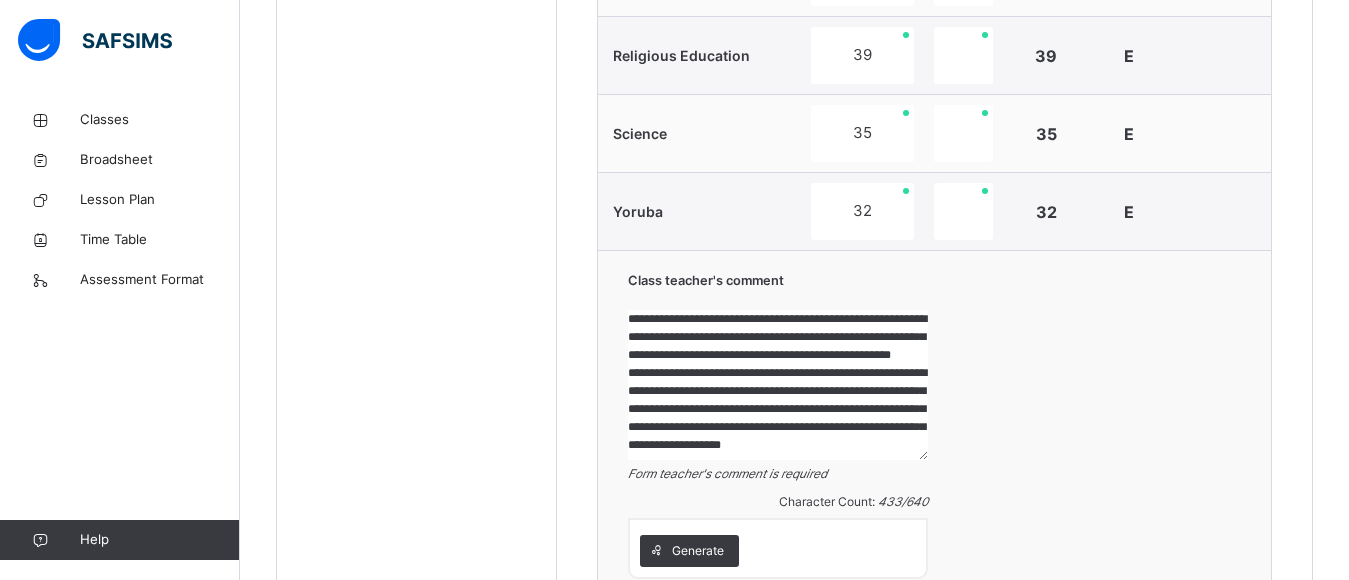 scroll, scrollTop: 59, scrollLeft: 0, axis: vertical 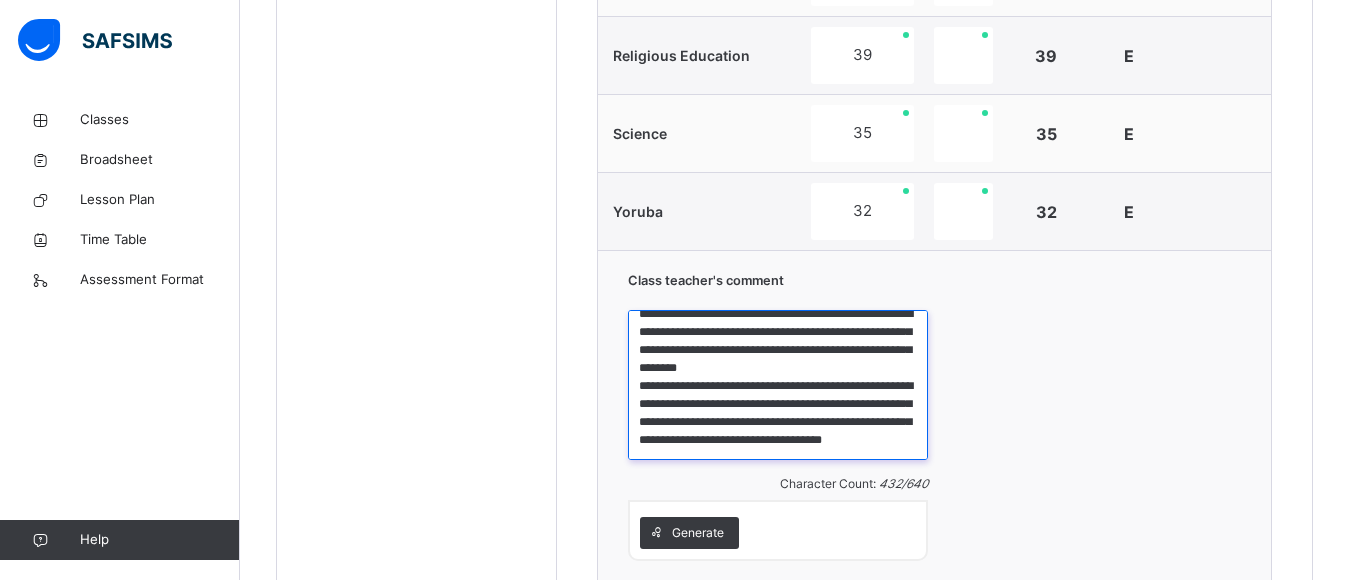 click on "**********" at bounding box center (778, 385) 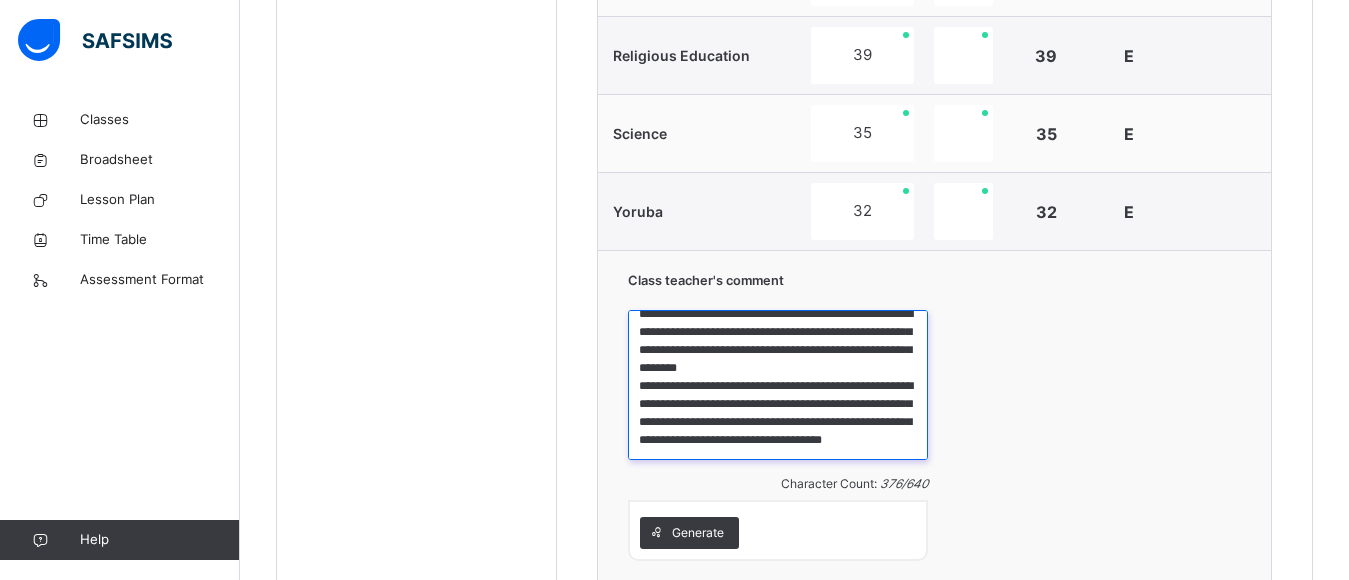 scroll, scrollTop: 26, scrollLeft: 0, axis: vertical 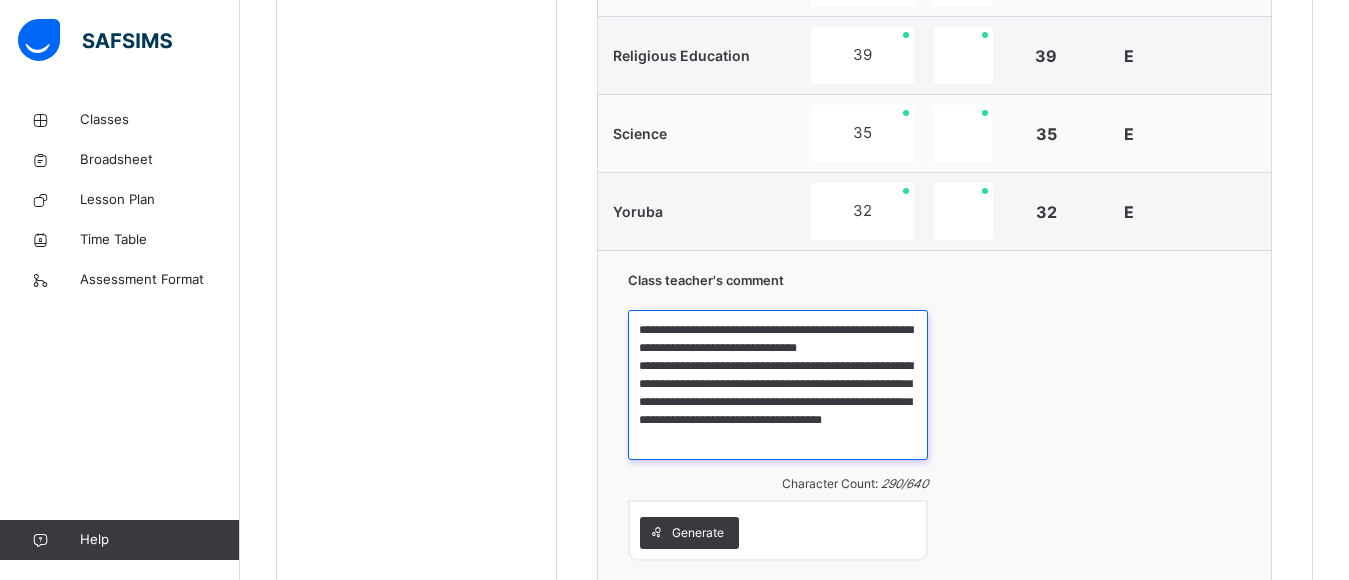 drag, startPoint x: 641, startPoint y: 312, endPoint x: 842, endPoint y: 438, distance: 237.22774 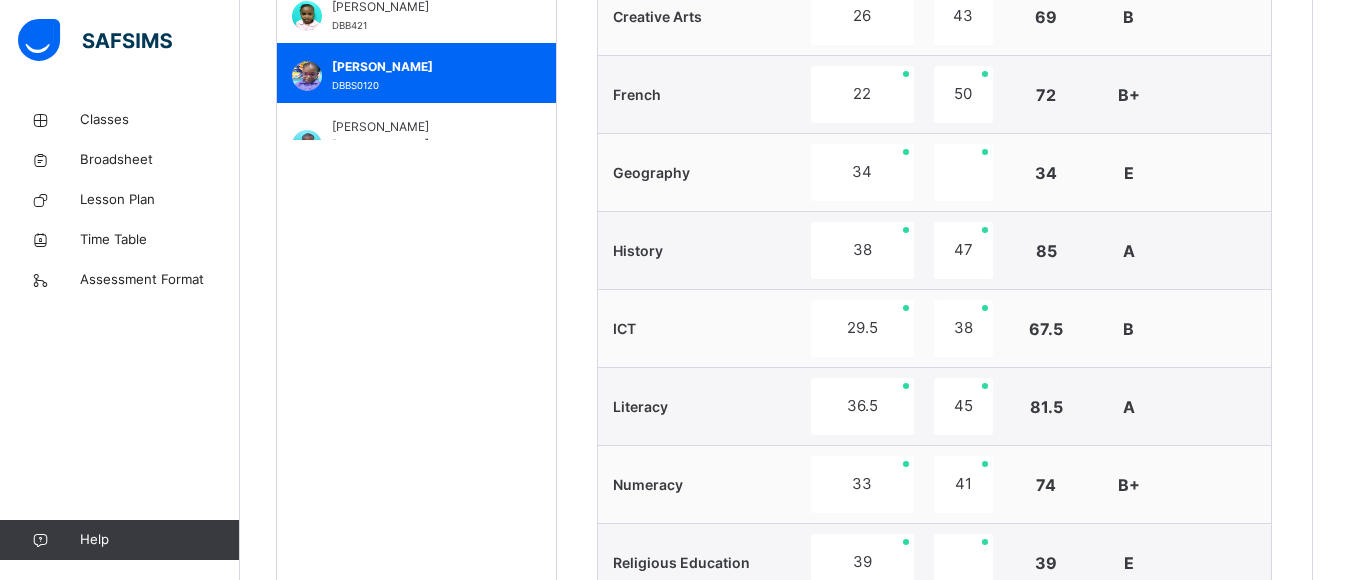 scroll, scrollTop: 1314, scrollLeft: 0, axis: vertical 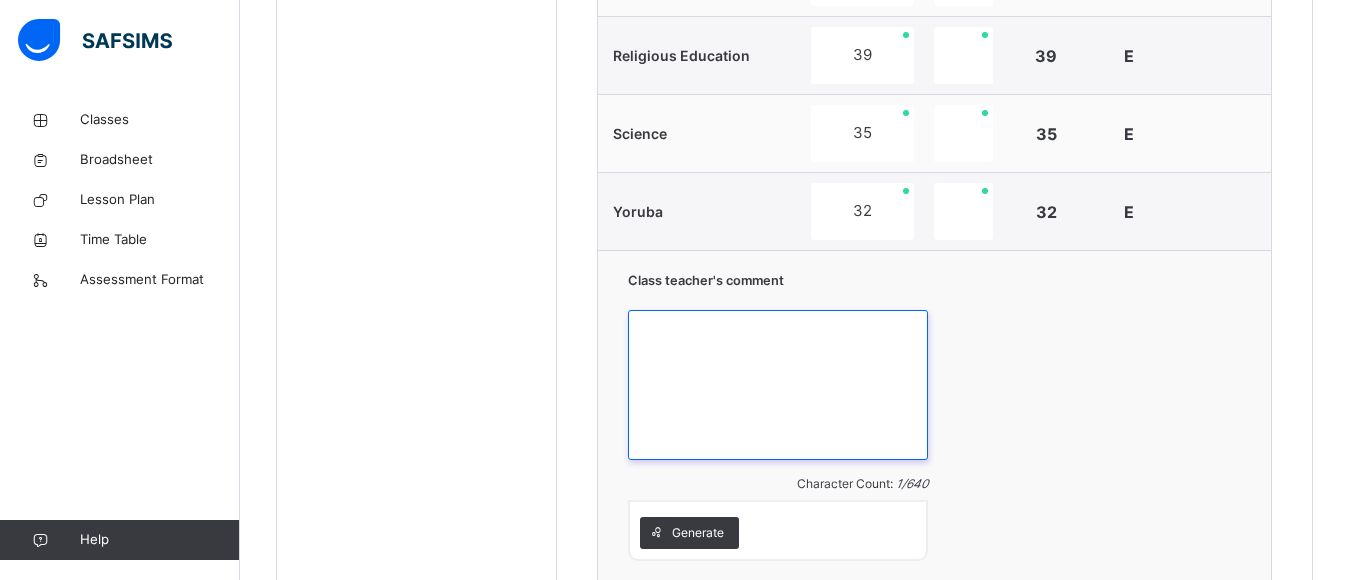 click at bounding box center [778, 385] 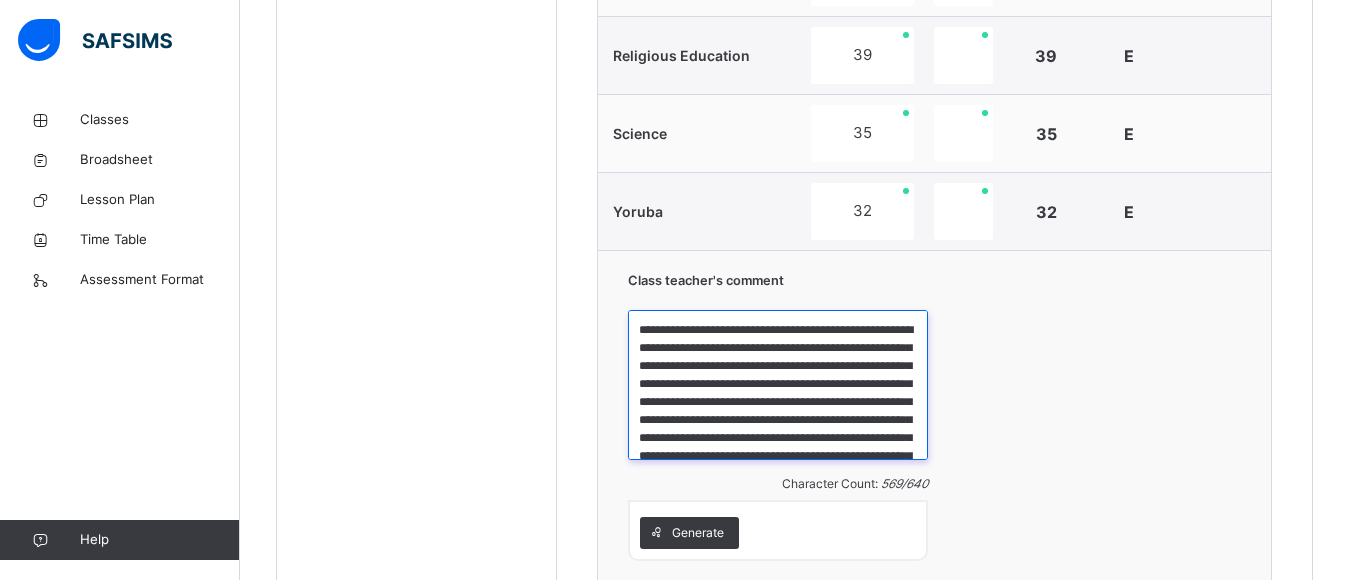 scroll, scrollTop: 95, scrollLeft: 0, axis: vertical 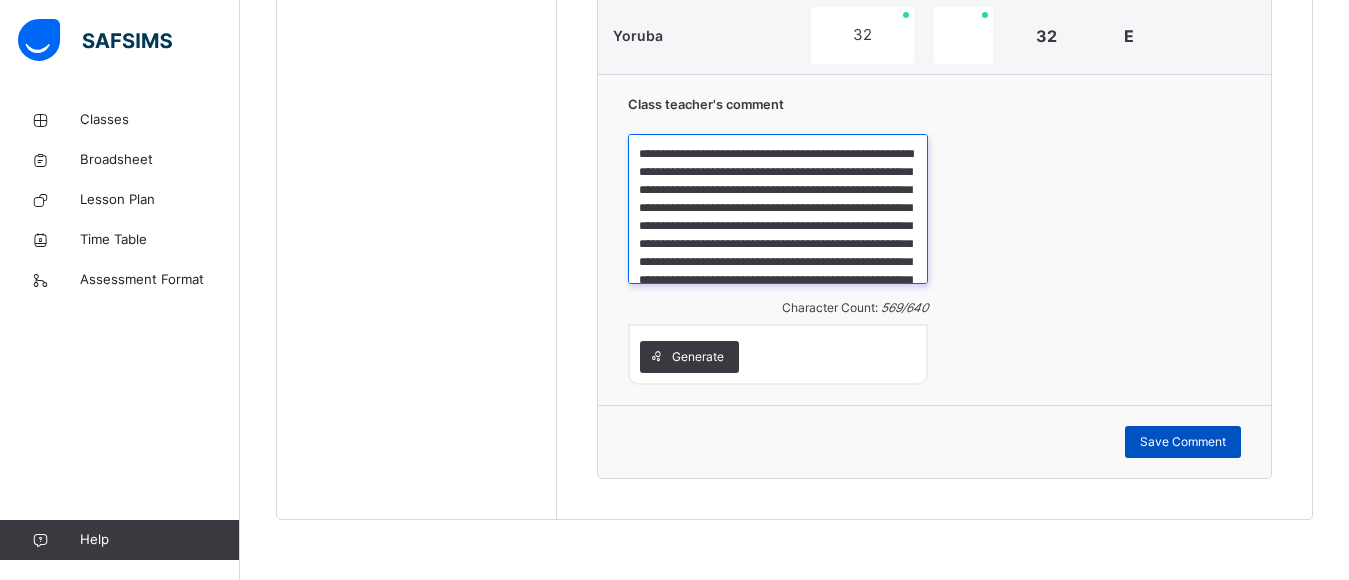 type on "**********" 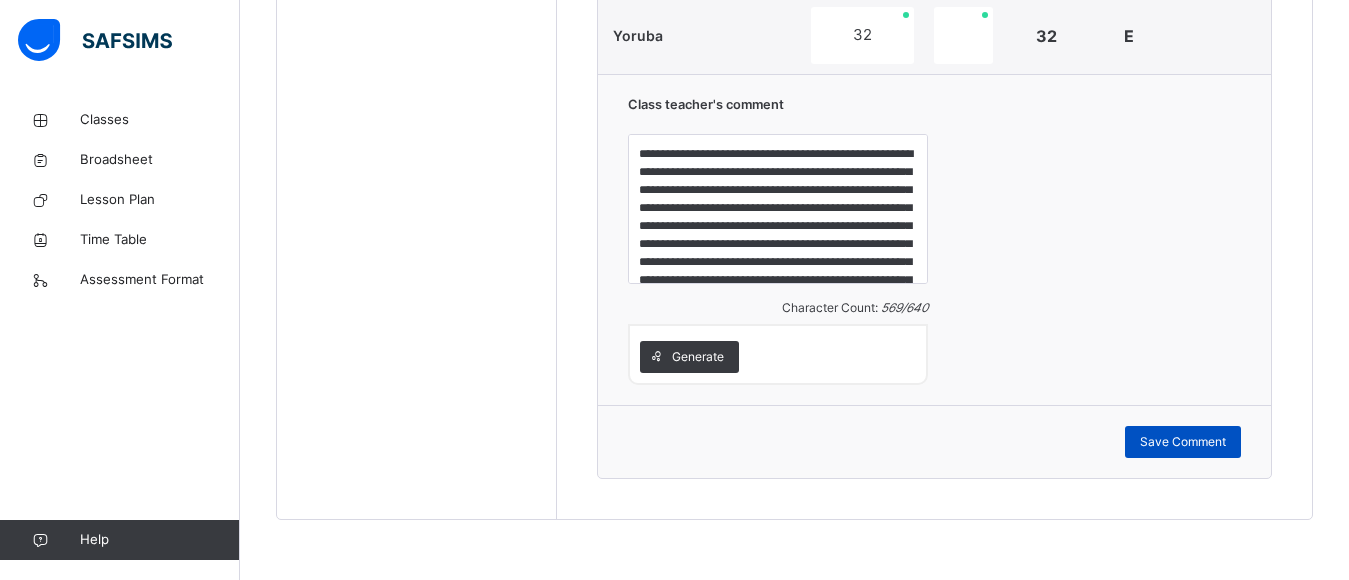 click on "Save Comment" at bounding box center [1183, 442] 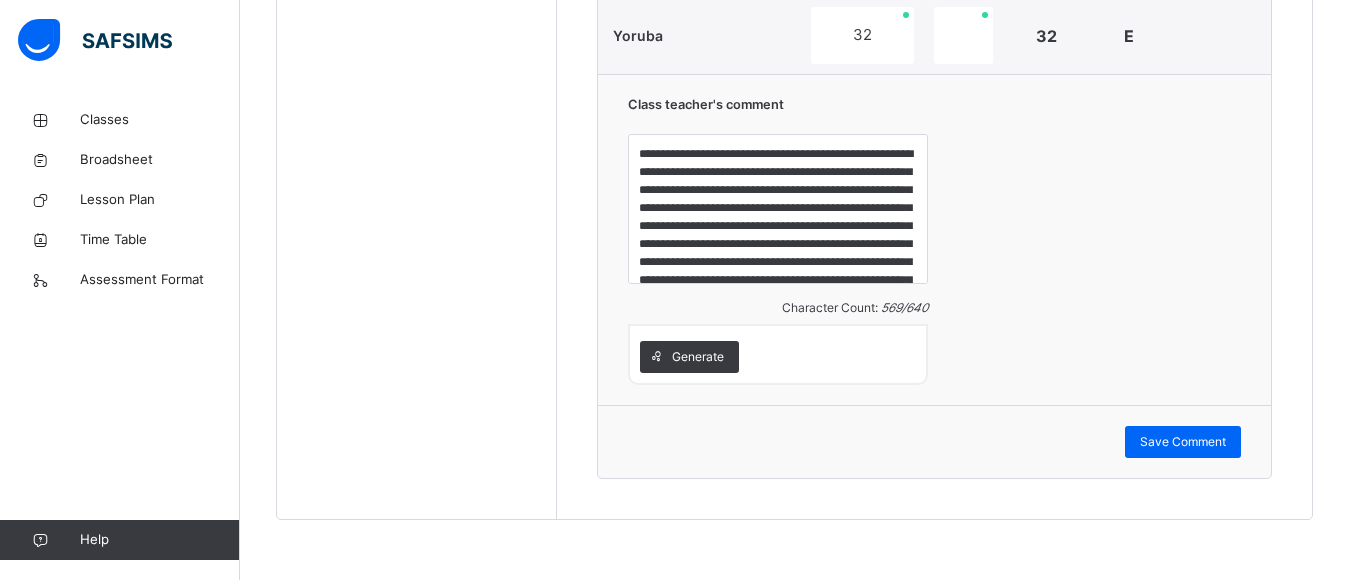 scroll, scrollTop: 983, scrollLeft: 0, axis: vertical 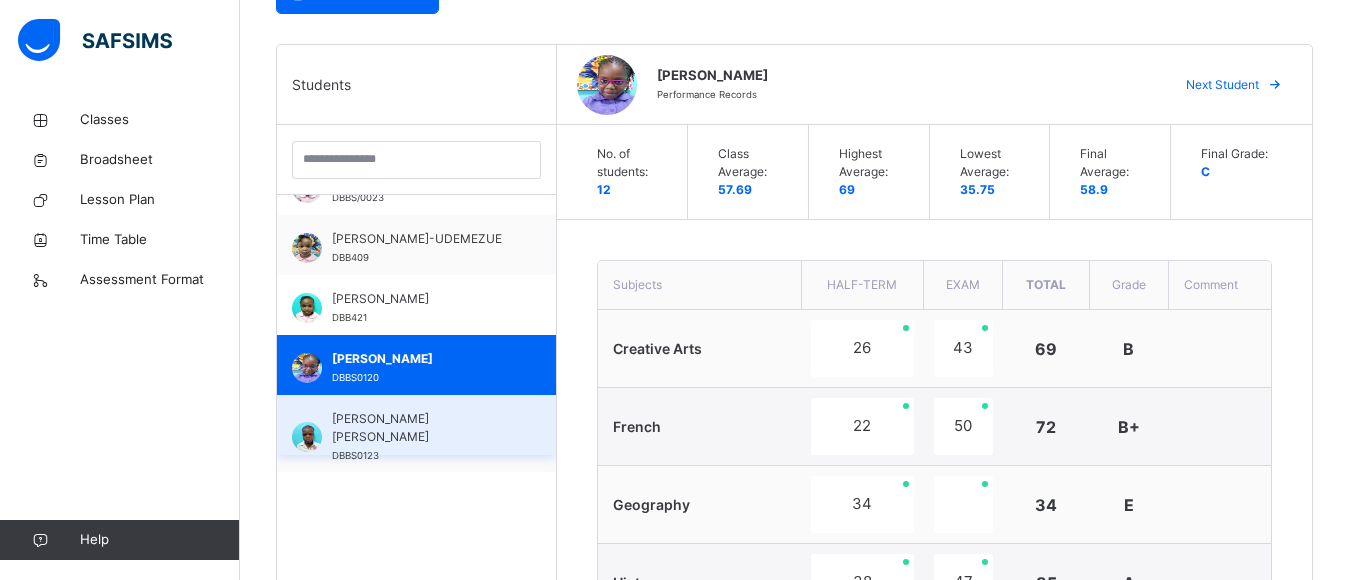 click on "[PERSON_NAME] [PERSON_NAME] DBBS0123" at bounding box center [421, 437] 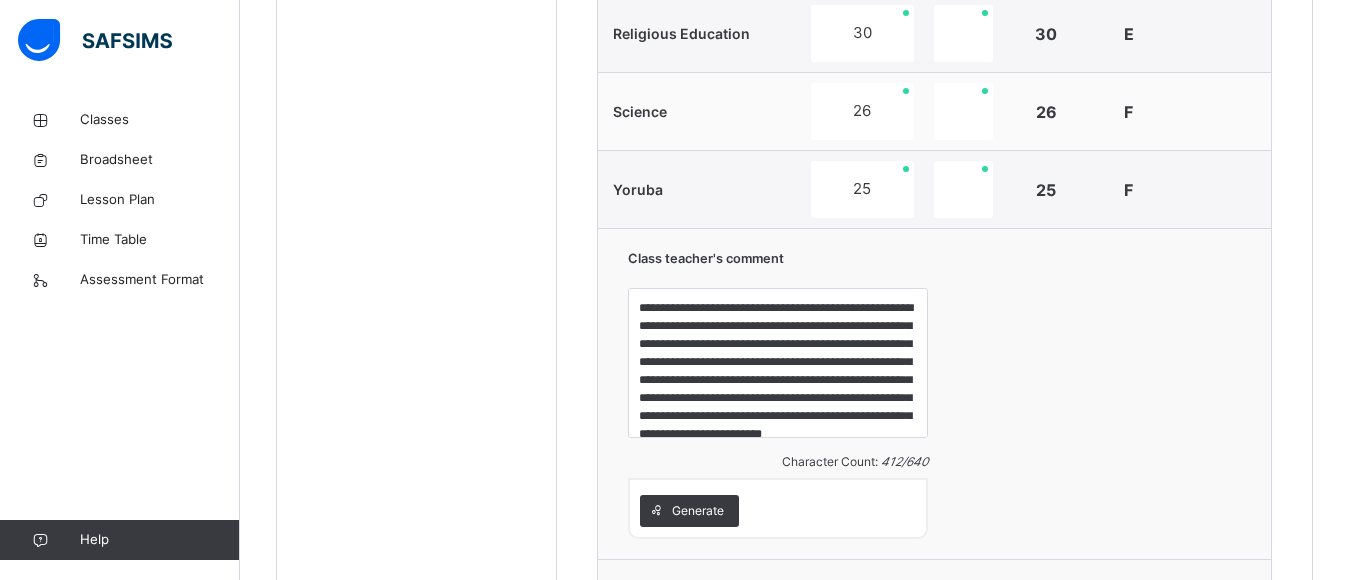 scroll, scrollTop: 1355, scrollLeft: 0, axis: vertical 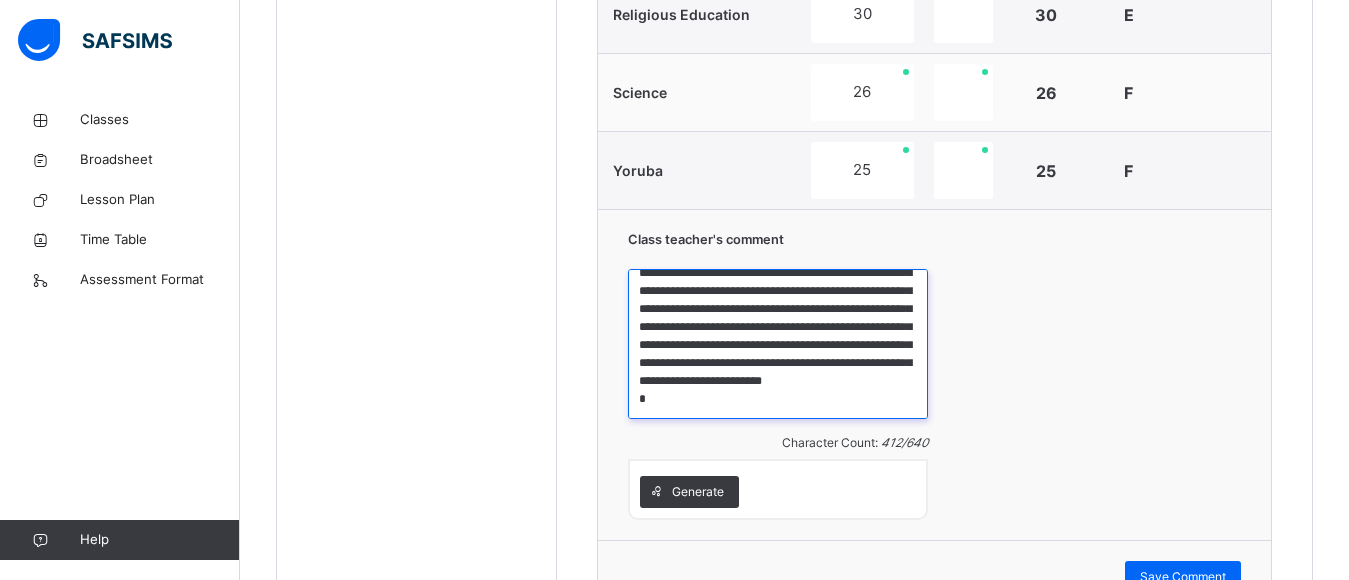 drag, startPoint x: 641, startPoint y: 291, endPoint x: 859, endPoint y: 415, distance: 250.79872 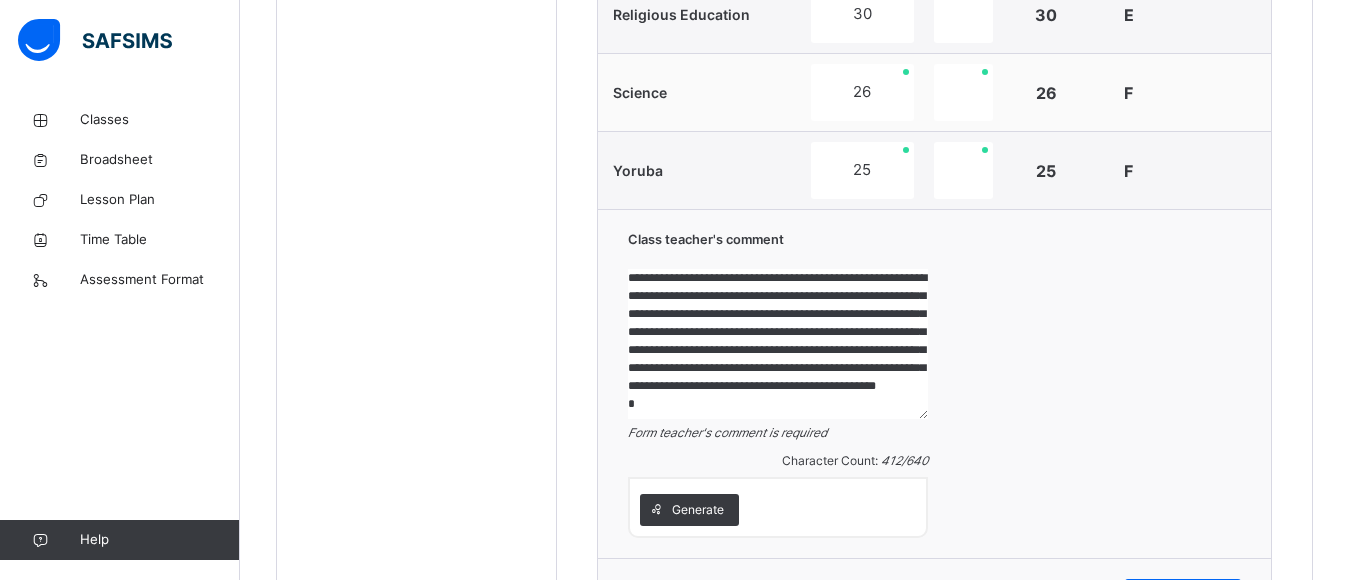 scroll, scrollTop: 53, scrollLeft: 0, axis: vertical 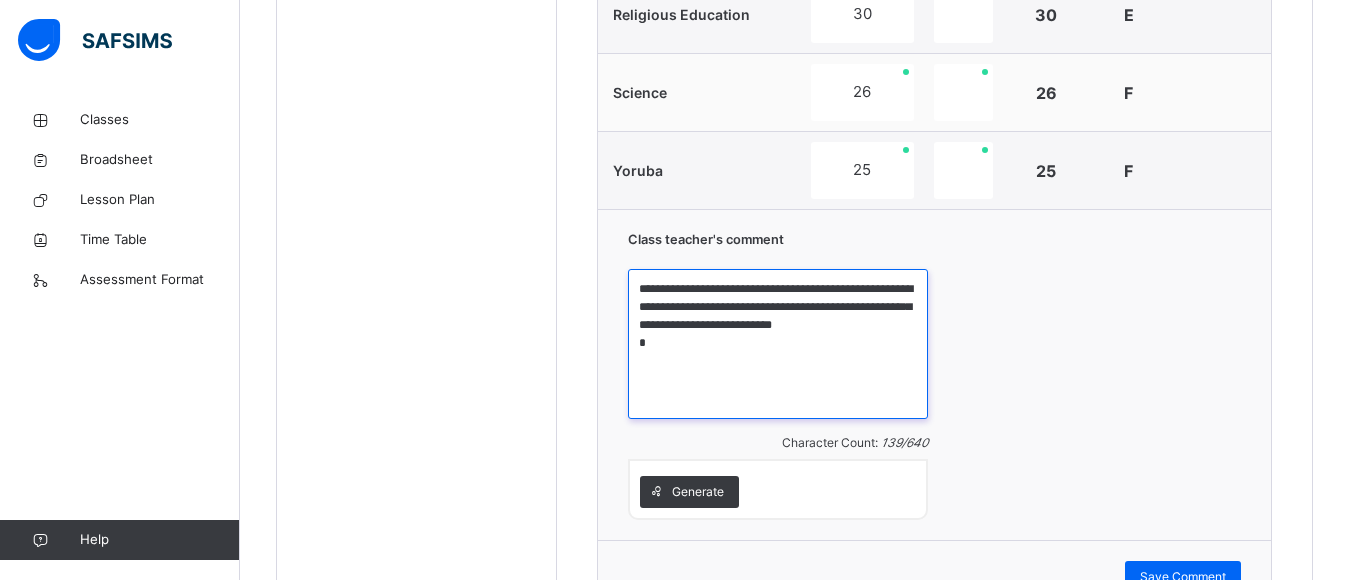 drag, startPoint x: 639, startPoint y: 286, endPoint x: 842, endPoint y: 351, distance: 213.15253 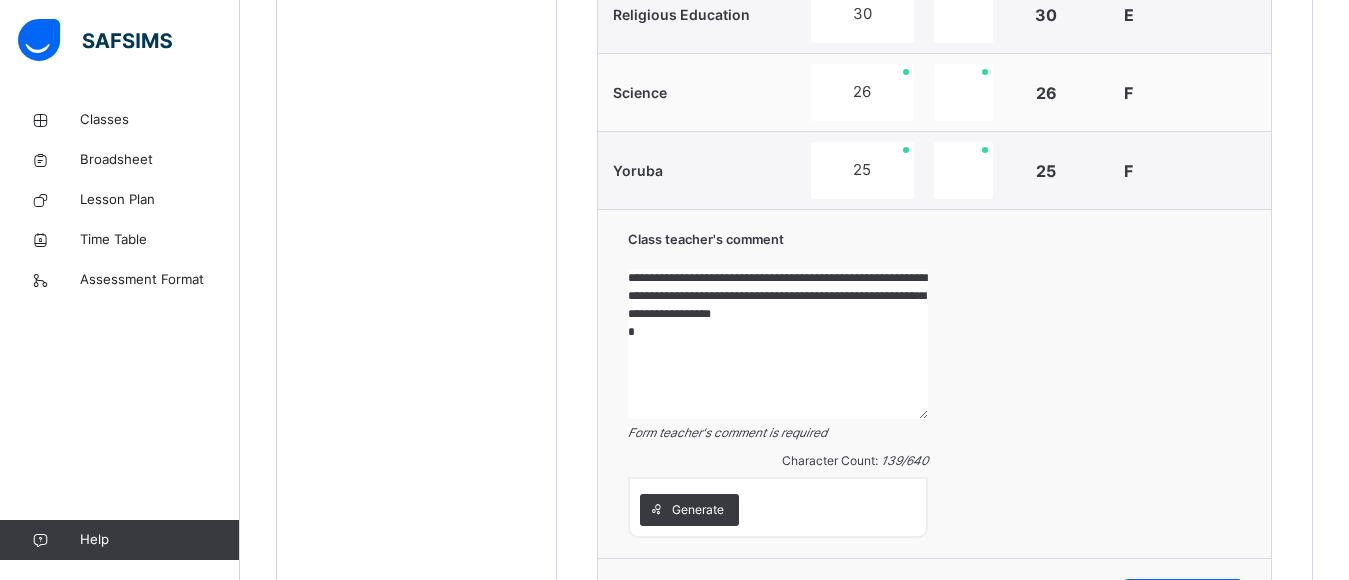 drag, startPoint x: 639, startPoint y: 288, endPoint x: 817, endPoint y: 346, distance: 187.2111 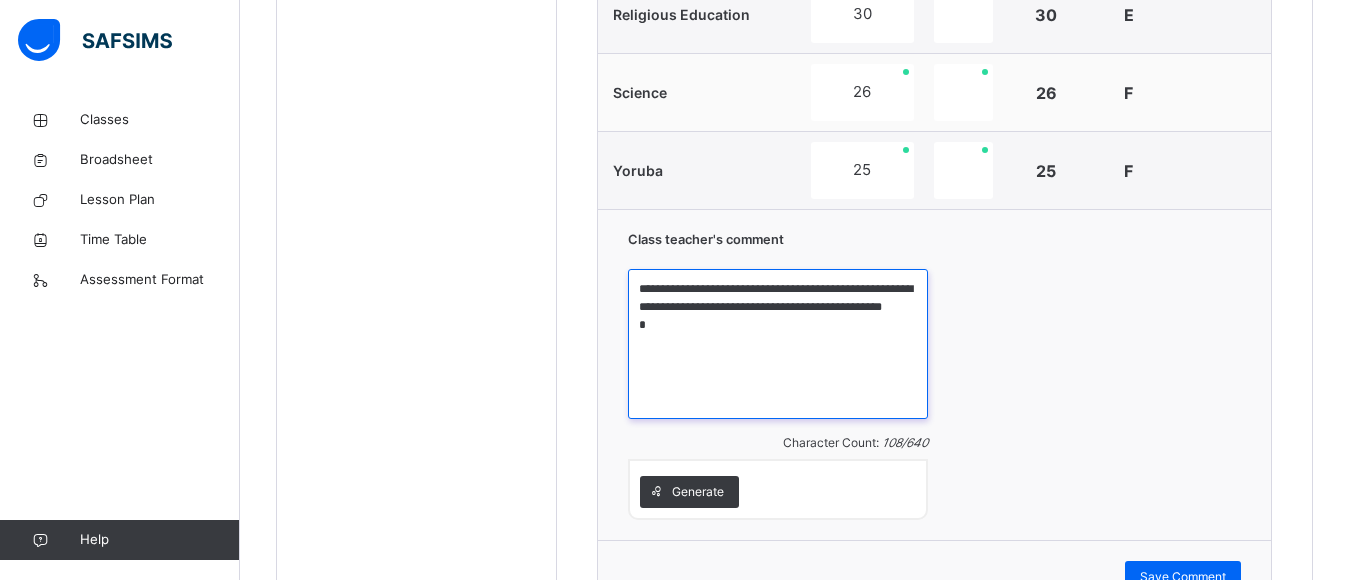 click on "**********" at bounding box center (778, 344) 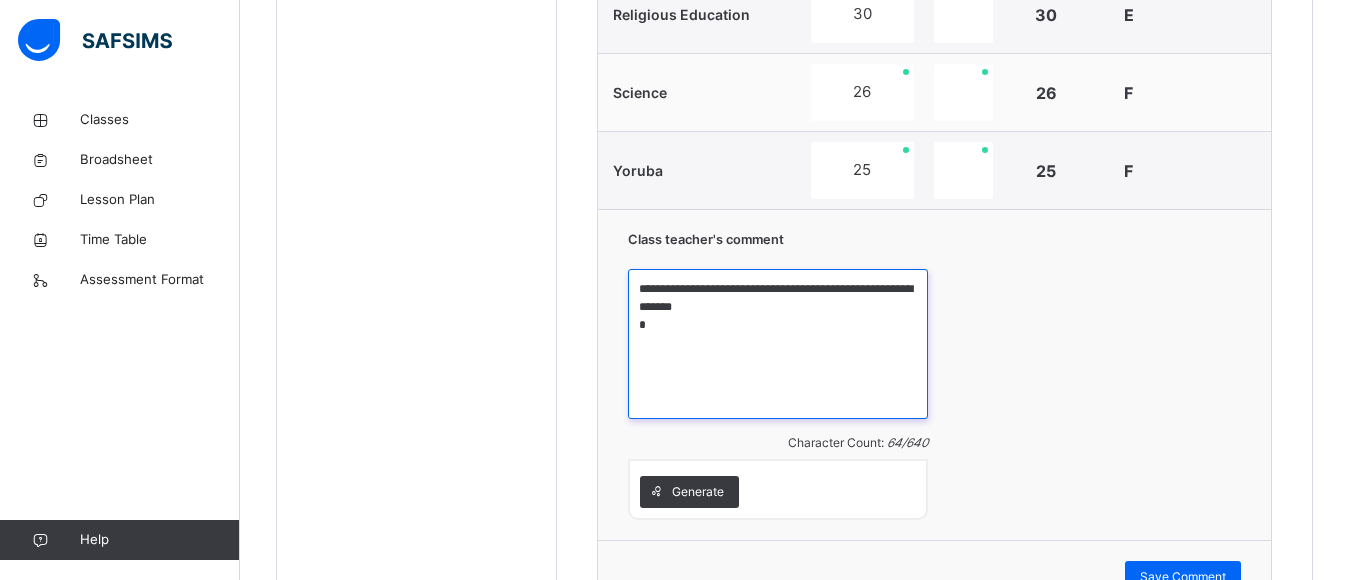 drag, startPoint x: 657, startPoint y: 291, endPoint x: 731, endPoint y: 310, distance: 76.40026 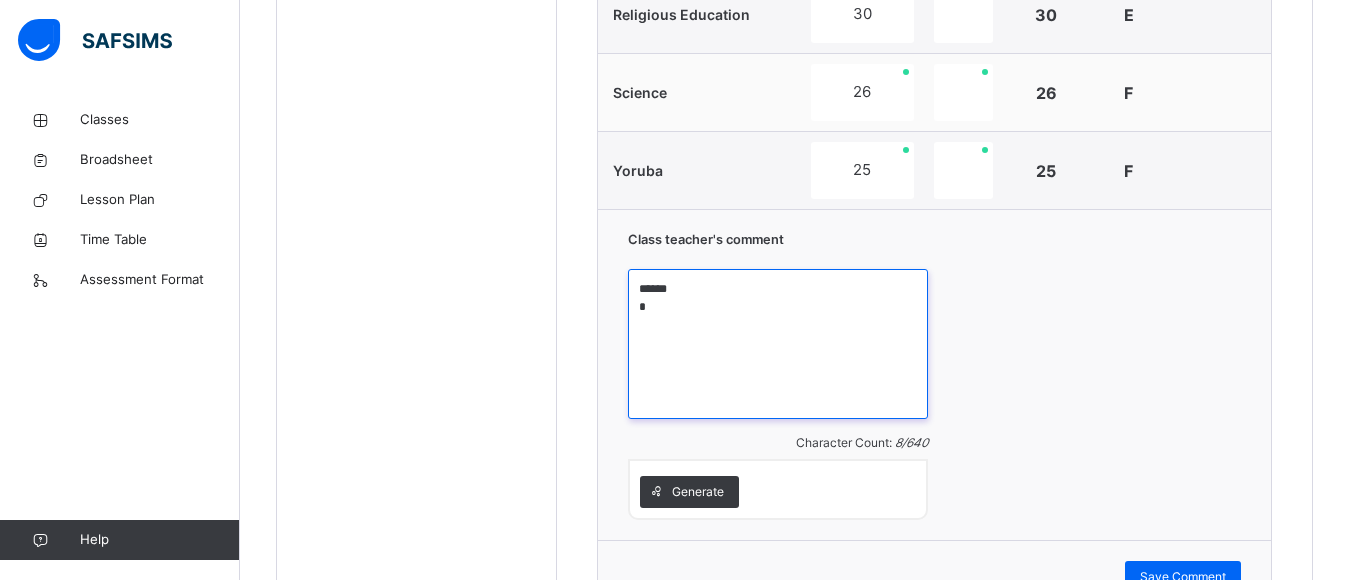 click on "******
*" at bounding box center (778, 344) 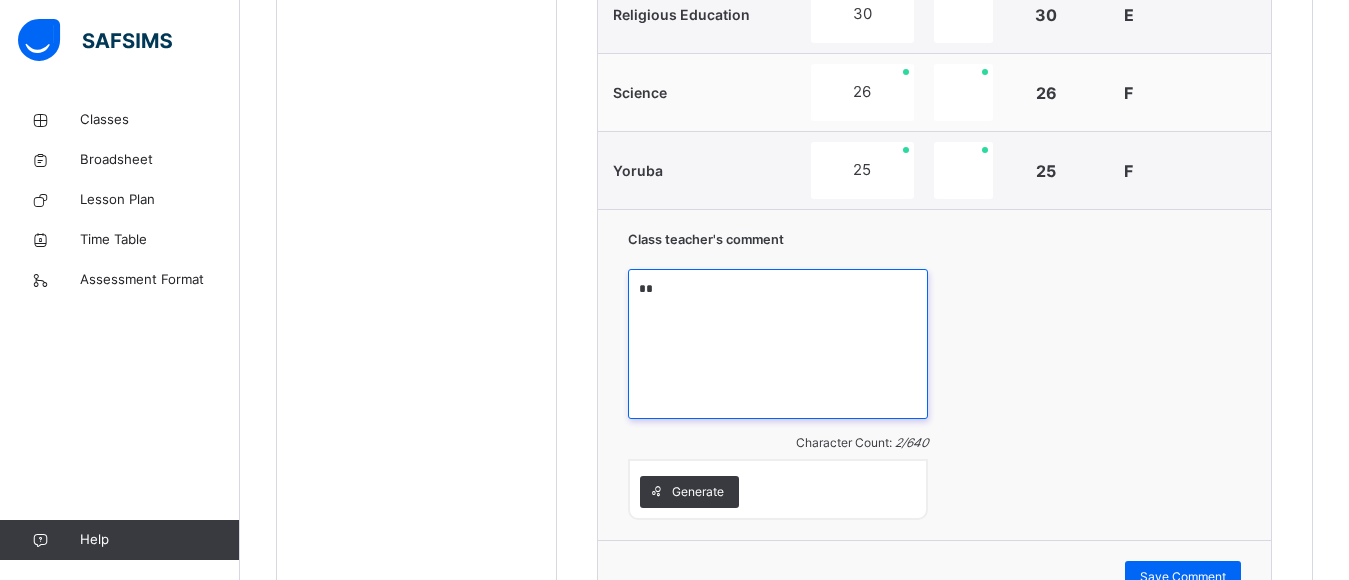 scroll, scrollTop: 848, scrollLeft: 0, axis: vertical 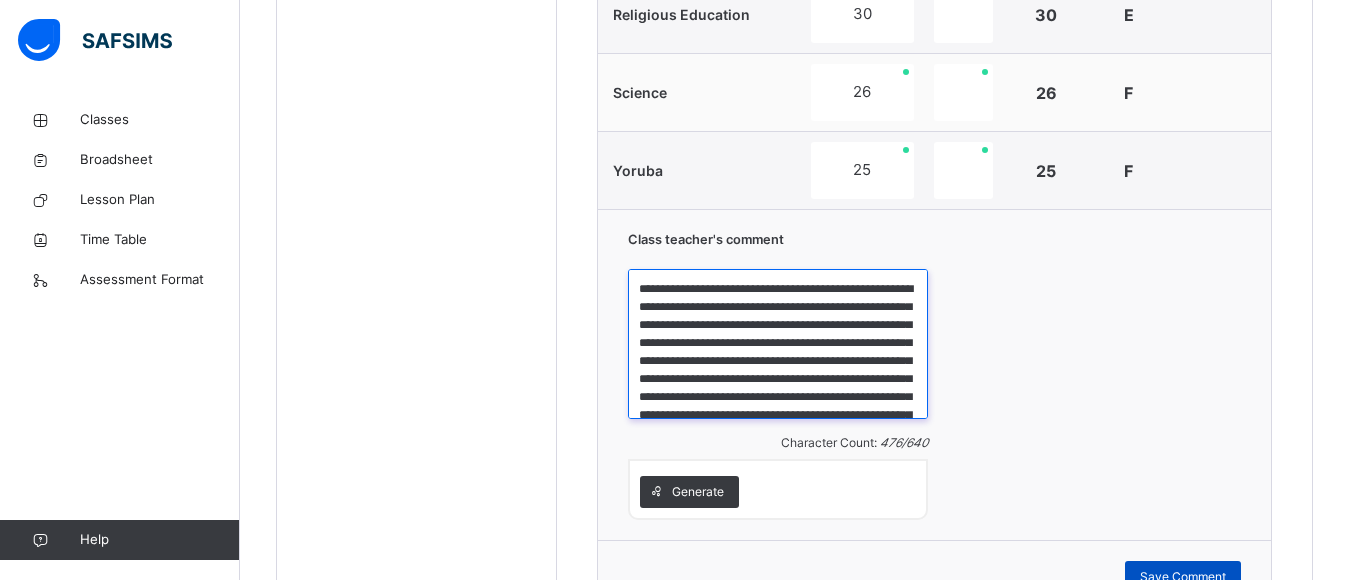 type on "**********" 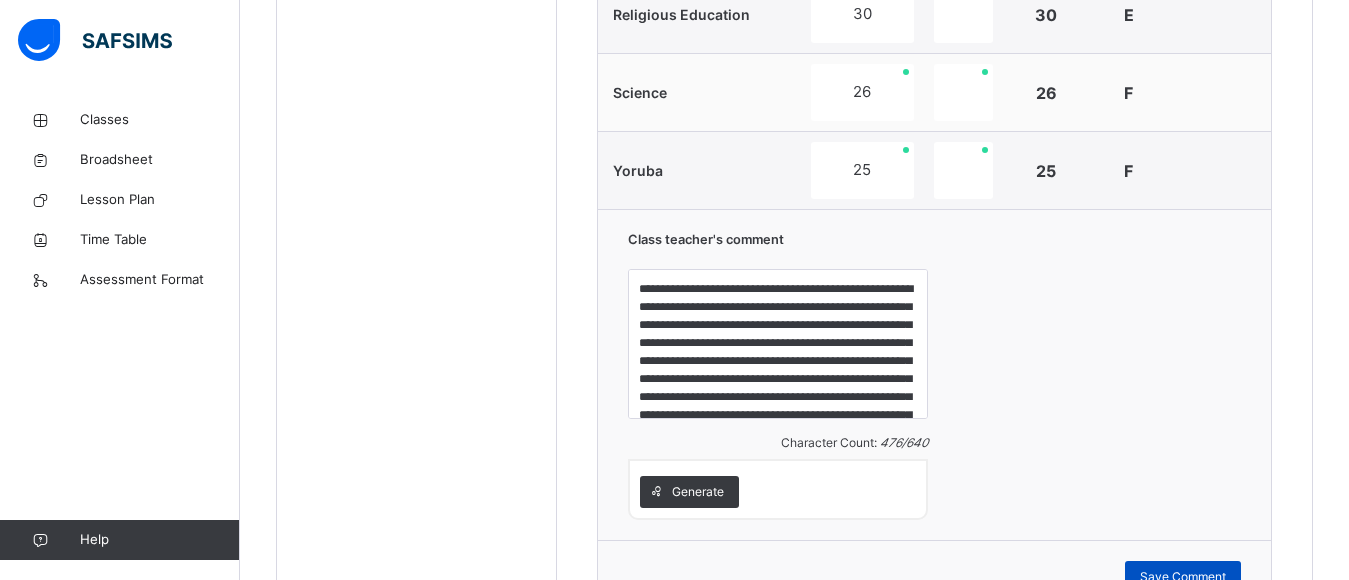 click on "Save Comment" at bounding box center [1183, 577] 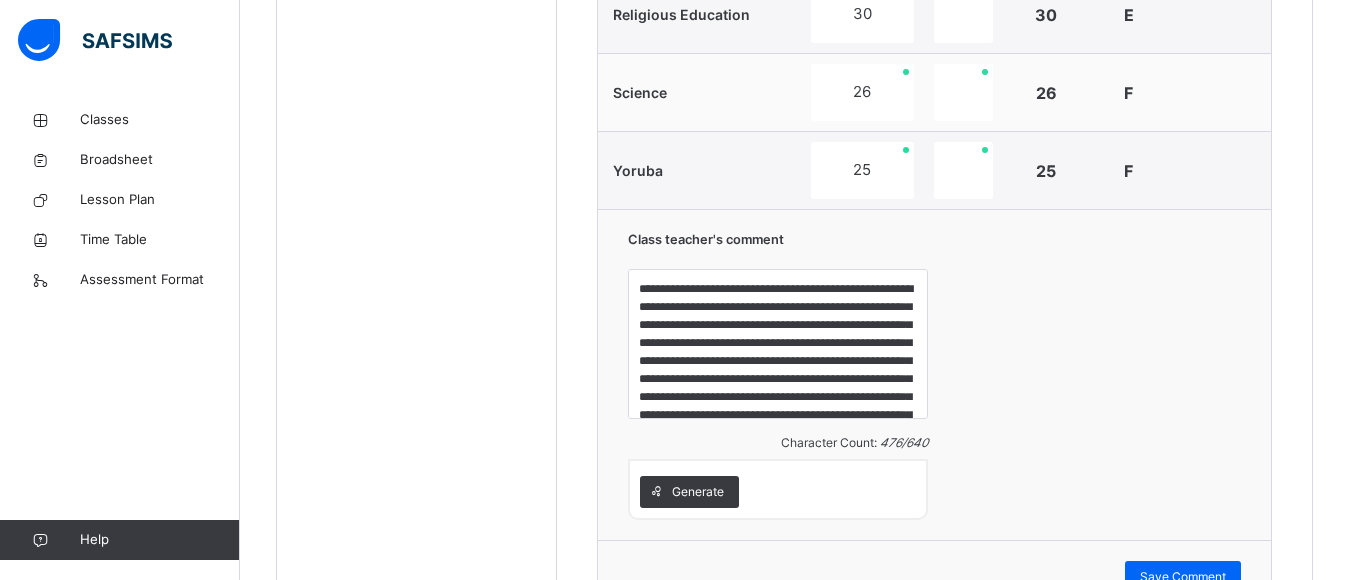 scroll, scrollTop: 848, scrollLeft: 0, axis: vertical 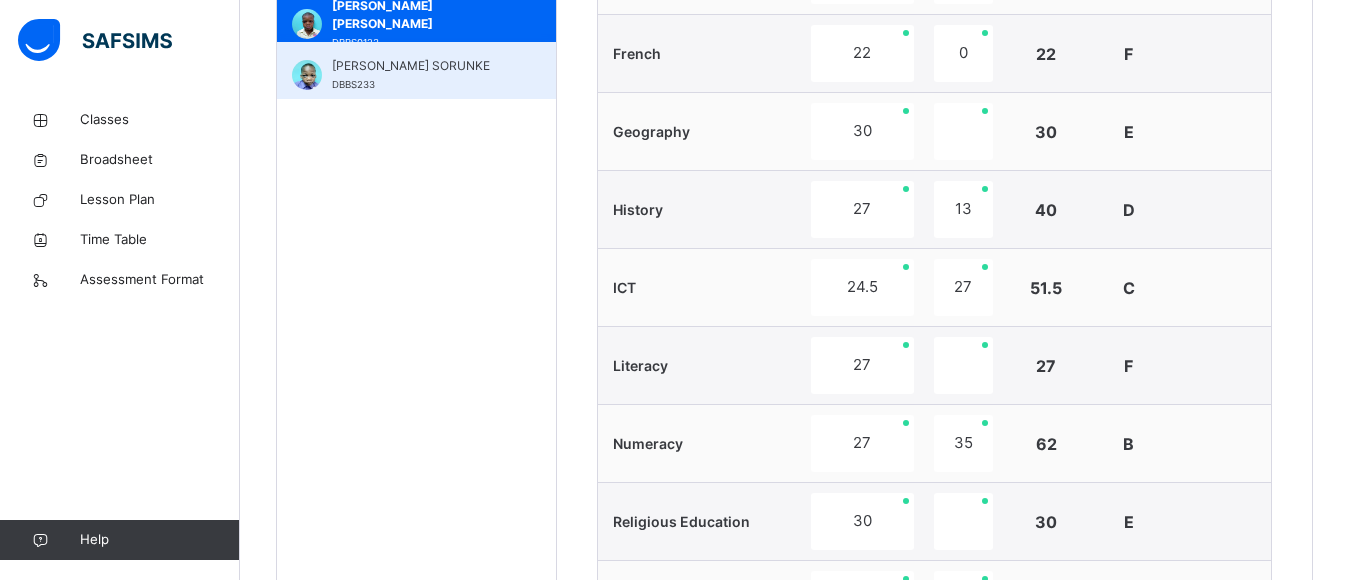 click on "[PERSON_NAME] SORUNKE" at bounding box center (421, 66) 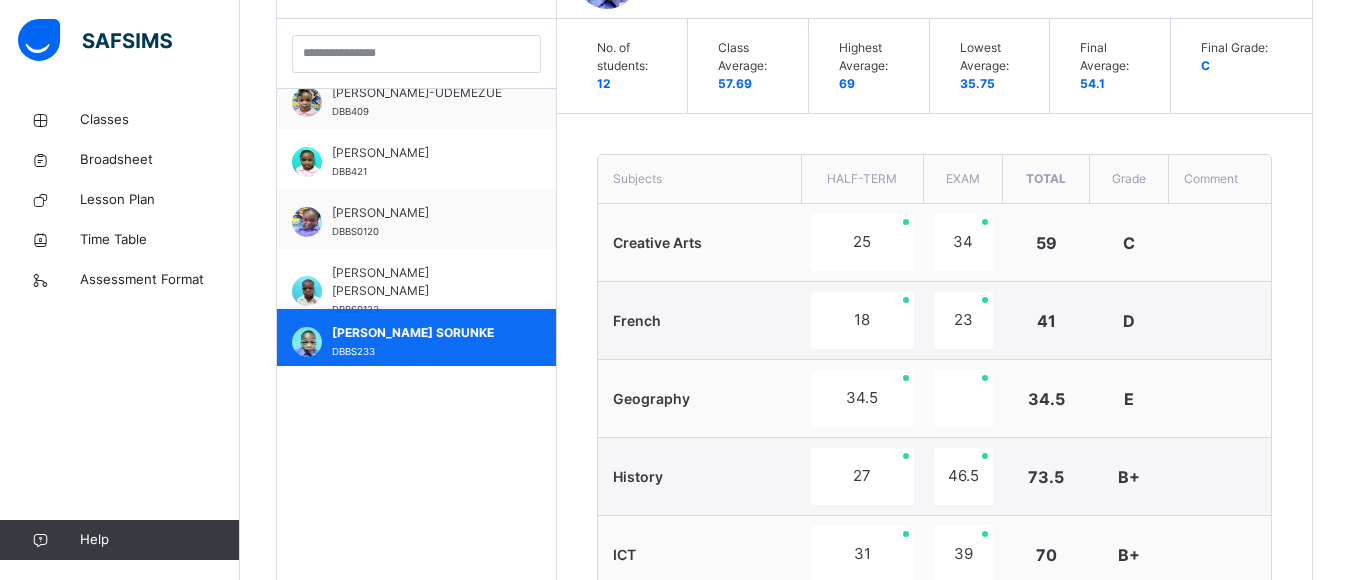 scroll, scrollTop: 848, scrollLeft: 0, axis: vertical 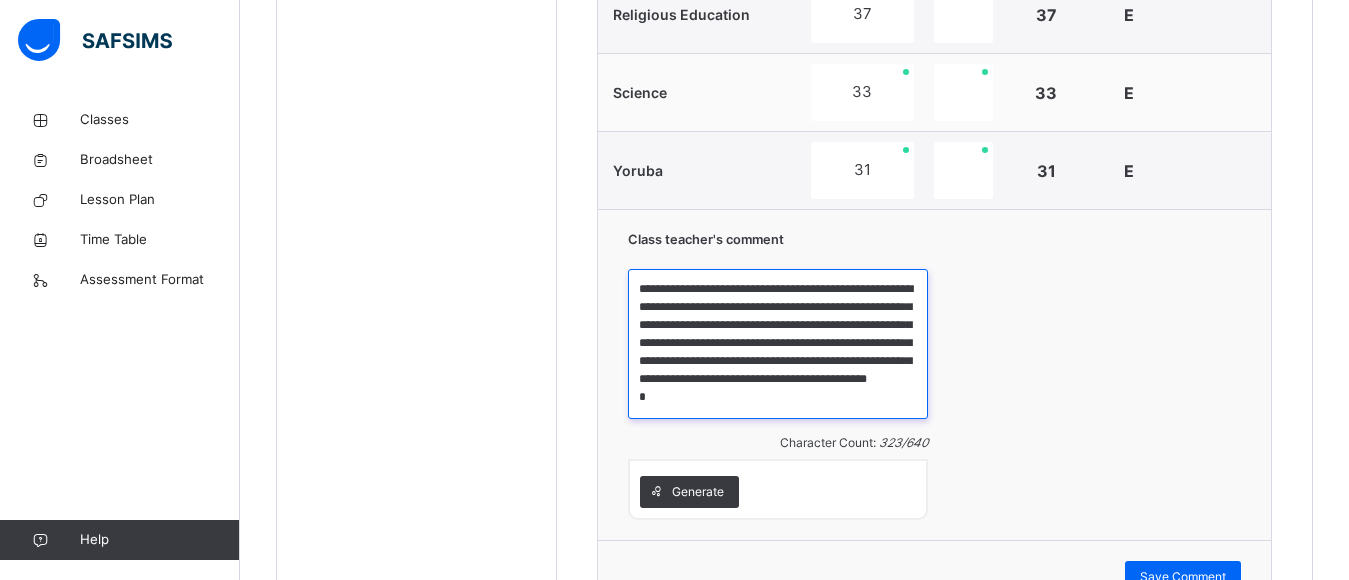 drag, startPoint x: 642, startPoint y: 284, endPoint x: 825, endPoint y: 401, distance: 217.20497 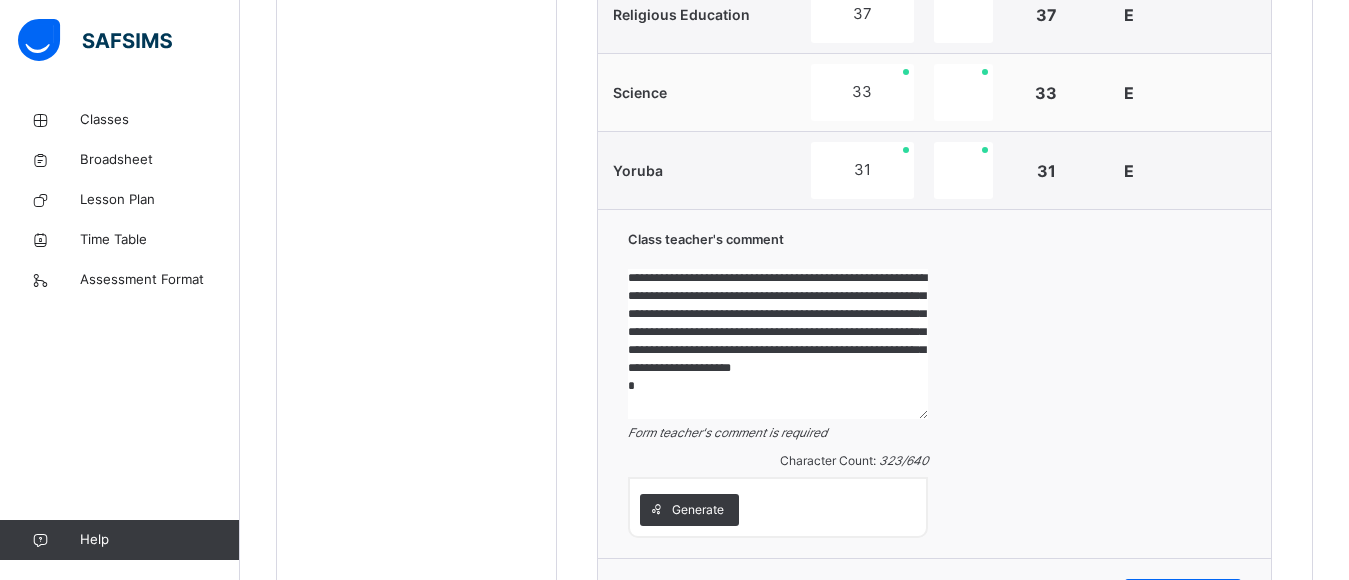 scroll, scrollTop: 23, scrollLeft: 0, axis: vertical 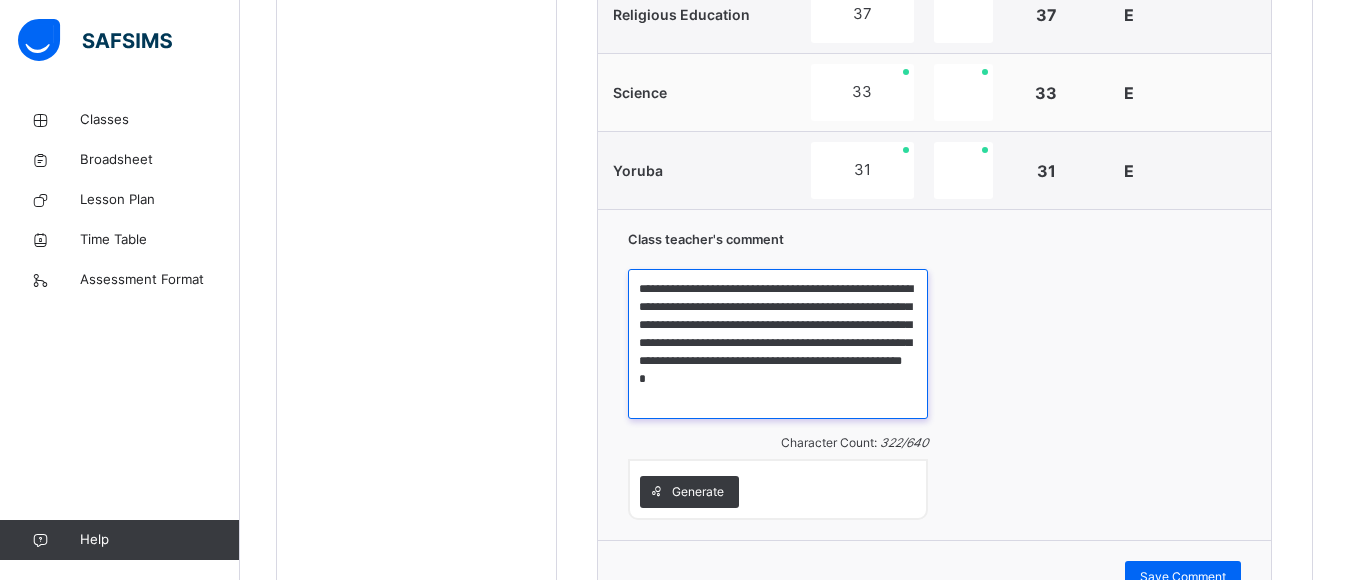 click on "**********" at bounding box center [778, 344] 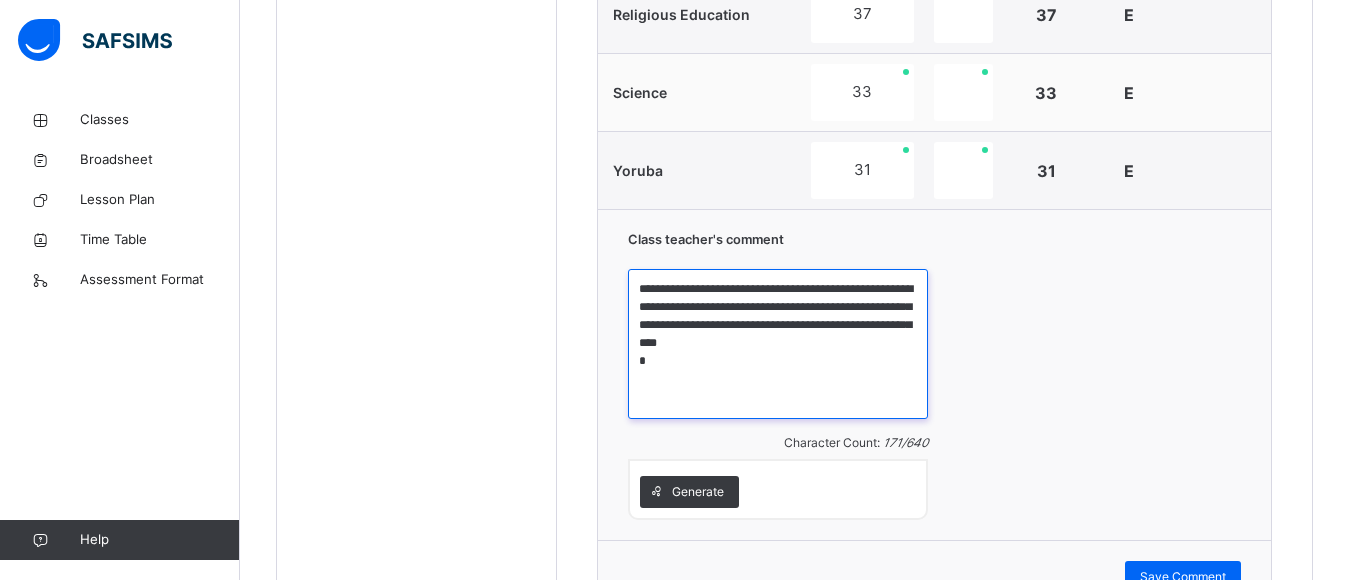 scroll, scrollTop: 0, scrollLeft: 0, axis: both 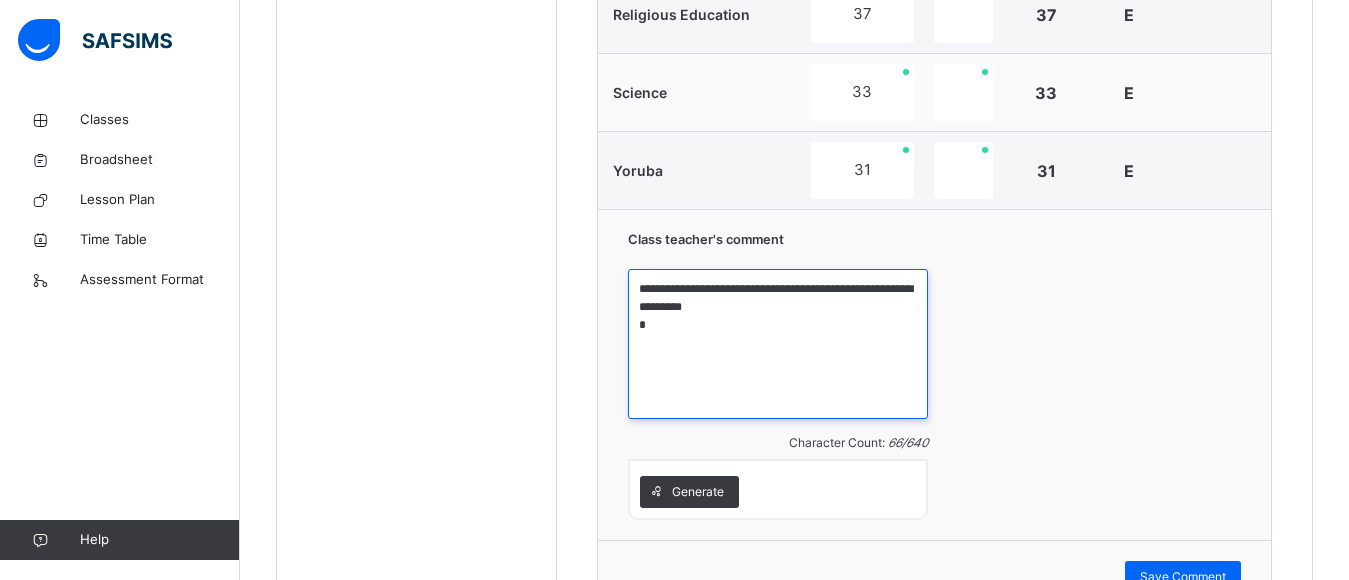 drag, startPoint x: 641, startPoint y: 281, endPoint x: 797, endPoint y: 330, distance: 163.51453 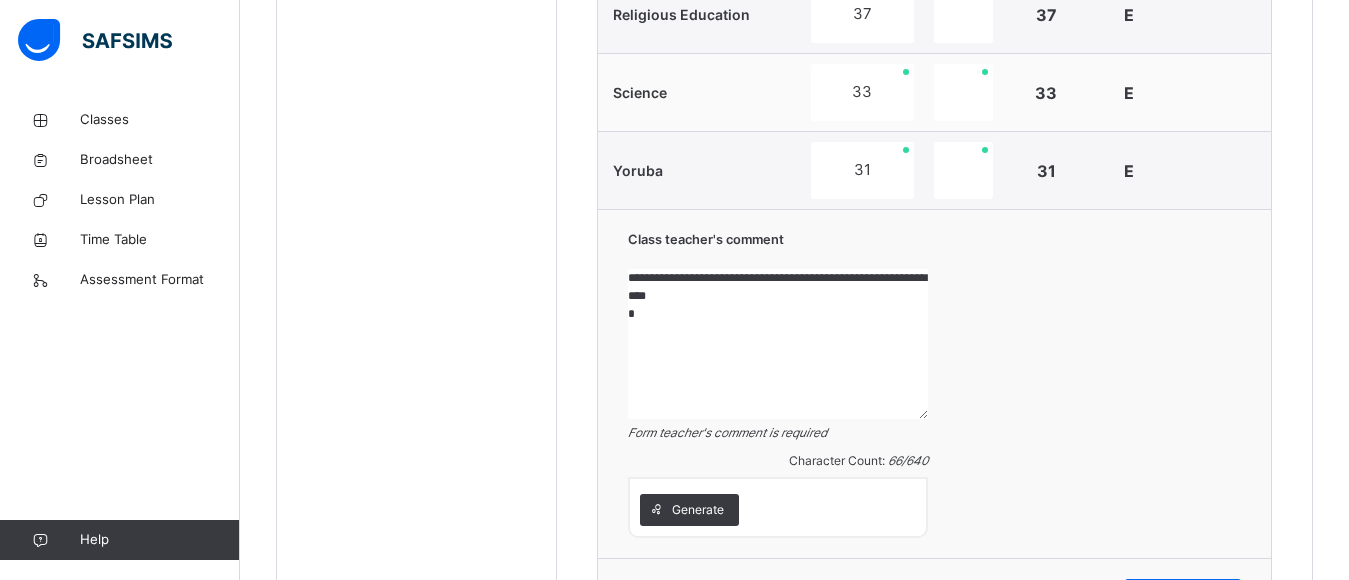click on "**********" at bounding box center [778, 344] 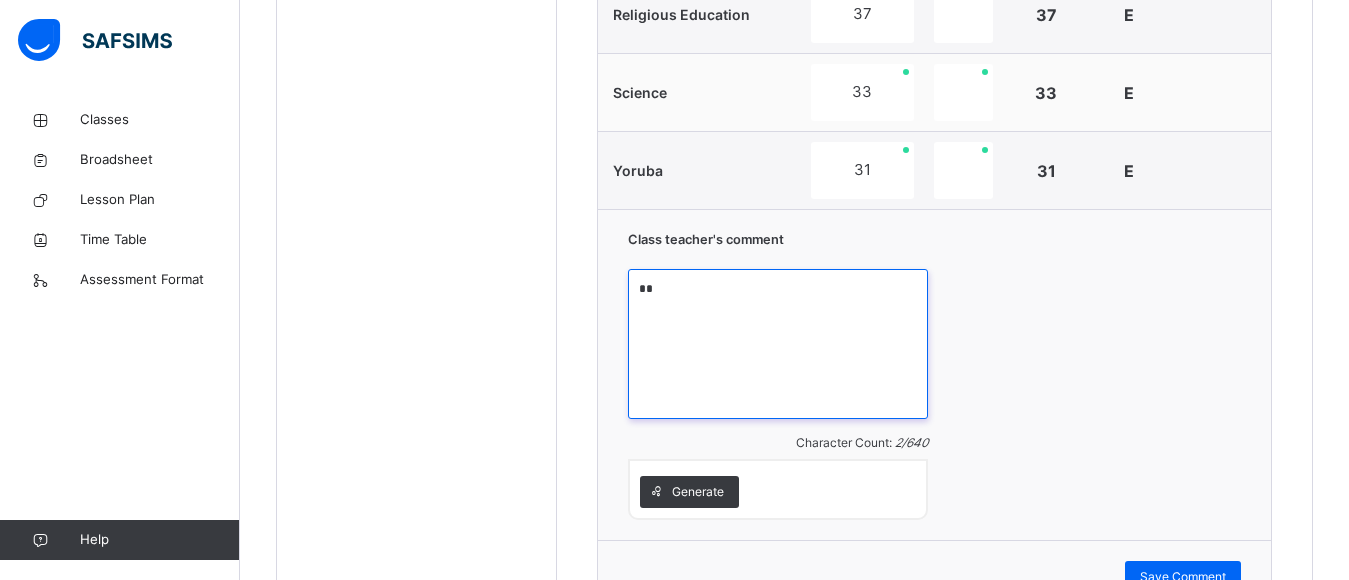 click on "*" at bounding box center (778, 344) 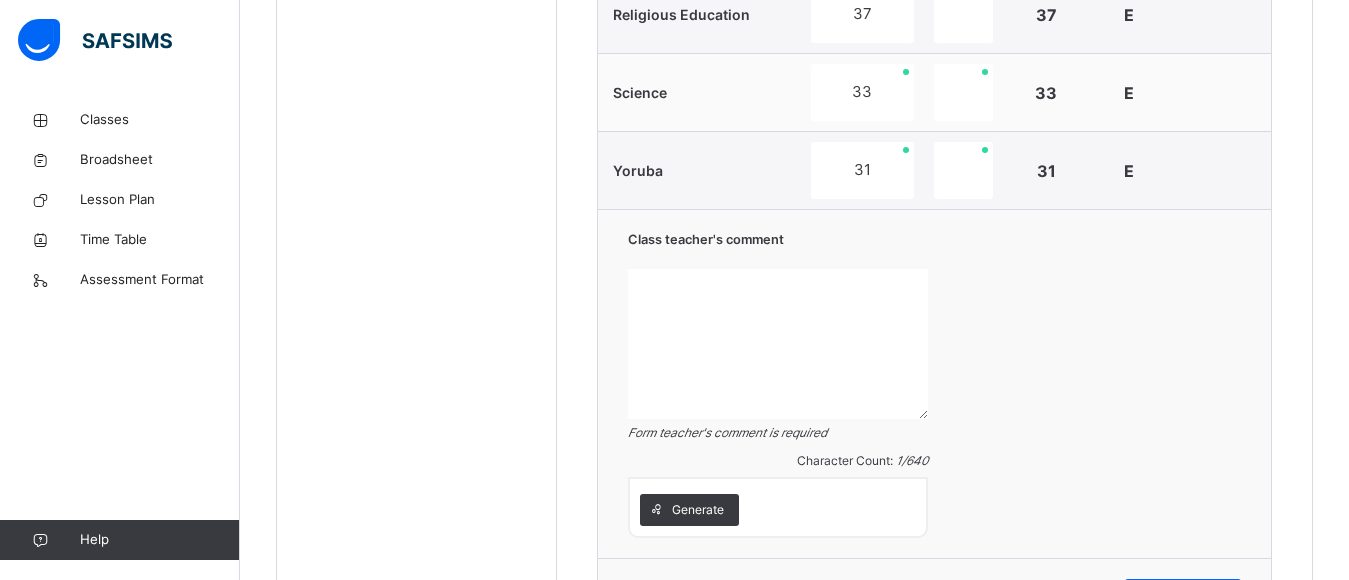 paste 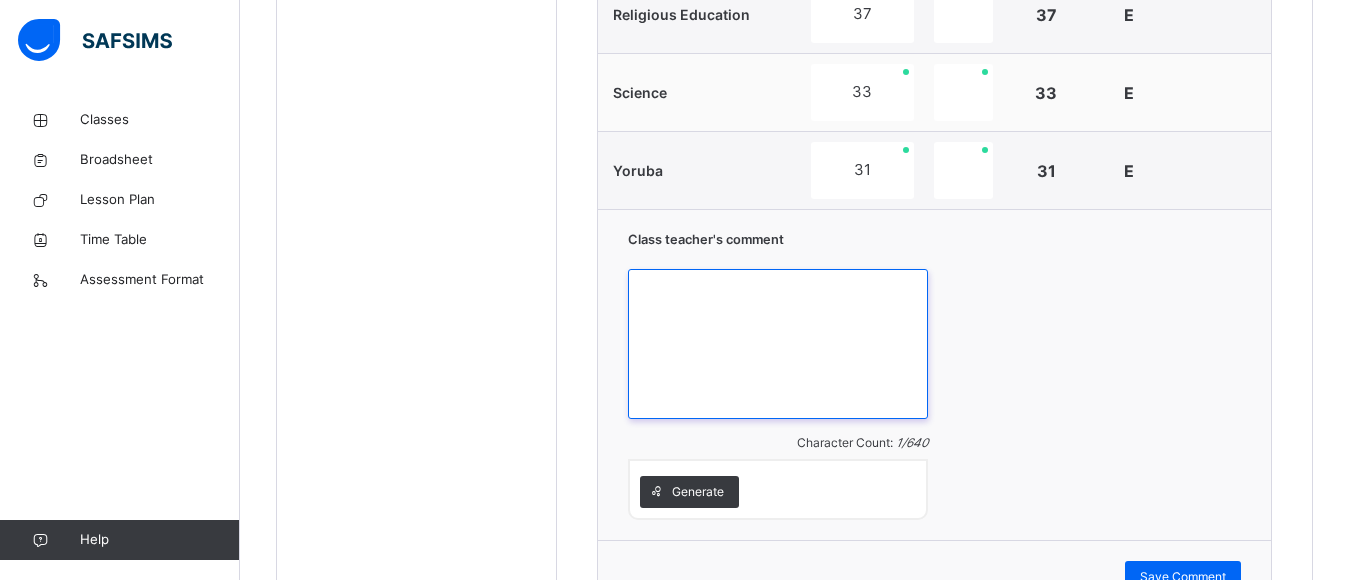 click at bounding box center [778, 344] 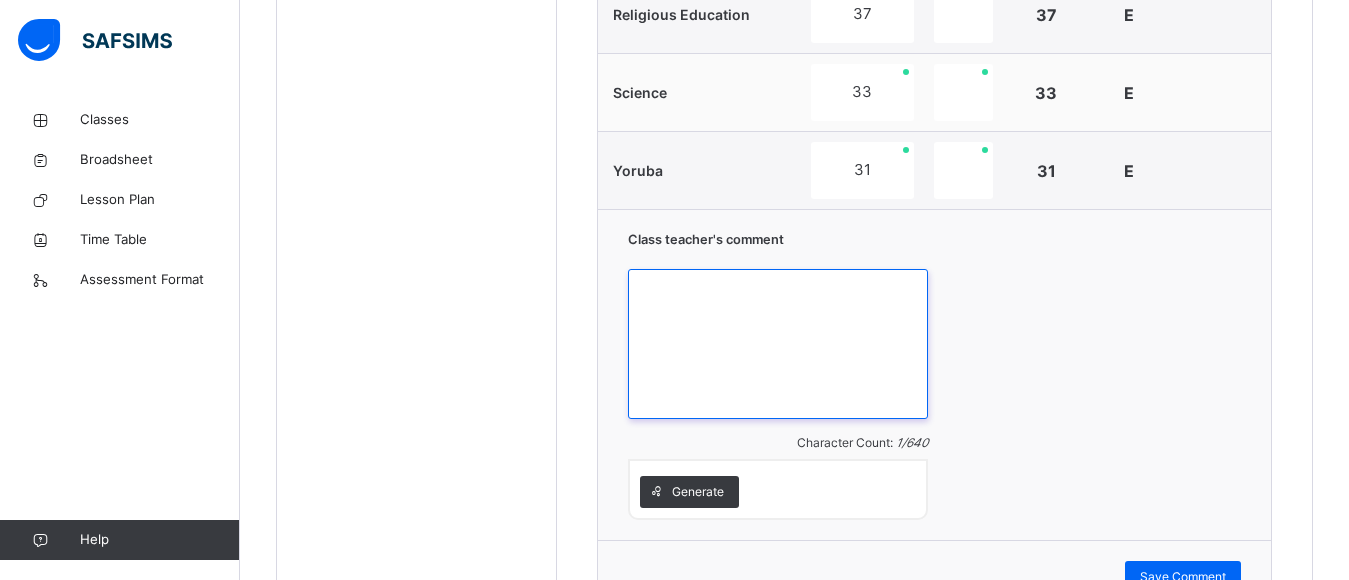 paste 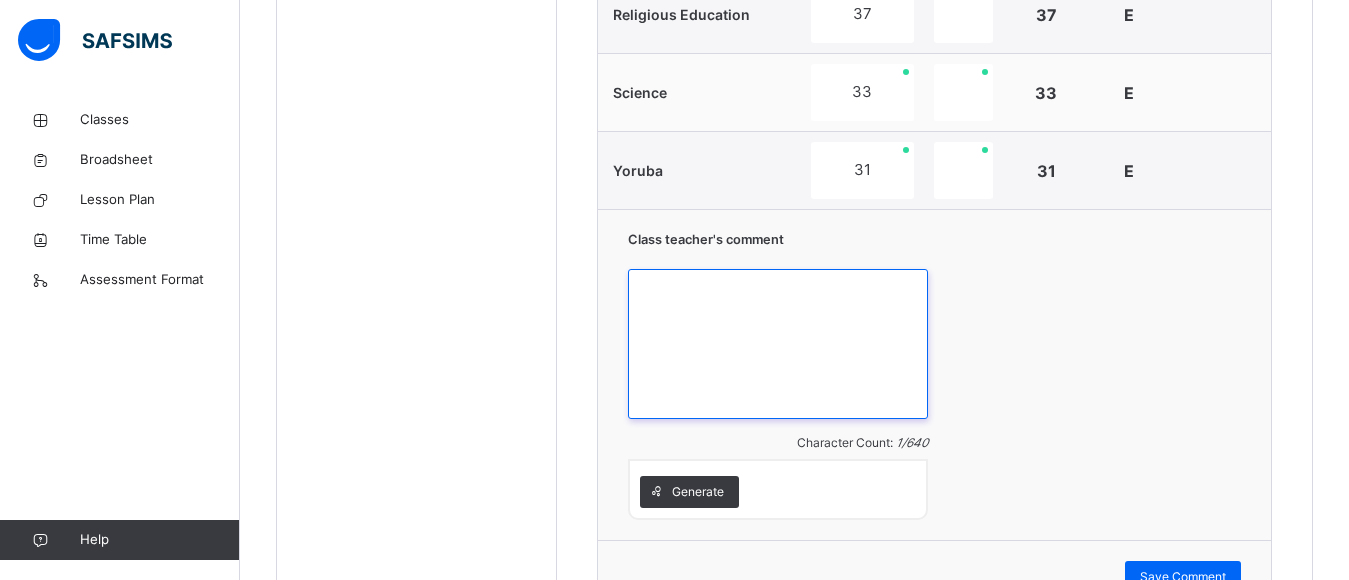 click at bounding box center (778, 344) 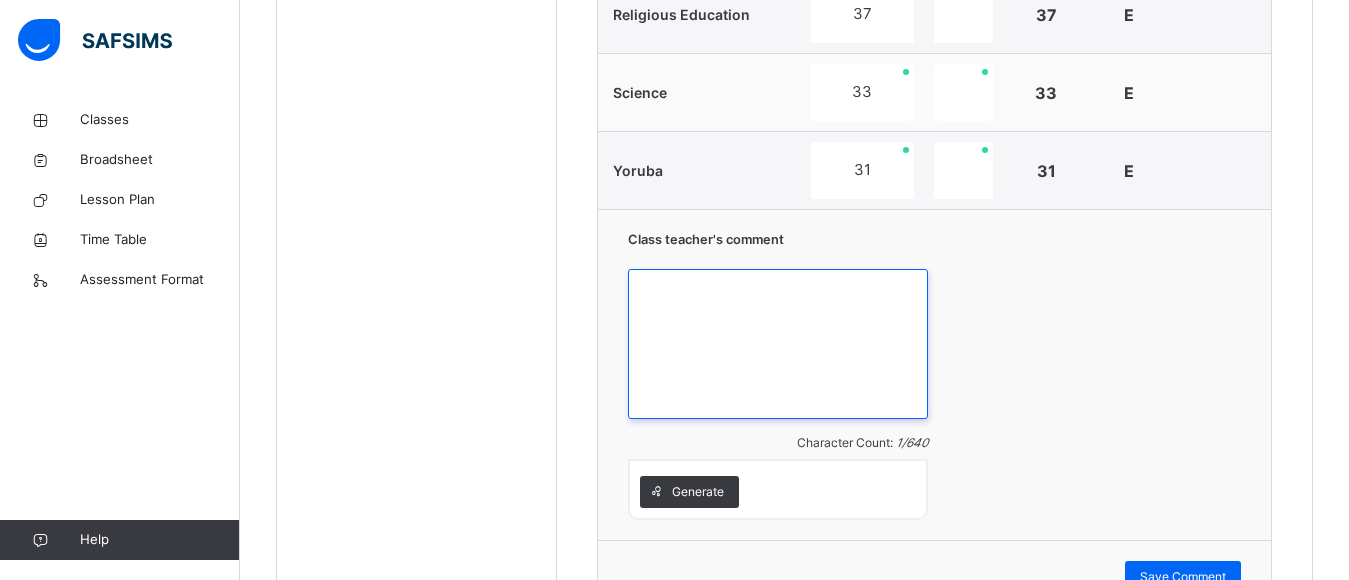 paste 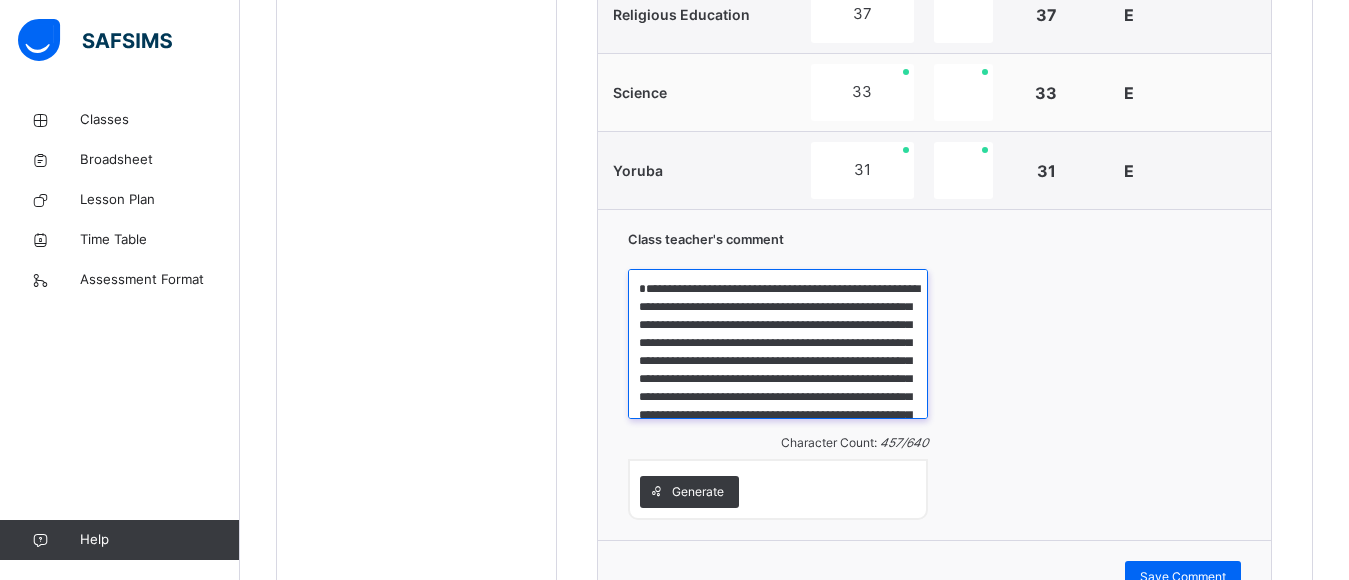scroll, scrollTop: 77, scrollLeft: 0, axis: vertical 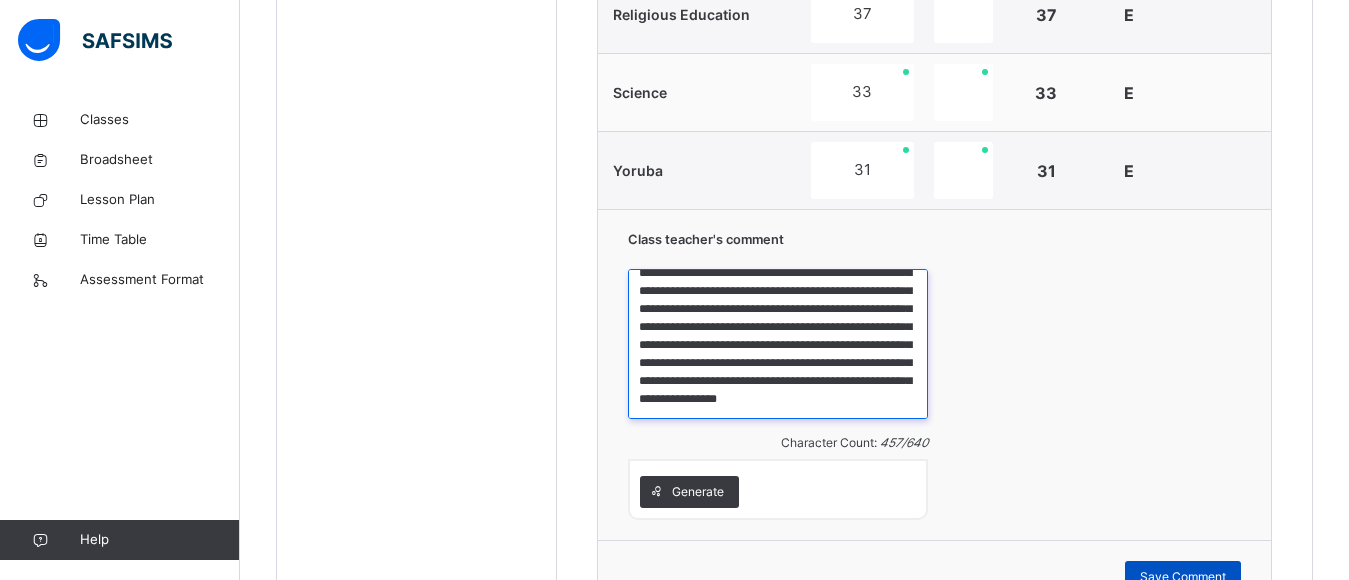 type on "**********" 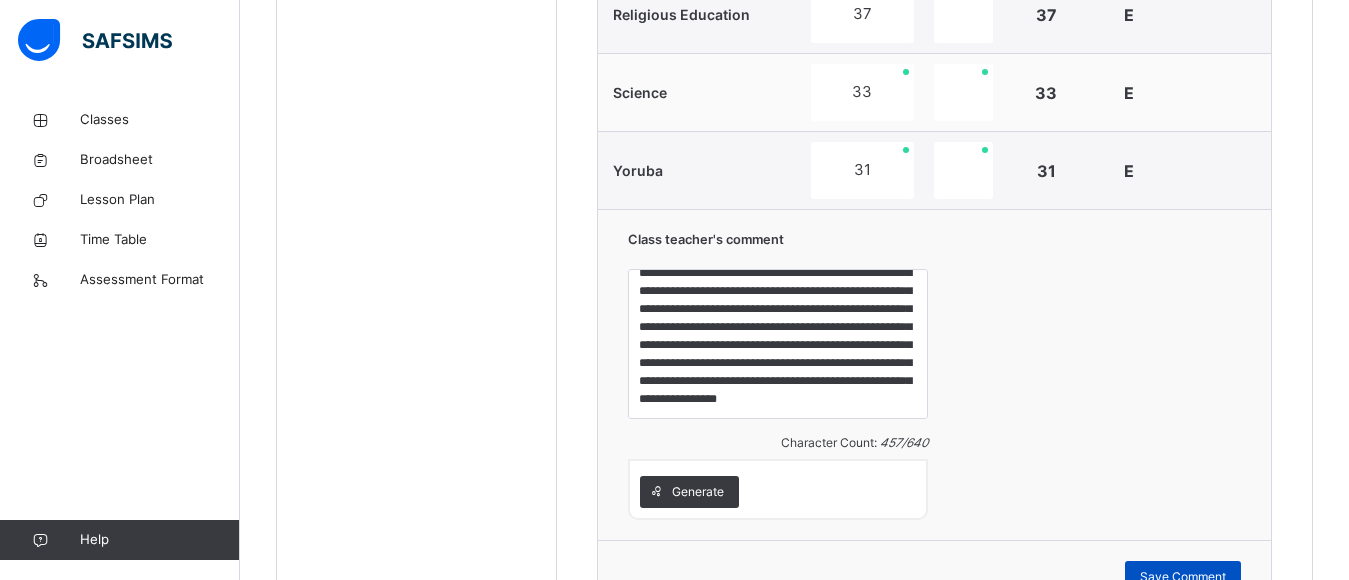 click on "Save Comment" at bounding box center [1183, 577] 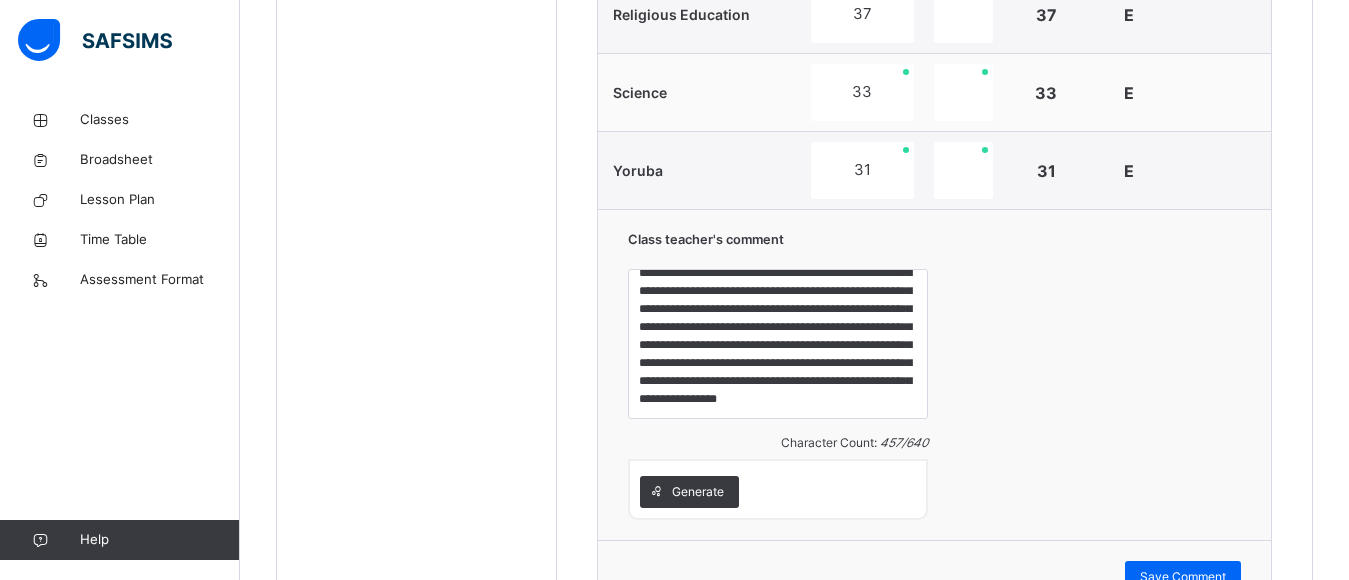 scroll, scrollTop: 848, scrollLeft: 0, axis: vertical 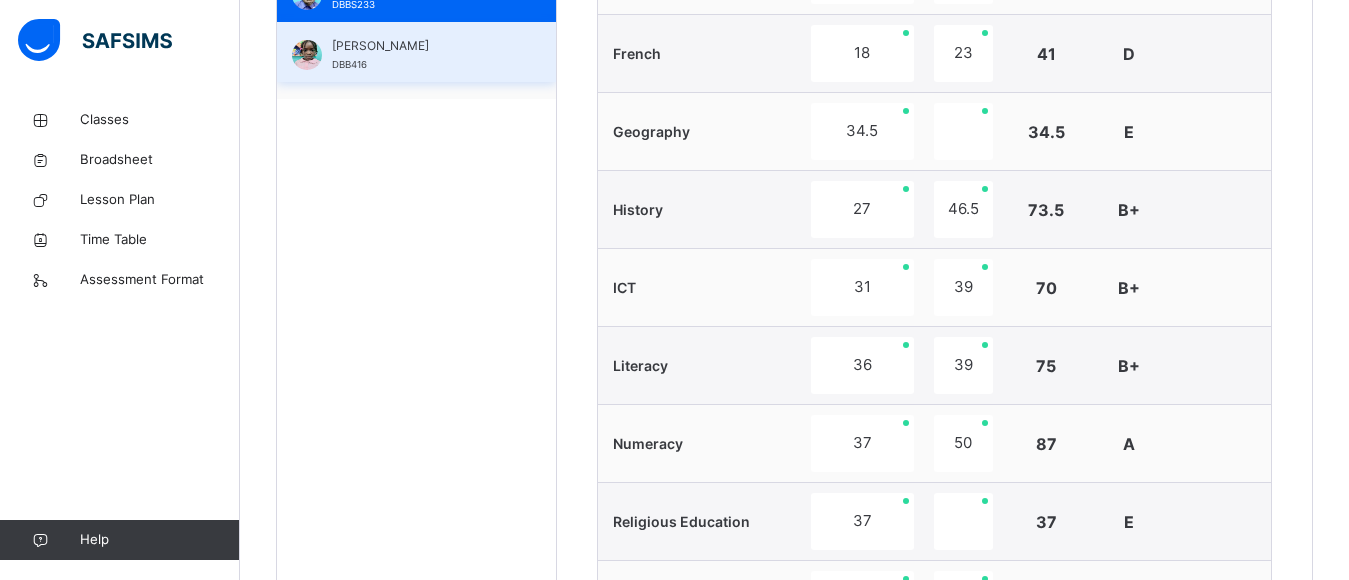 click on "[PERSON_NAME] DBB416" at bounding box center [421, 55] 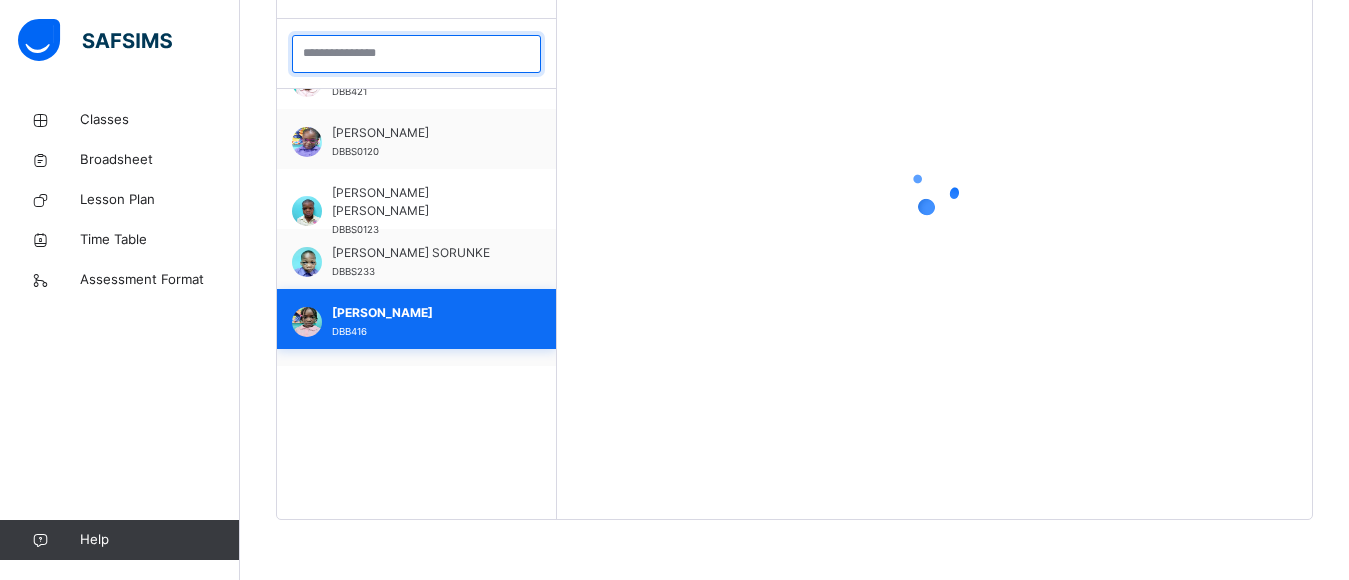 scroll, scrollTop: 581, scrollLeft: 0, axis: vertical 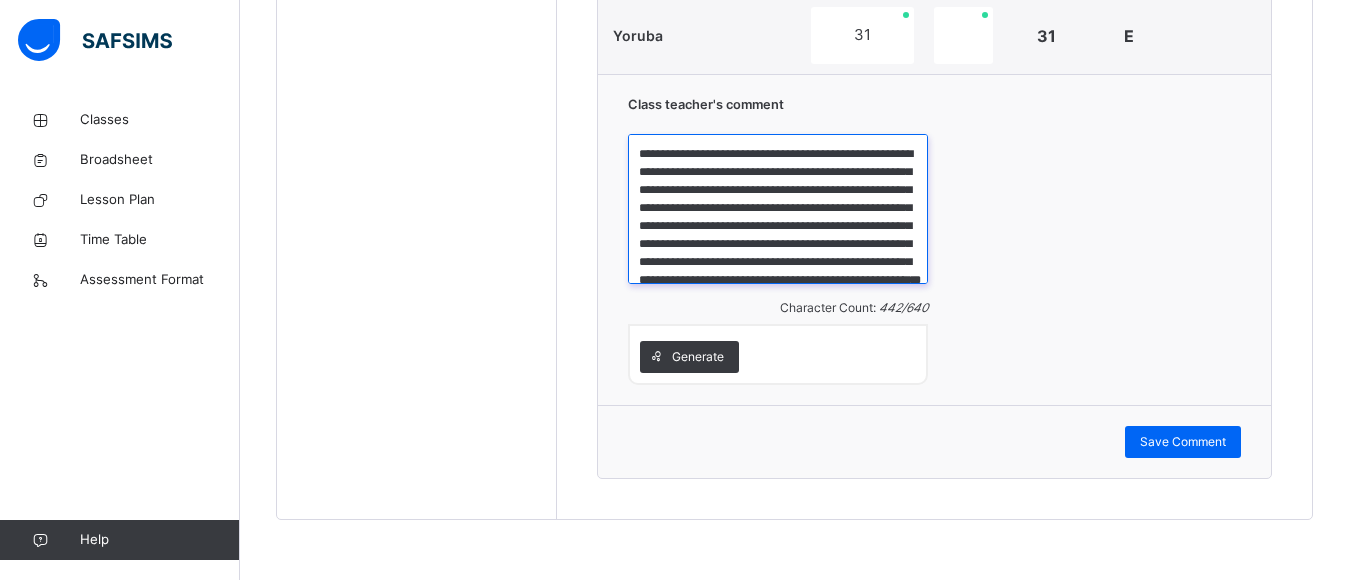drag, startPoint x: 638, startPoint y: 159, endPoint x: 813, endPoint y: 255, distance: 199.60211 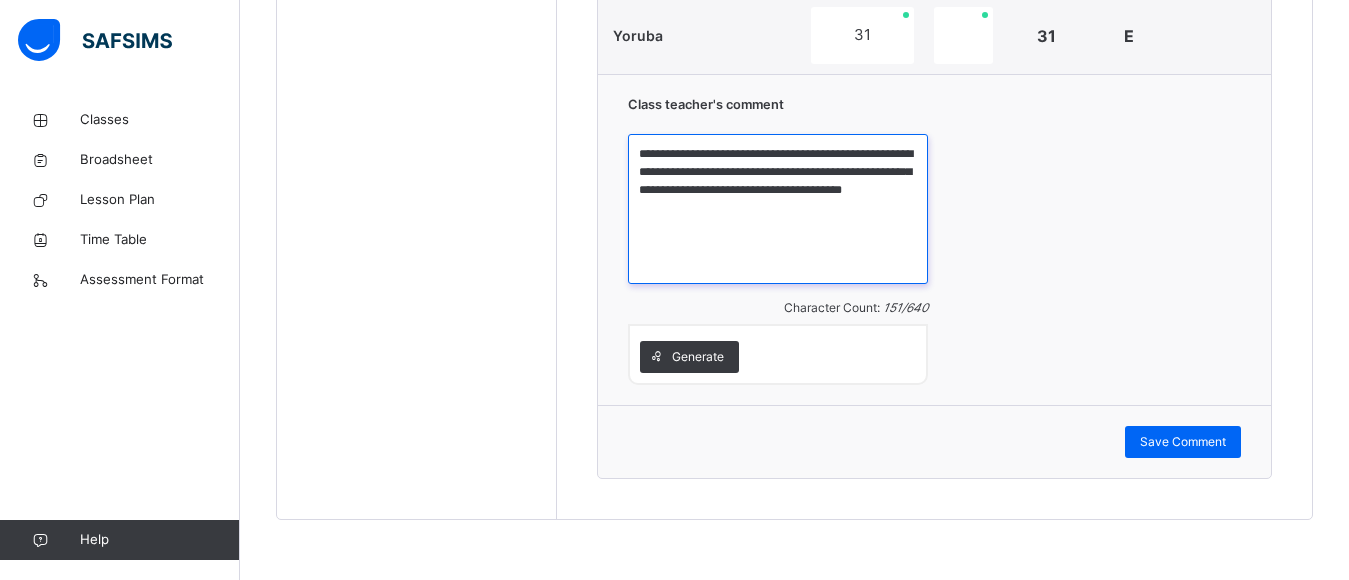 drag, startPoint x: 642, startPoint y: 156, endPoint x: 796, endPoint y: 232, distance: 171.73235 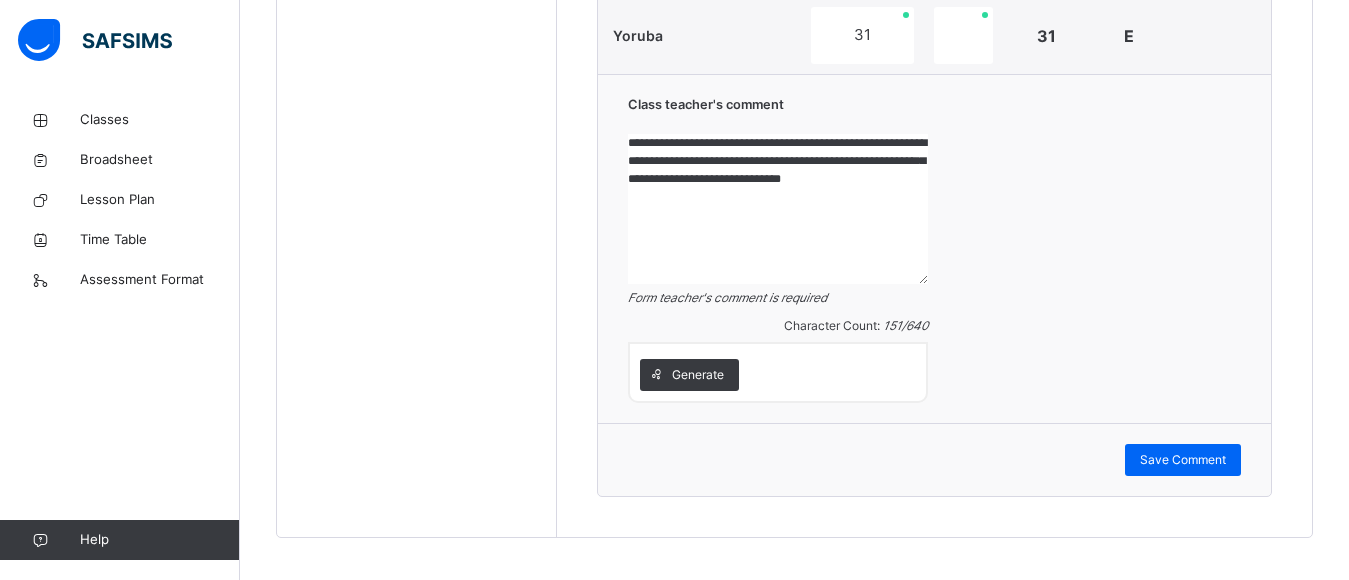 drag, startPoint x: 645, startPoint y: 158, endPoint x: 779, endPoint y: 222, distance: 148.49916 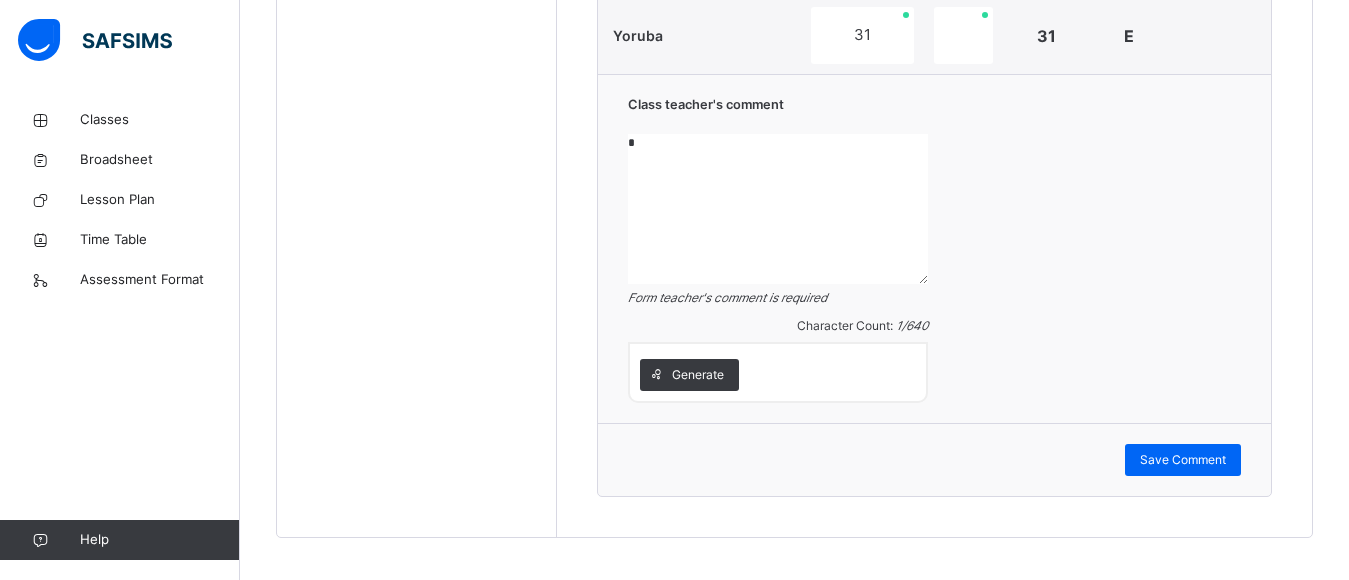 click on "*" at bounding box center [778, 209] 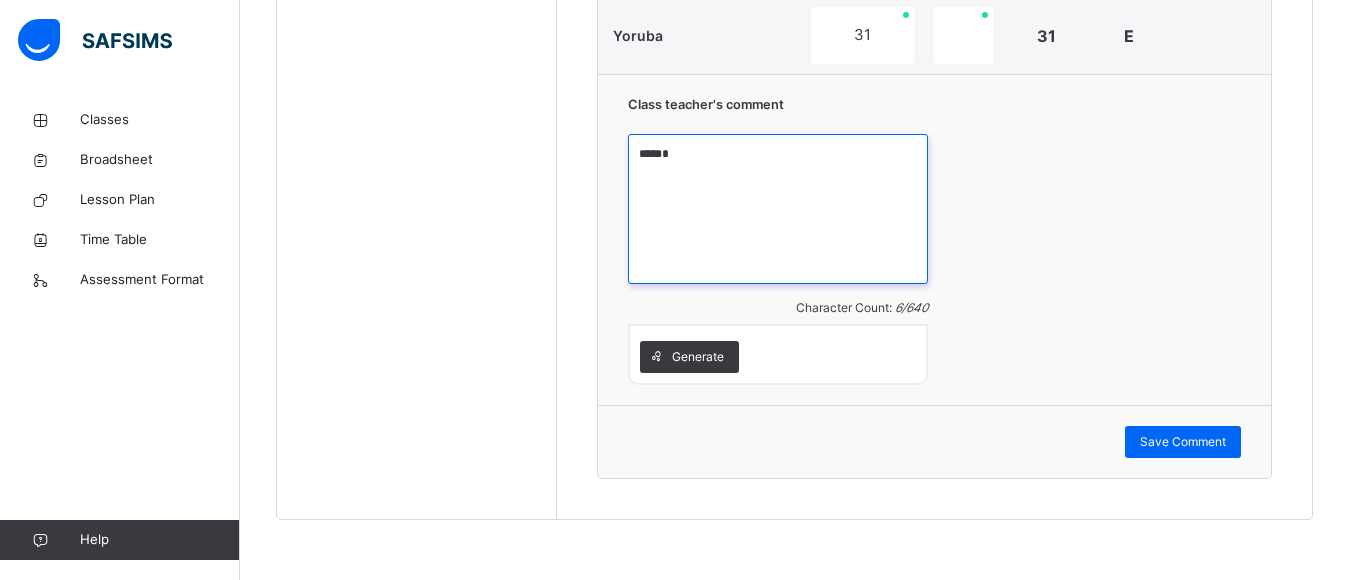 type on "*" 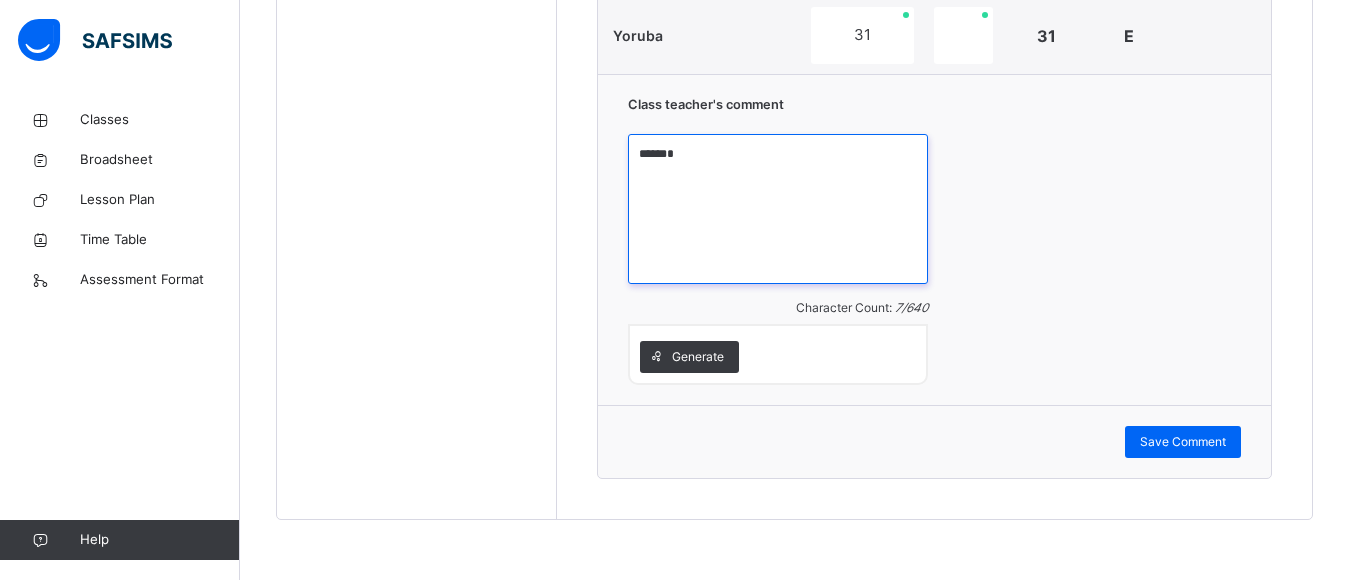 drag, startPoint x: 654, startPoint y: 152, endPoint x: 729, endPoint y: 185, distance: 81.939 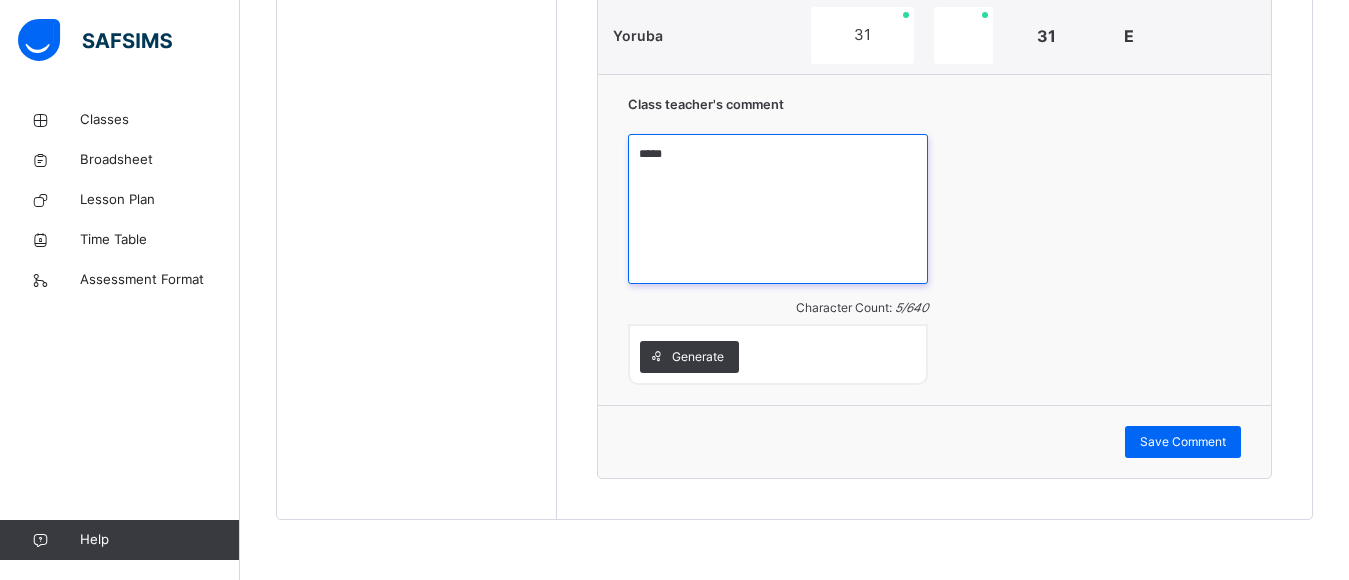 paste on "**********" 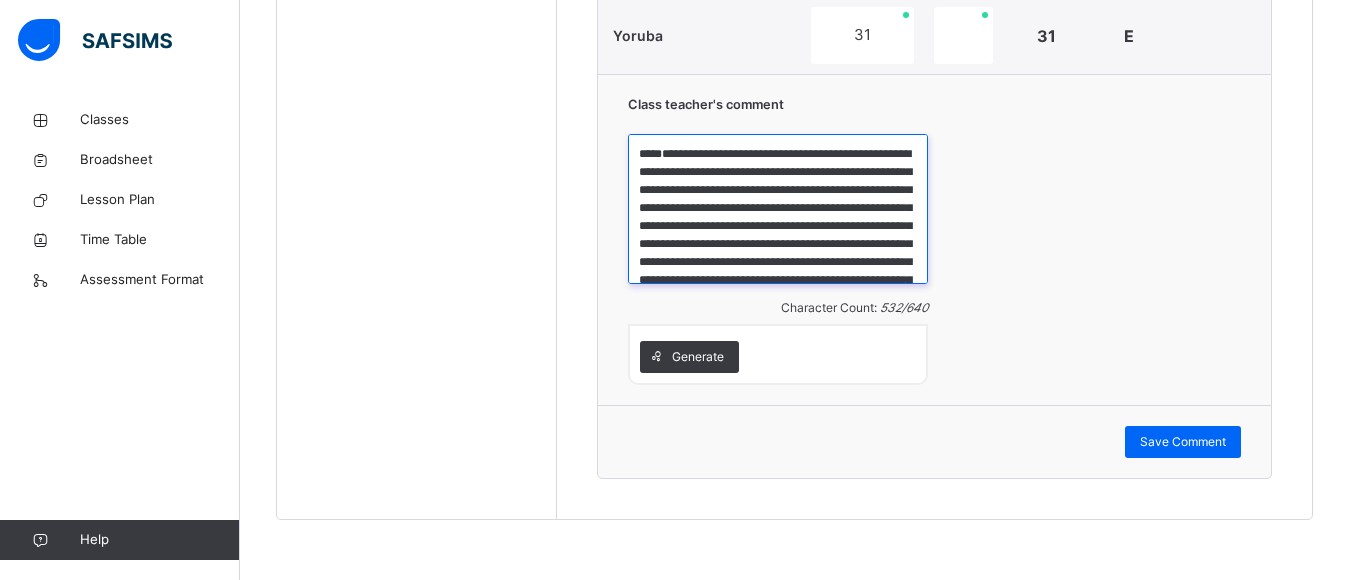 scroll, scrollTop: 95, scrollLeft: 0, axis: vertical 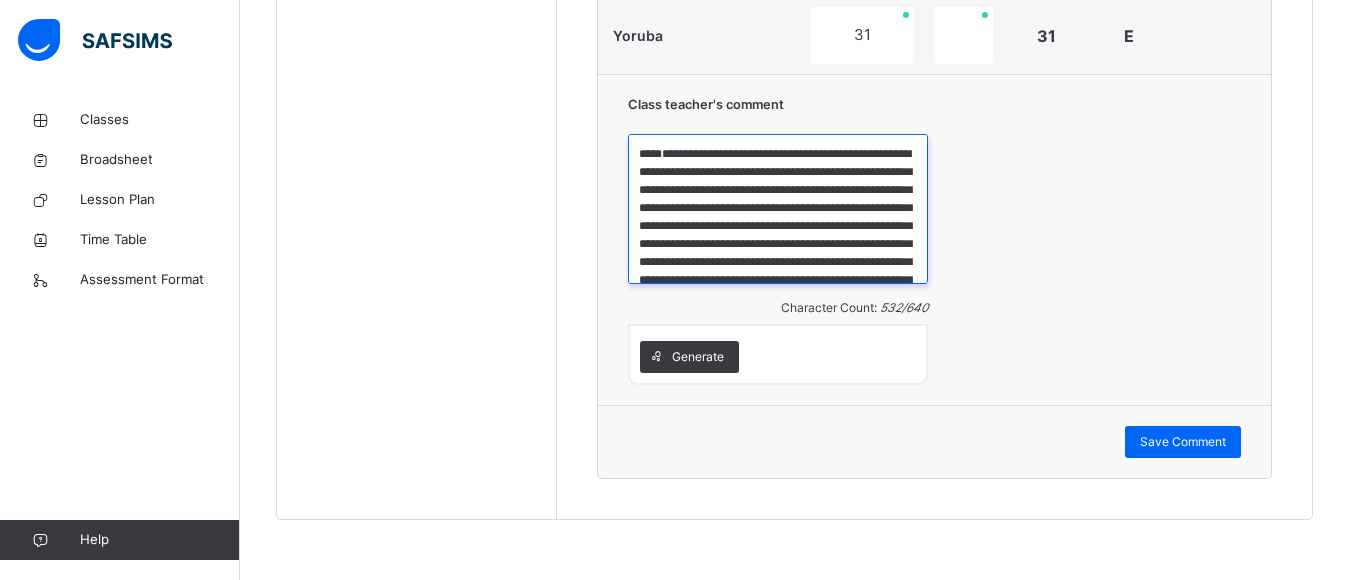 click on "**********" at bounding box center [778, 209] 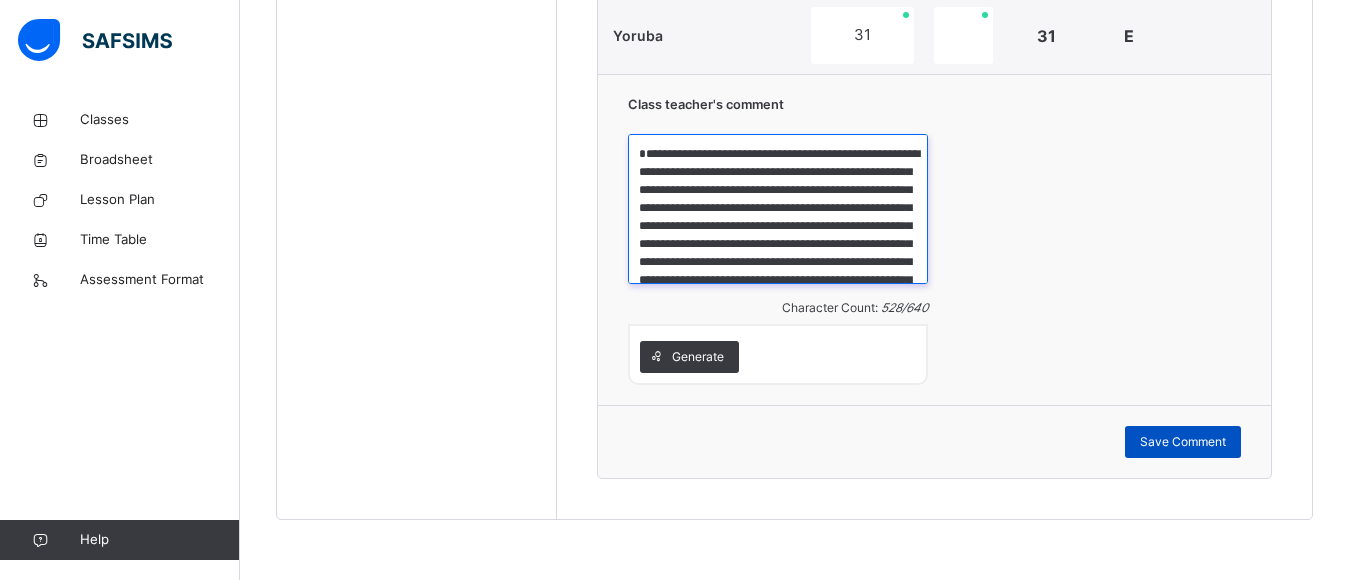 type on "**********" 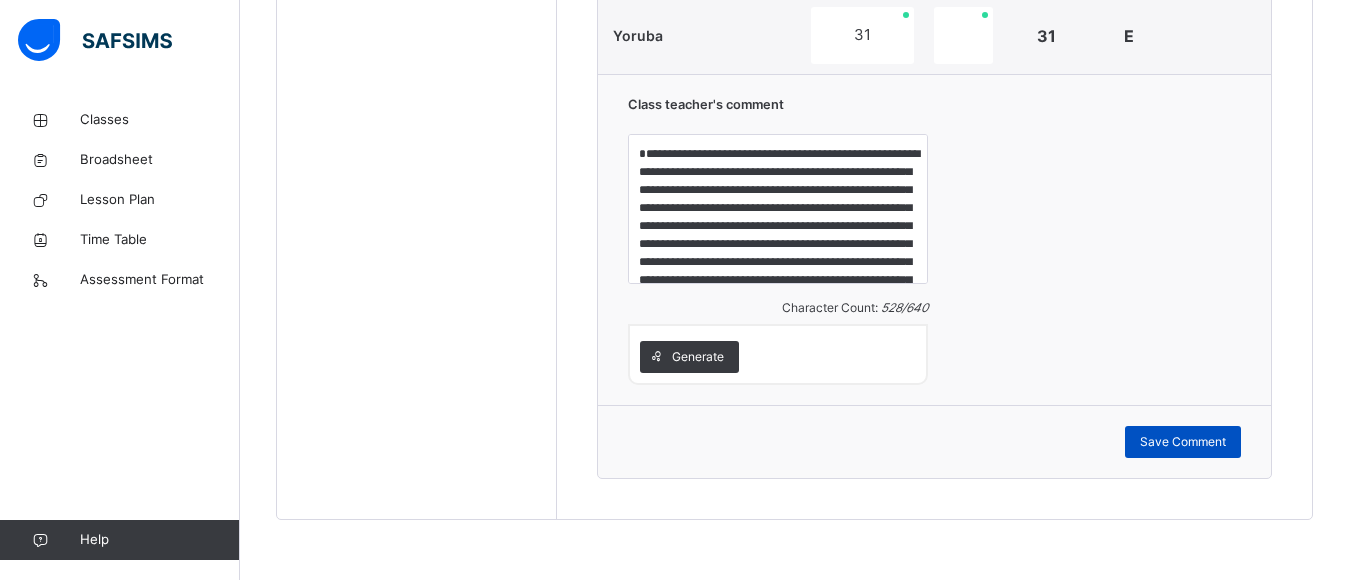 click on "Save Comment" at bounding box center [1183, 442] 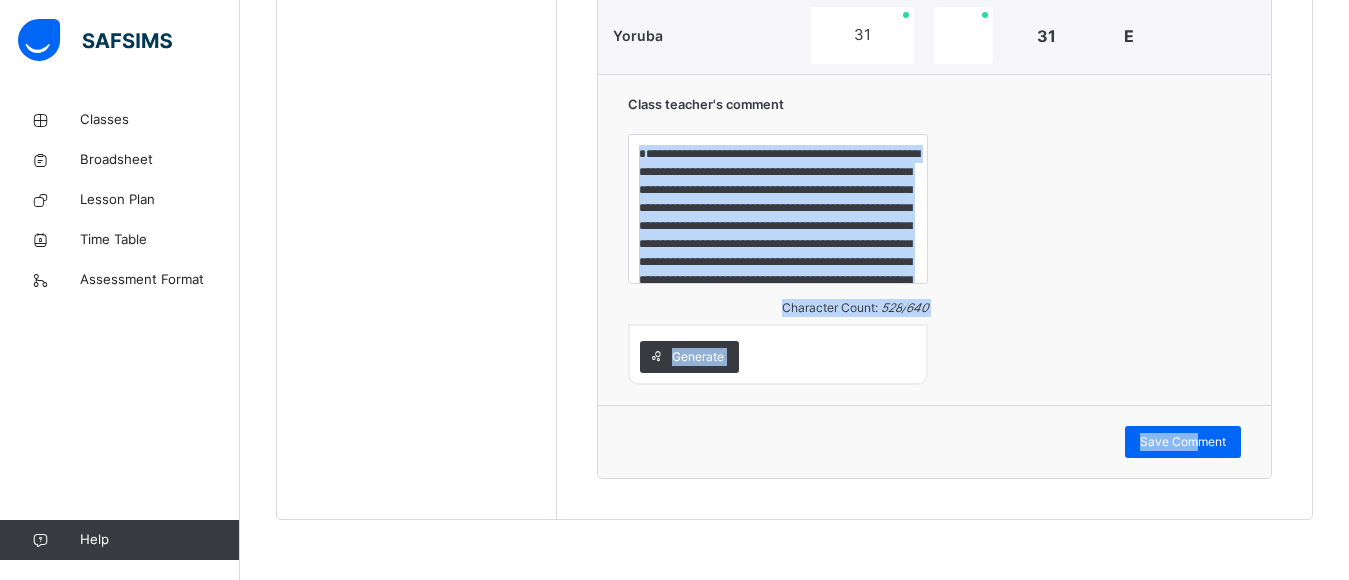 drag, startPoint x: 1213, startPoint y: 442, endPoint x: 1364, endPoint y: 264, distance: 233.42023 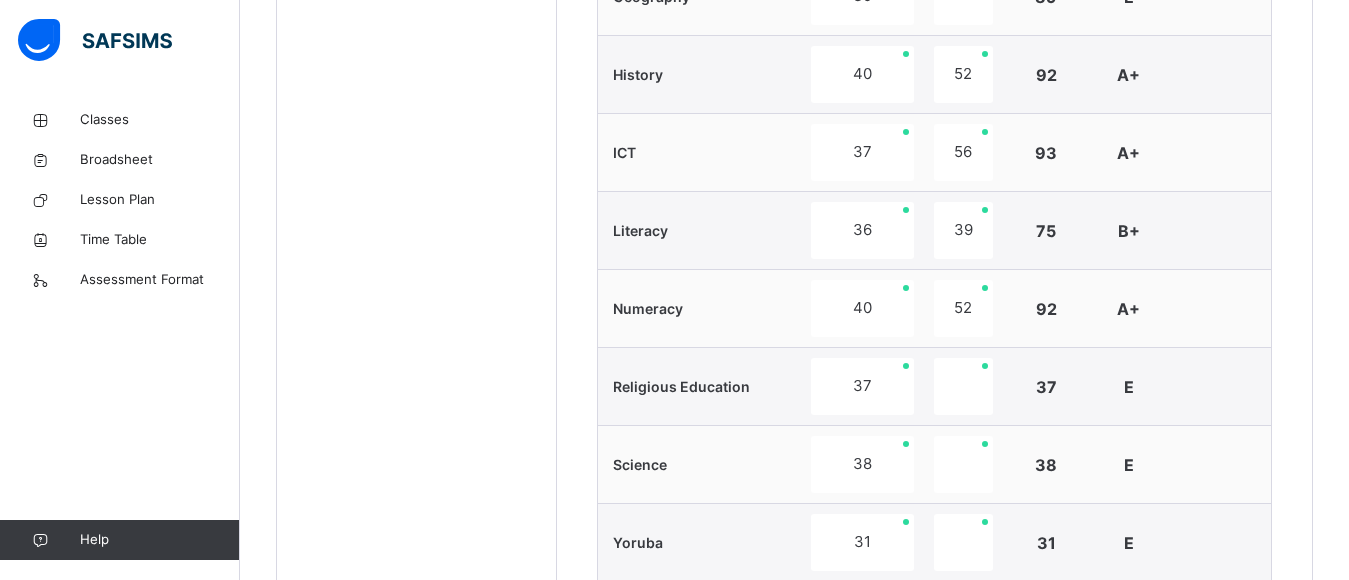 scroll, scrollTop: 475, scrollLeft: 0, axis: vertical 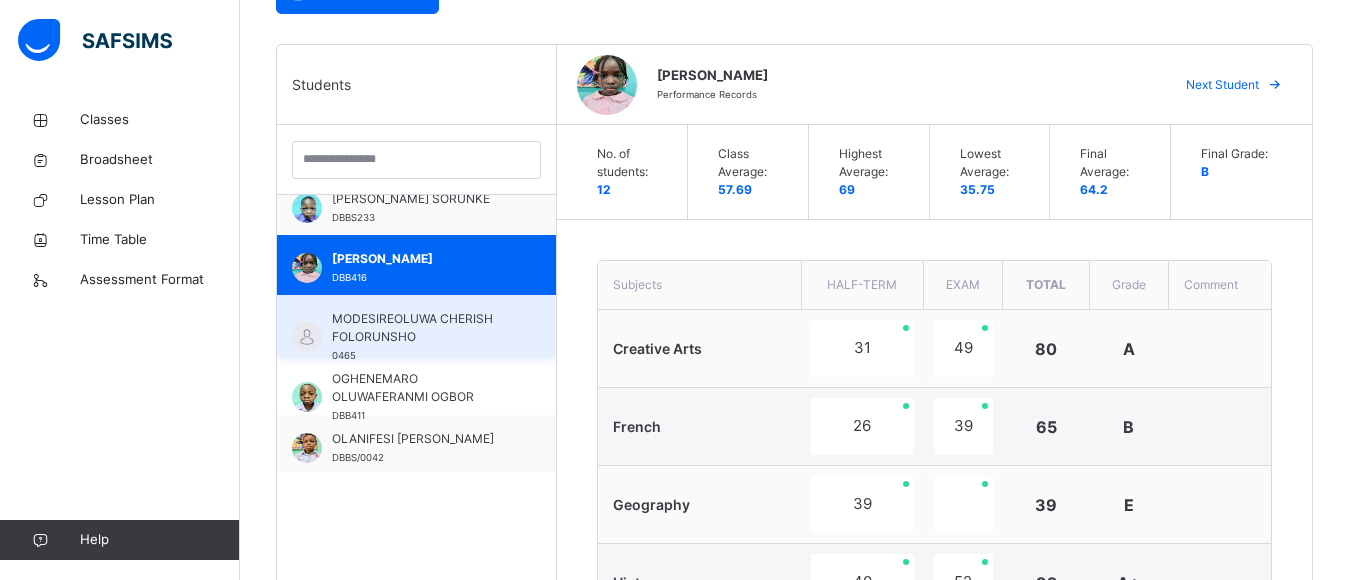click on "MODESIREOLUWA CHERISH FOLORUNSHO" at bounding box center [421, 328] 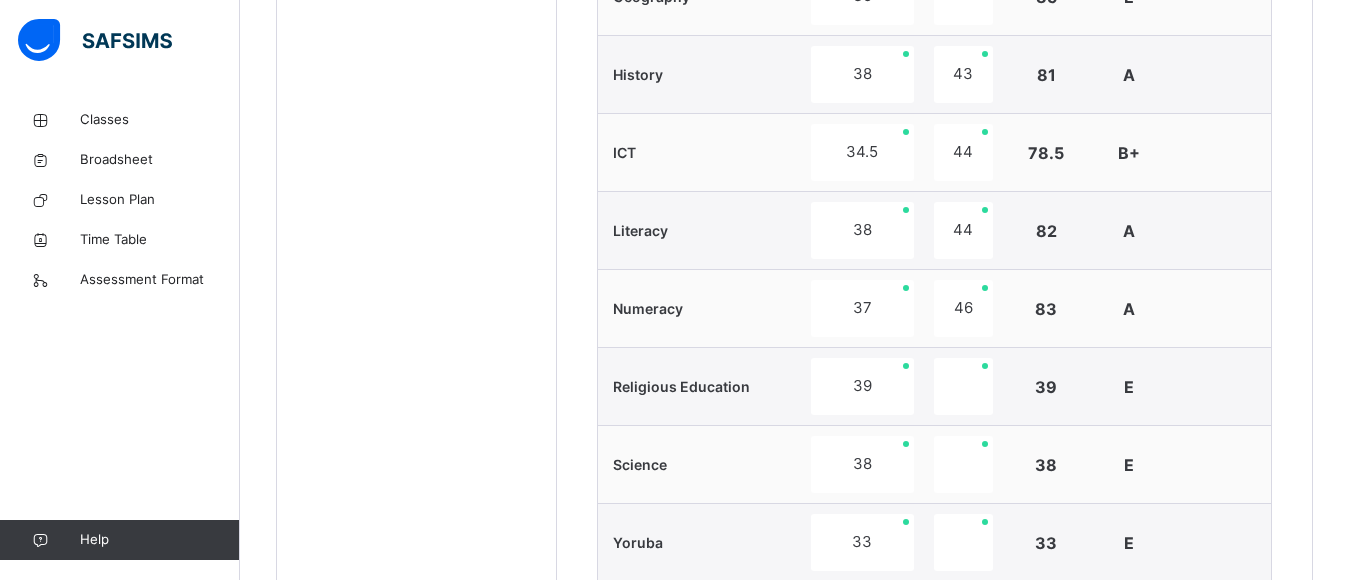 scroll, scrollTop: 1490, scrollLeft: 0, axis: vertical 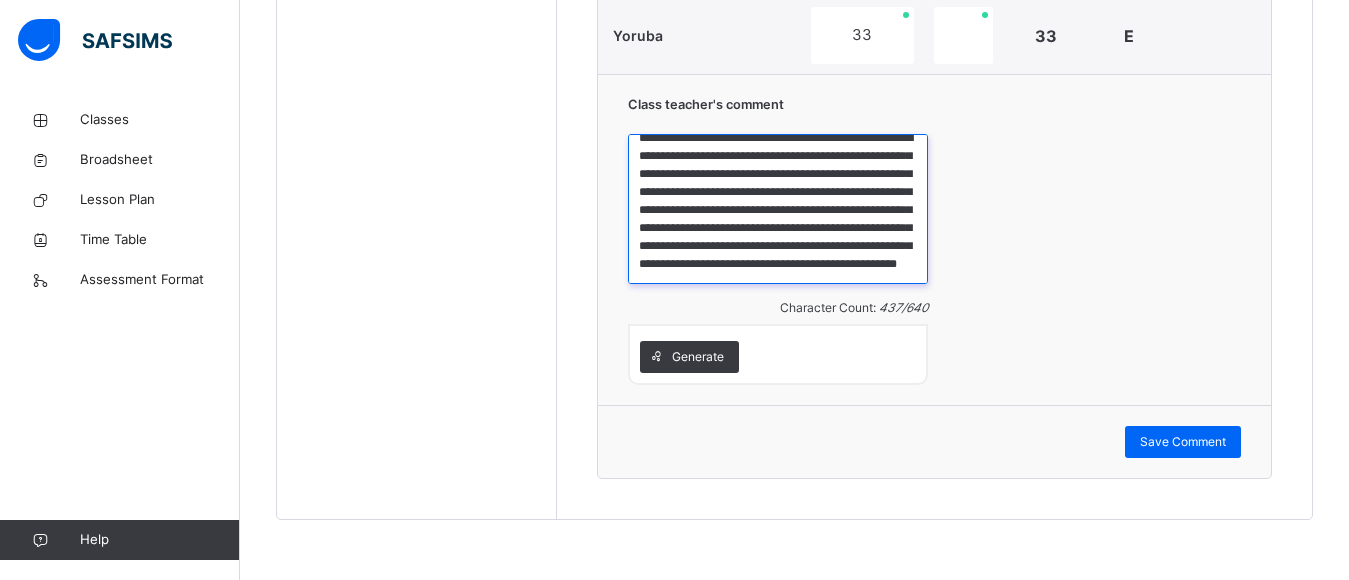 drag, startPoint x: 720, startPoint y: 194, endPoint x: 832, endPoint y: 277, distance: 139.4023 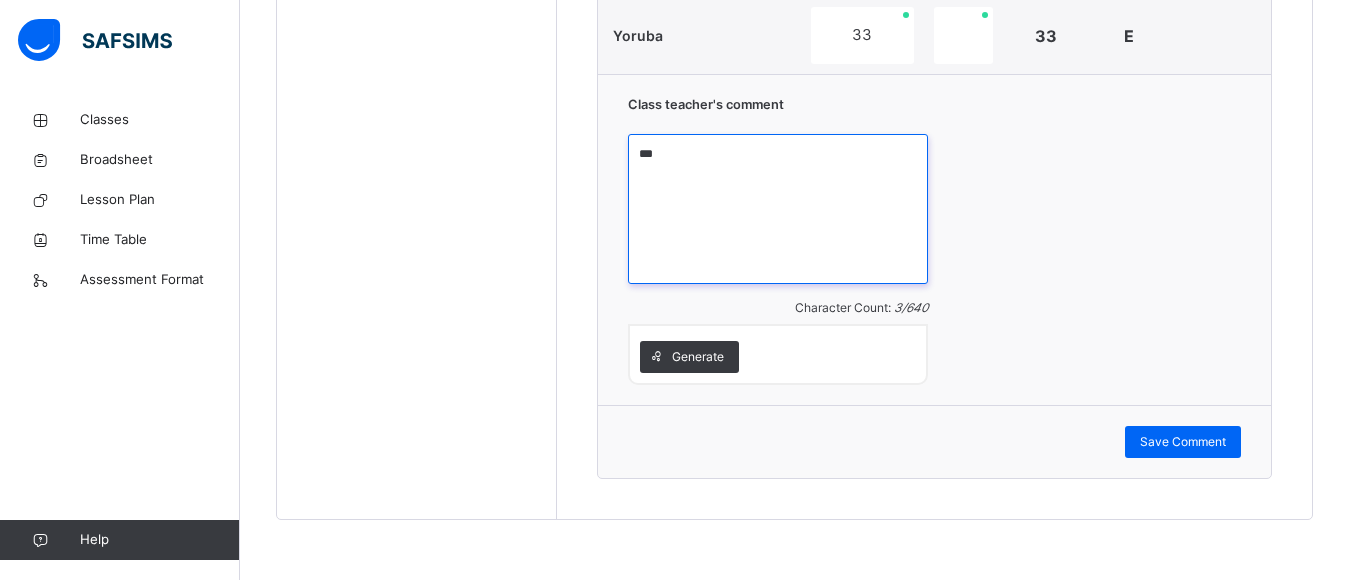 scroll, scrollTop: 0, scrollLeft: 0, axis: both 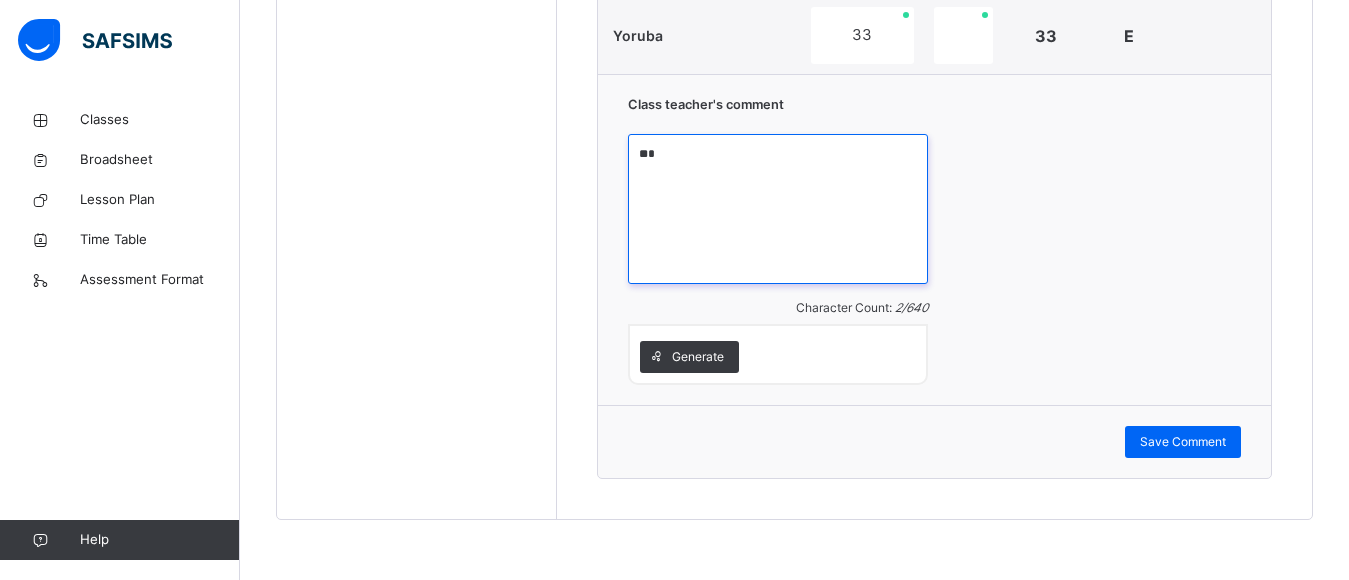 type on "*" 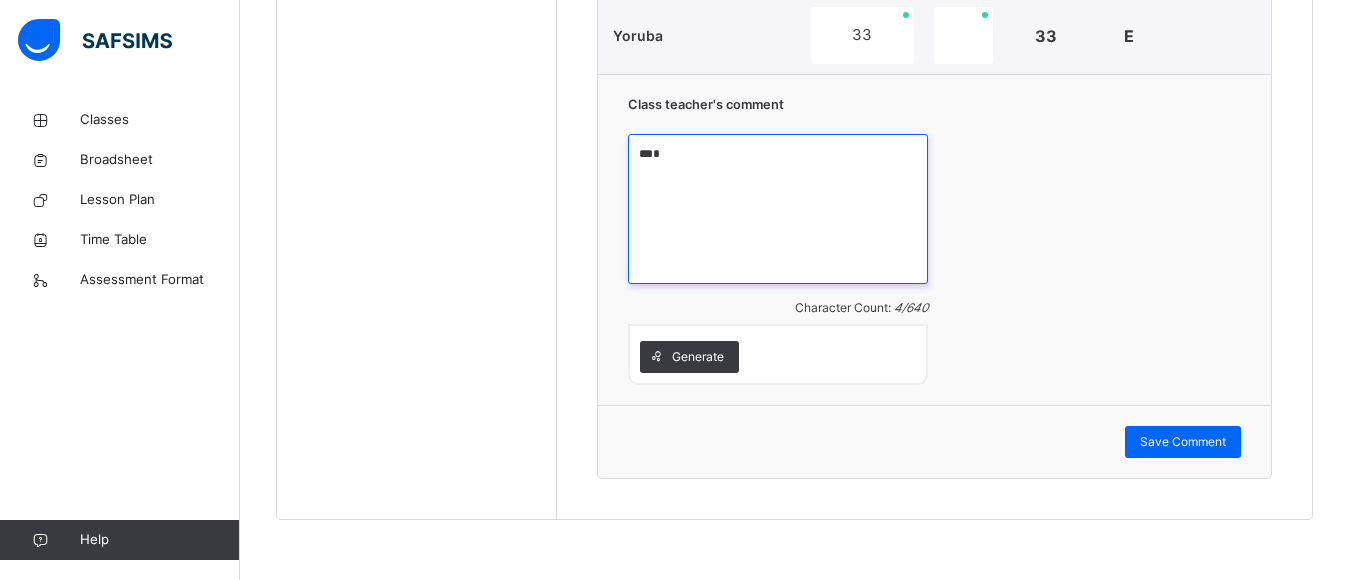 drag, startPoint x: 648, startPoint y: 154, endPoint x: 666, endPoint y: 162, distance: 19.697716 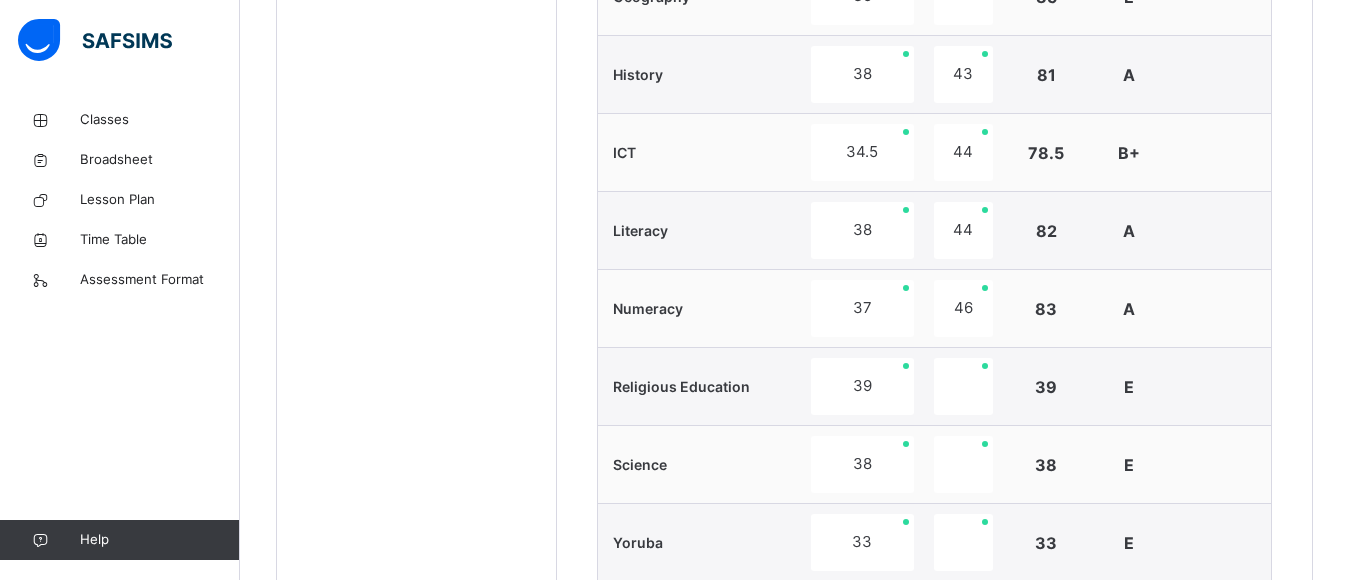 scroll, scrollTop: 475, scrollLeft: 0, axis: vertical 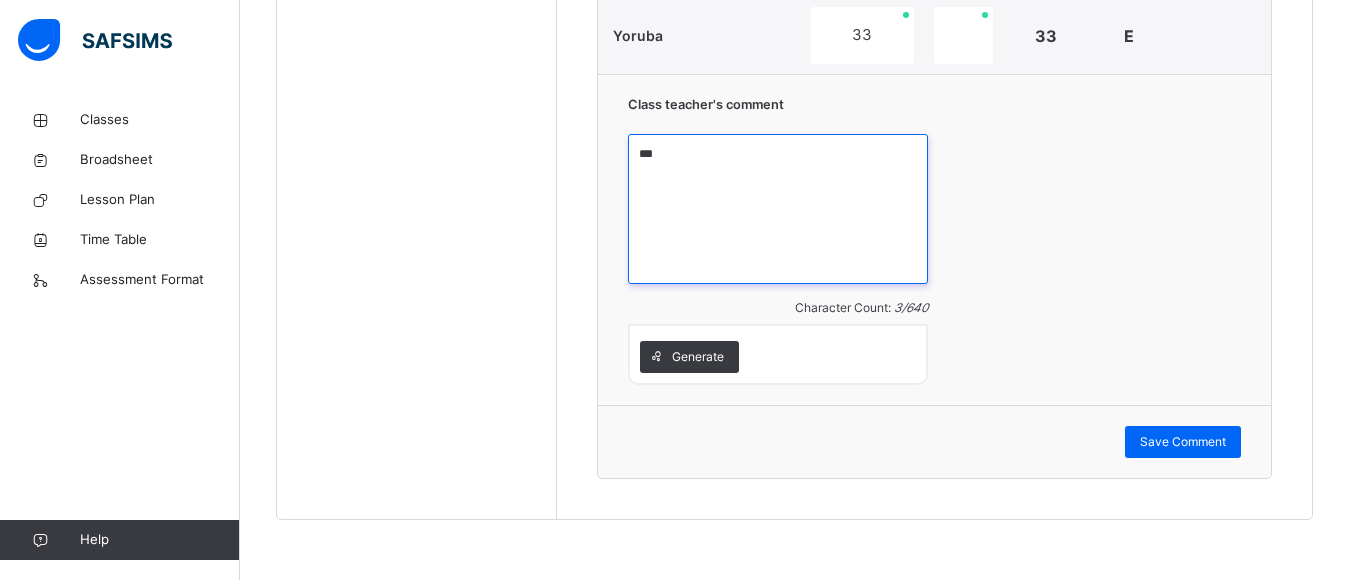 click at bounding box center [778, 209] 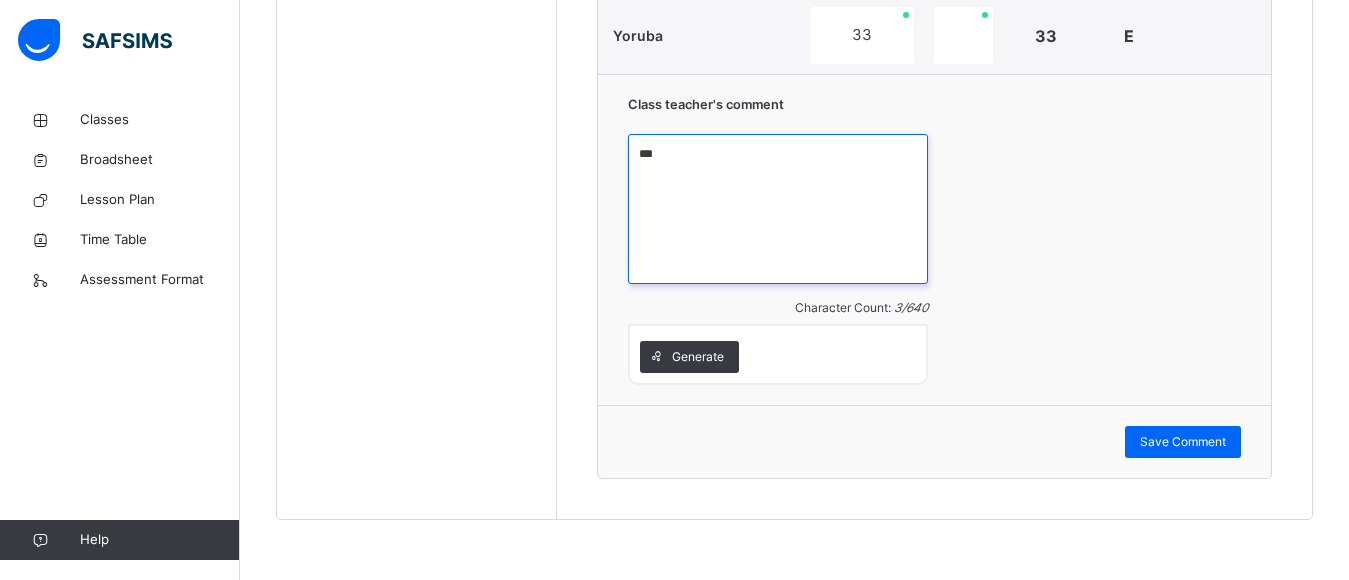 paste on "**********" 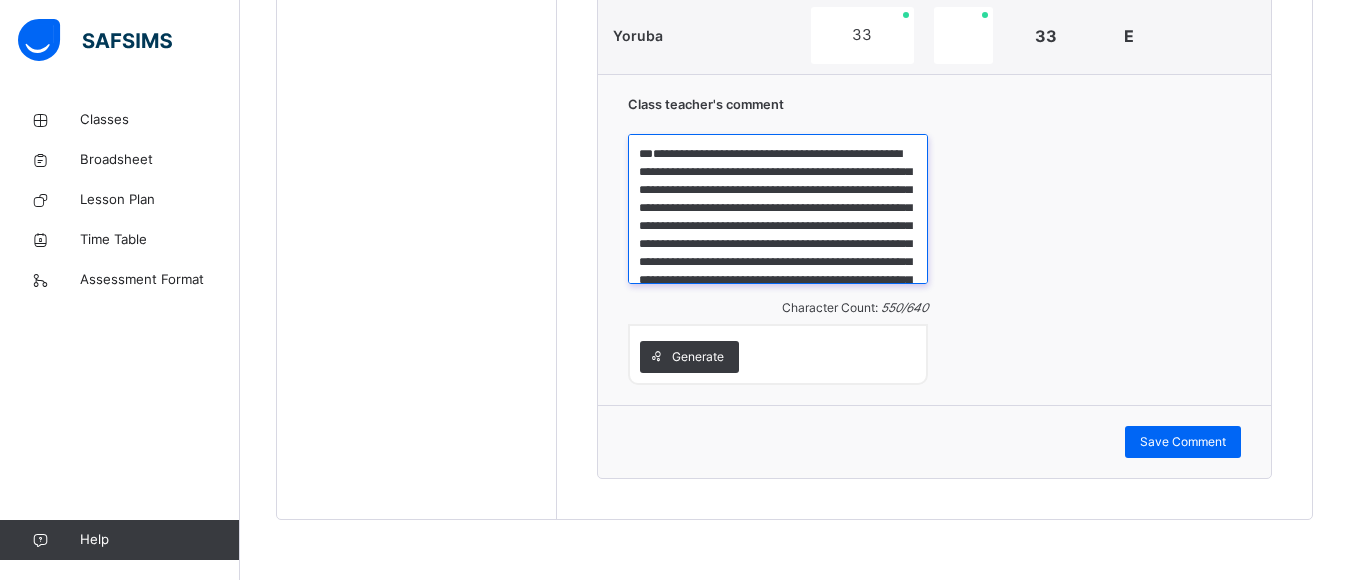 scroll, scrollTop: 95, scrollLeft: 0, axis: vertical 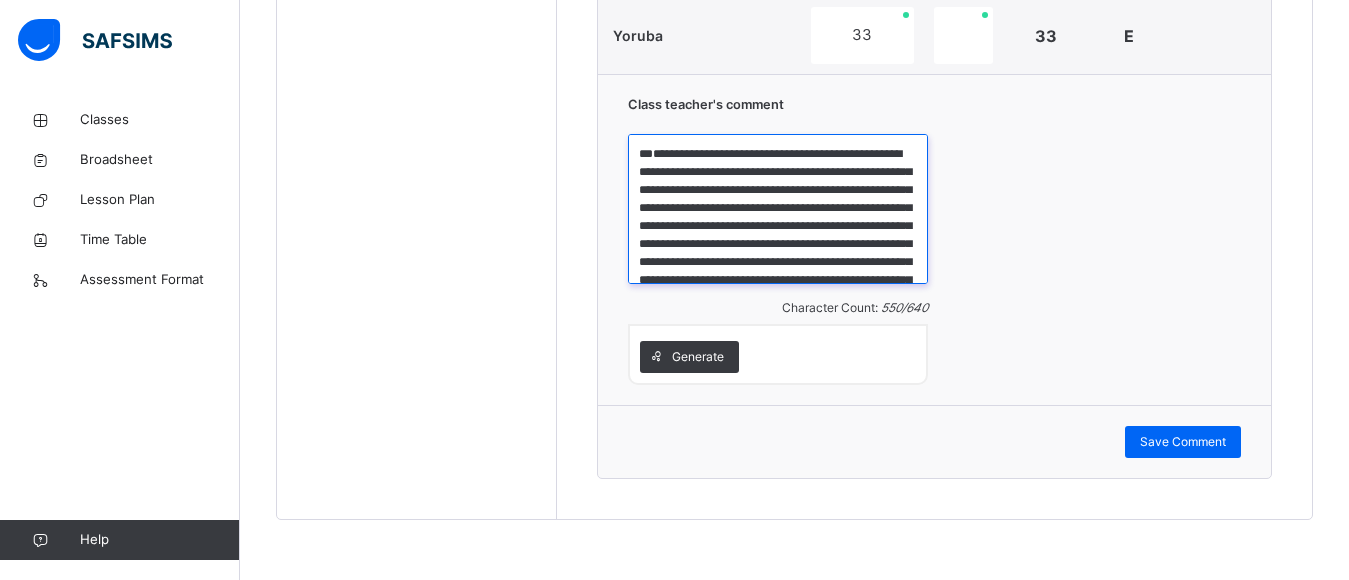 click on "**********" at bounding box center (778, 209) 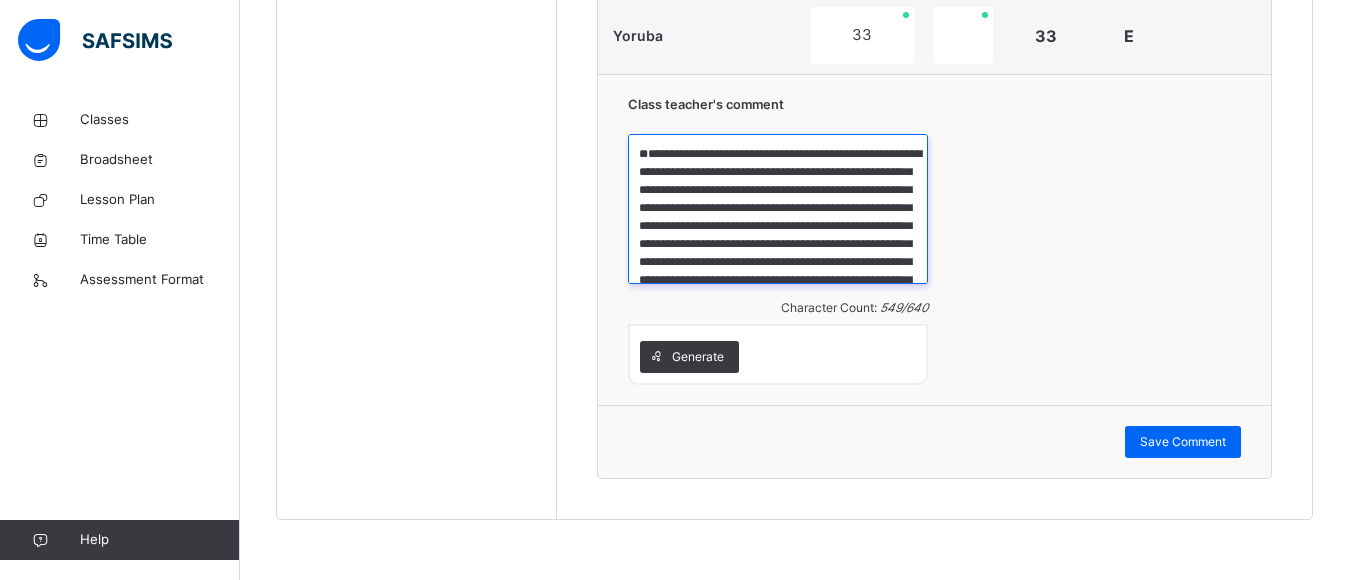 click on "**********" at bounding box center [778, 209] 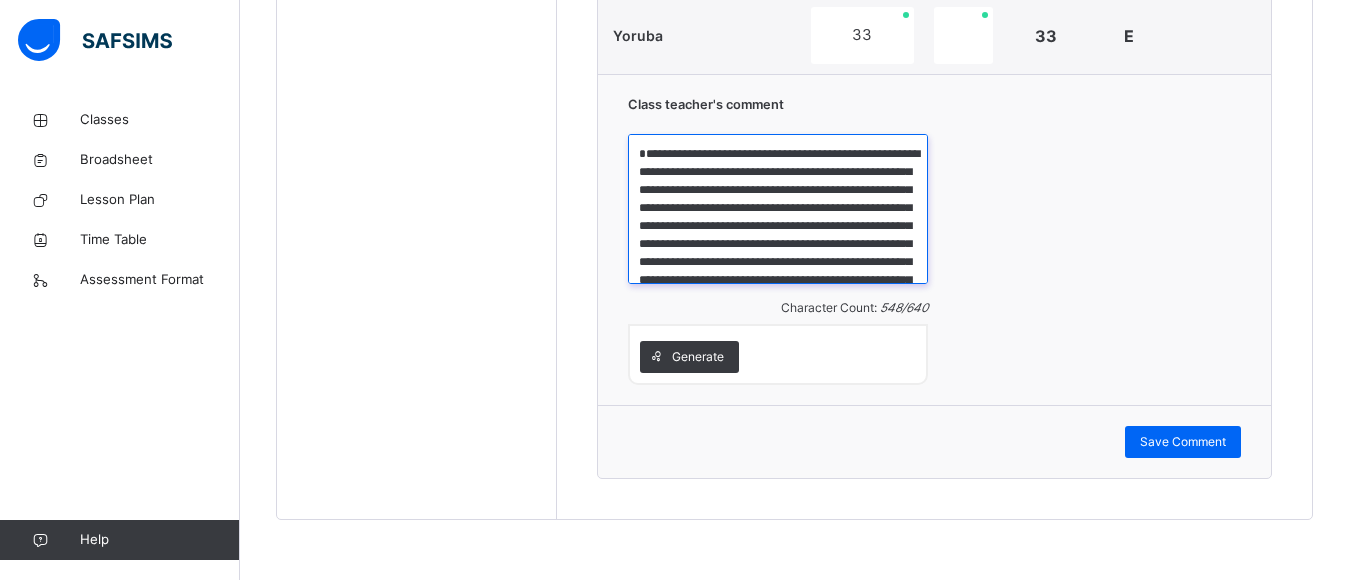 click on "**********" at bounding box center (778, 209) 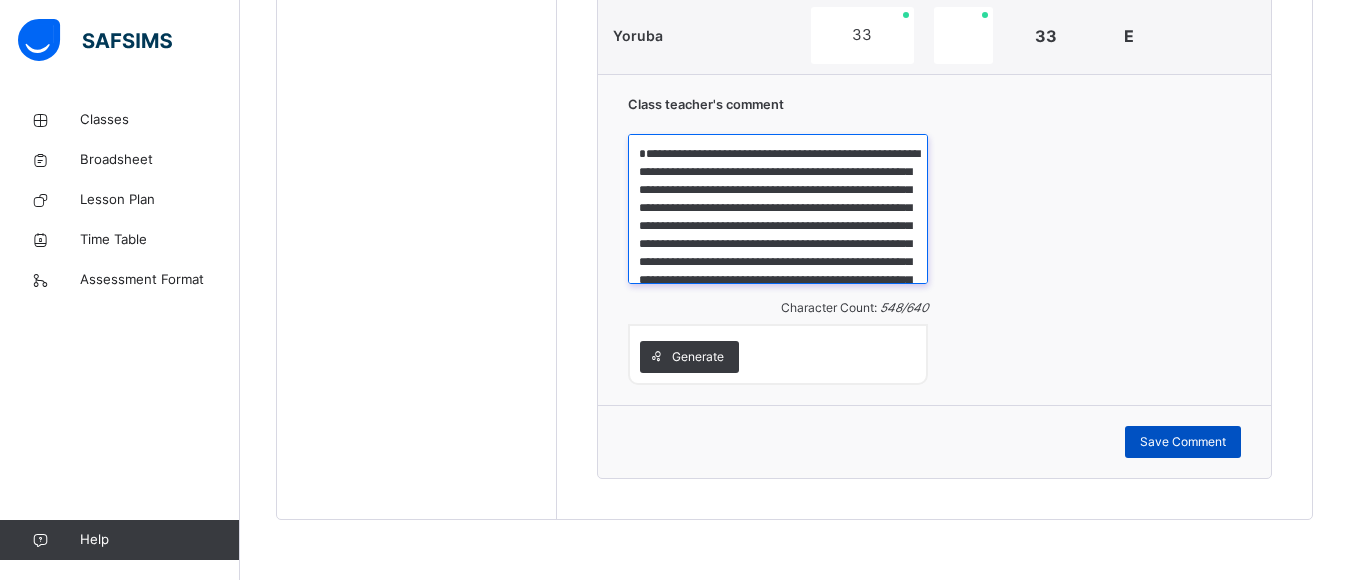 type on "**********" 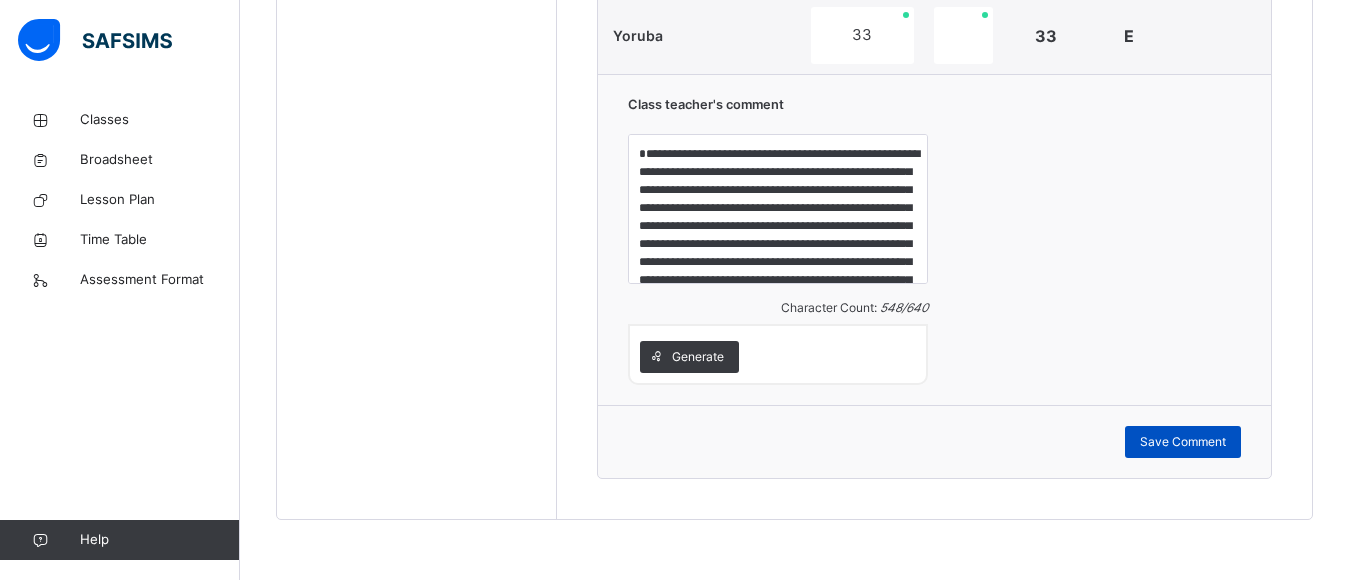 click on "Save Comment" at bounding box center (1183, 442) 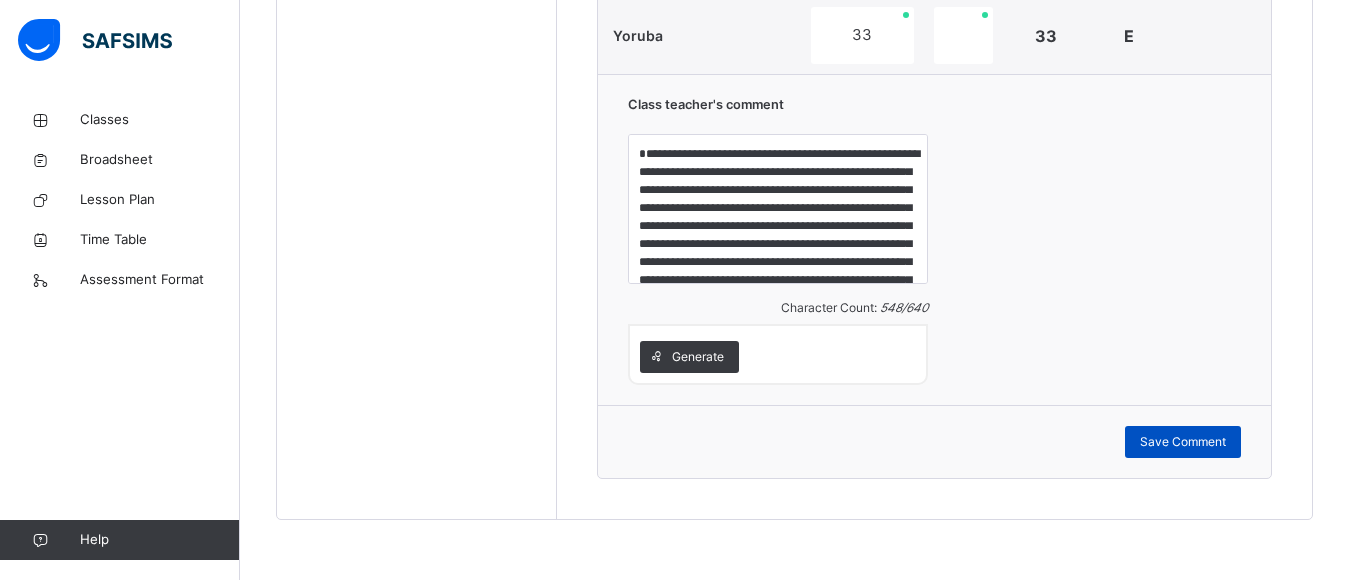 click on "Save Comment" at bounding box center [1183, 442] 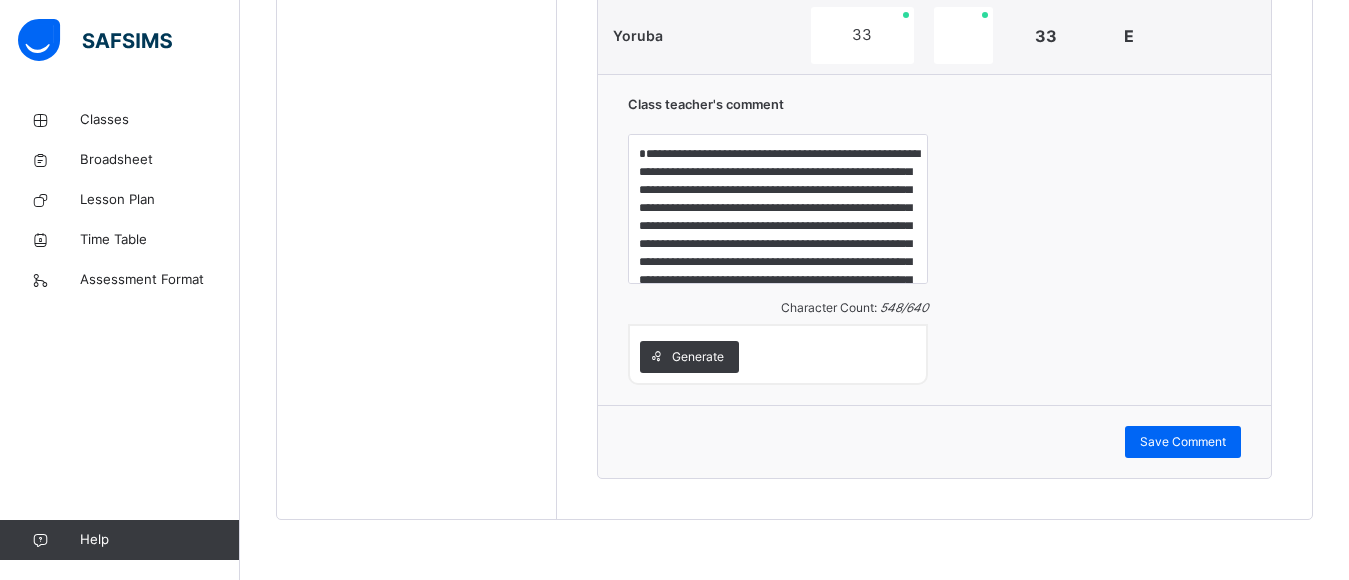 scroll, scrollTop: 983, scrollLeft: 0, axis: vertical 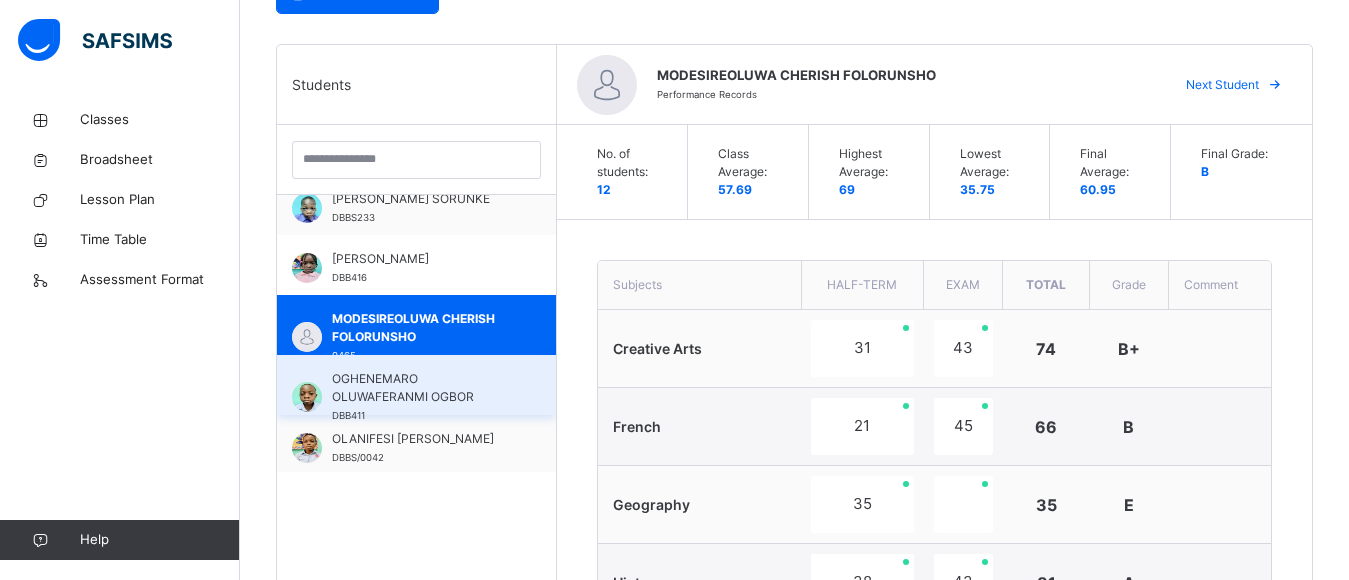 click on "OGHENEMARO OLUWAFERANMI OGBOR" at bounding box center [421, 388] 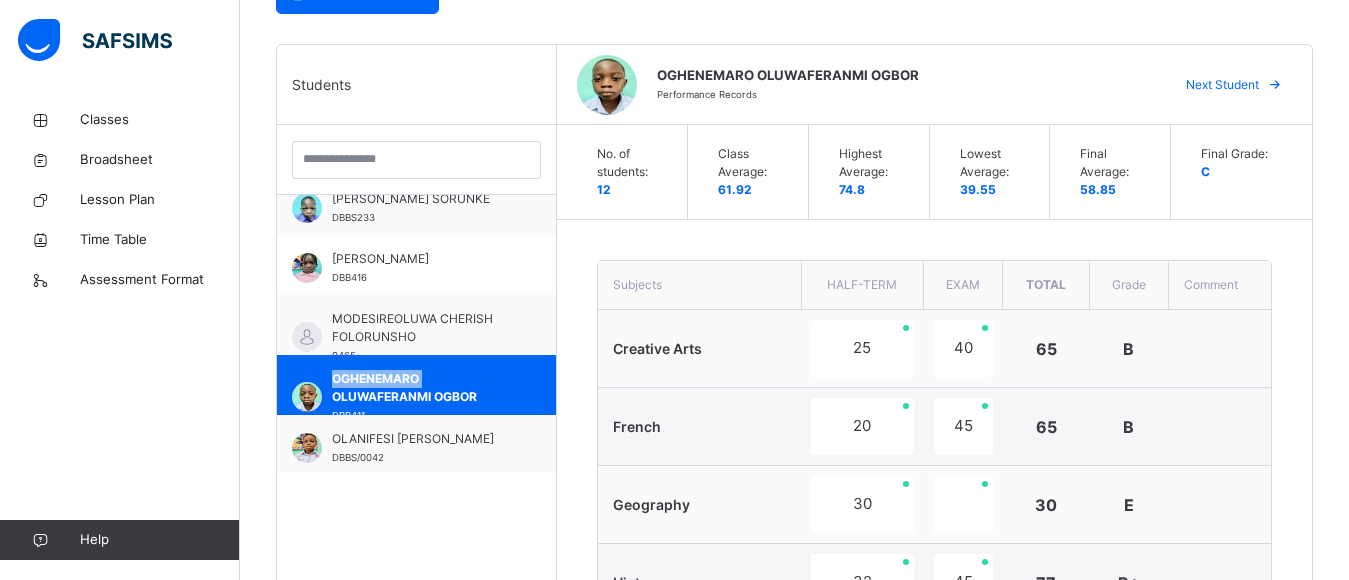 scroll, scrollTop: 983, scrollLeft: 0, axis: vertical 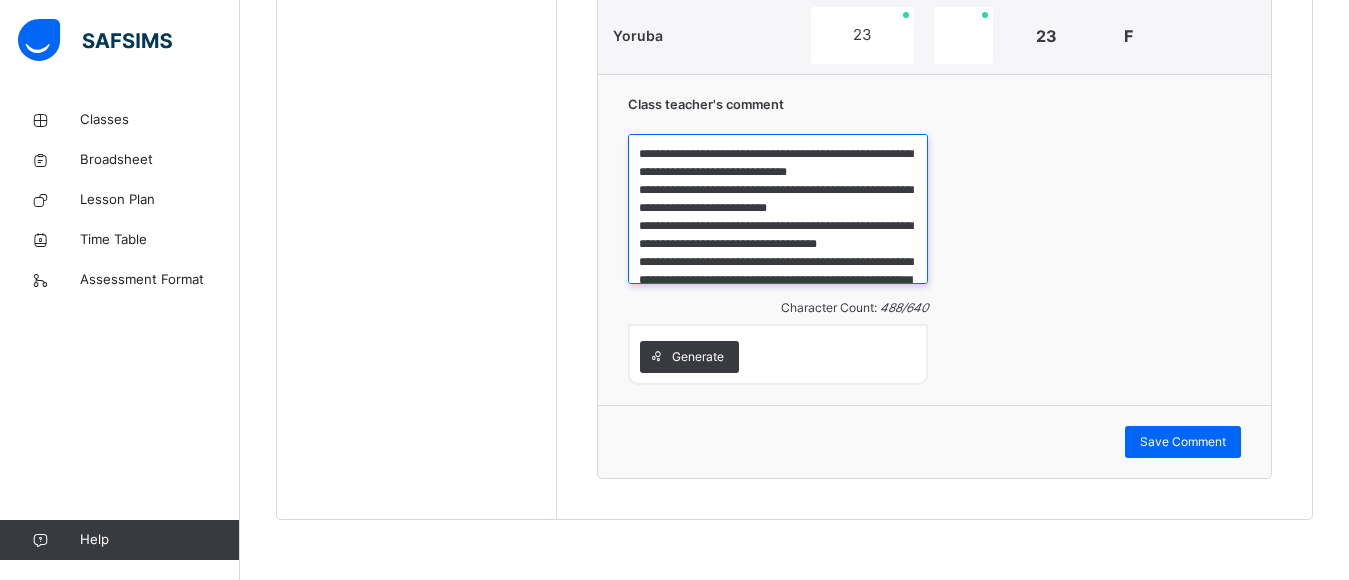 drag, startPoint x: 638, startPoint y: 153, endPoint x: 790, endPoint y: 264, distance: 188.2153 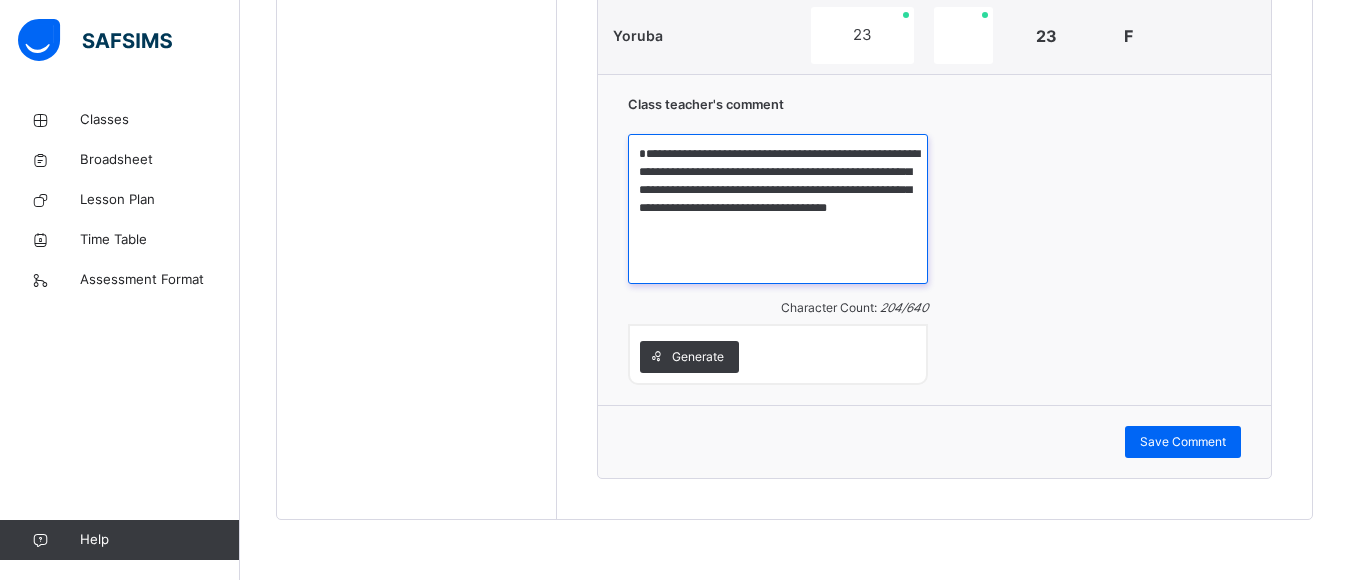 drag, startPoint x: 640, startPoint y: 151, endPoint x: 817, endPoint y: 237, distance: 196.78668 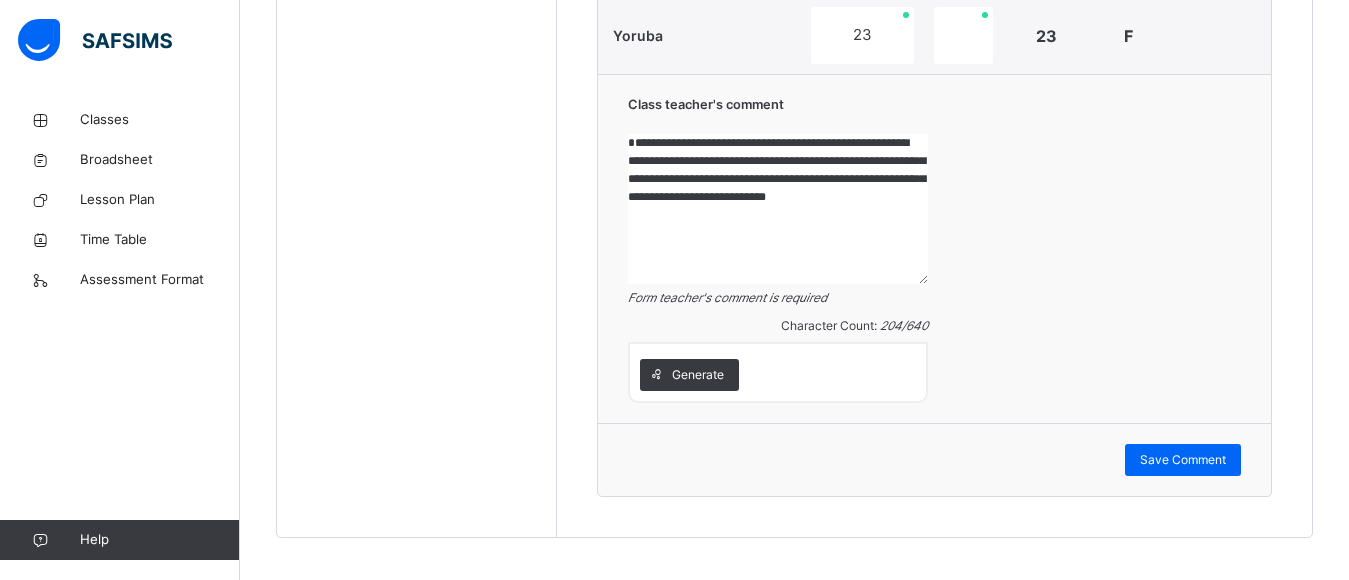 drag, startPoint x: 639, startPoint y: 154, endPoint x: 775, endPoint y: 214, distance: 148.64723 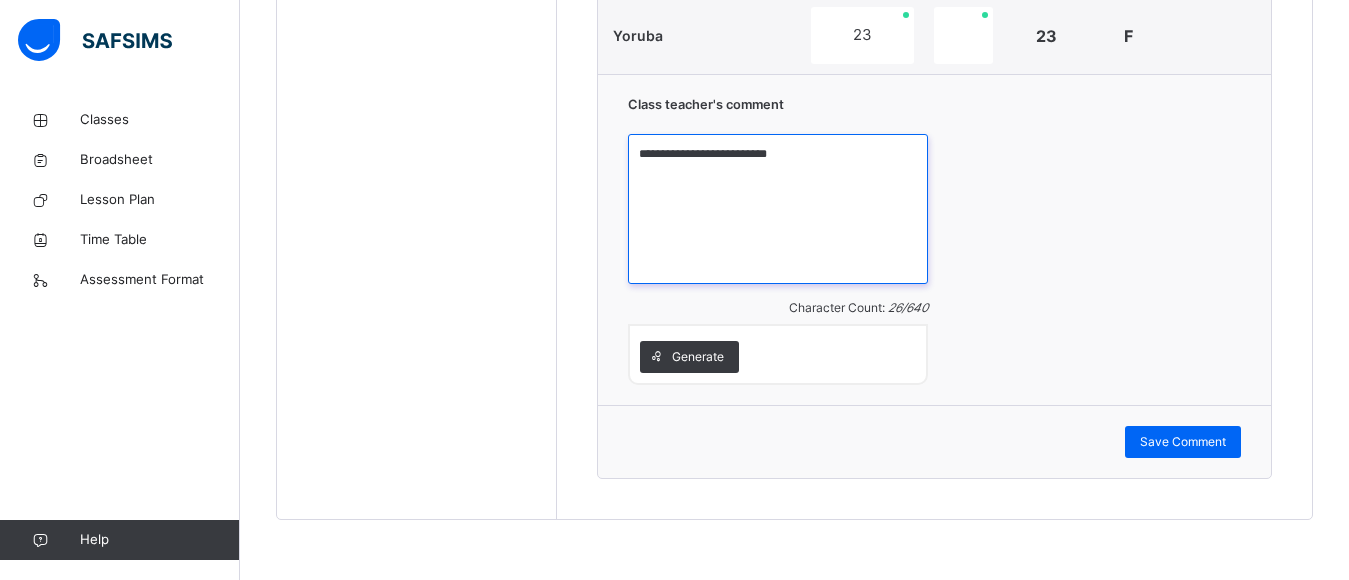 click on "**********" at bounding box center (778, 209) 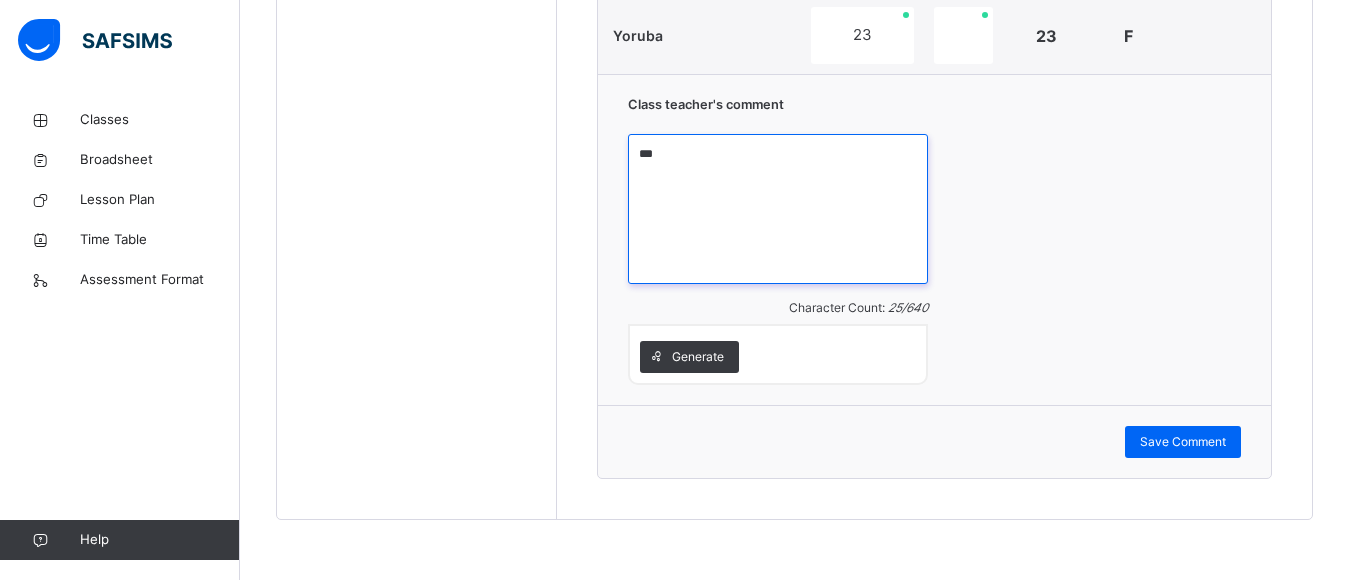 type on "*" 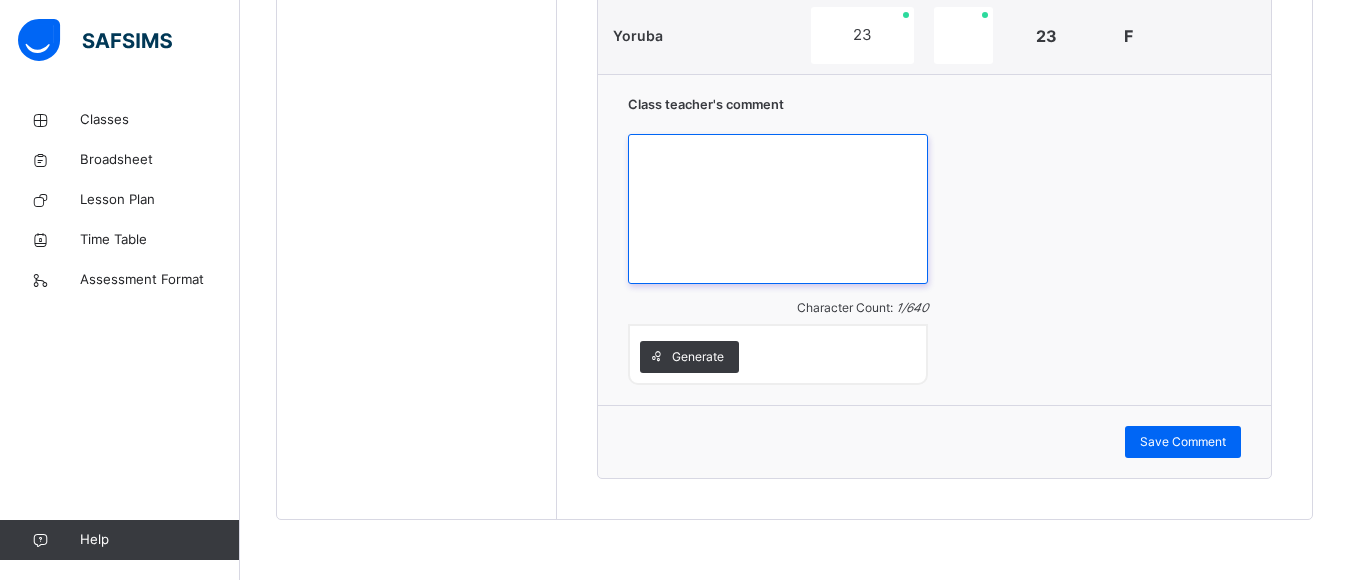 paste on "**********" 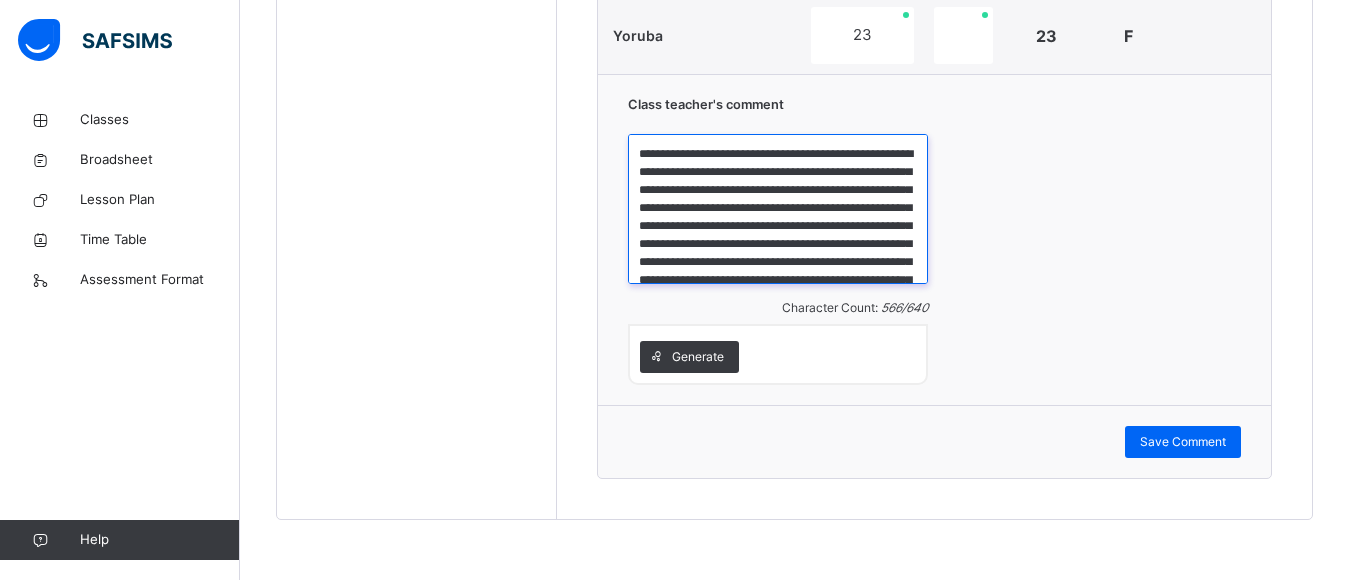 scroll, scrollTop: 113, scrollLeft: 0, axis: vertical 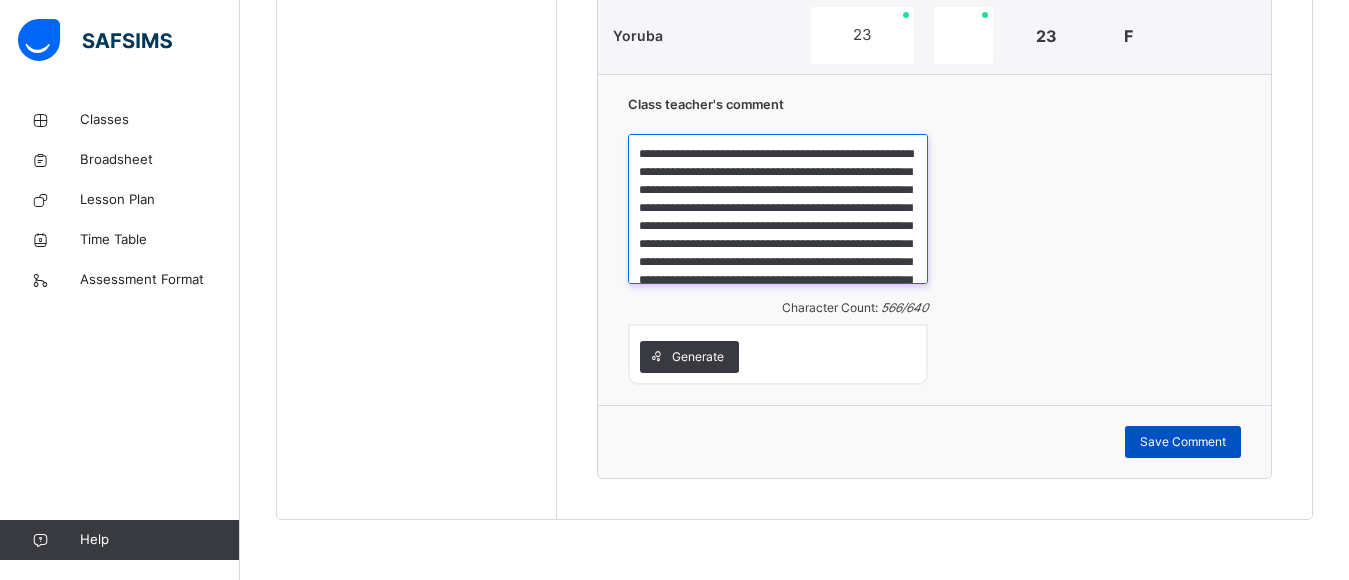 type on "**********" 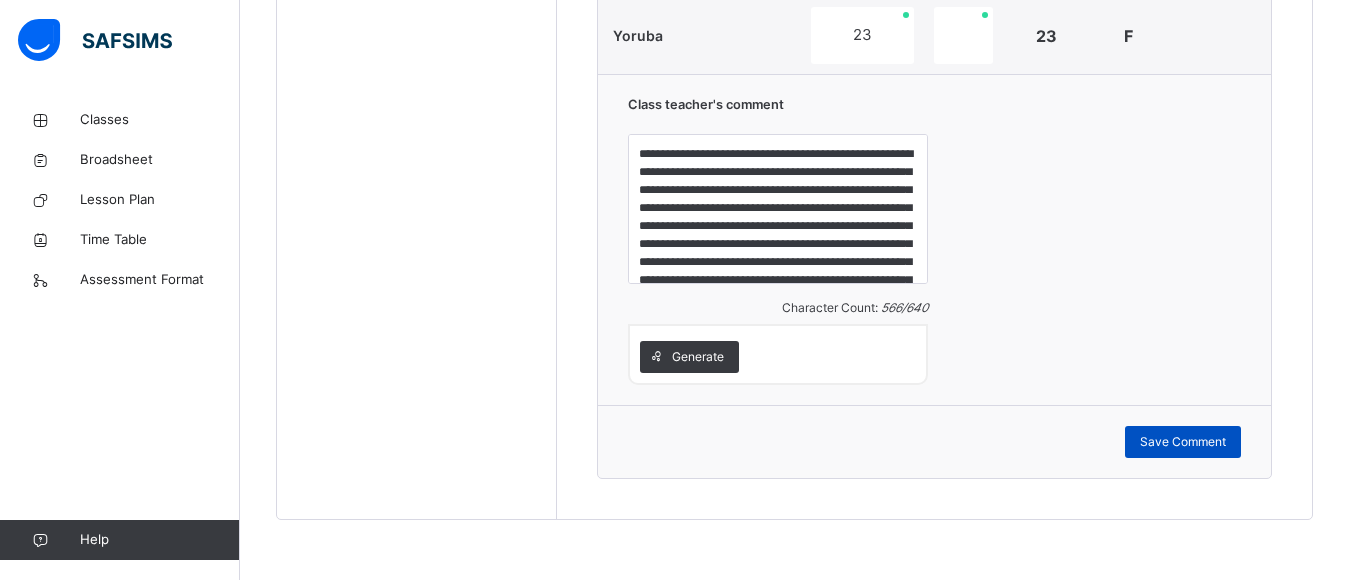 click on "Save Comment" at bounding box center [1183, 442] 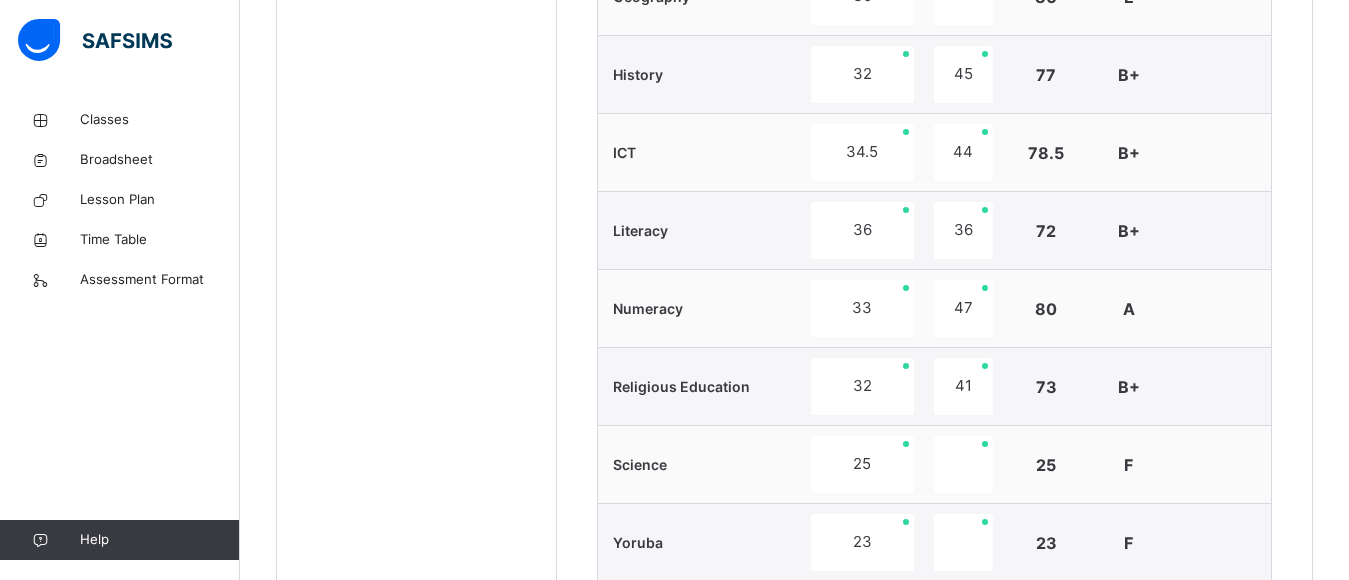 scroll, scrollTop: 475, scrollLeft: 0, axis: vertical 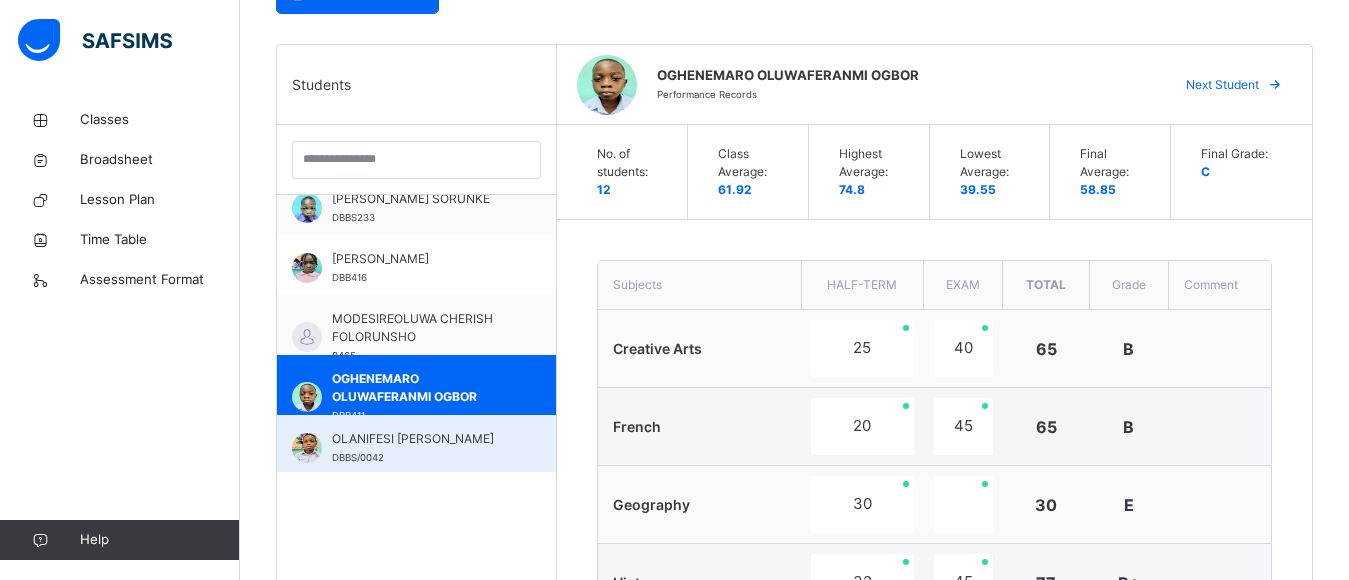 click on "OLANIFESI [PERSON_NAME]" at bounding box center [421, 439] 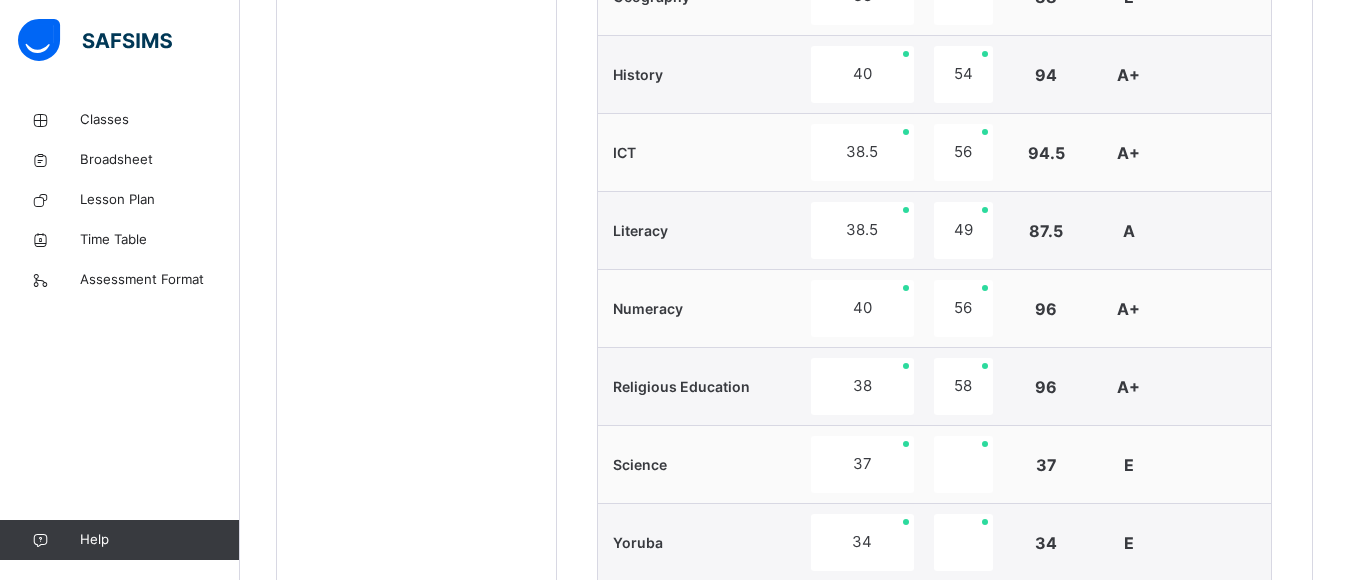 scroll, scrollTop: 1490, scrollLeft: 0, axis: vertical 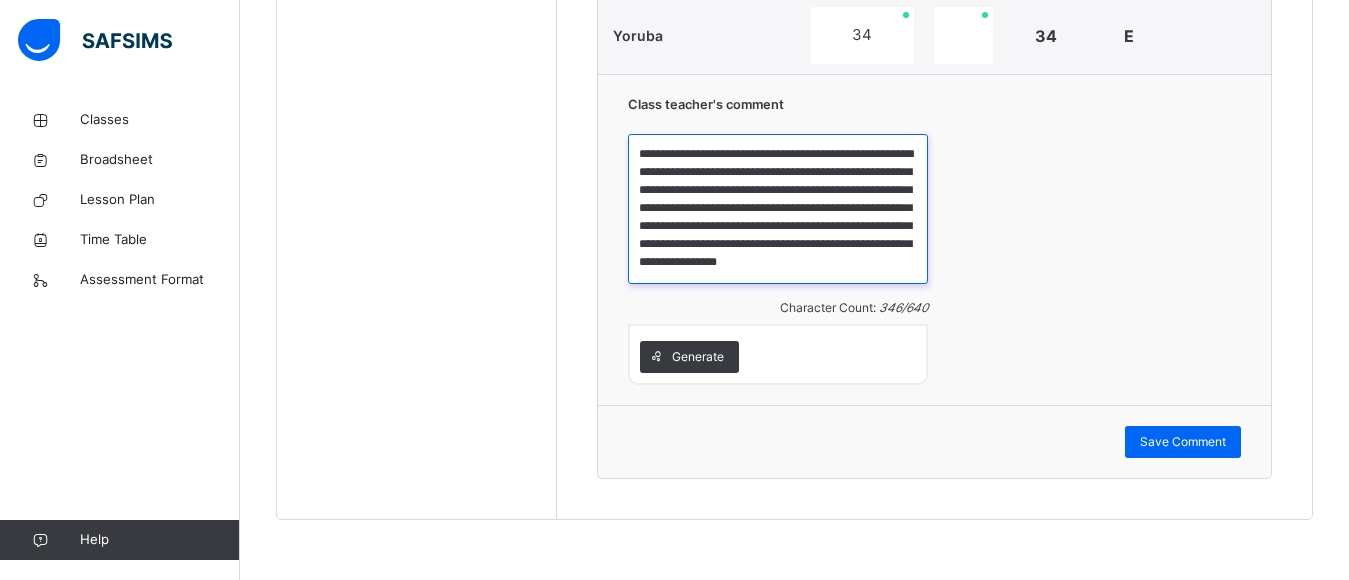 drag, startPoint x: 819, startPoint y: 193, endPoint x: 851, endPoint y: 257, distance: 71.55418 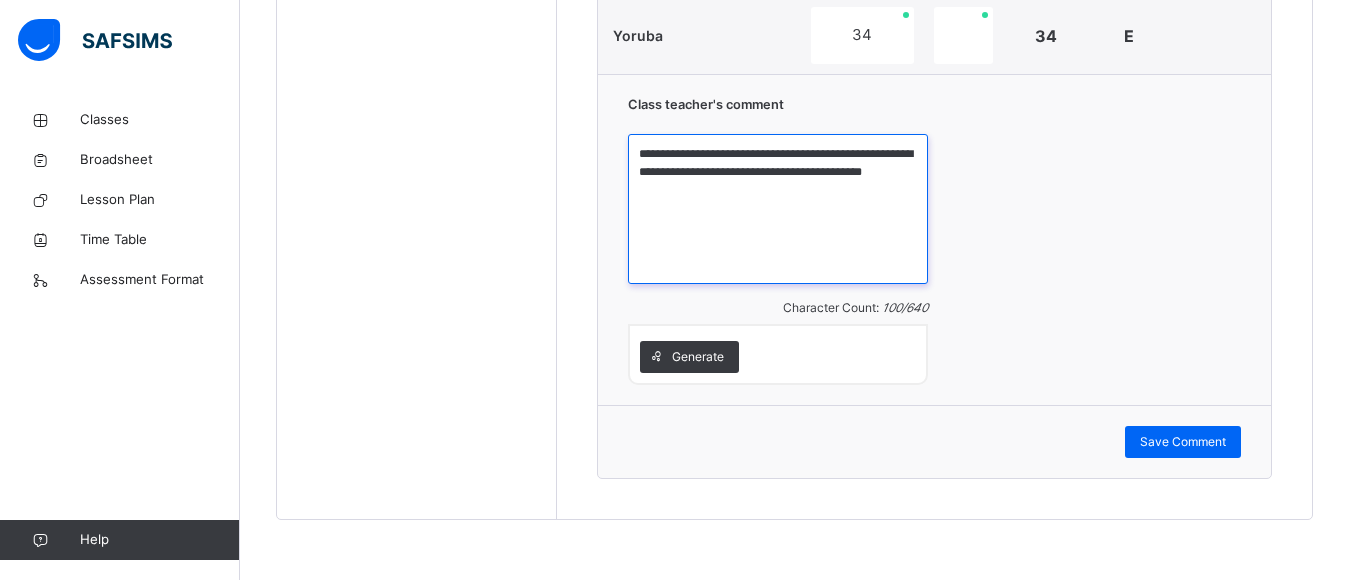 drag, startPoint x: 635, startPoint y: 156, endPoint x: 771, endPoint y: 195, distance: 141.48145 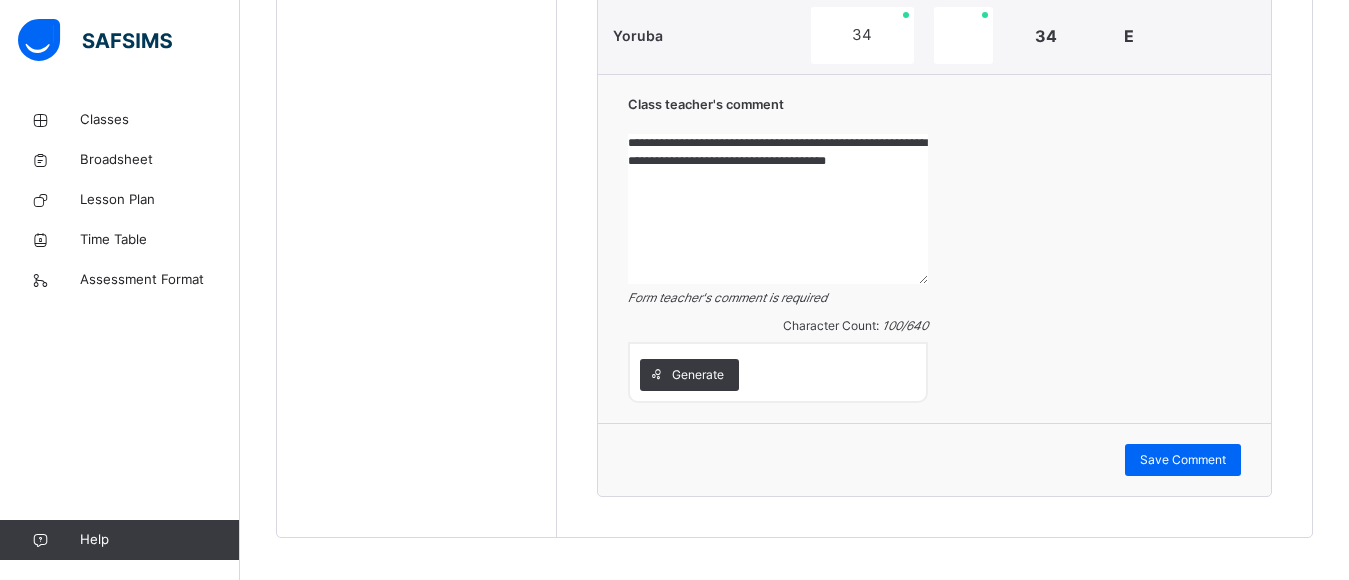 click on "**********" at bounding box center [778, 209] 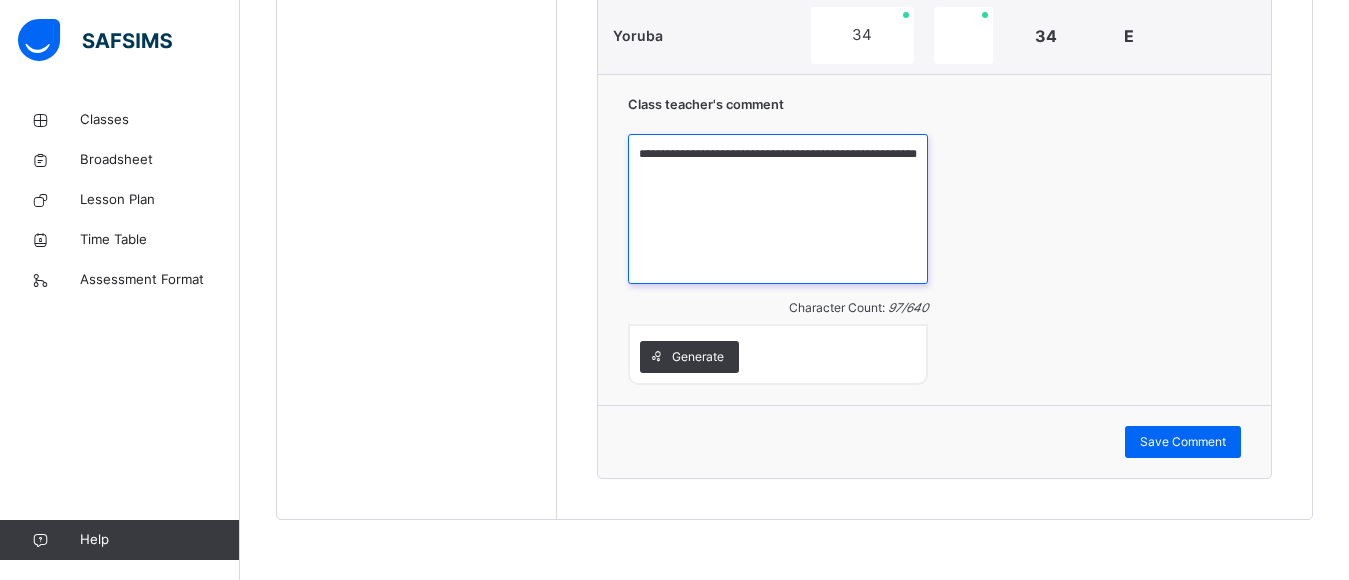 click on "**********" at bounding box center [778, 209] 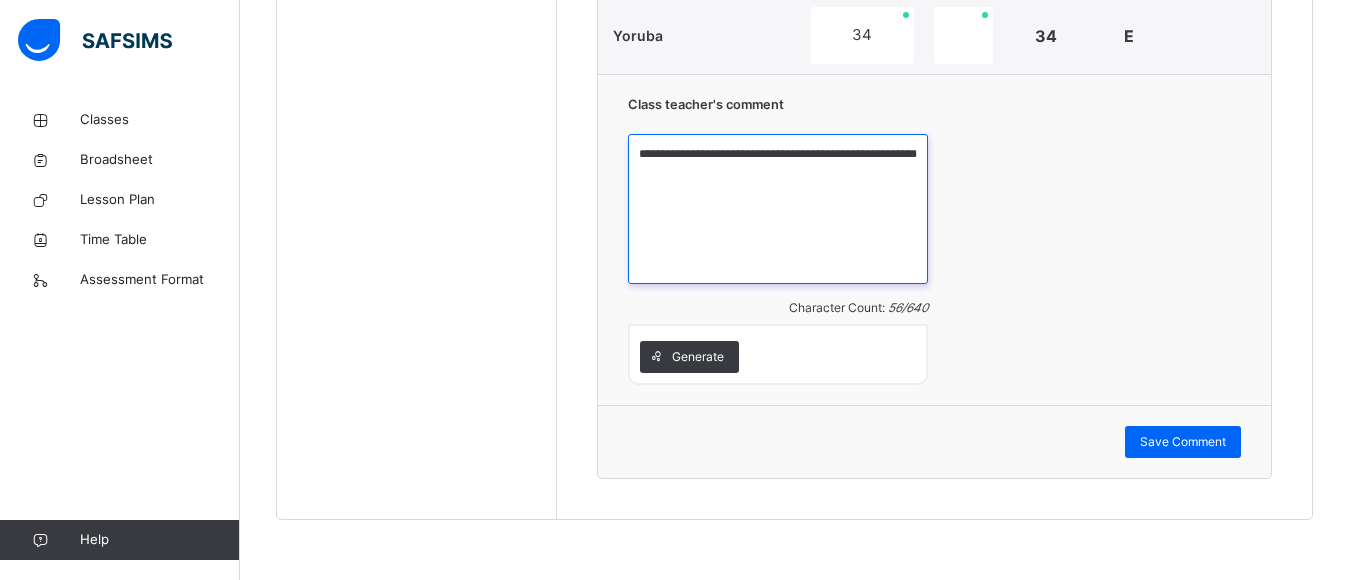 drag, startPoint x: 740, startPoint y: 168, endPoint x: 727, endPoint y: 167, distance: 13.038404 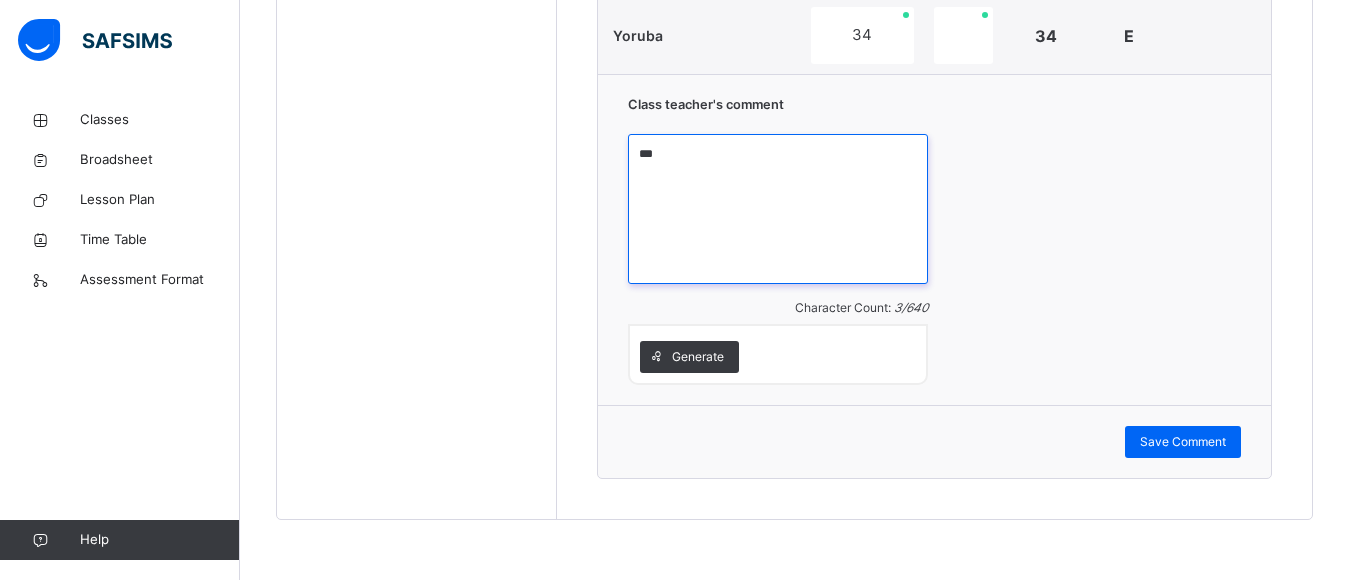 type on "*" 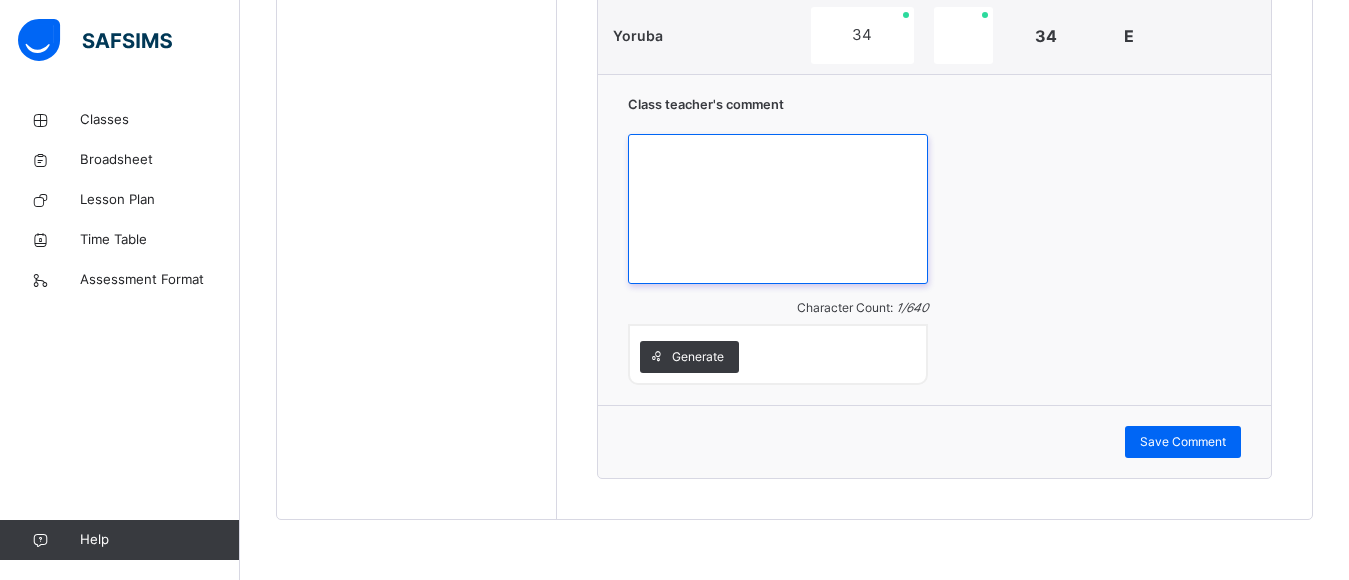 paste on "**********" 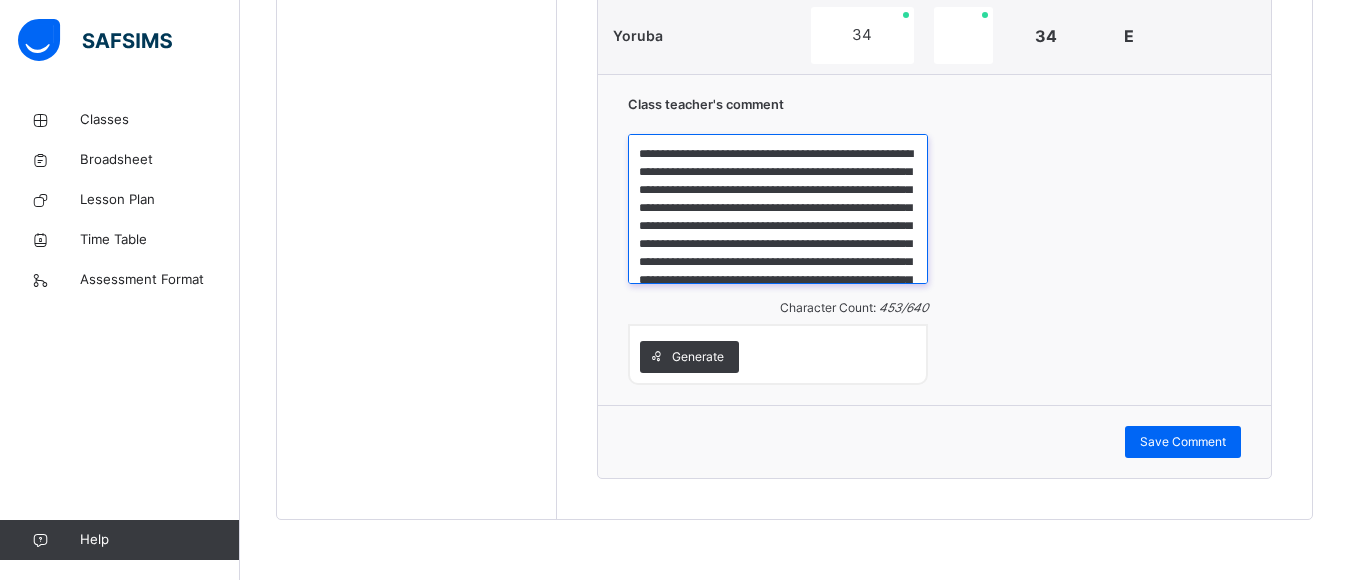 scroll, scrollTop: 59, scrollLeft: 0, axis: vertical 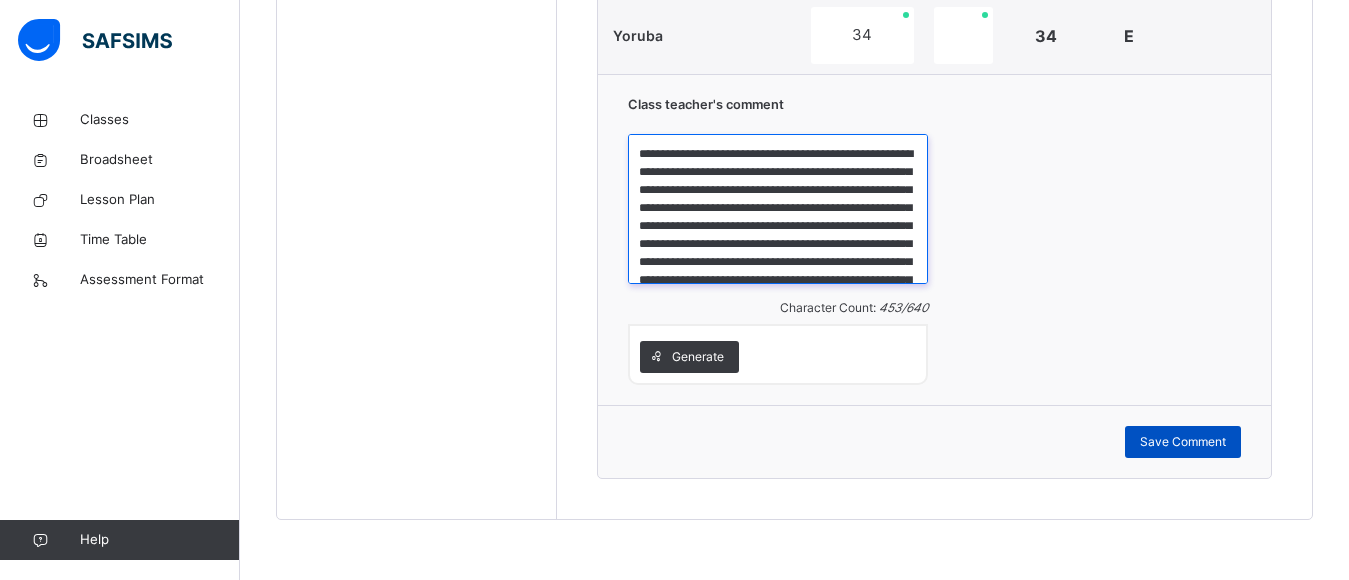 type on "**********" 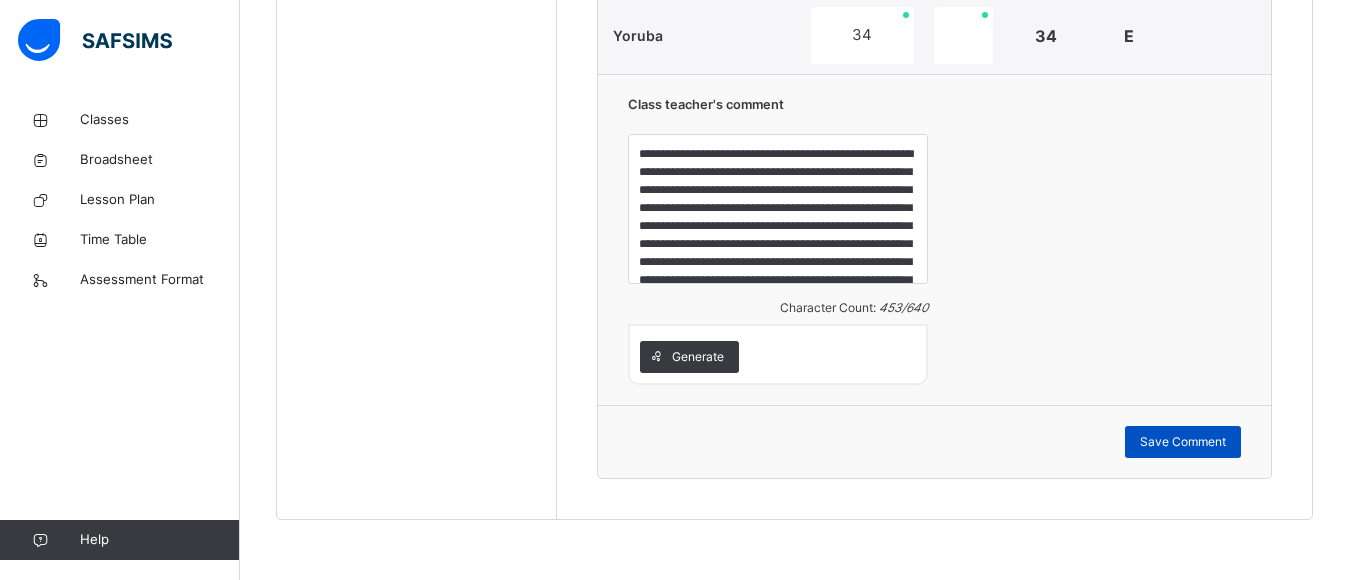 click on "Save Comment" at bounding box center (1183, 442) 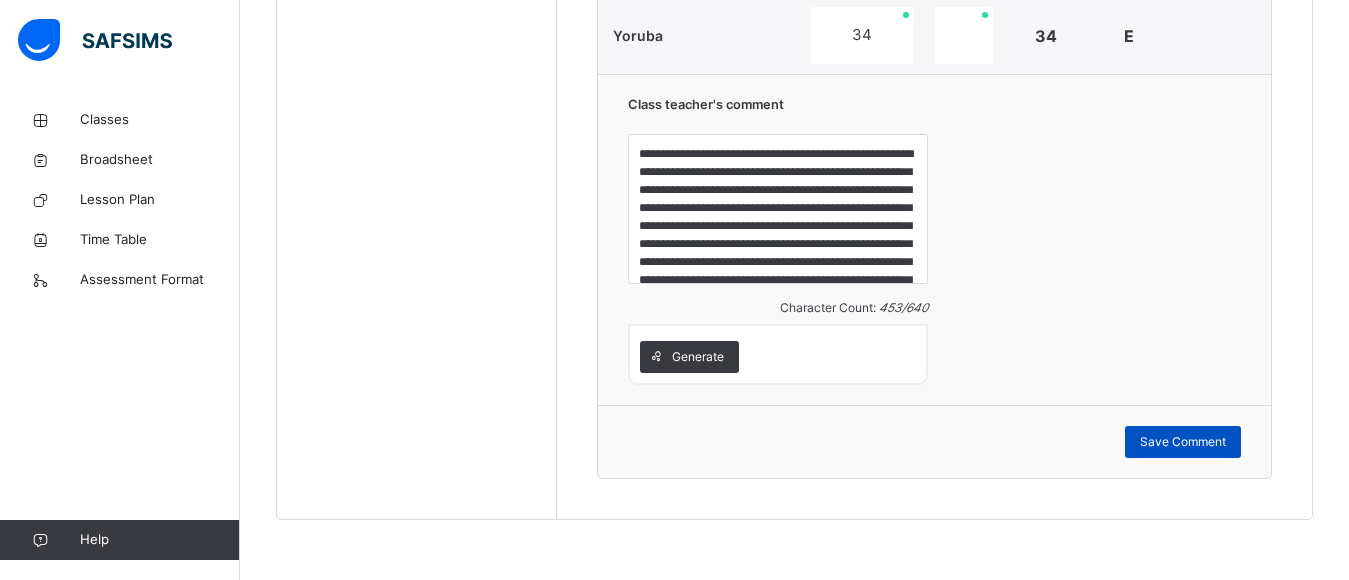 click on "Save Comment" at bounding box center [1183, 442] 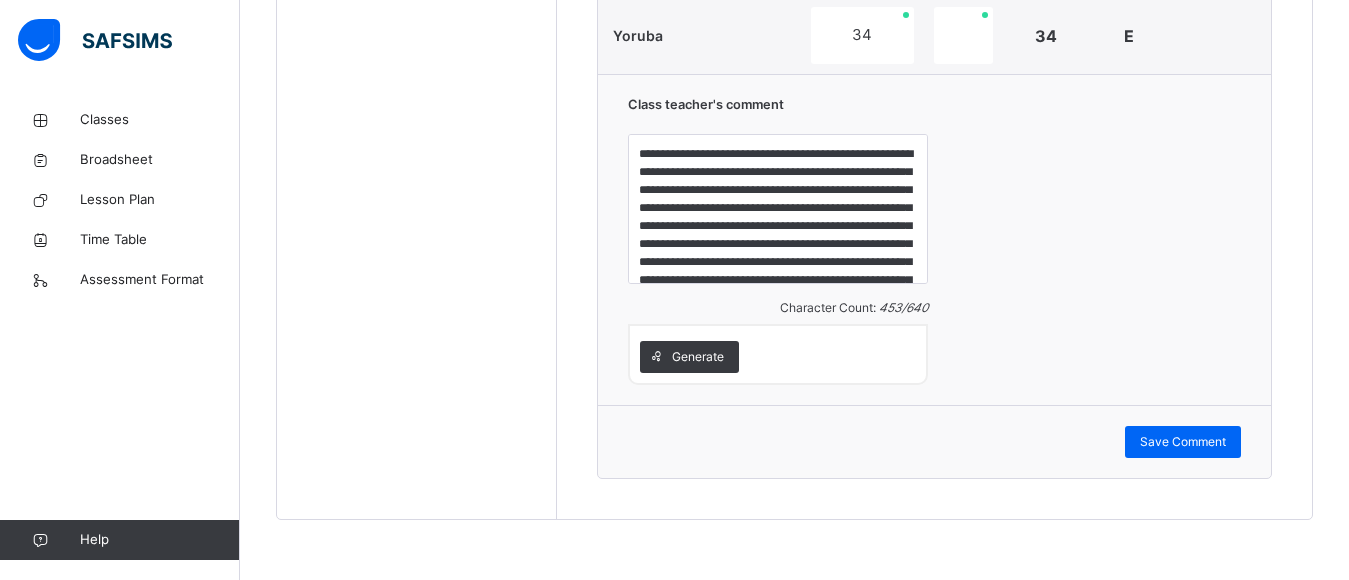 scroll, scrollTop: 983, scrollLeft: 0, axis: vertical 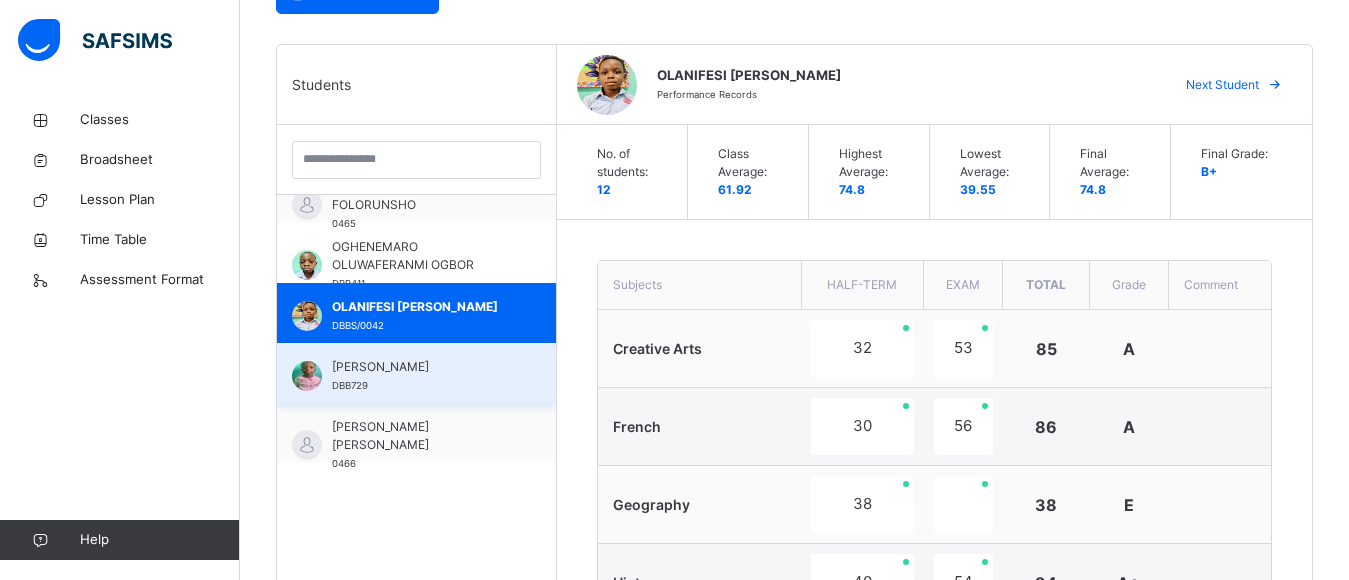 click on "[PERSON_NAME] DBB729" at bounding box center [421, 376] 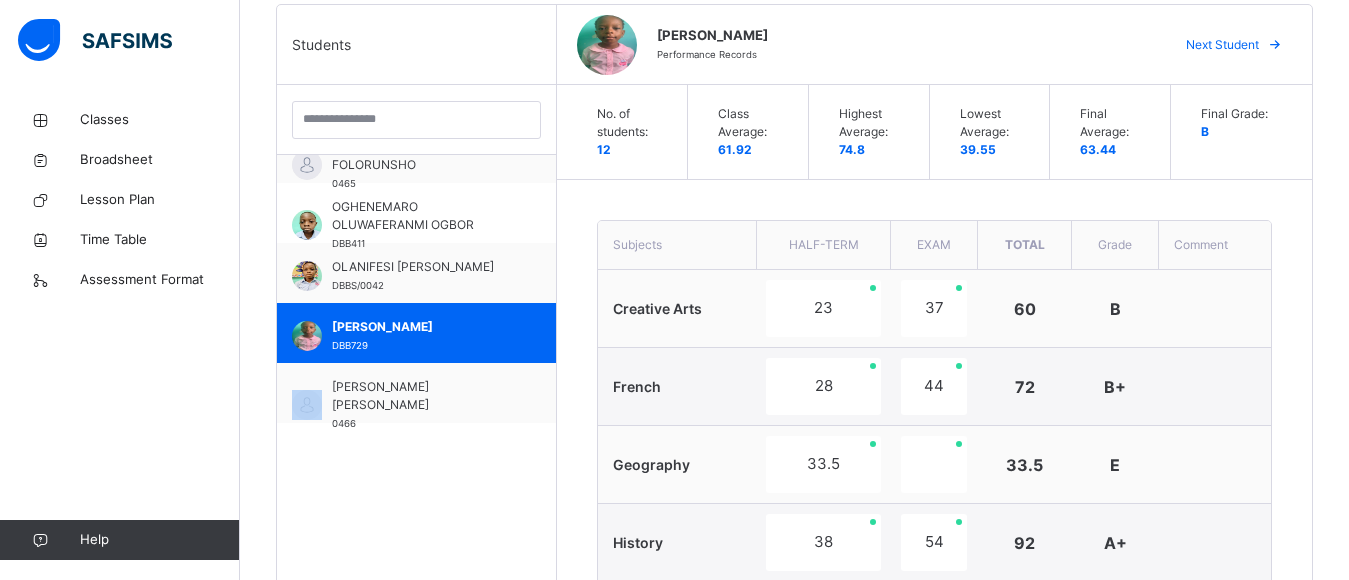 scroll, scrollTop: 591, scrollLeft: 0, axis: vertical 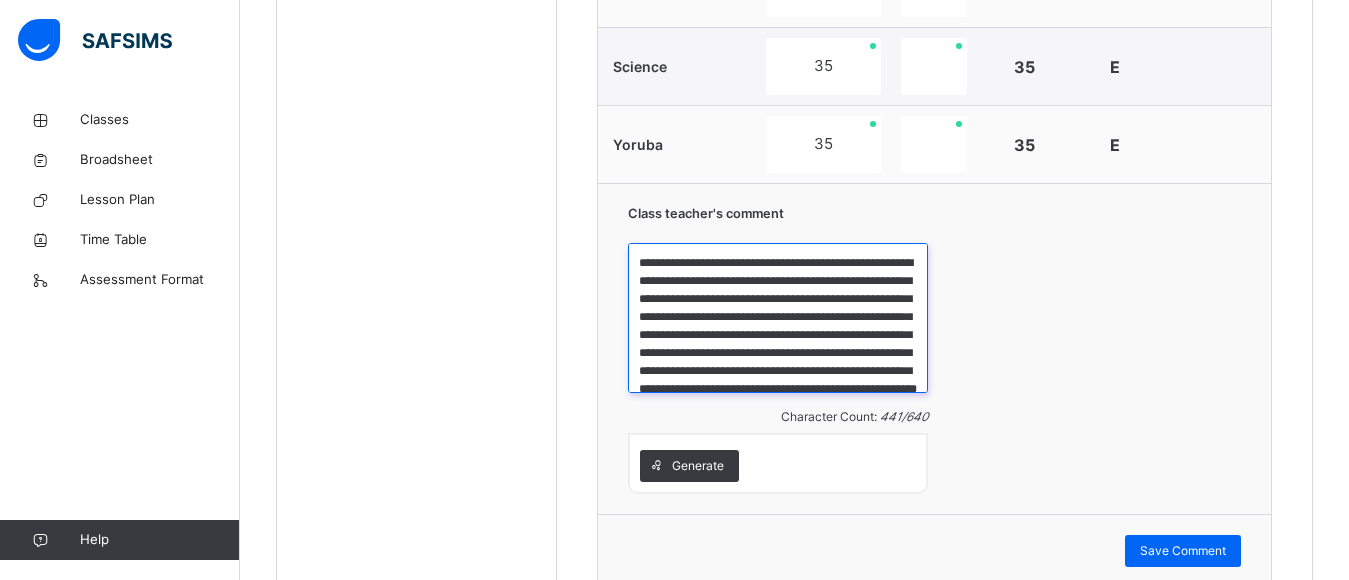 drag, startPoint x: 653, startPoint y: 265, endPoint x: 801, endPoint y: 371, distance: 182.04395 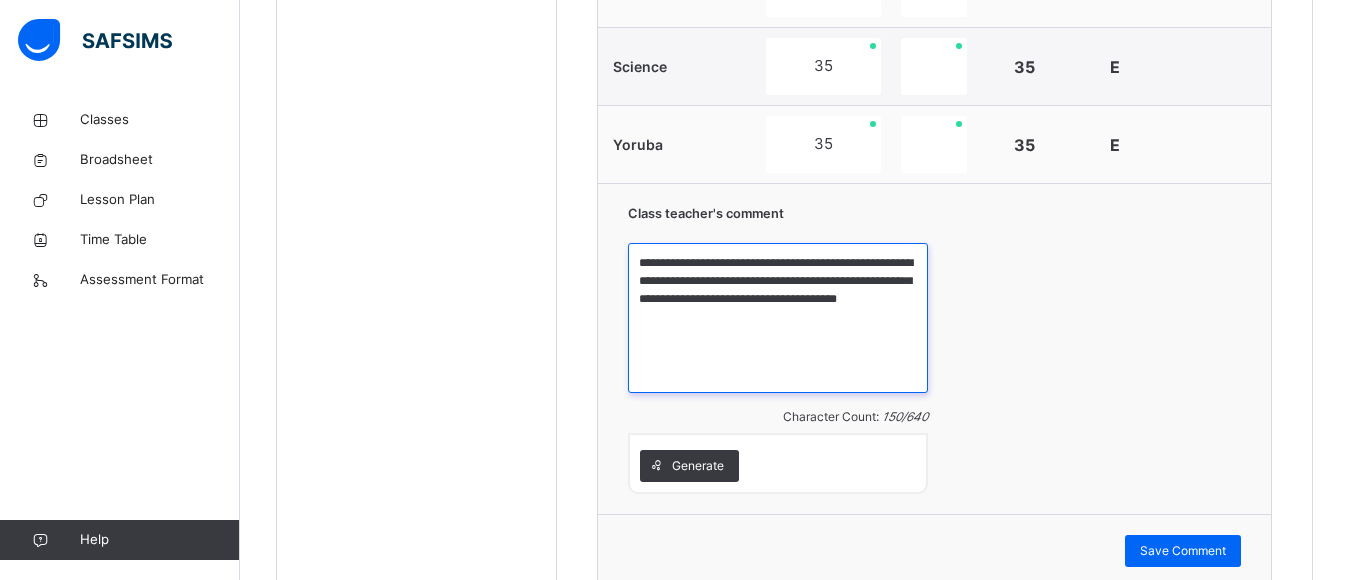 drag, startPoint x: 690, startPoint y: 271, endPoint x: 740, endPoint y: 330, distance: 77.33692 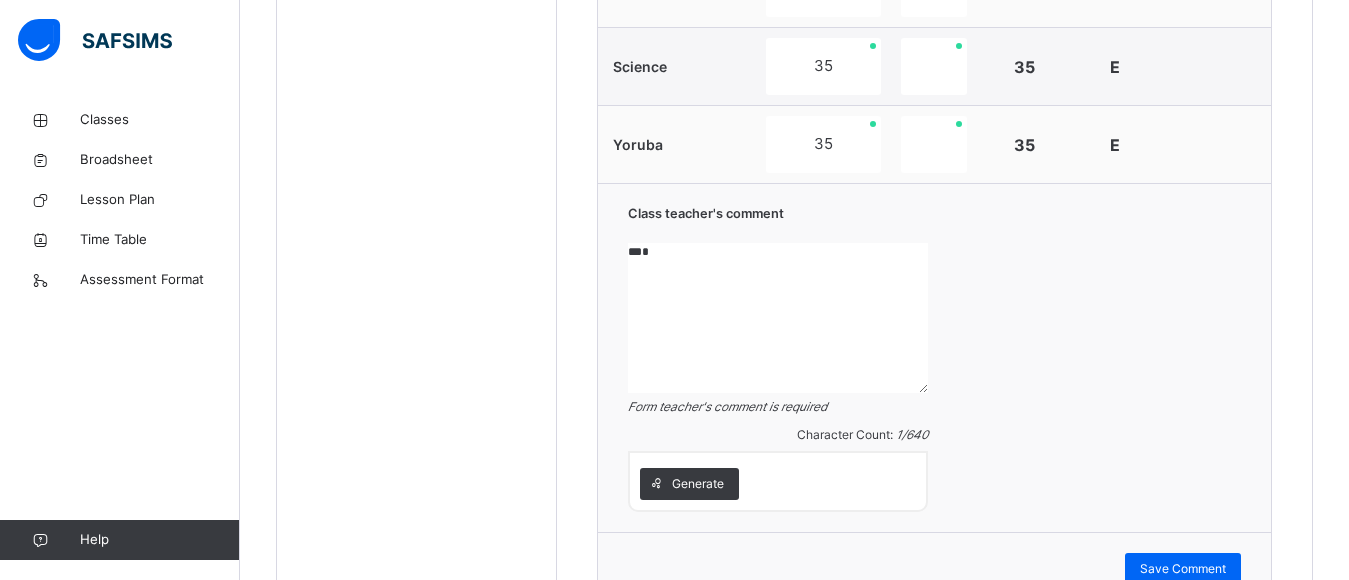 type on "*" 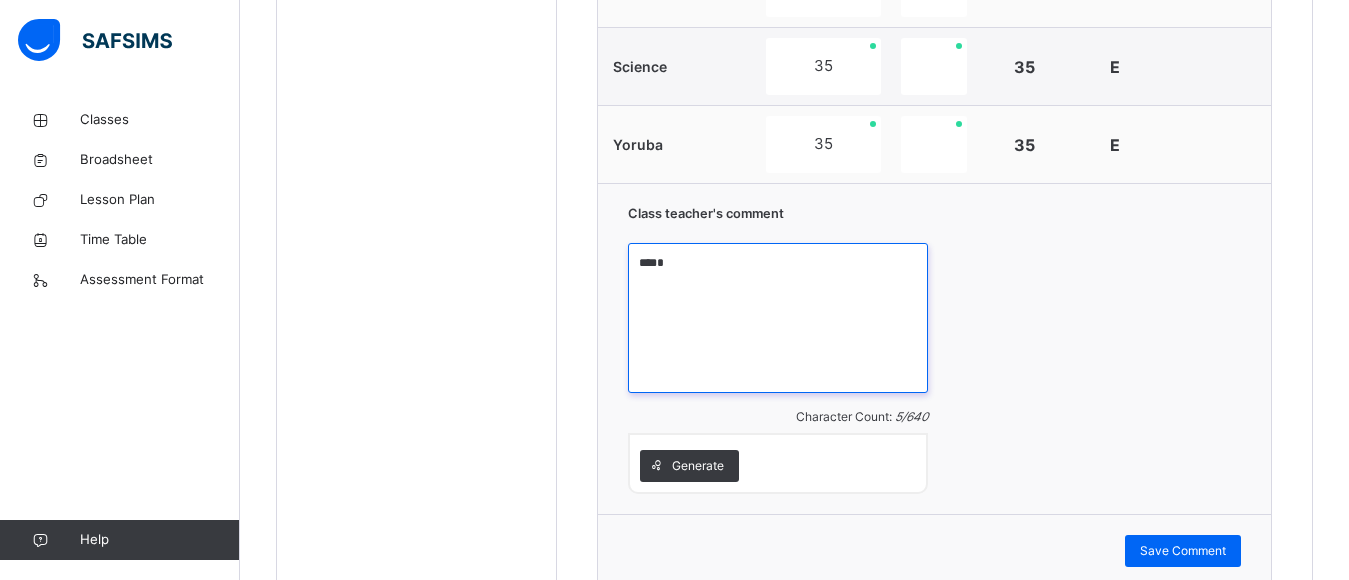 drag, startPoint x: 650, startPoint y: 264, endPoint x: 662, endPoint y: 267, distance: 12.369317 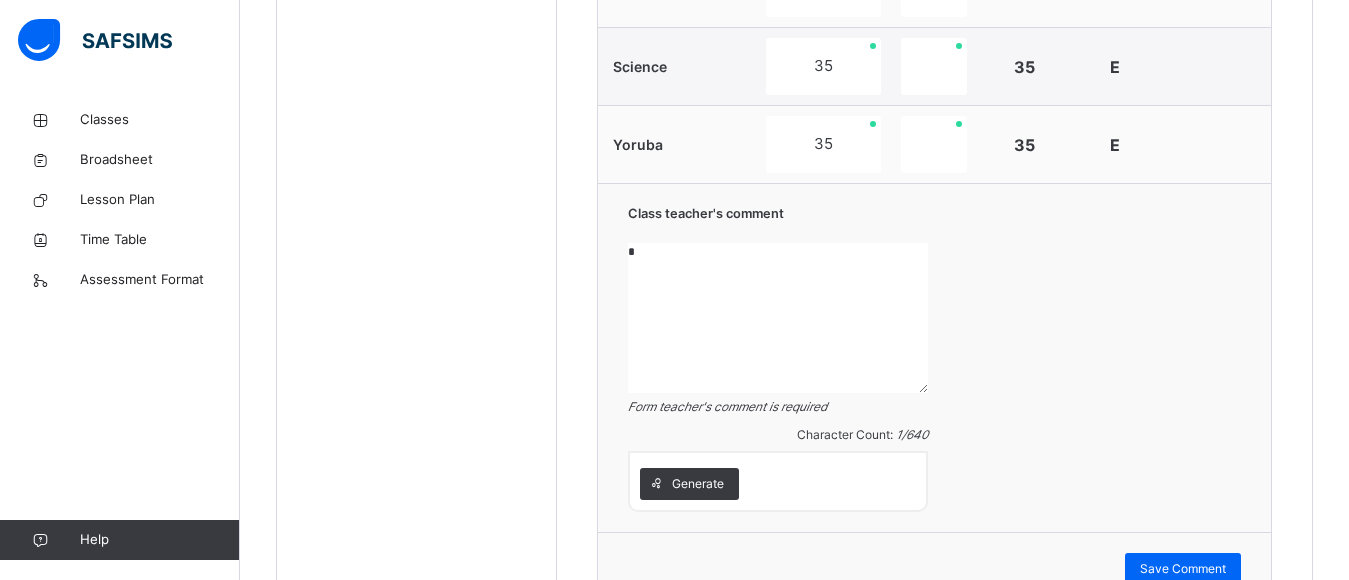 click at bounding box center [778, 318] 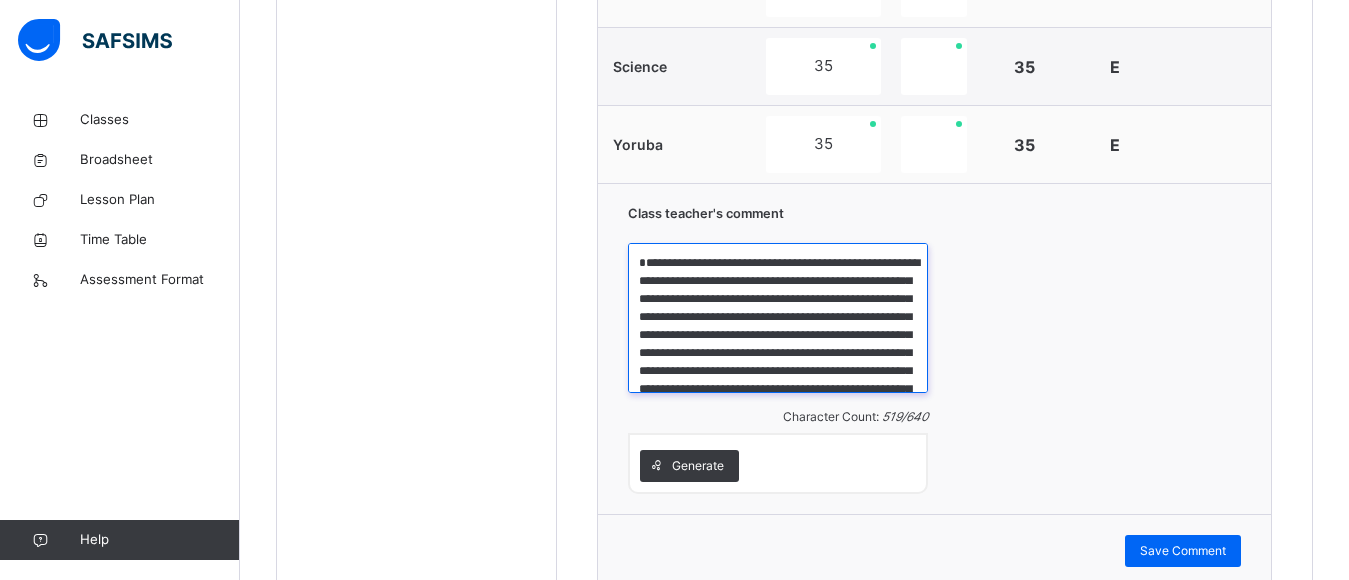 scroll, scrollTop: 77, scrollLeft: 0, axis: vertical 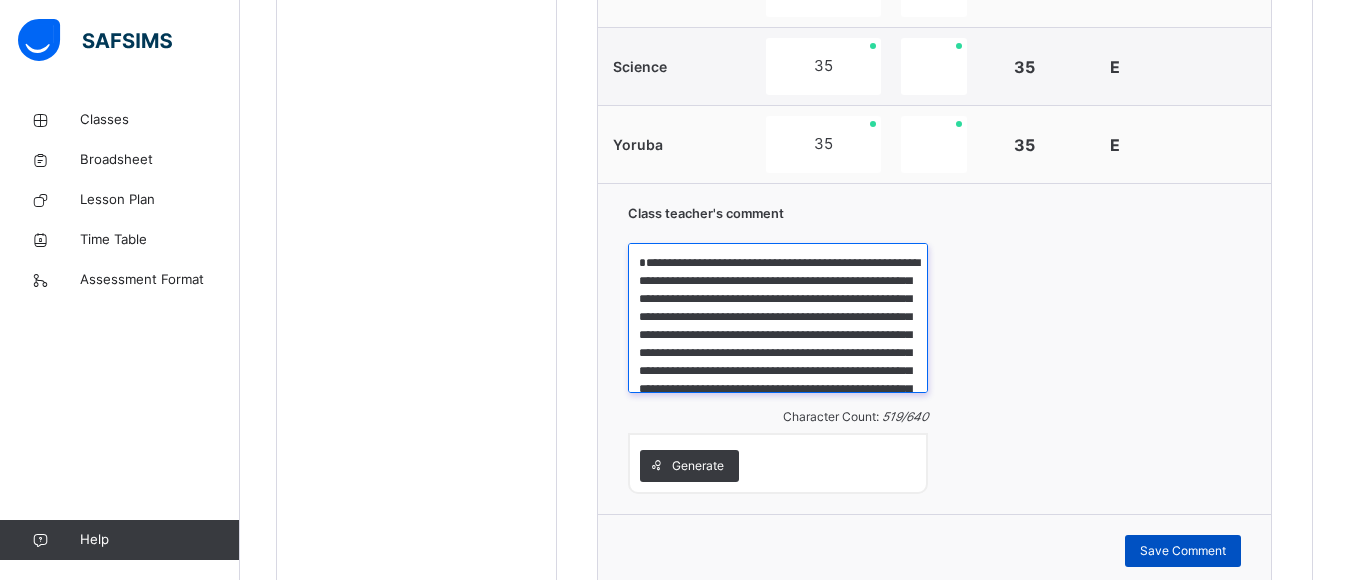type 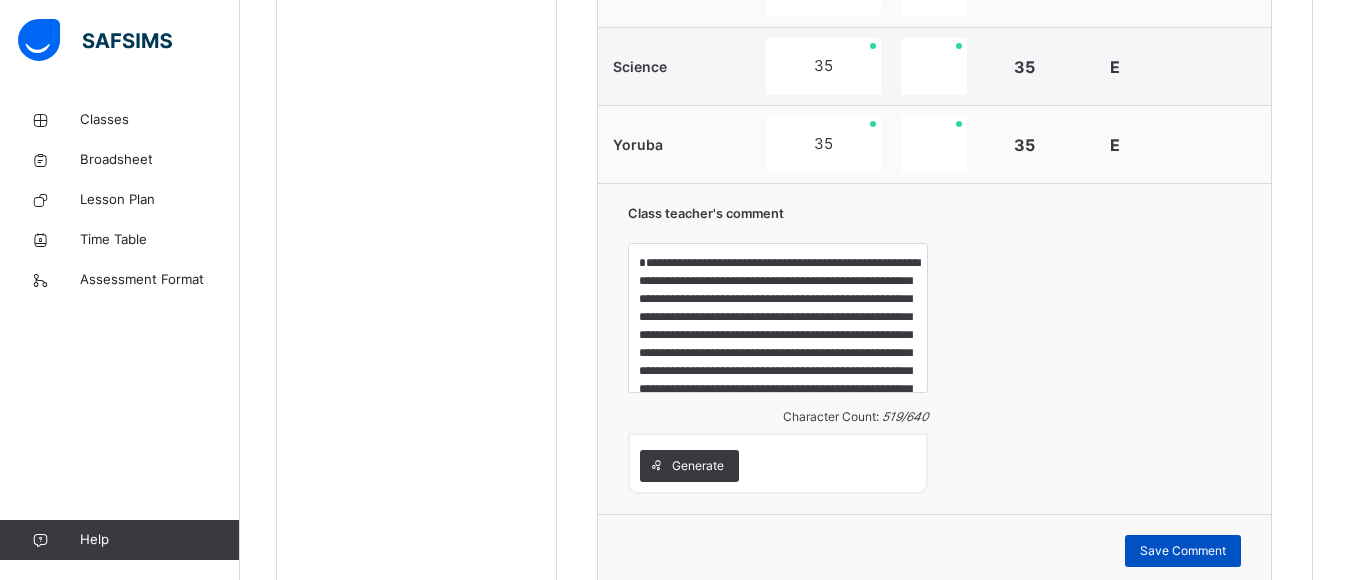 click on "Save Comment" at bounding box center (1183, 551) 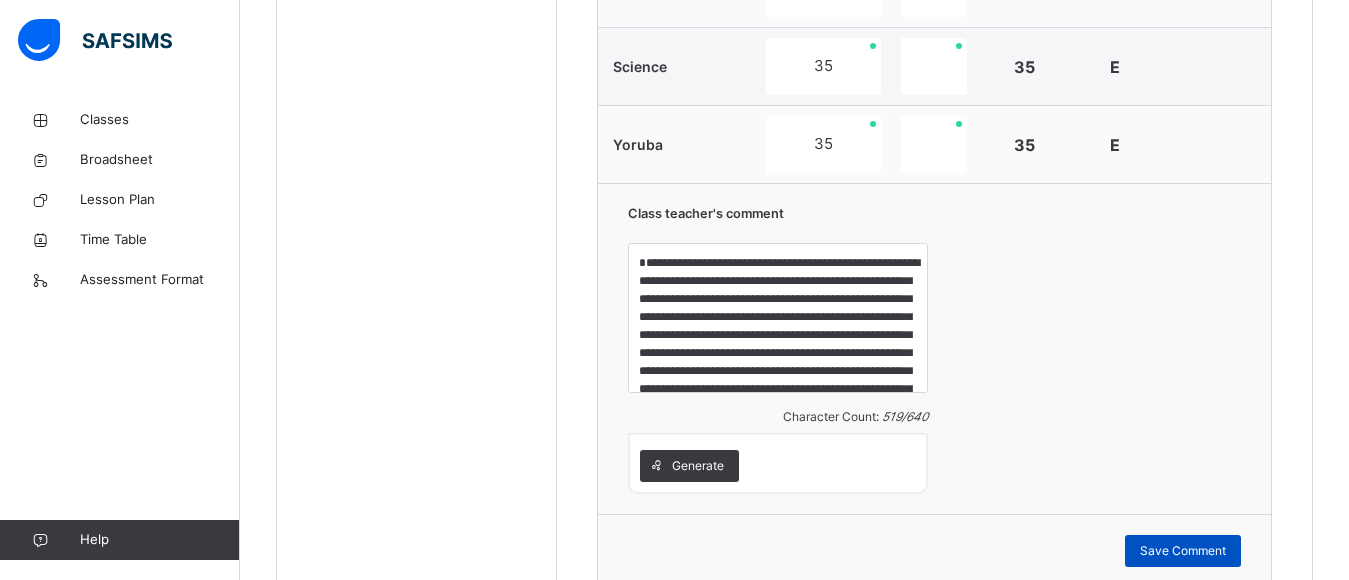 click on "Save Comment" at bounding box center [1183, 551] 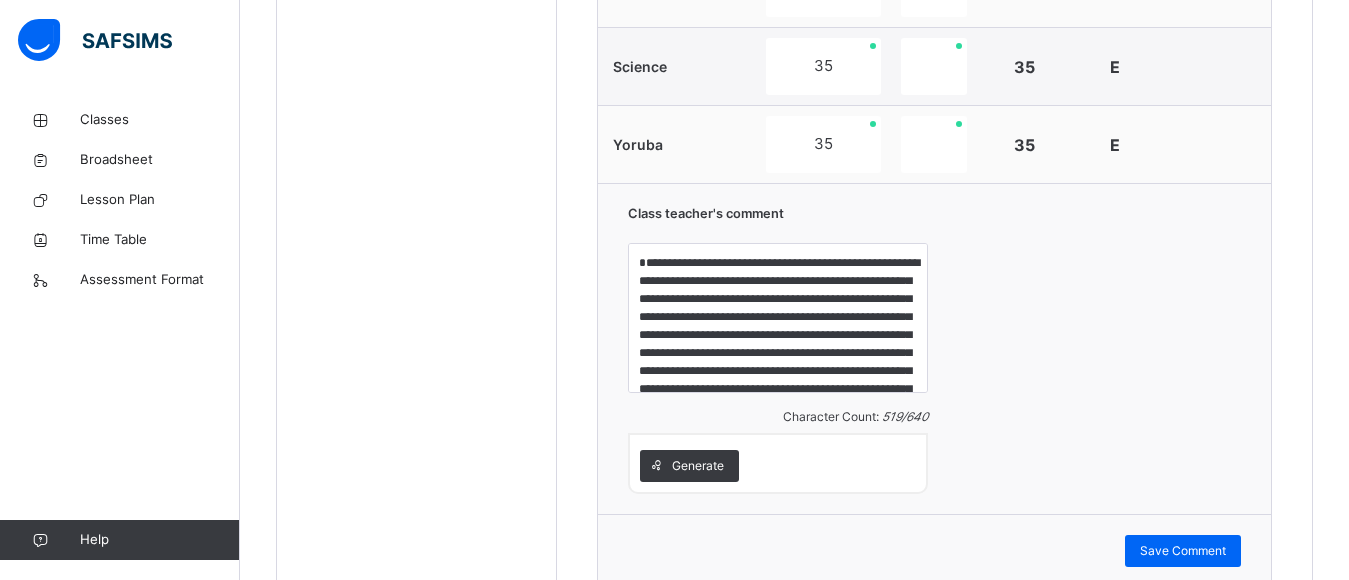 scroll, scrollTop: 795, scrollLeft: 0, axis: vertical 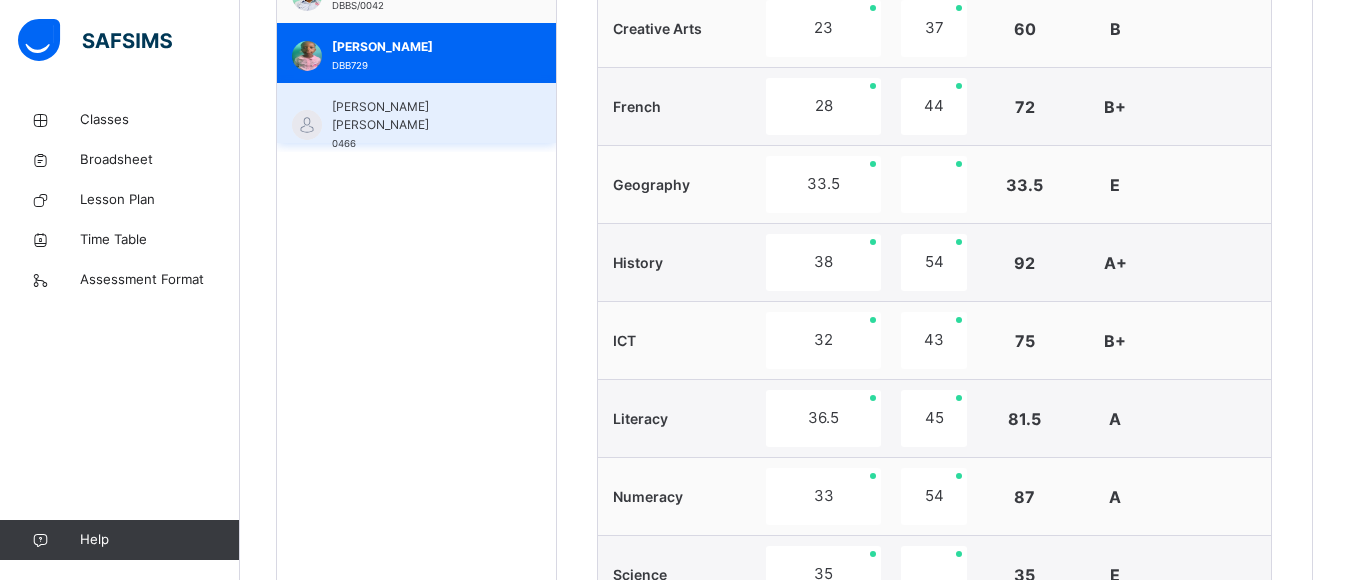 click on "[PERSON_NAME] [PERSON_NAME]" at bounding box center [421, 116] 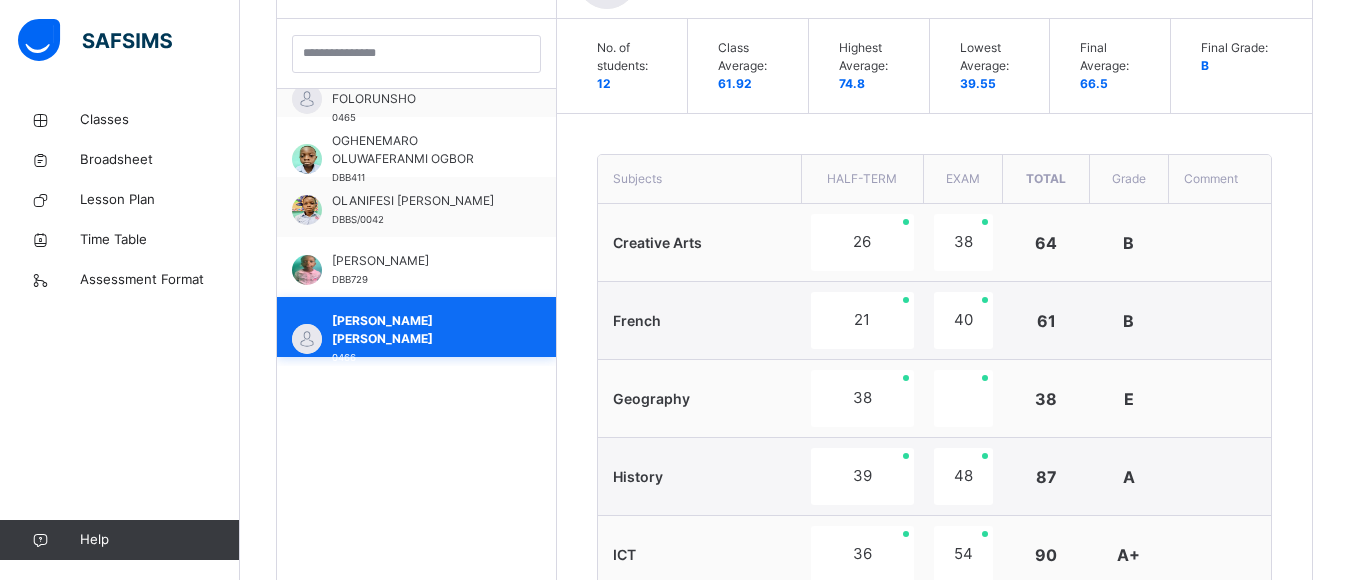 scroll, scrollTop: 795, scrollLeft: 0, axis: vertical 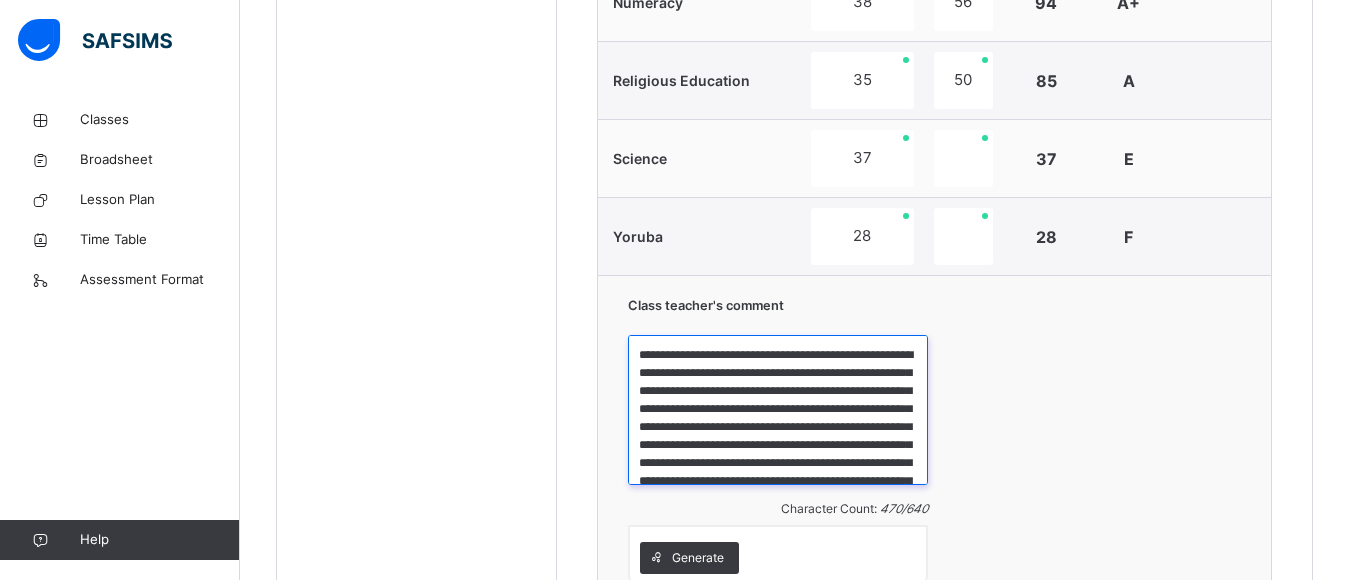 drag, startPoint x: 646, startPoint y: 356, endPoint x: 752, endPoint y: 416, distance: 121.80312 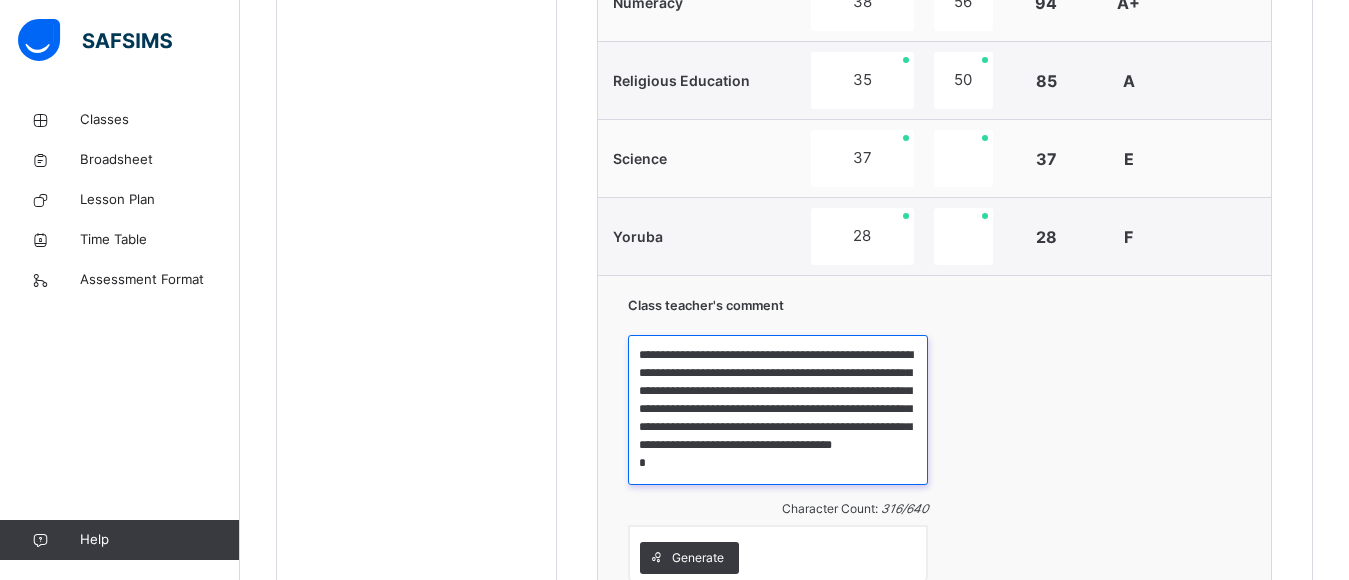 scroll, scrollTop: 34, scrollLeft: 0, axis: vertical 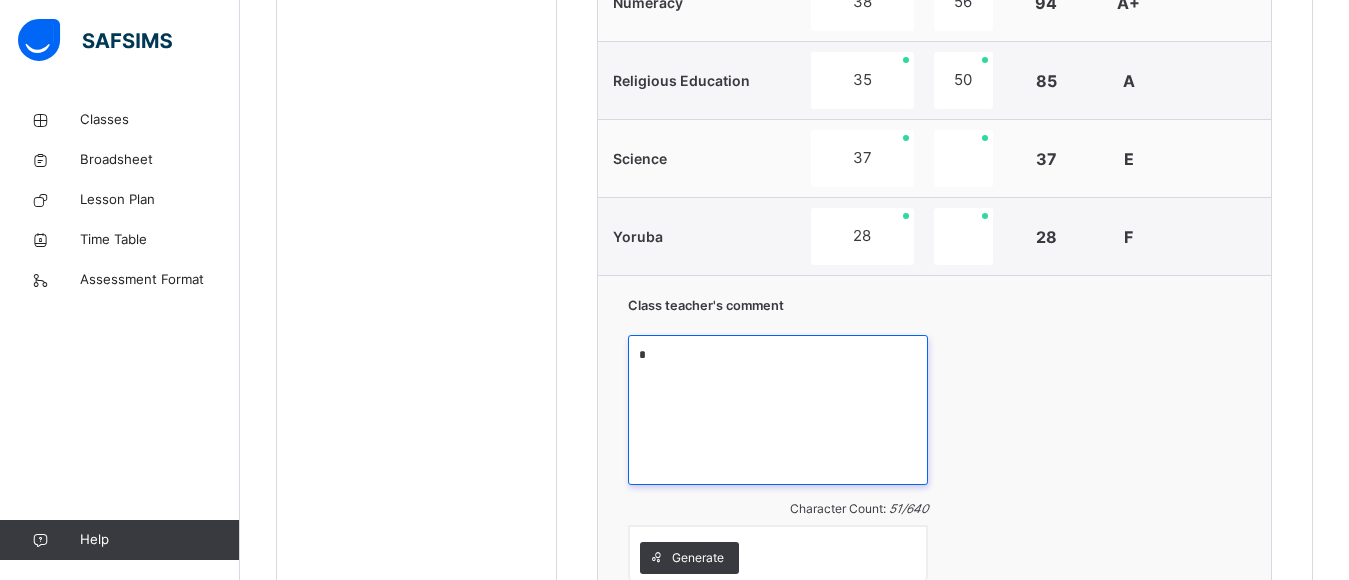 click on "**********" at bounding box center [778, 410] 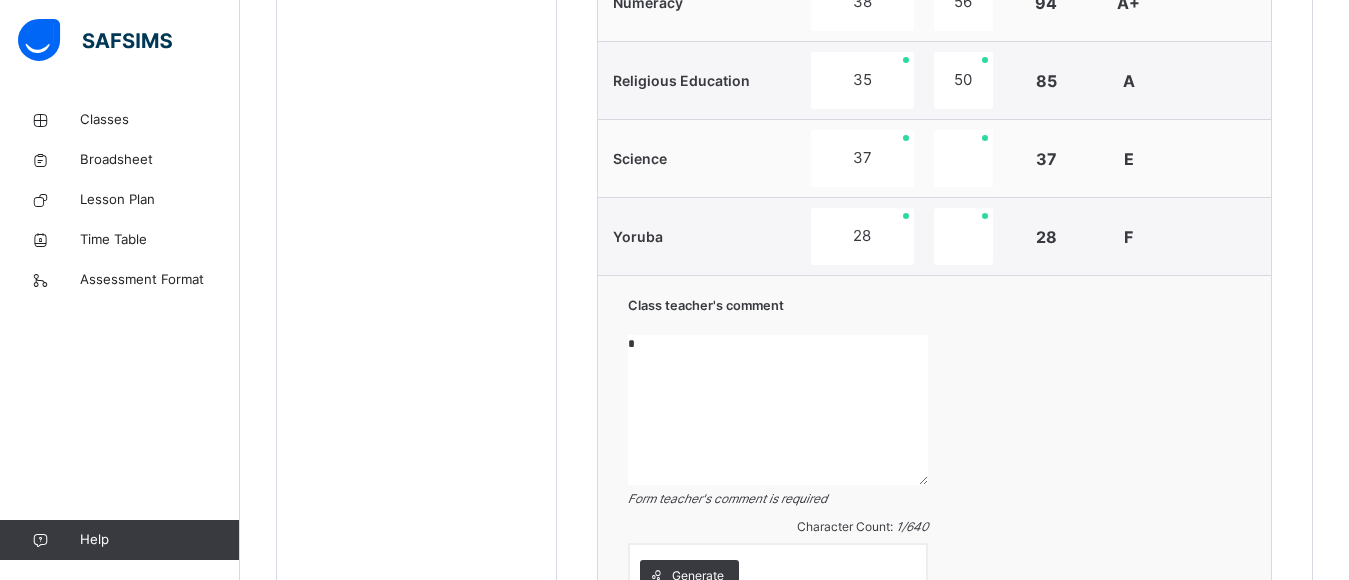 click on "*" at bounding box center (778, 410) 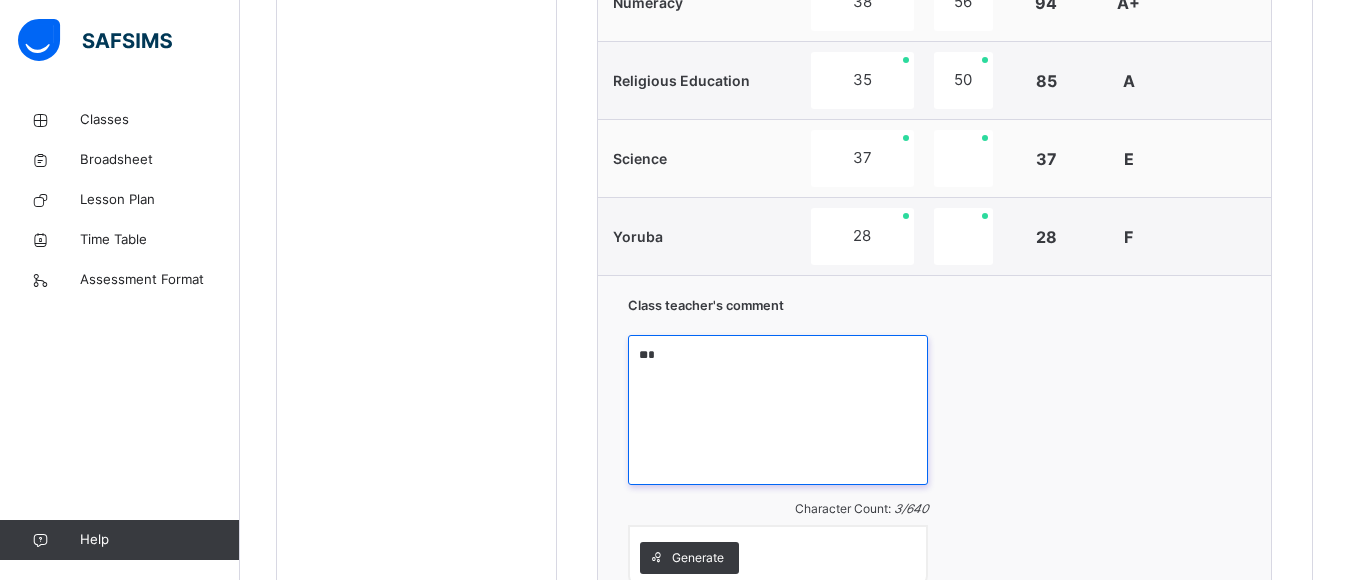 drag, startPoint x: 639, startPoint y: 352, endPoint x: 666, endPoint y: 358, distance: 27.658634 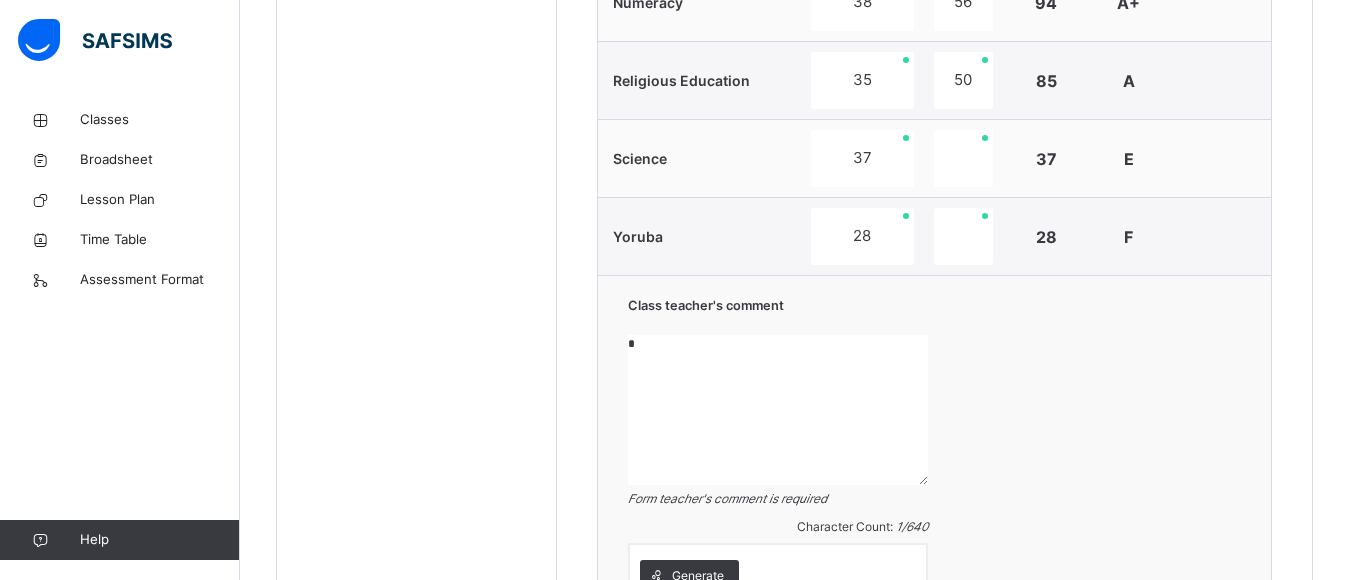 click at bounding box center [778, 410] 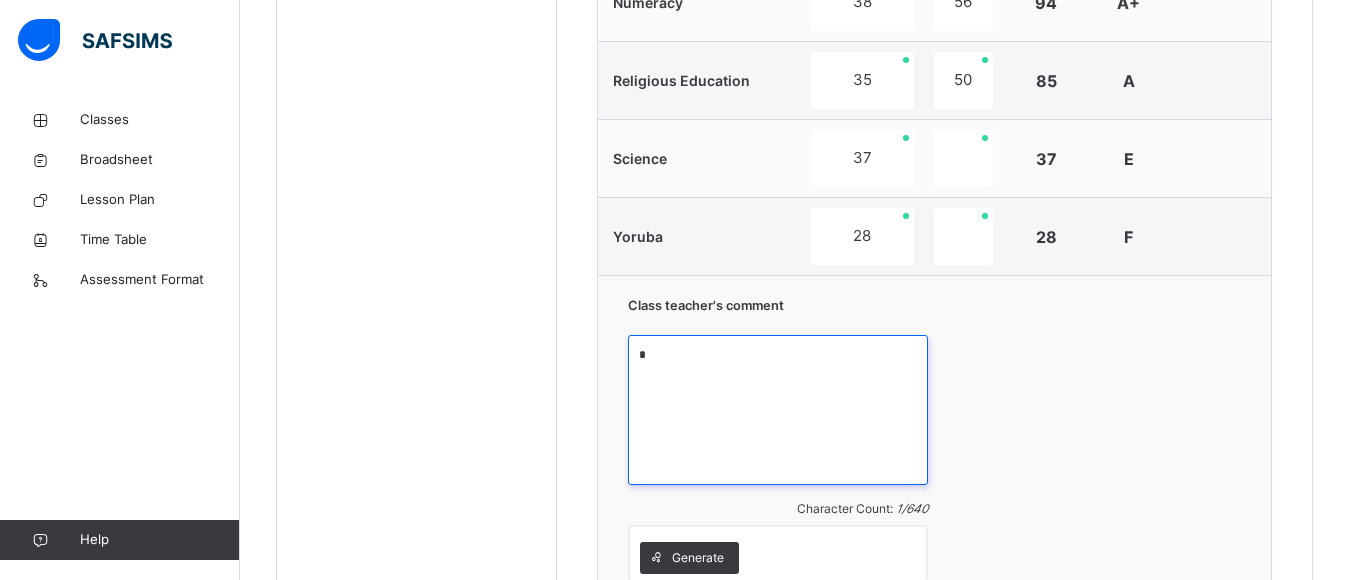 paste 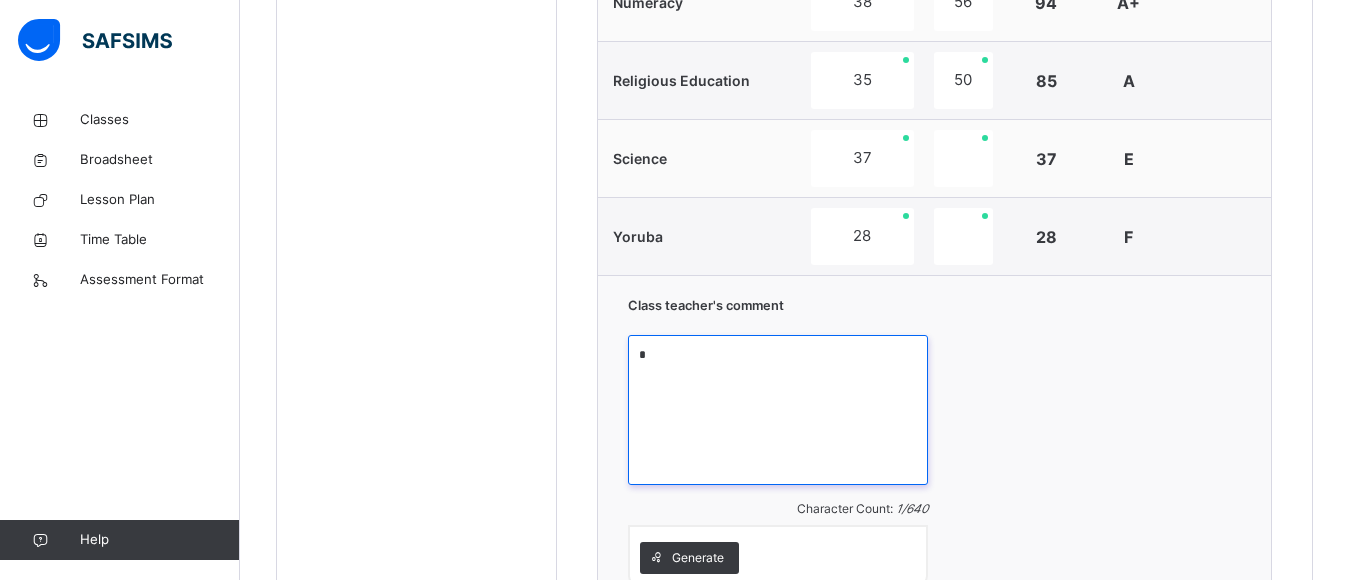 click at bounding box center [778, 410] 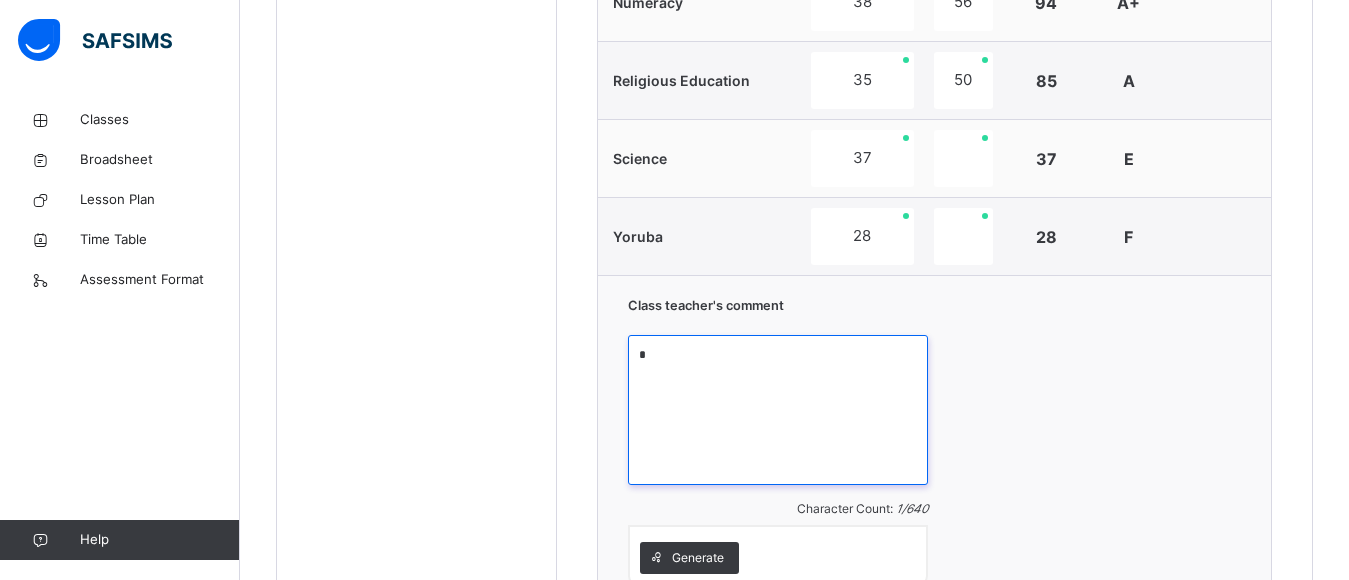 paste on "**********" 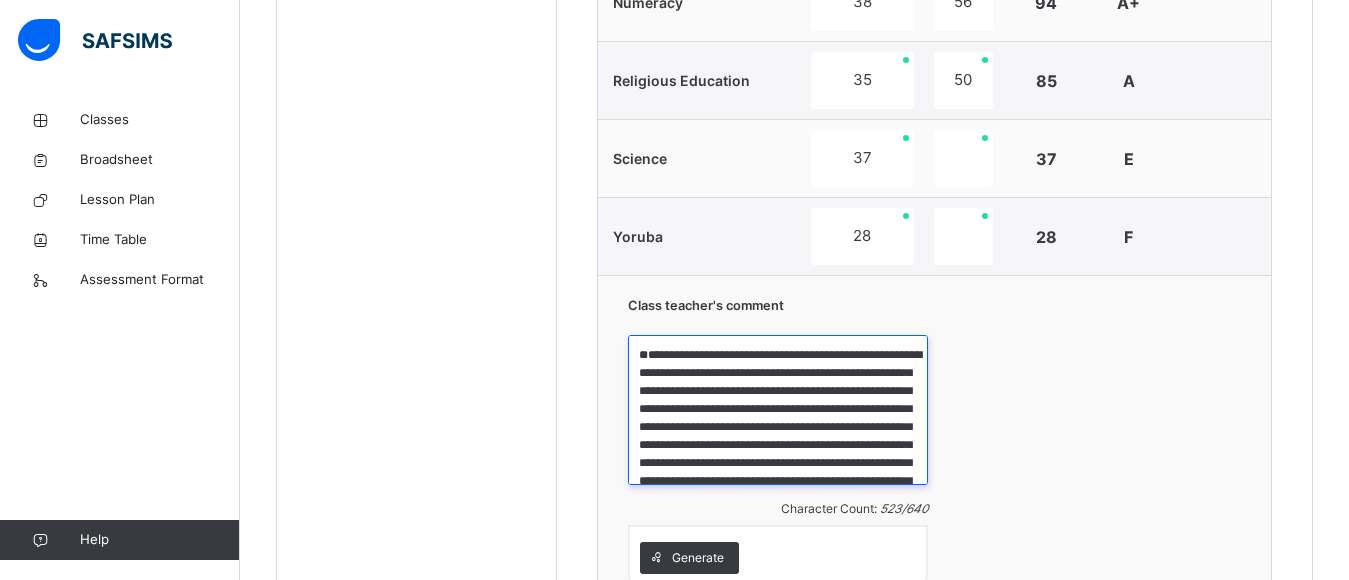 scroll, scrollTop: 95, scrollLeft: 0, axis: vertical 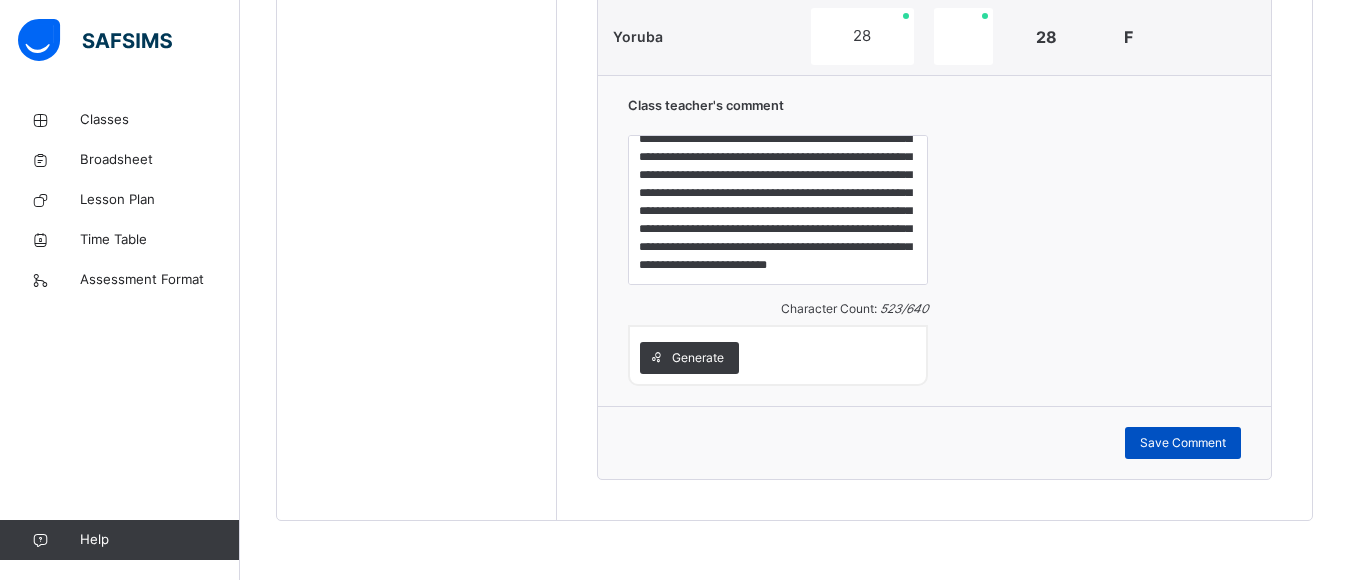click on "Save Comment" at bounding box center [1183, 443] 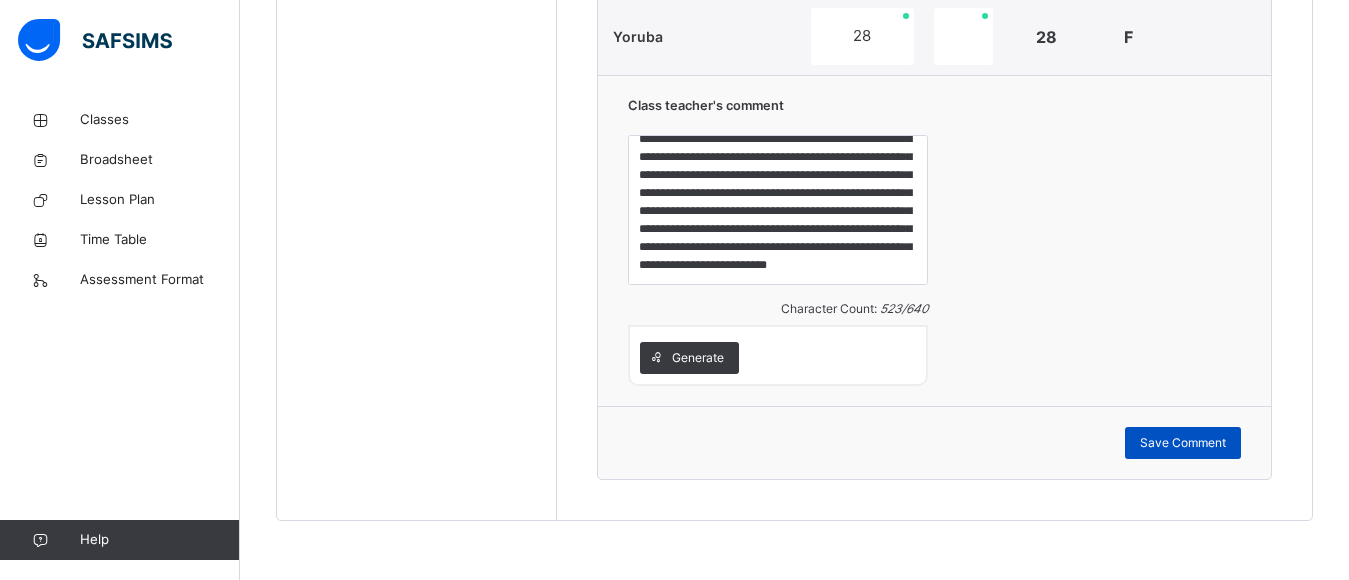 click on "Save Comment" at bounding box center [1183, 443] 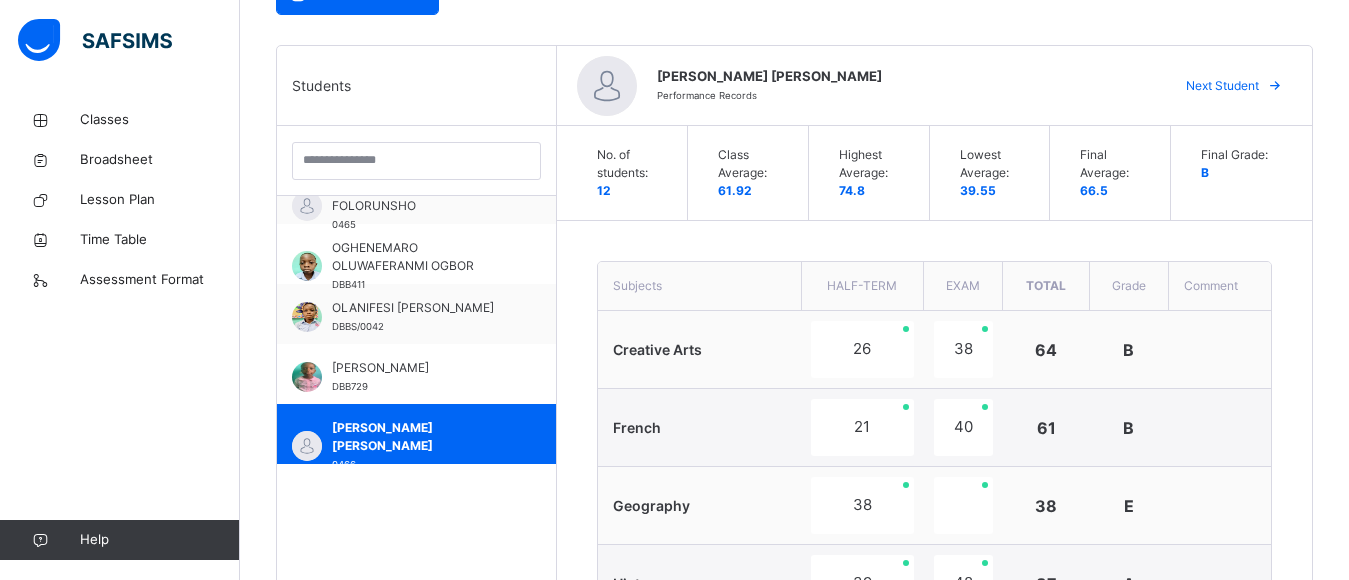 scroll, scrollTop: 0, scrollLeft: 0, axis: both 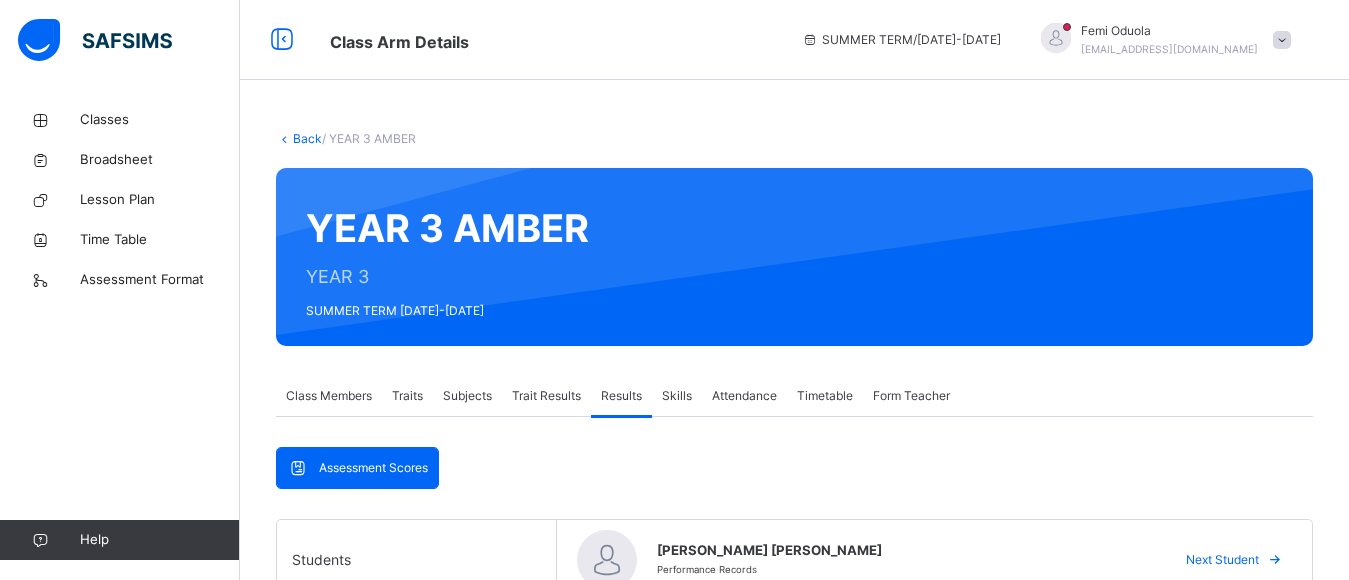 click on "Subjects" at bounding box center (467, 396) 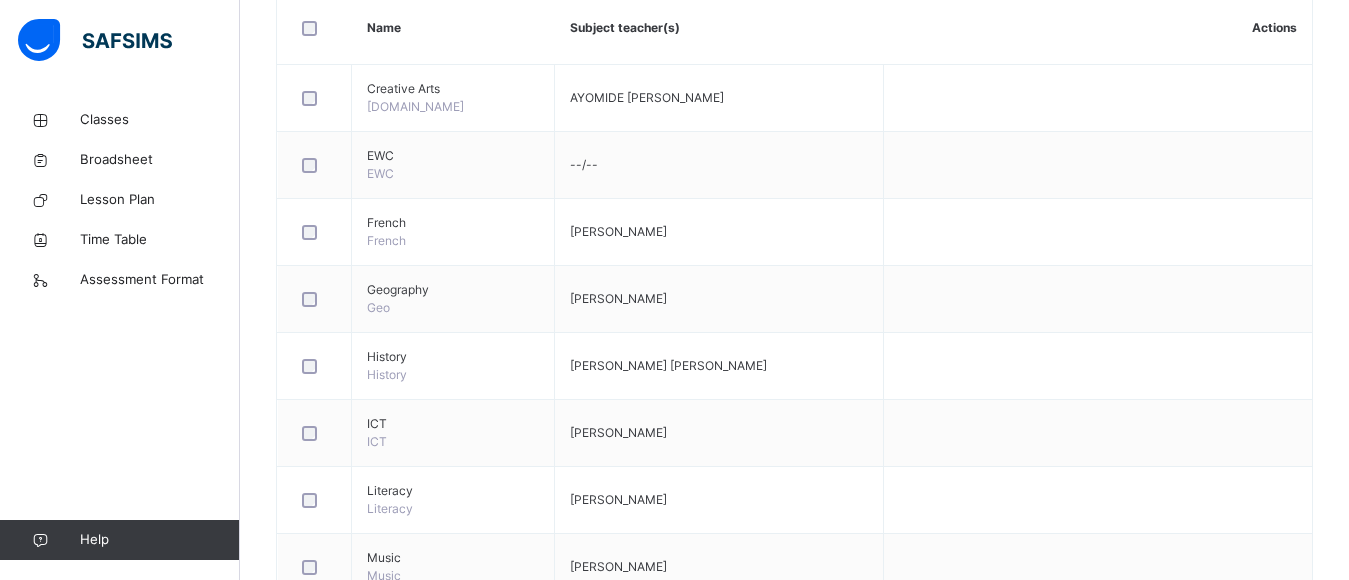 scroll, scrollTop: 981, scrollLeft: 0, axis: vertical 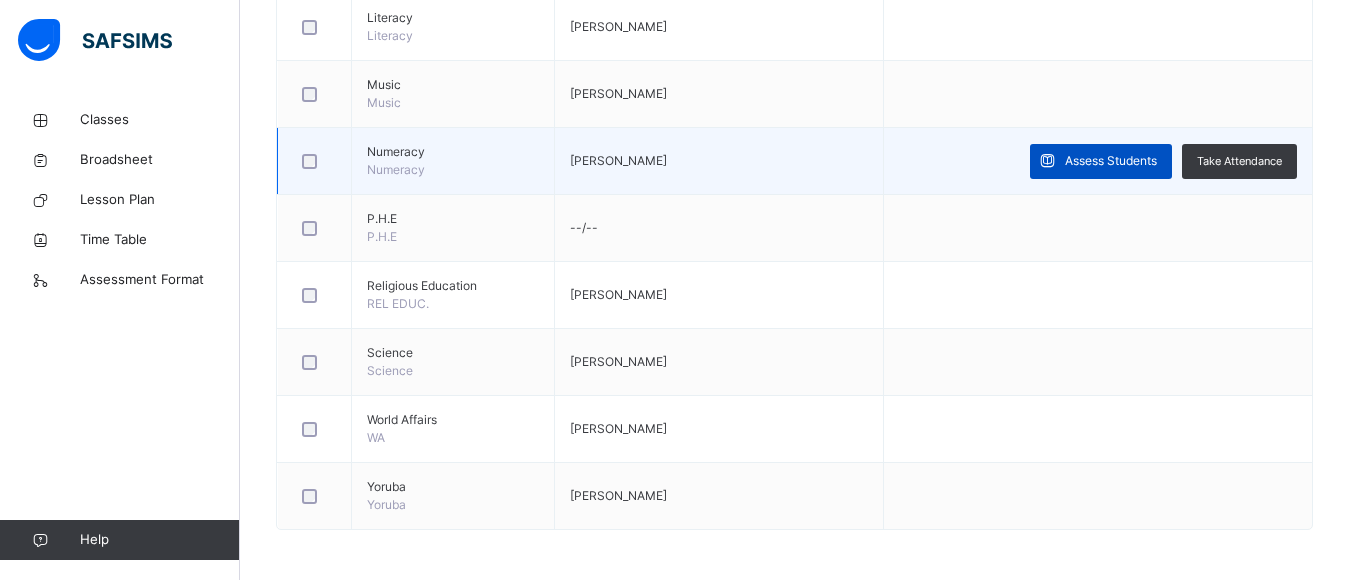 click on "Assess Students" at bounding box center (1111, 161) 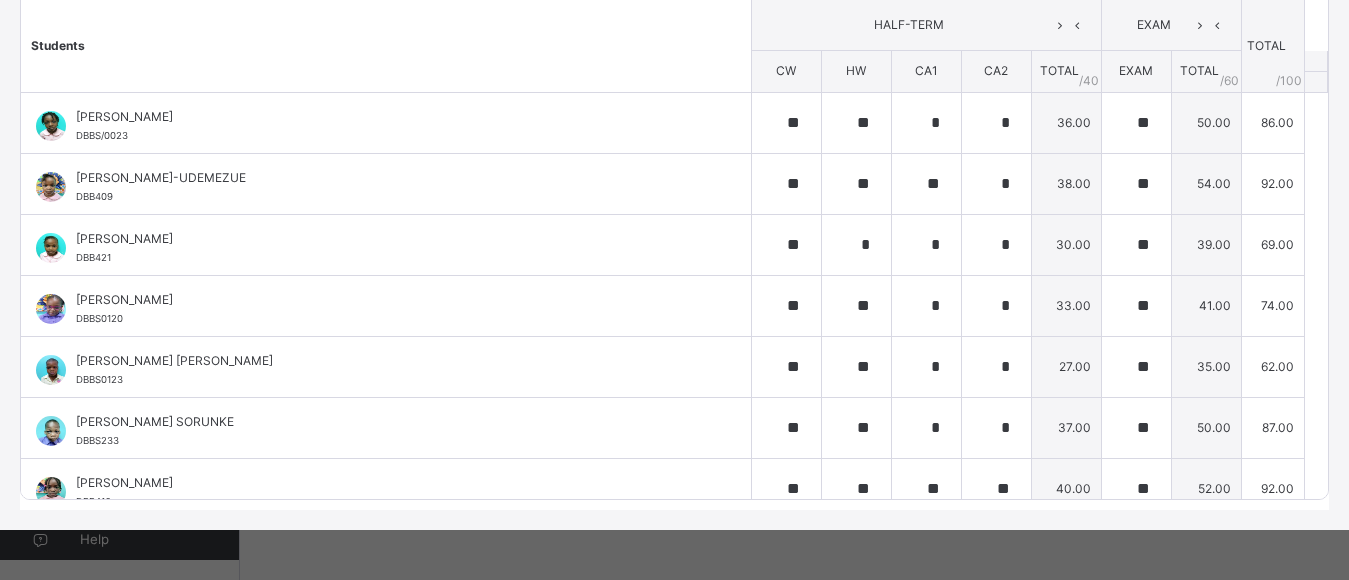 scroll, scrollTop: 0, scrollLeft: 0, axis: both 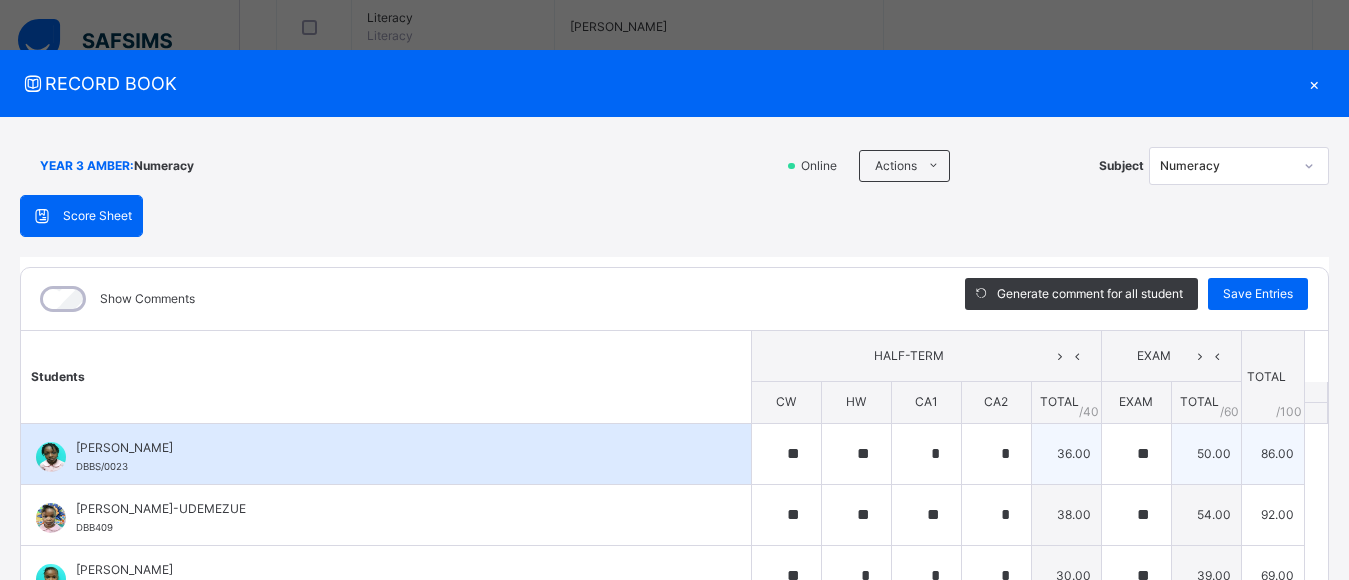 click on "[PERSON_NAME]" at bounding box center [391, 448] 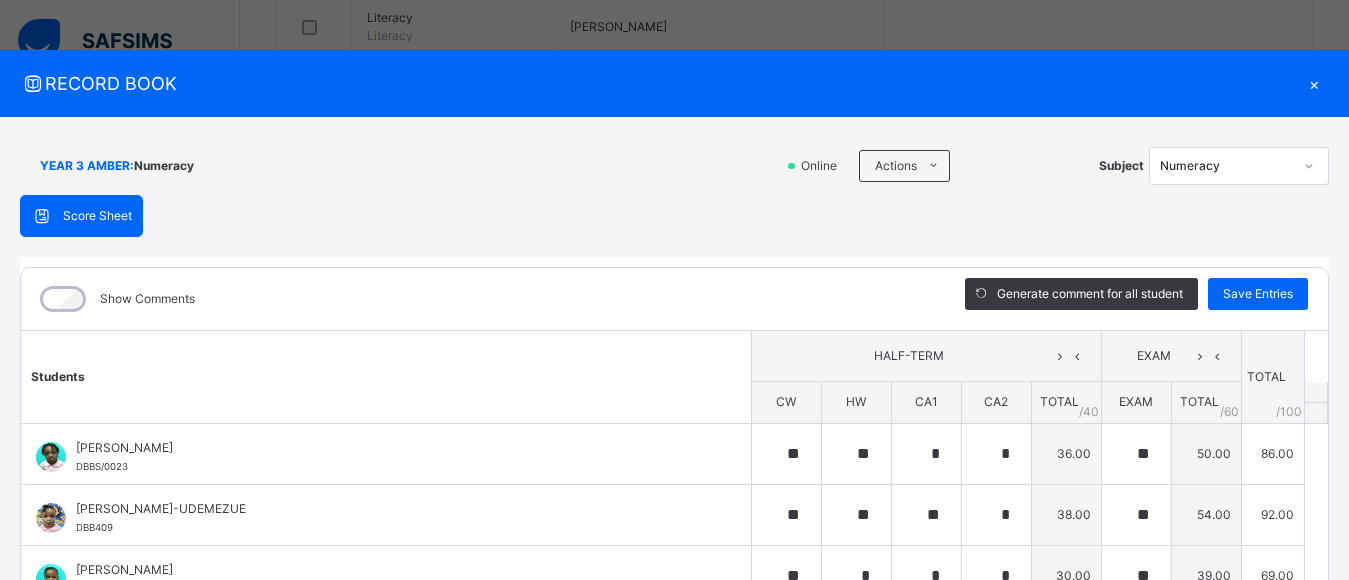 scroll, scrollTop: 331, scrollLeft: 0, axis: vertical 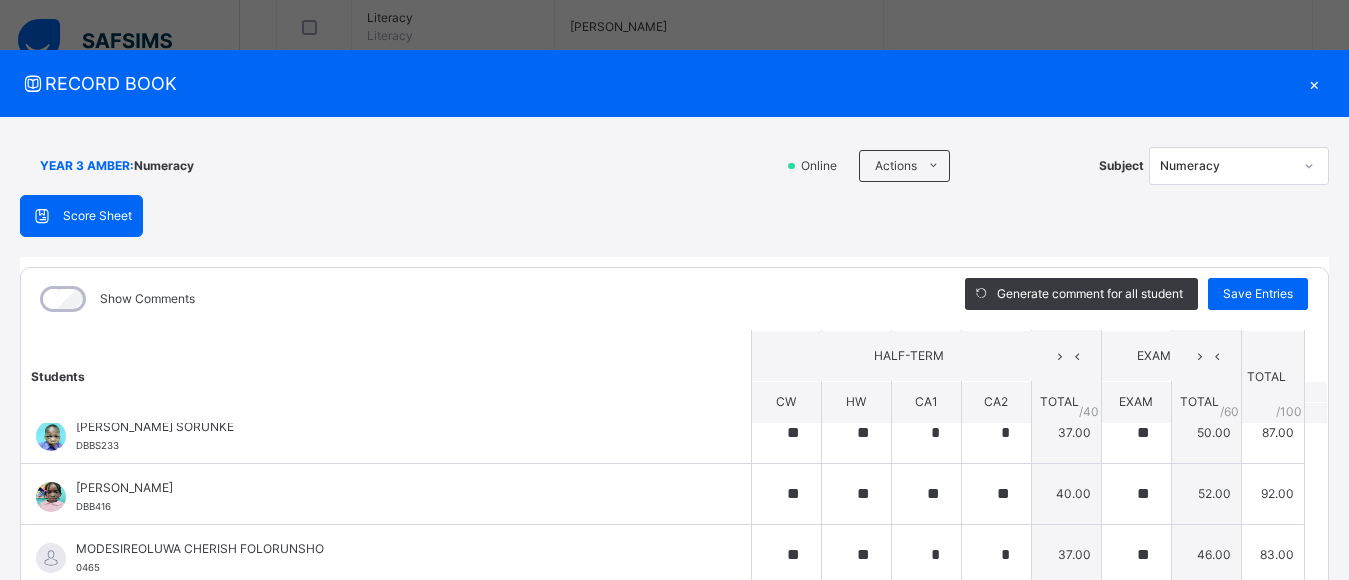 click on "Score Sheet Score Sheet Show Comments   Generate comment for all student   Save Entries Class Level:  YEAR 3    AMBER Subject:  Numeracy Session:  2024/2025 Session Session:  SUMMER TERM Students HALF-TERM EXAM TOTAL /100 Comment CW HW CA1 CA2 TOTAL / 40 EXAM TOTAL / 60 [PERSON_NAME] DBBS/0023 [PERSON_NAME] DBBS/0023 ** ** * * 36.00 ** 50.00 86.00 Generate comment 0 / 250   ×   Subject Teacher’s Comment Generate and see in full the comment developed by the AI with an option to regenerate the comment JS [PERSON_NAME]   DBBS/0023   Total 86.00  / 100.00 [PERSON_NAME] Bot   Regenerate     Use this comment   [PERSON_NAME]-UDEMEZUE DBB409 [PERSON_NAME]-UDEMEZUE DBB409 ** ** ** * 38.00 ** 54.00 92.00 Generate comment 0 / 250   ×   Subject Teacher’s Comment Generate and see in full the comment developed by the AI with an option to regenerate the comment JS CHIZARAM [PERSON_NAME]-UDEMEZUE   DBB409   Total 92.00  / 100.00 [PERSON_NAME] Bot   Regenerate     Use this comment   [PERSON_NAME] DBB421 DBB421 **" at bounding box center [674, 518] 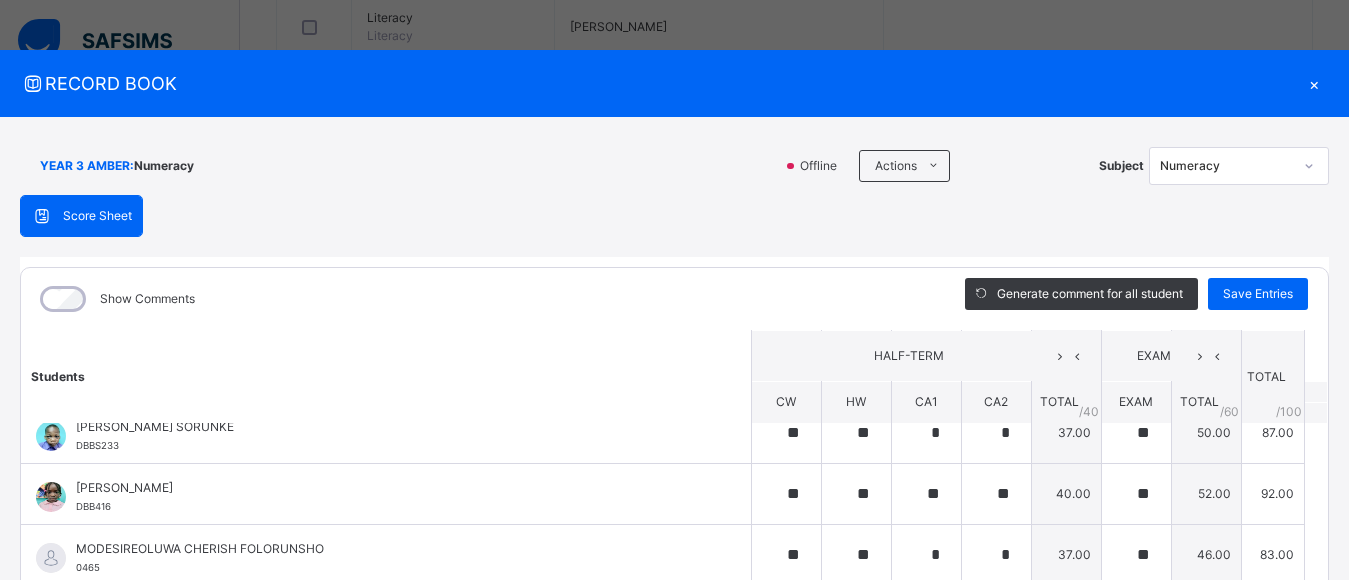 click on "×" at bounding box center [1314, 83] 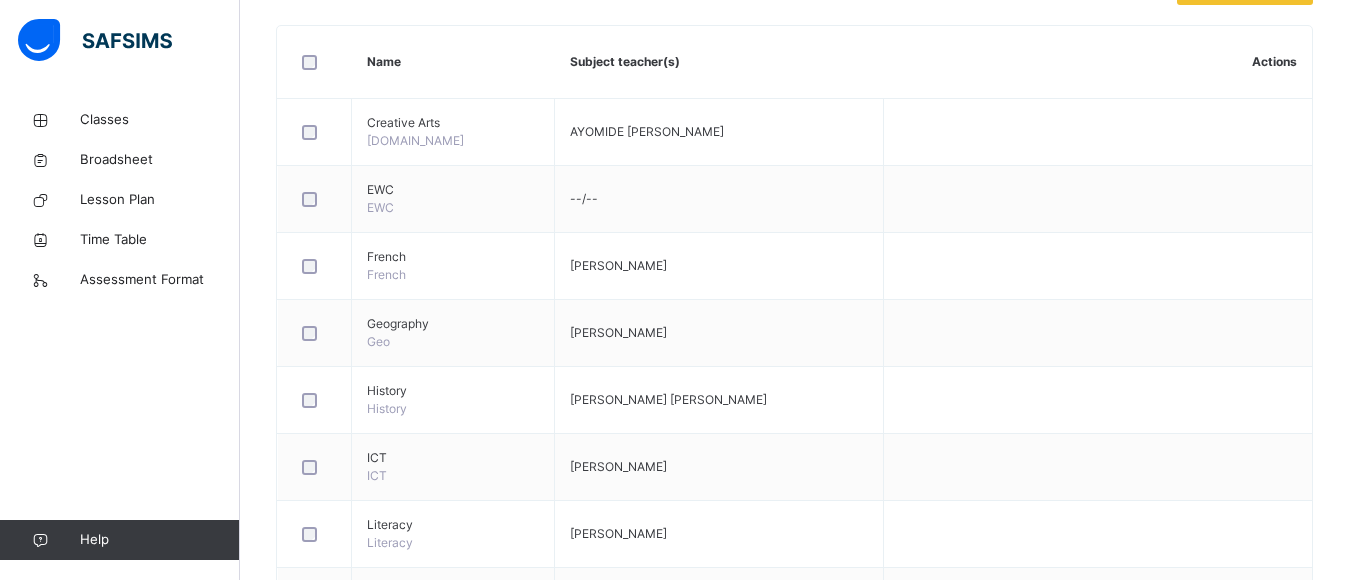 scroll, scrollTop: 0, scrollLeft: 0, axis: both 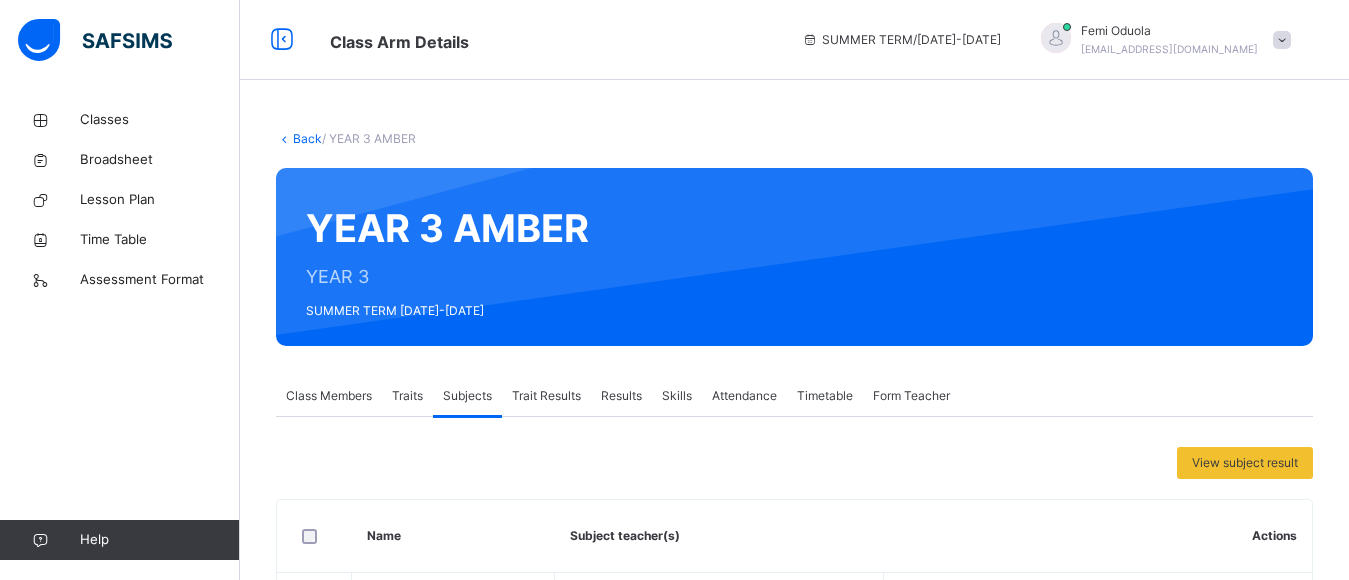 click on "Results" at bounding box center [621, 396] 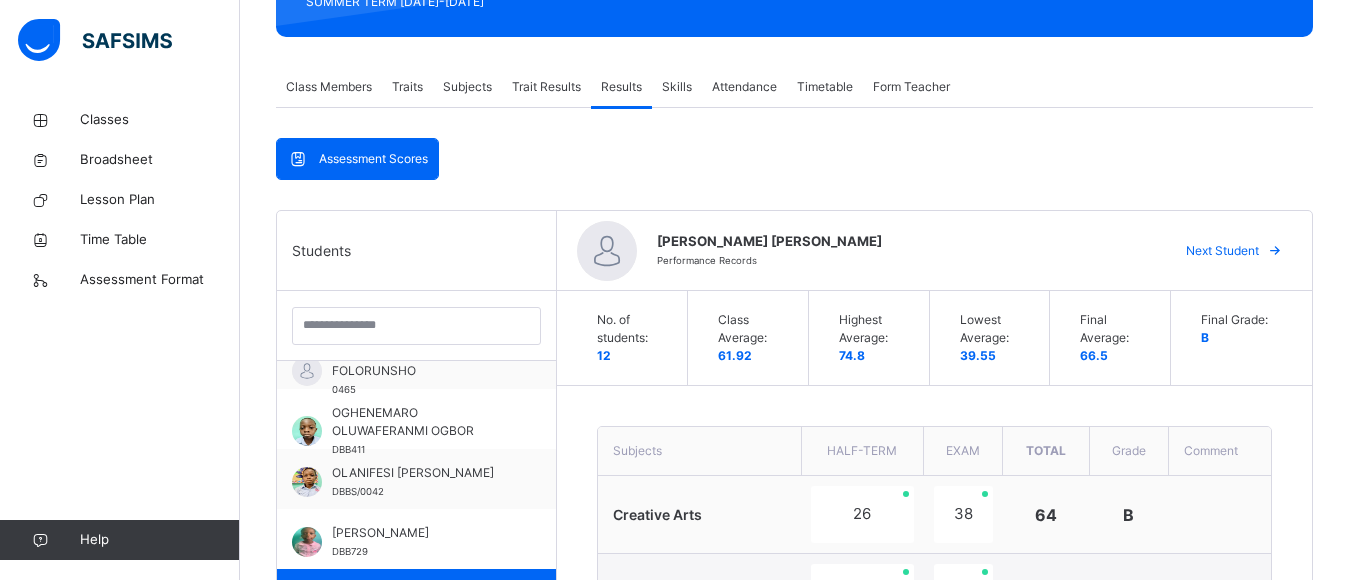 scroll, scrollTop: 320, scrollLeft: 0, axis: vertical 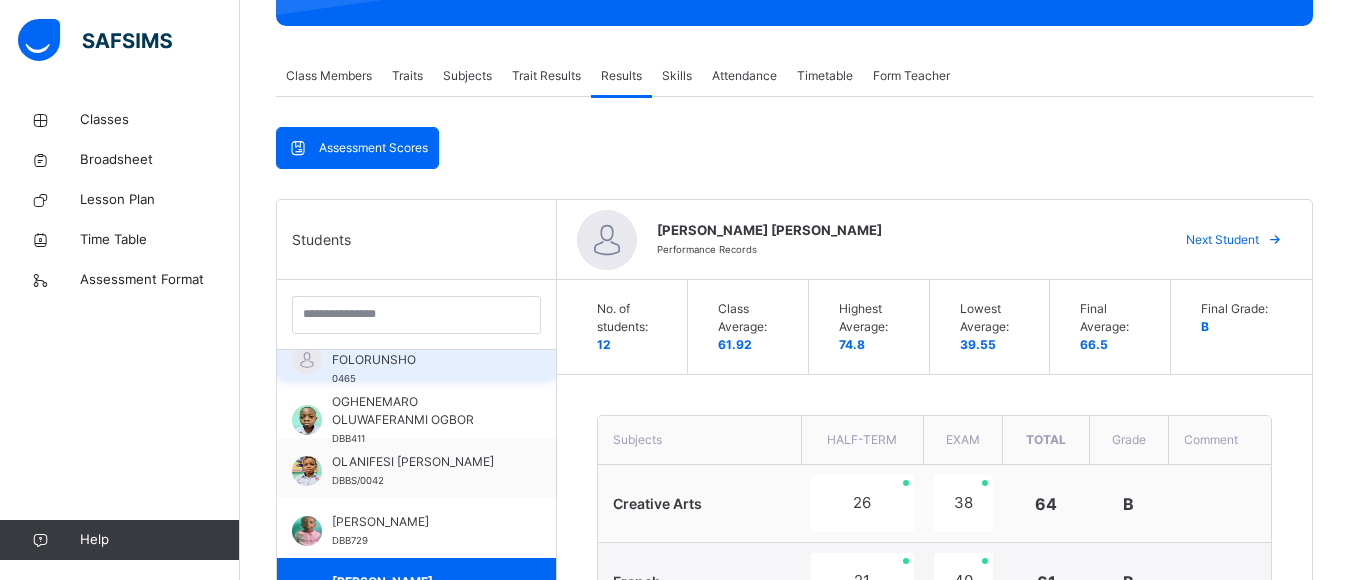 click on "MODESIREOLUWA CHERISH FOLORUNSHO 0465" at bounding box center [421, 360] 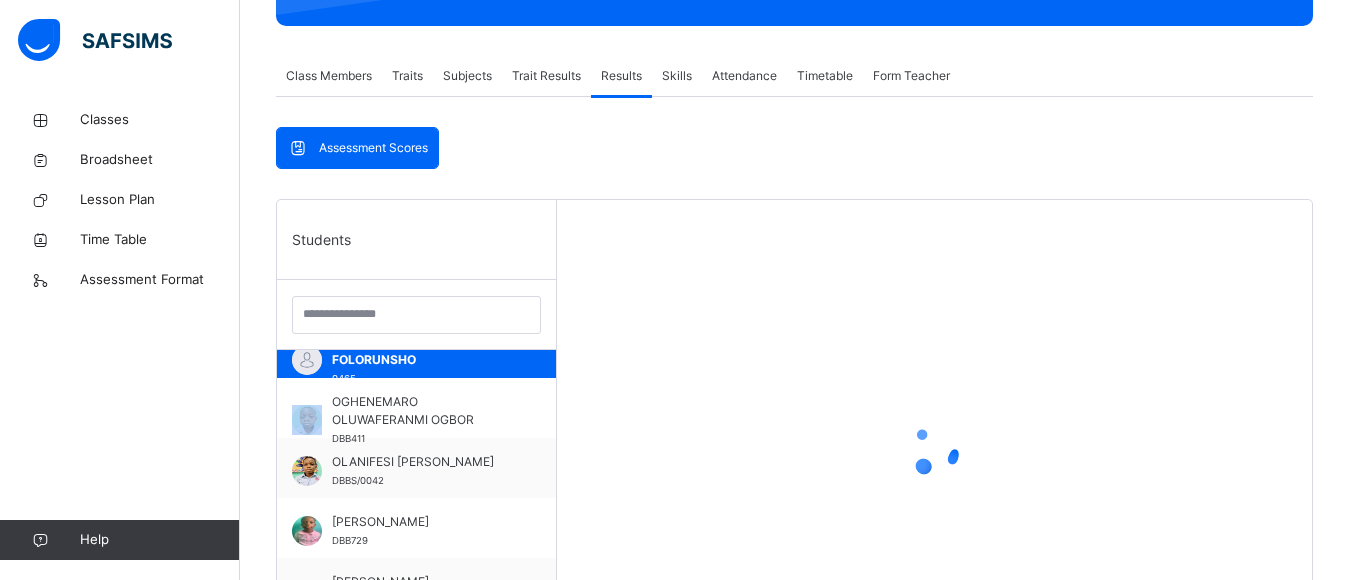 scroll, scrollTop: 372, scrollLeft: 0, axis: vertical 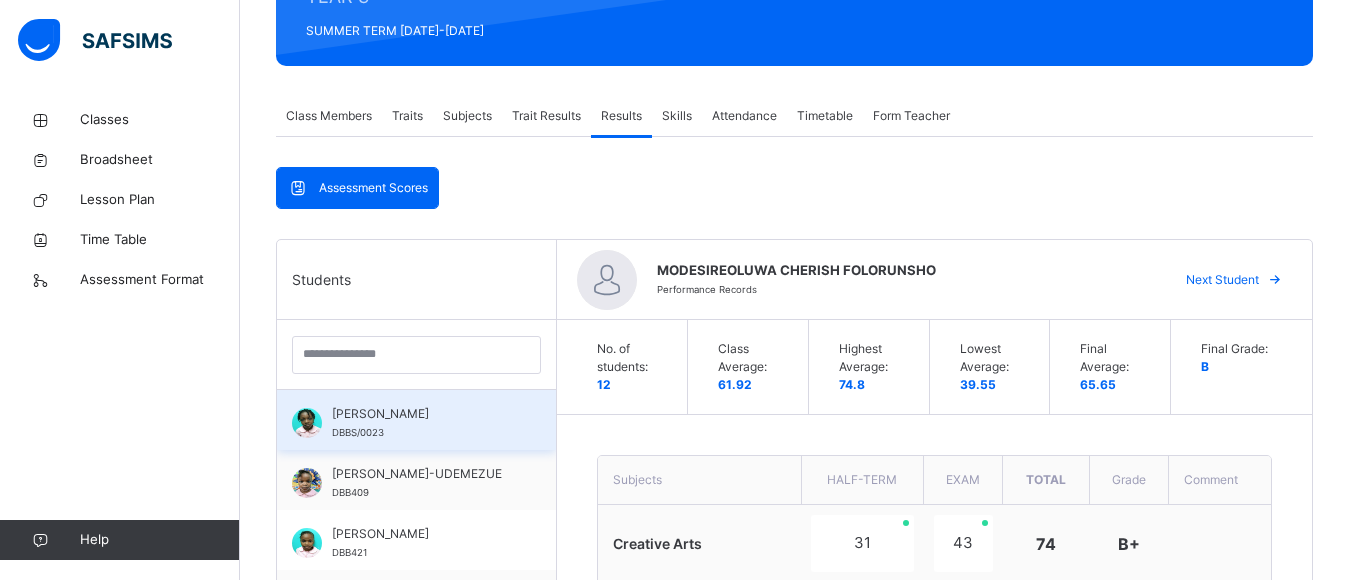 click on "[PERSON_NAME]" at bounding box center (421, 414) 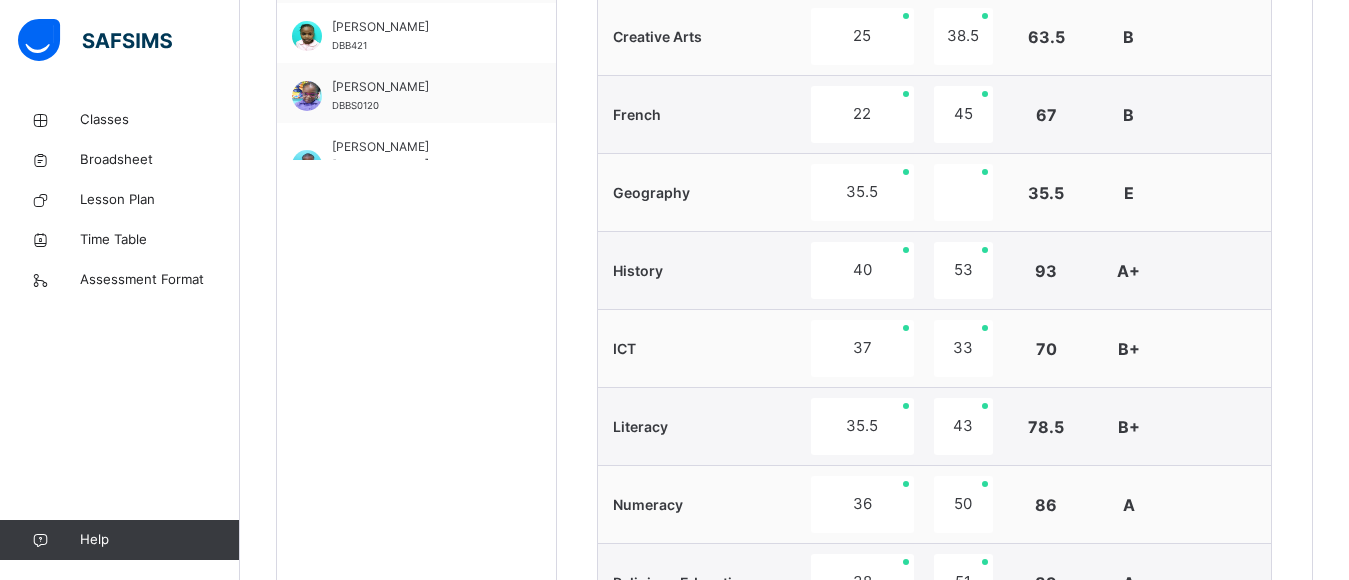 scroll, scrollTop: 800, scrollLeft: 0, axis: vertical 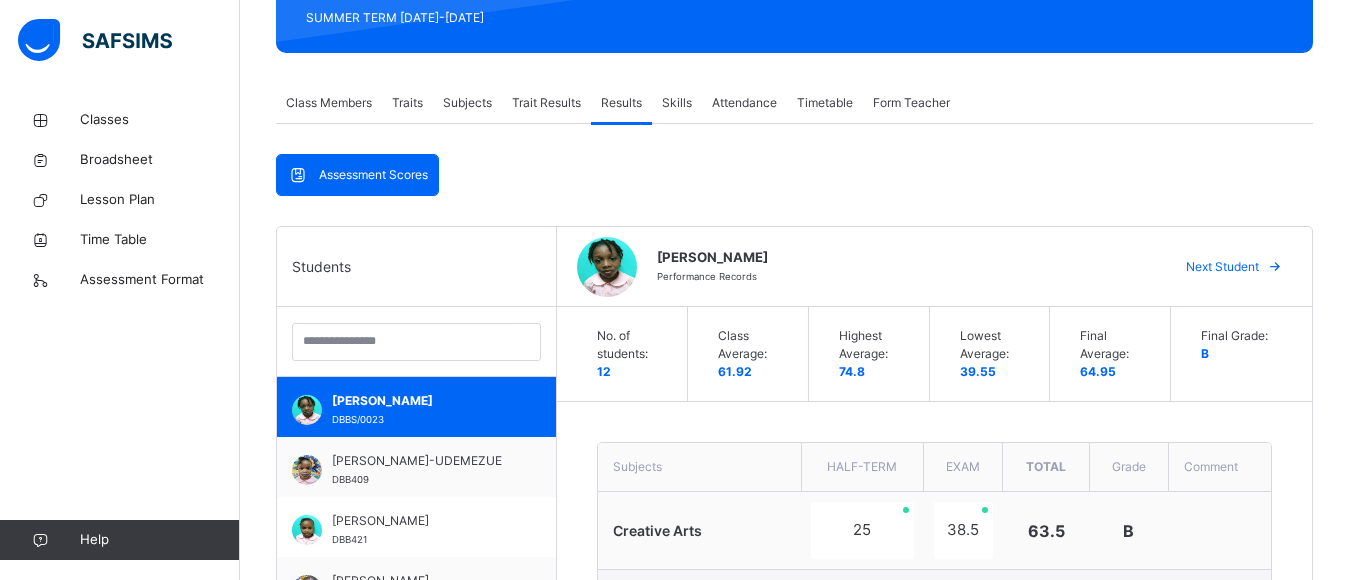 click on "Subjects" at bounding box center (467, 103) 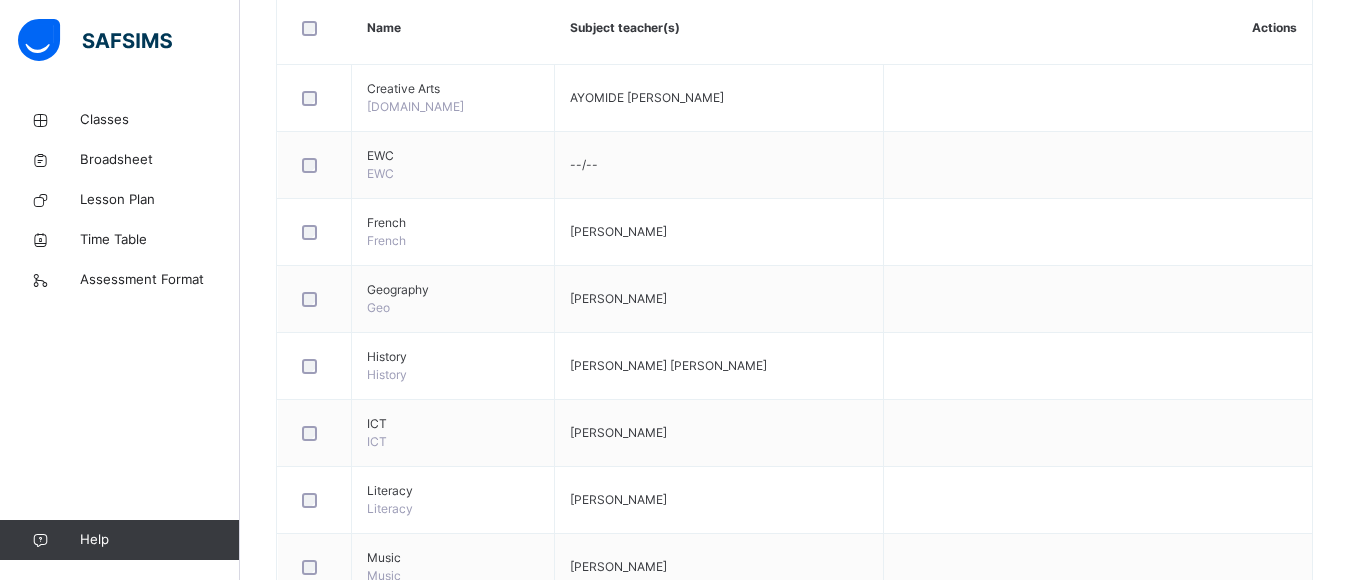 scroll, scrollTop: 977, scrollLeft: 0, axis: vertical 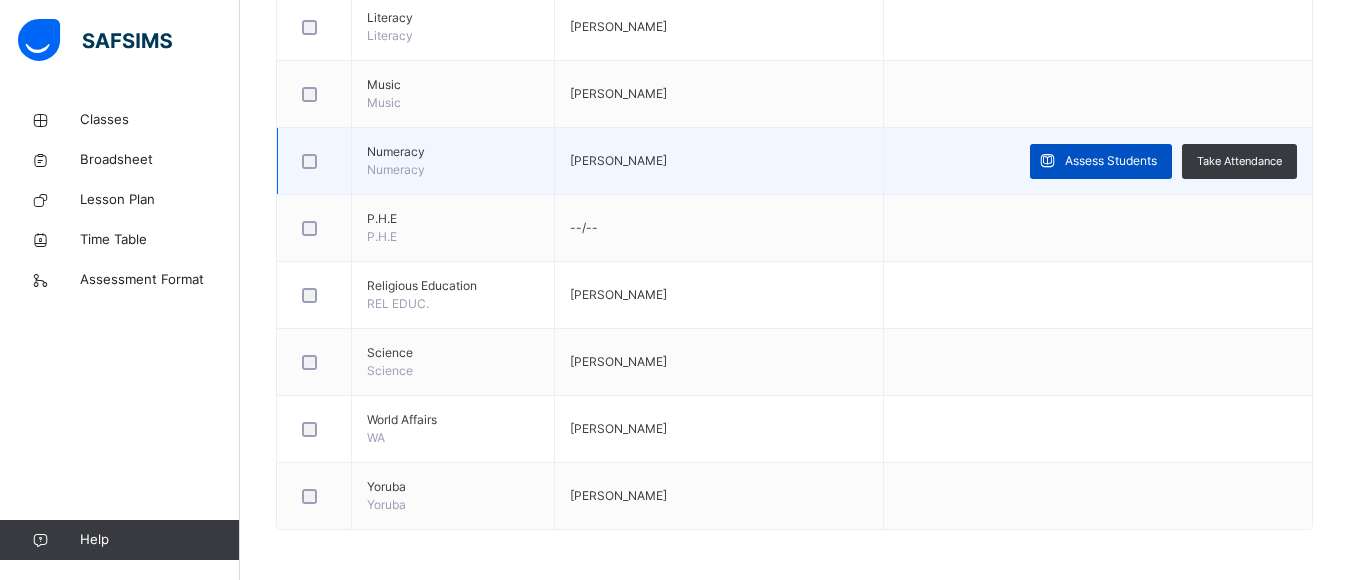 click on "Assess Students" at bounding box center (1111, 161) 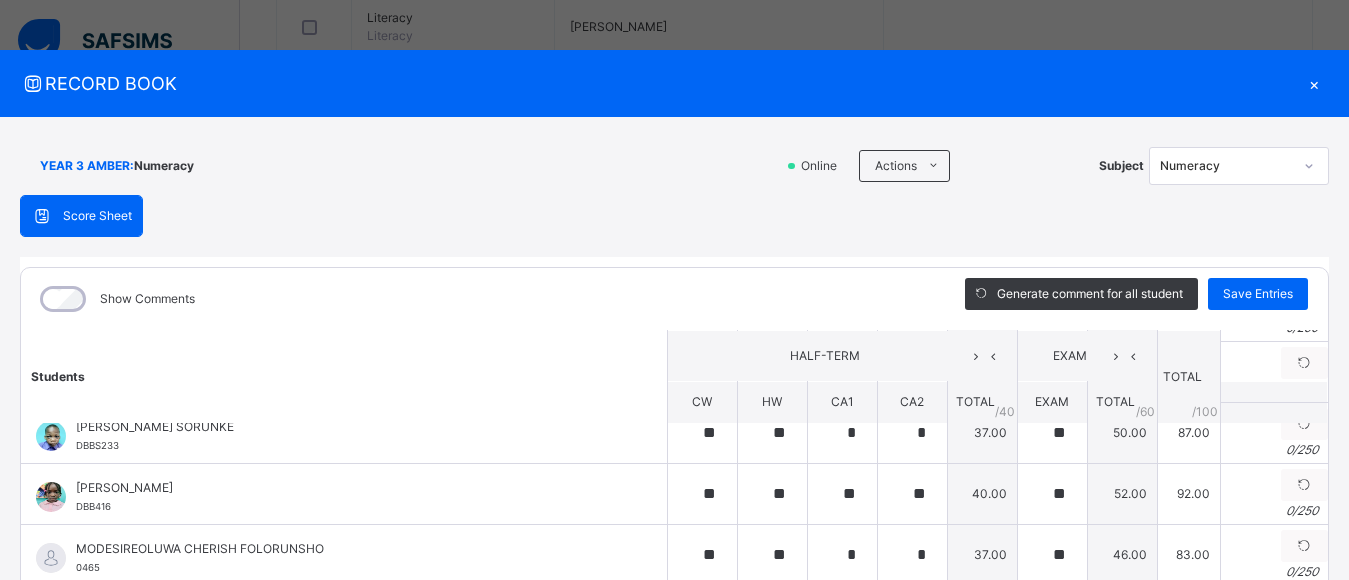 scroll, scrollTop: 474, scrollLeft: 0, axis: vertical 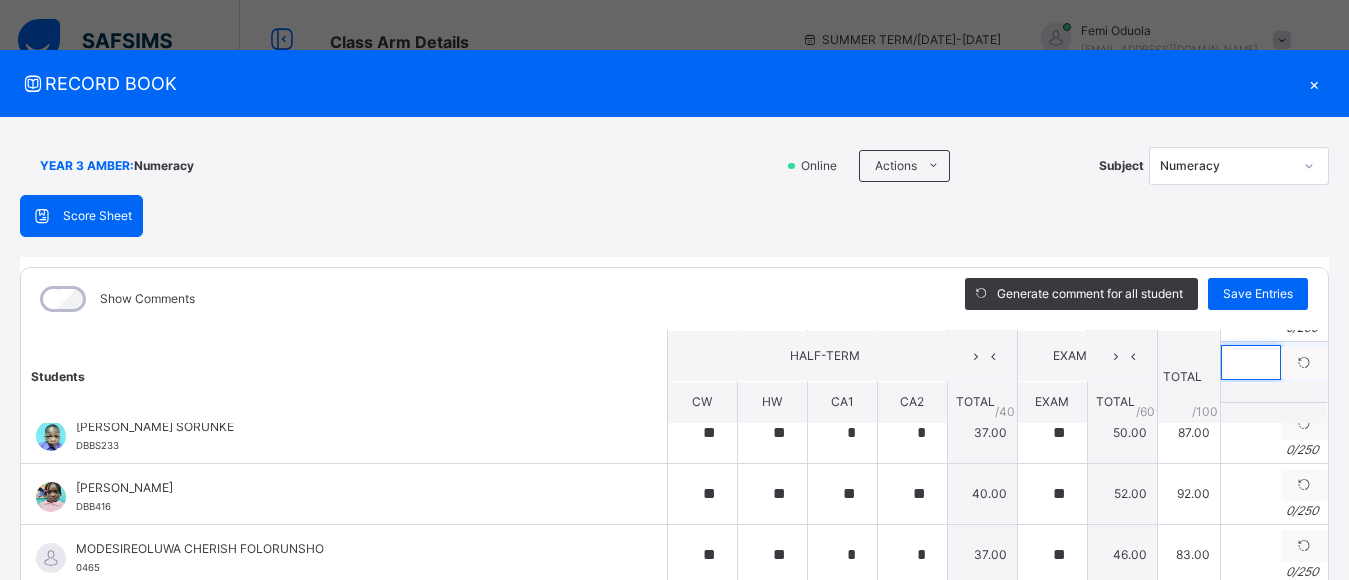 click at bounding box center [1251, 362] 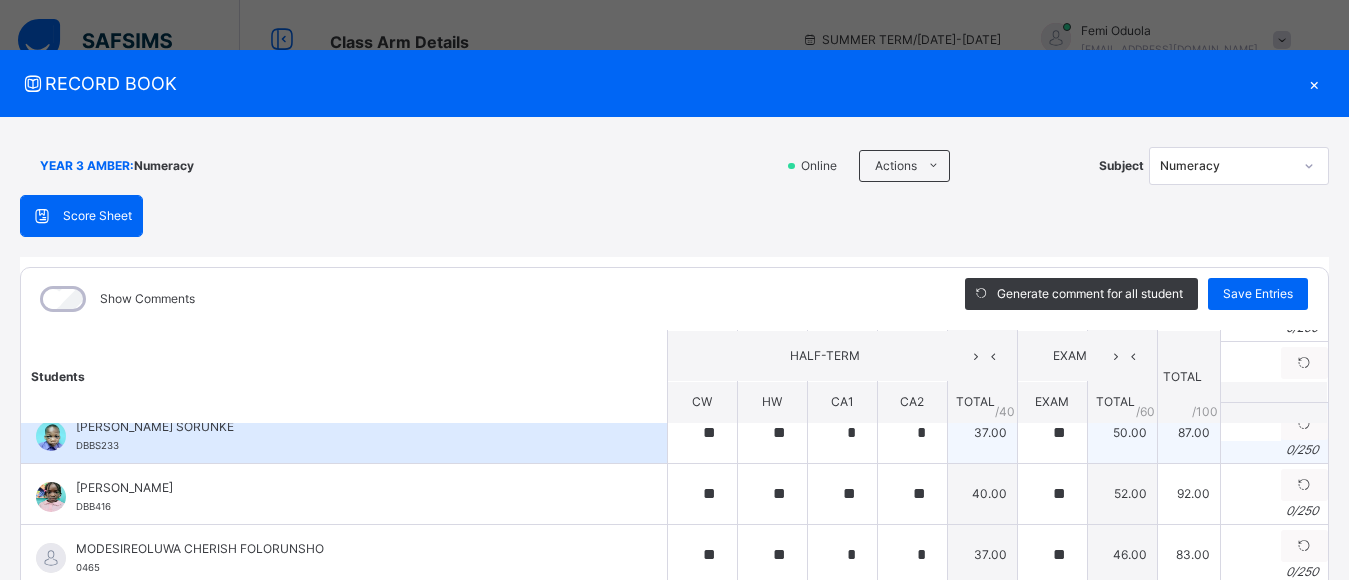 click on "[PERSON_NAME] SORUNKE DBBS233" at bounding box center (349, 436) 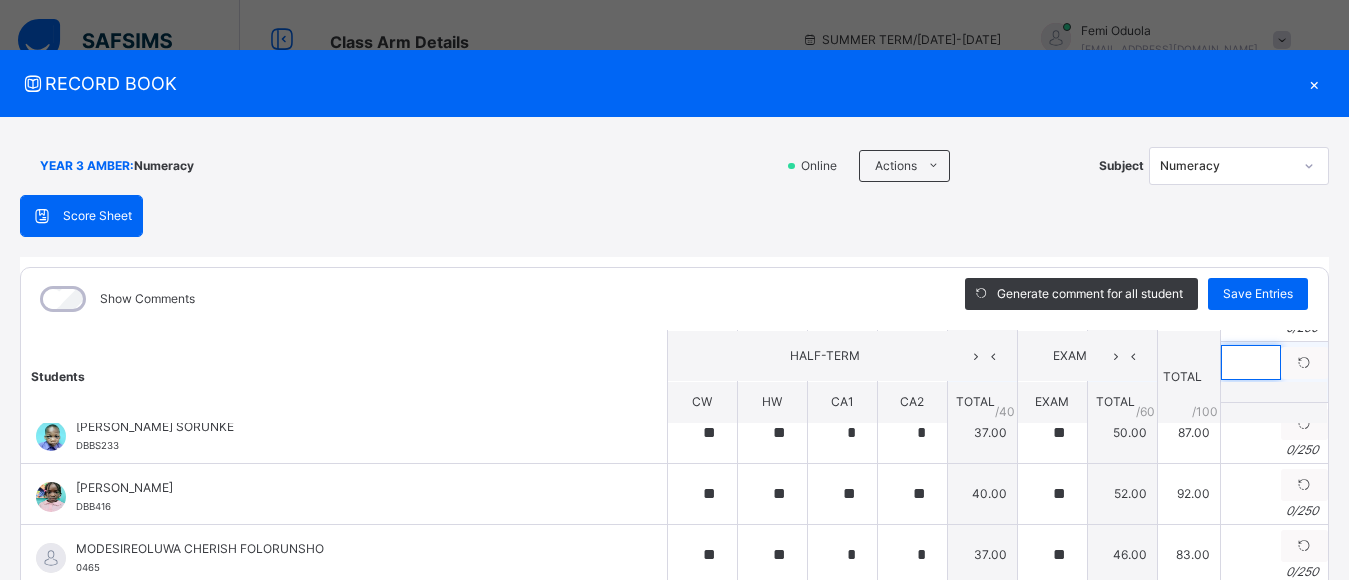 click at bounding box center [1251, 362] 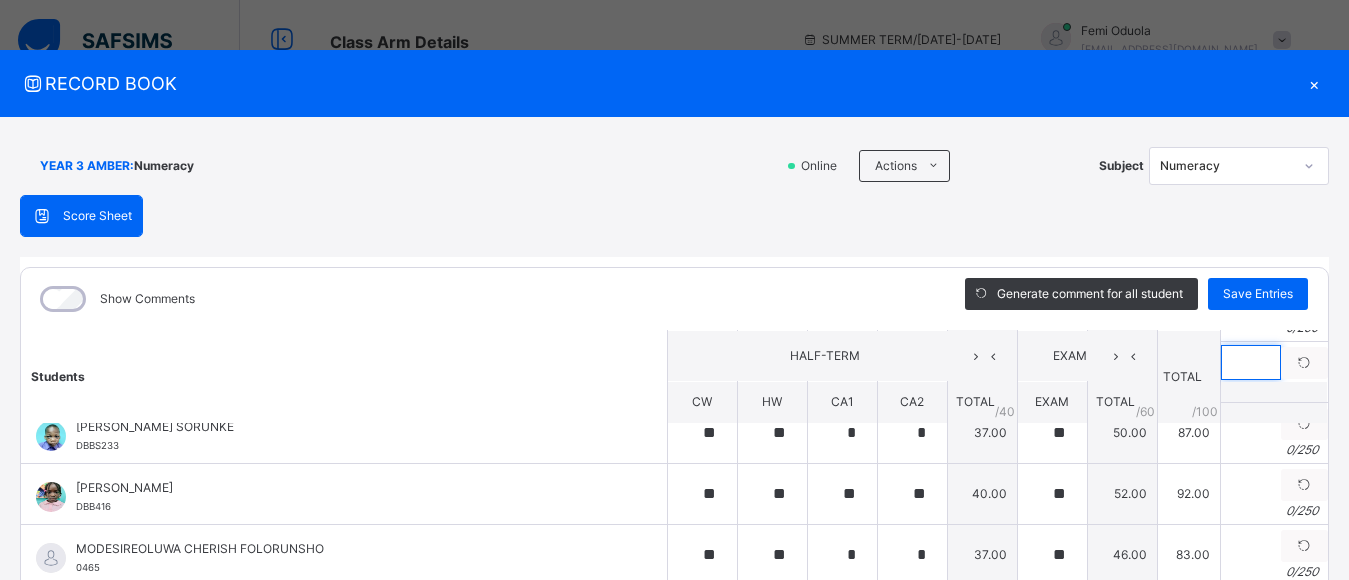 paste on "**********" 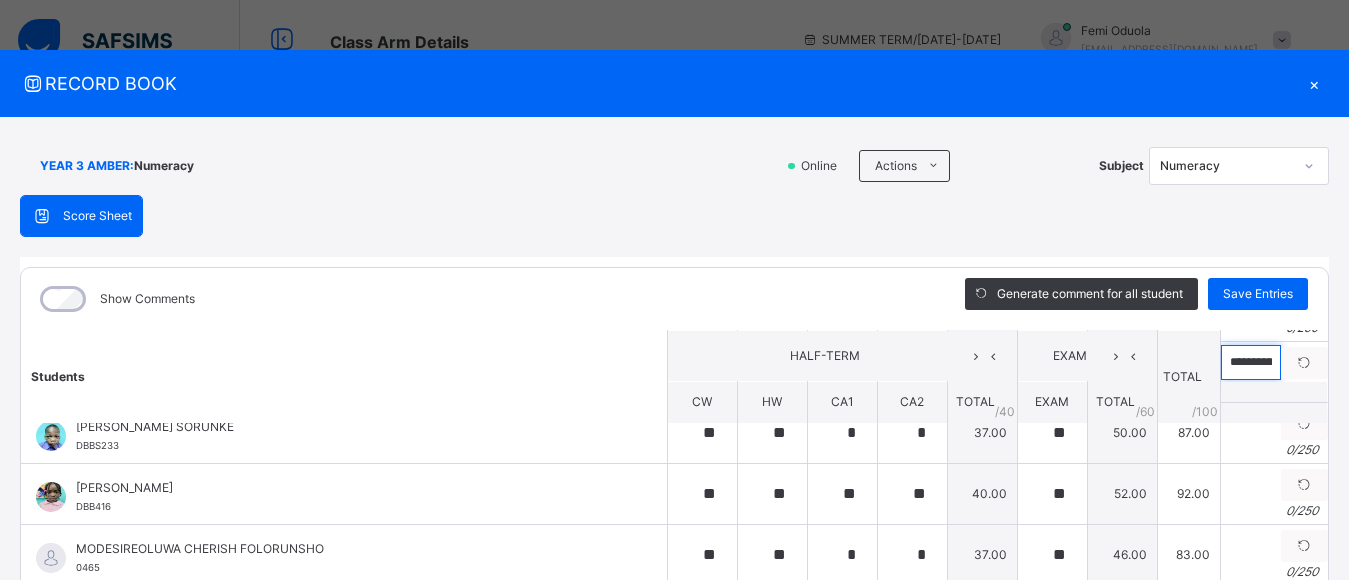 scroll, scrollTop: 0, scrollLeft: 969, axis: horizontal 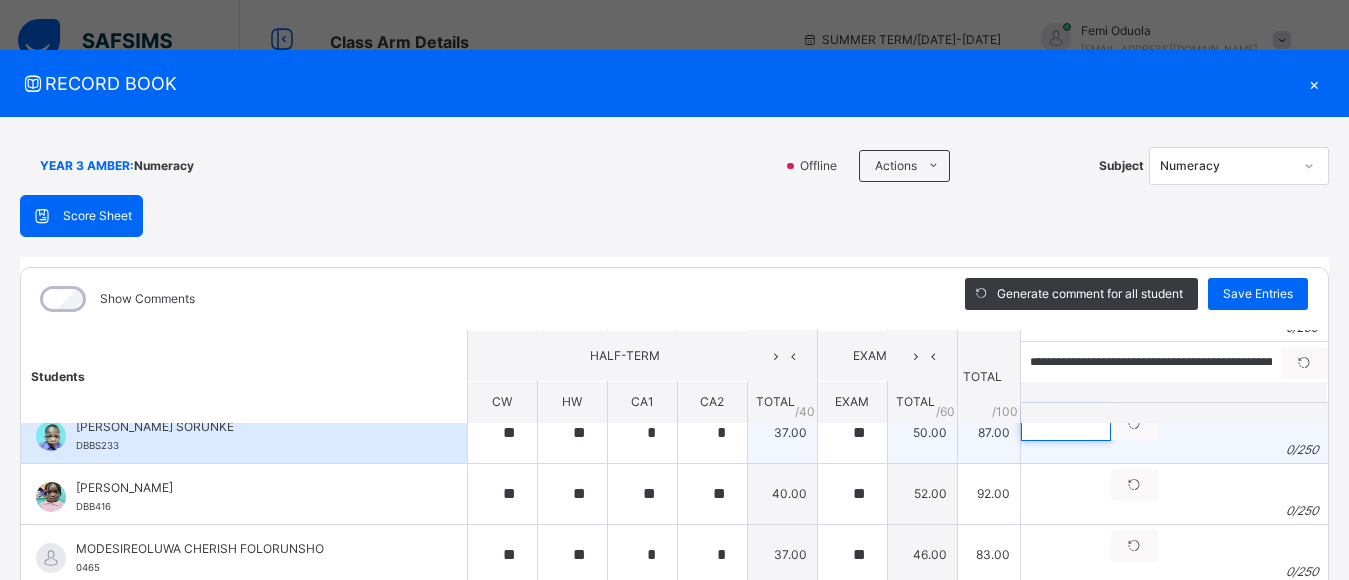 click at bounding box center [1066, 423] 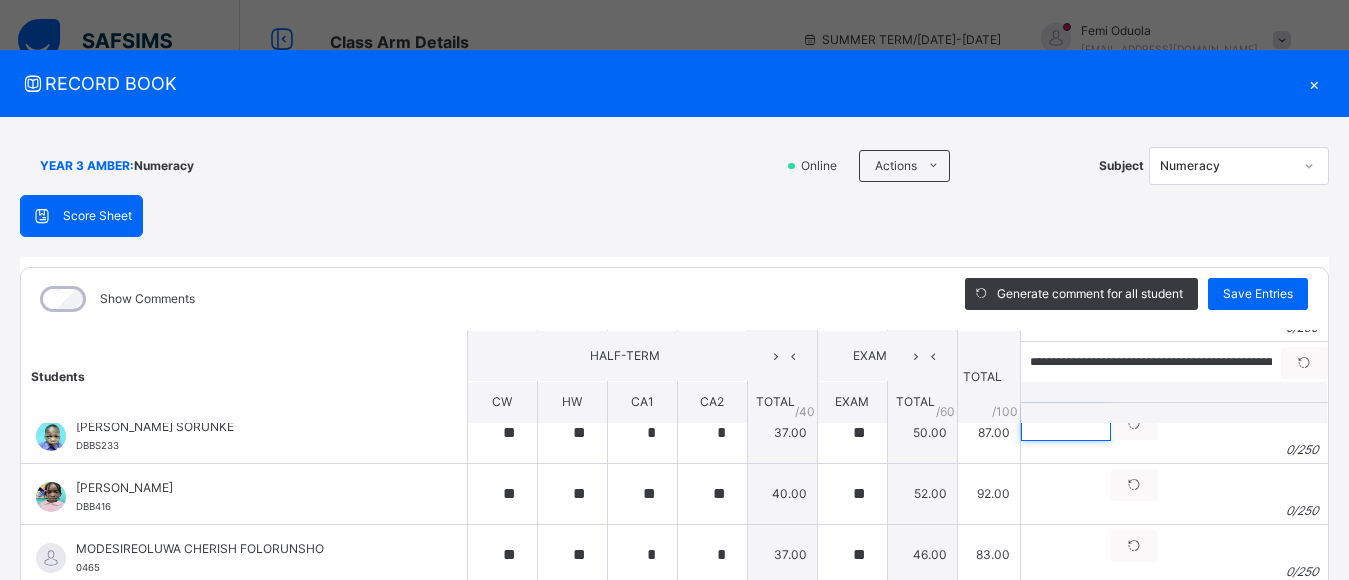 scroll, scrollTop: 40, scrollLeft: 0, axis: vertical 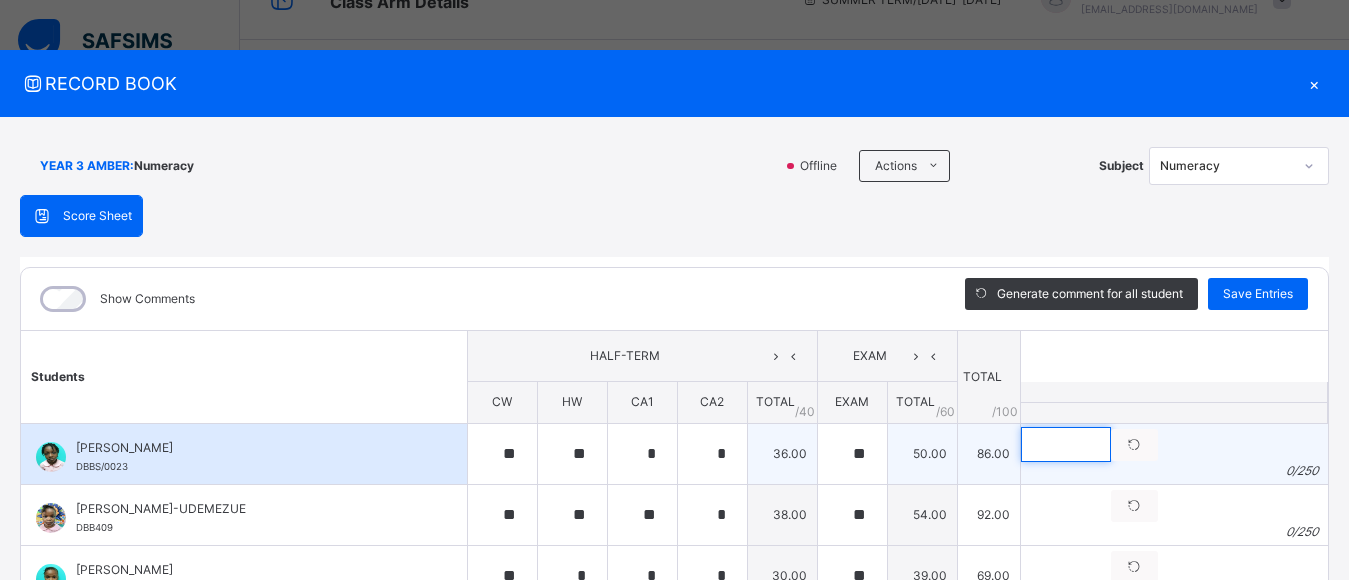 click at bounding box center (1066, 444) 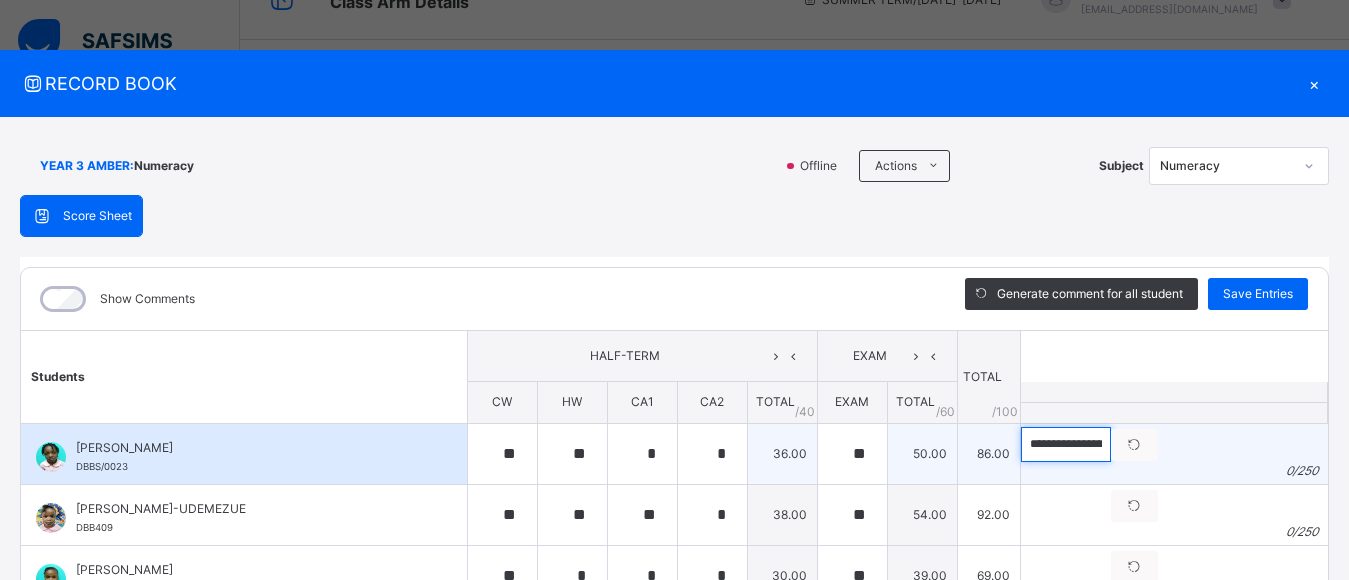 scroll, scrollTop: 0, scrollLeft: 1083, axis: horizontal 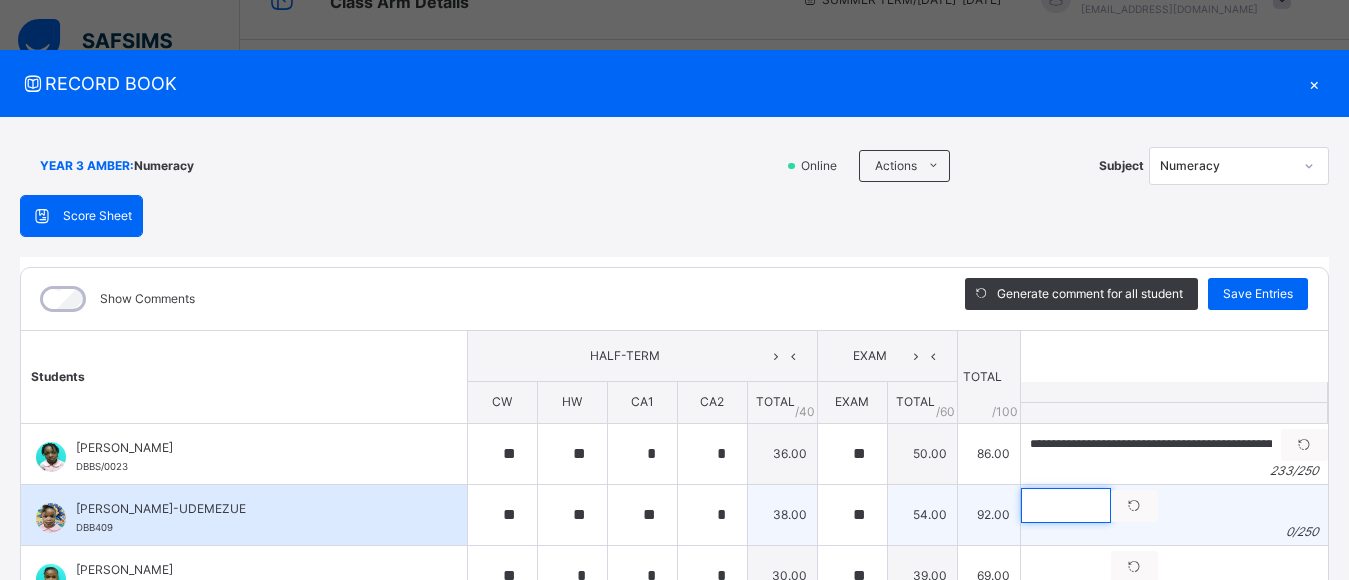 click at bounding box center [1066, 505] 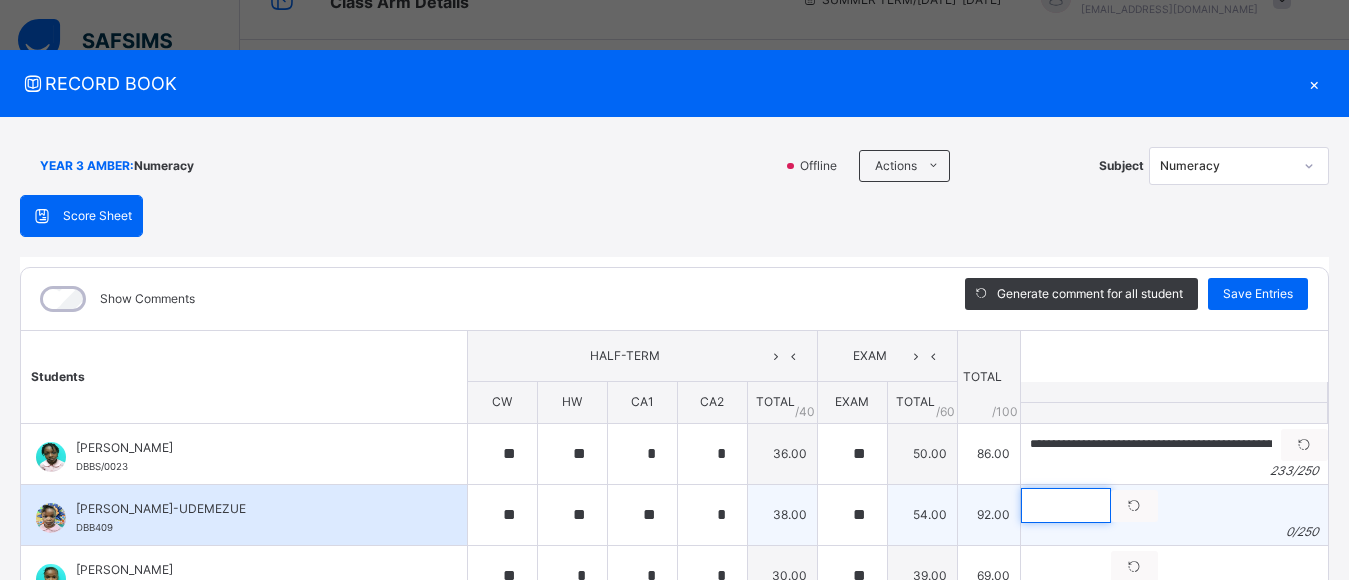 paste on "**********" 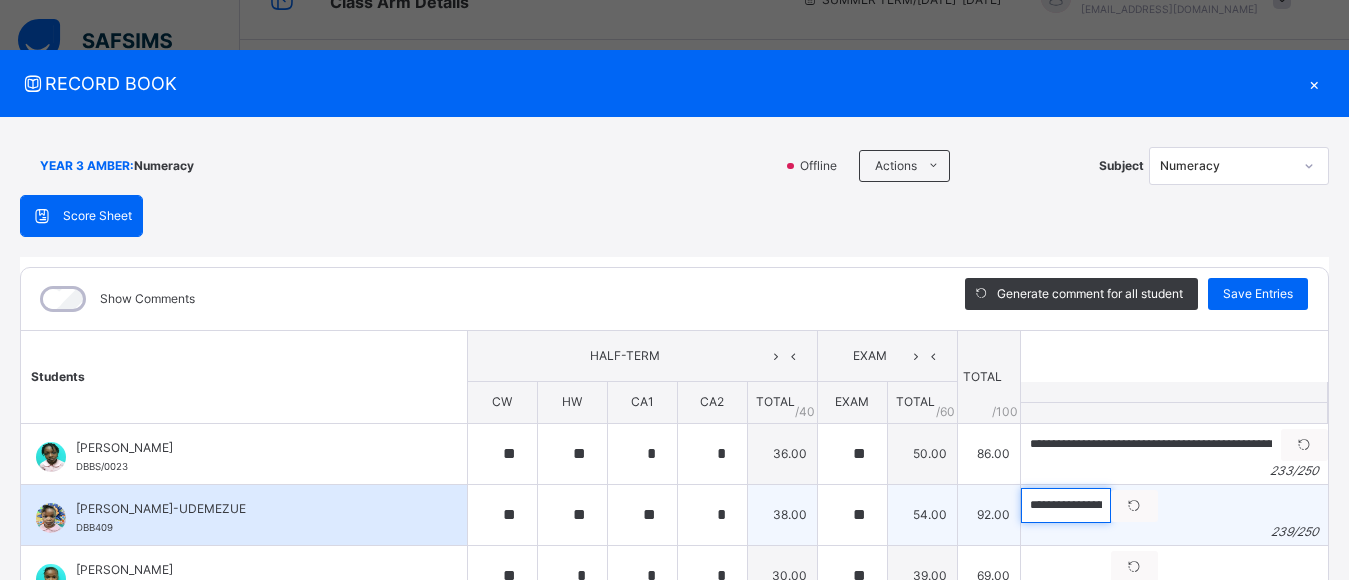 scroll, scrollTop: 0, scrollLeft: 1147, axis: horizontal 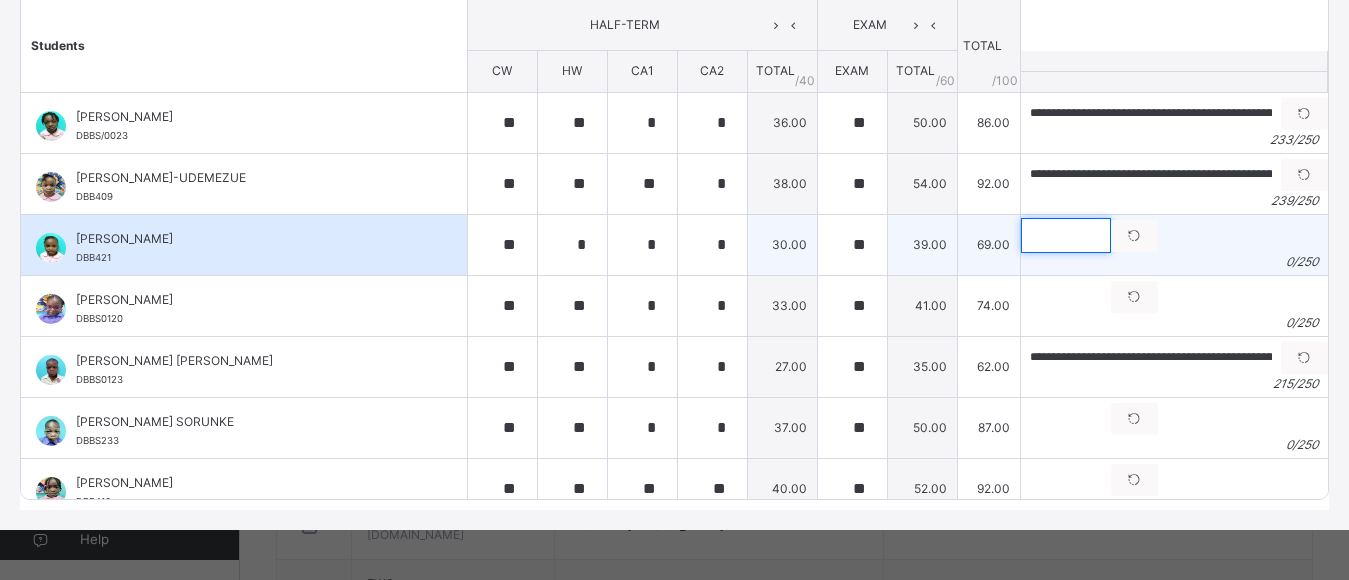 click at bounding box center (1066, 235) 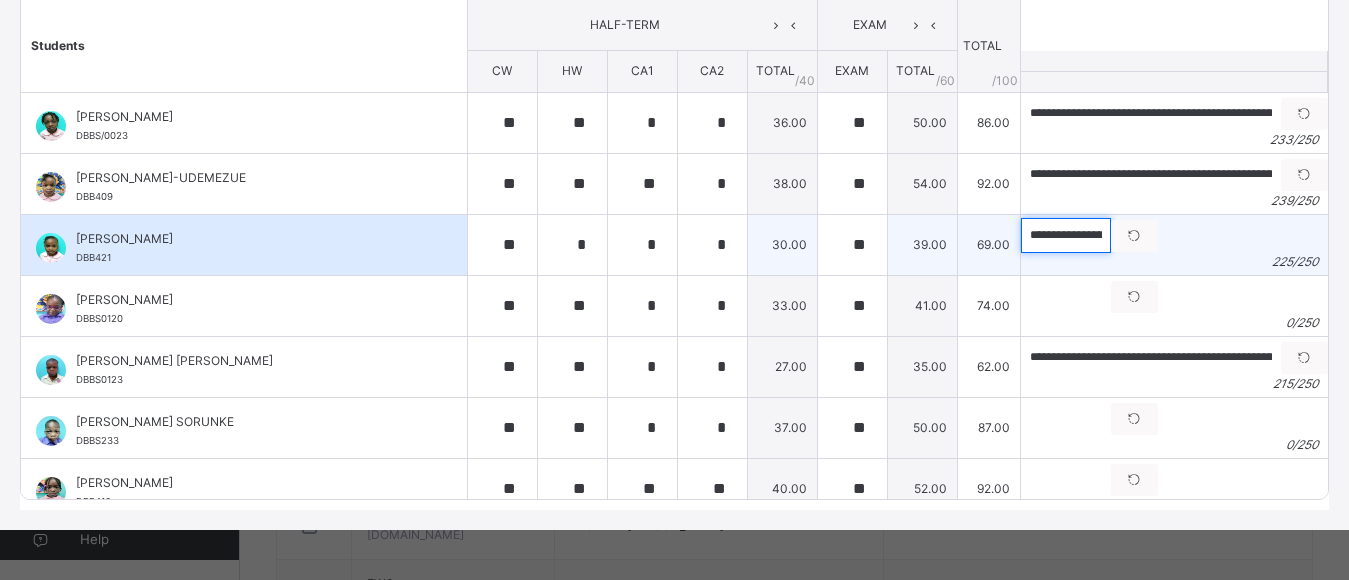 scroll, scrollTop: 0, scrollLeft: 1014, axis: horizontal 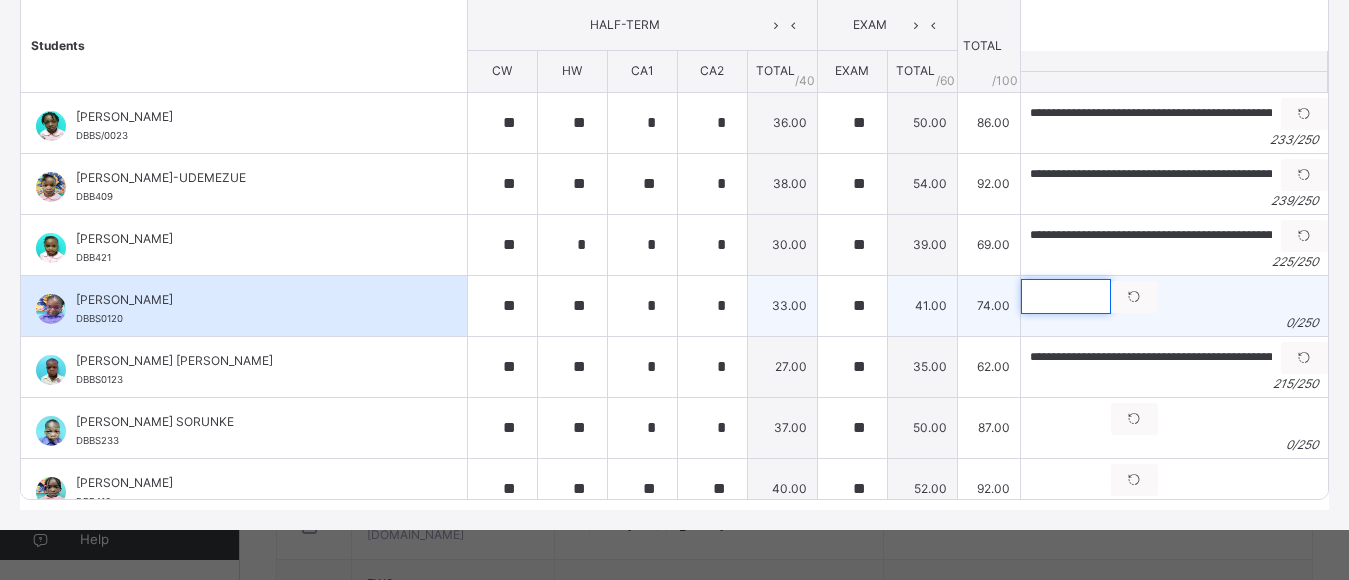 click at bounding box center [1066, 296] 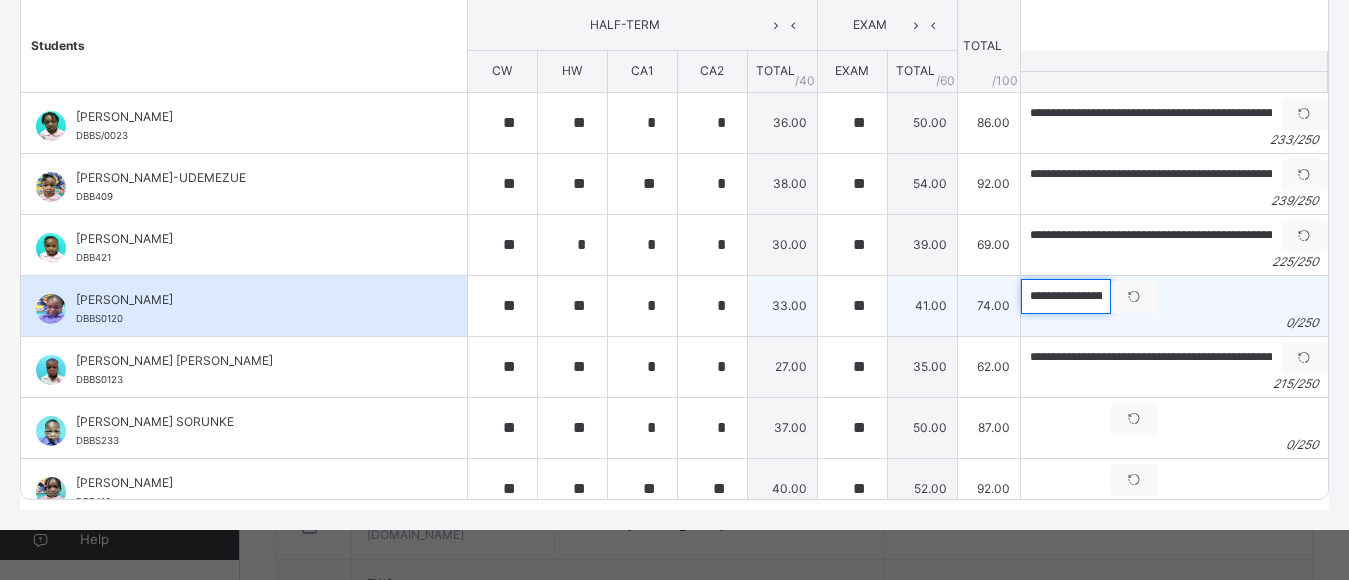 scroll, scrollTop: 0, scrollLeft: 1015, axis: horizontal 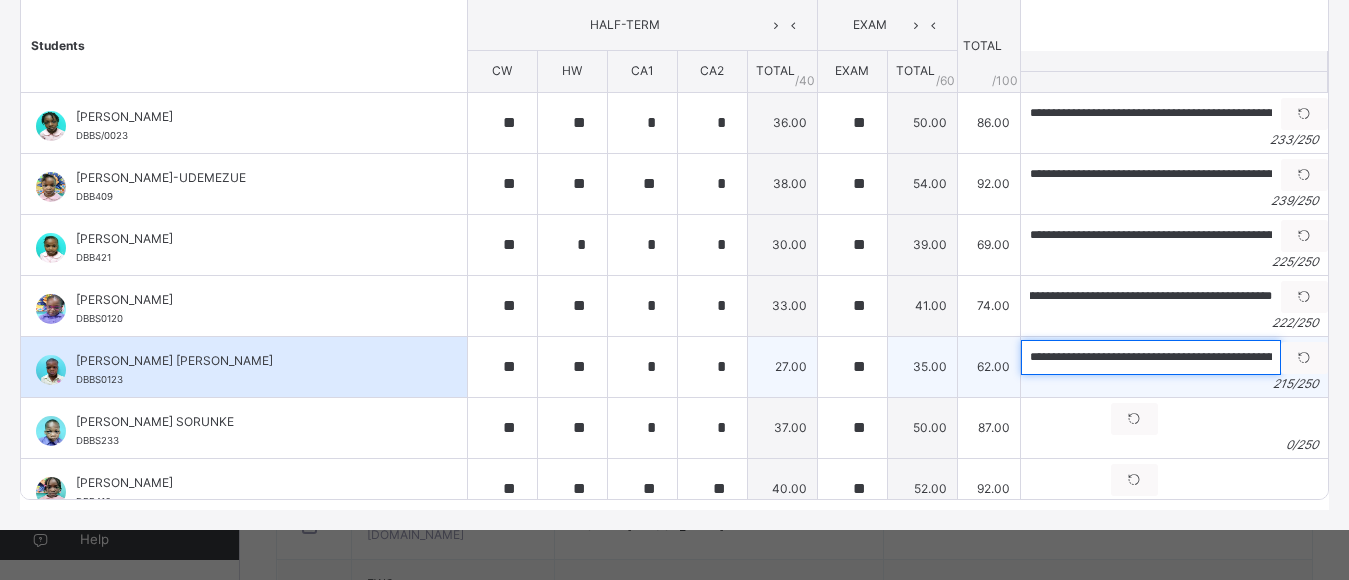 click on "**********" at bounding box center [1151, 357] 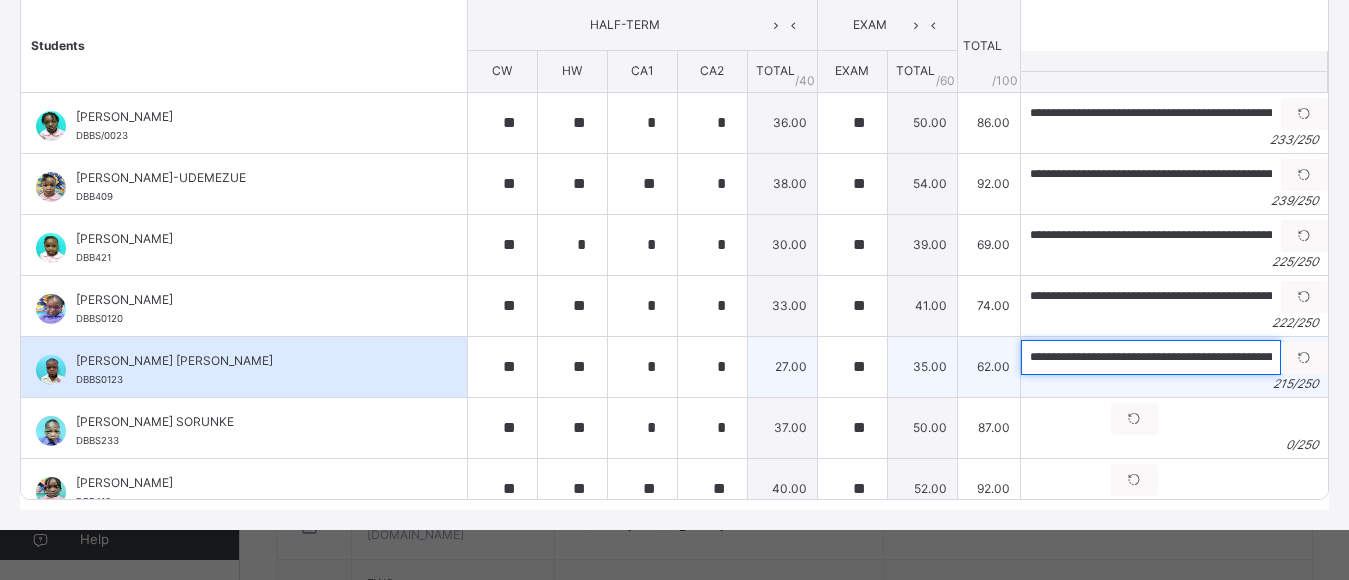 click on "**********" at bounding box center [1151, 357] 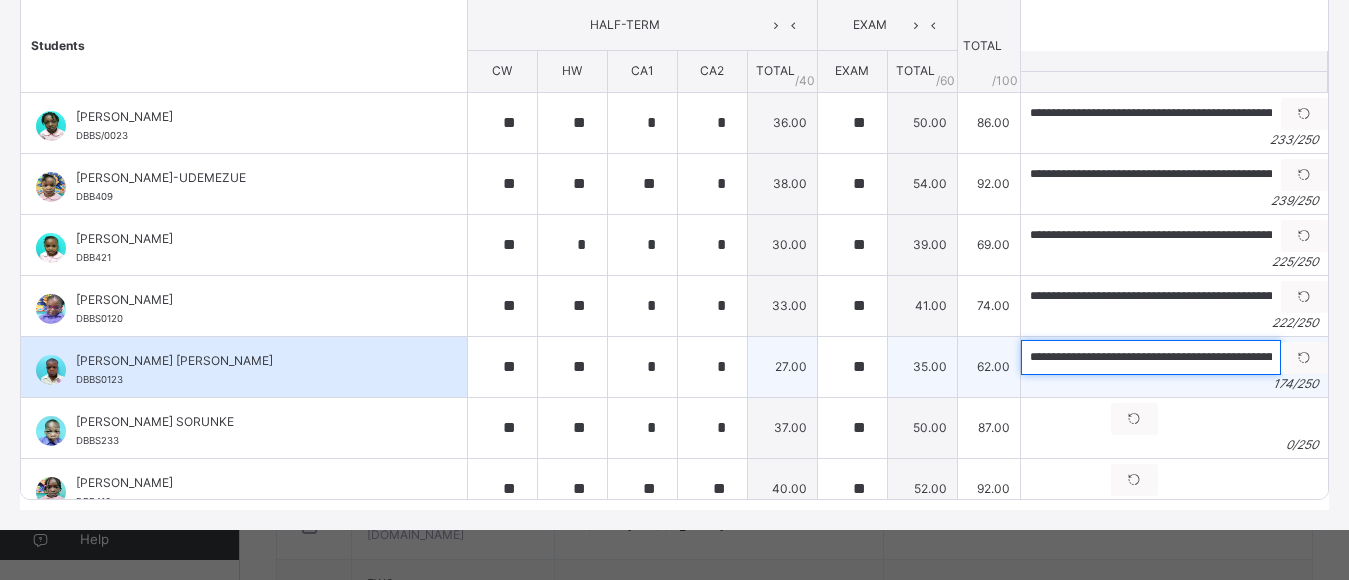 click on "**********" at bounding box center (1151, 357) 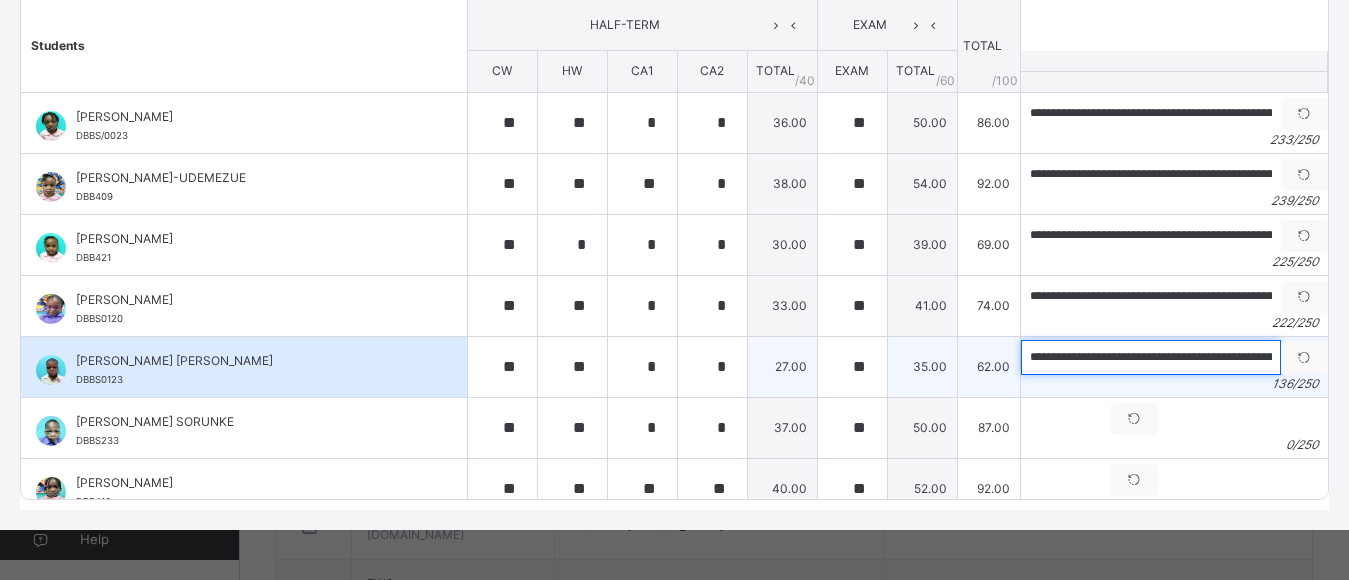 click on "**********" at bounding box center [1151, 357] 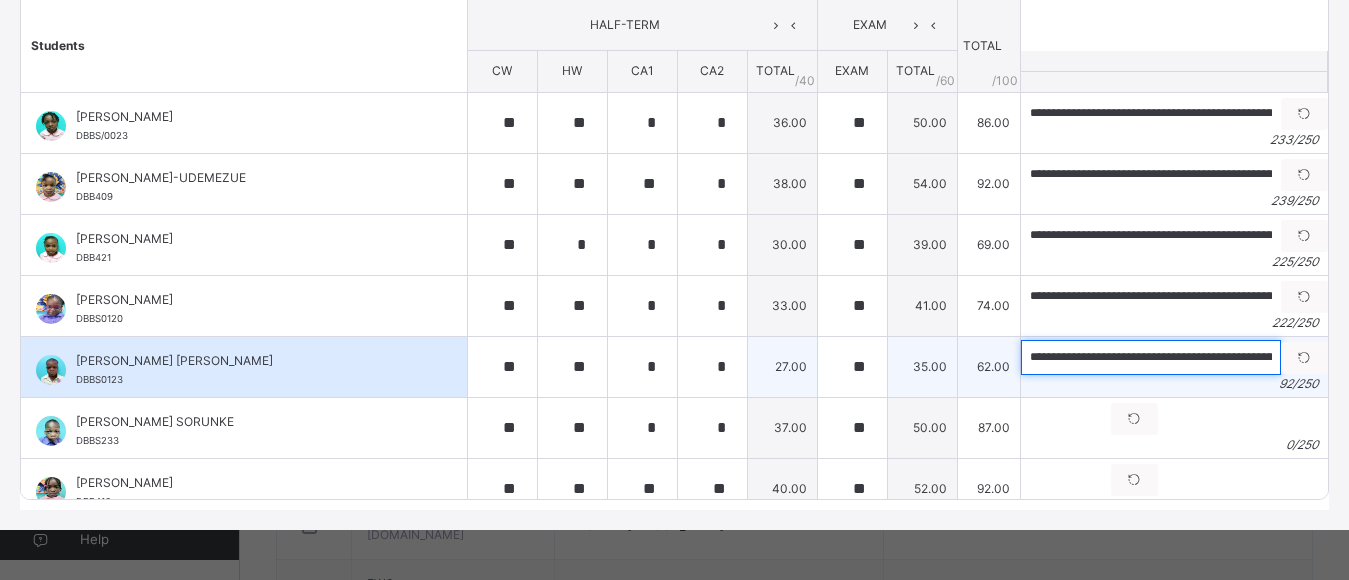 click on "**********" at bounding box center [1151, 357] 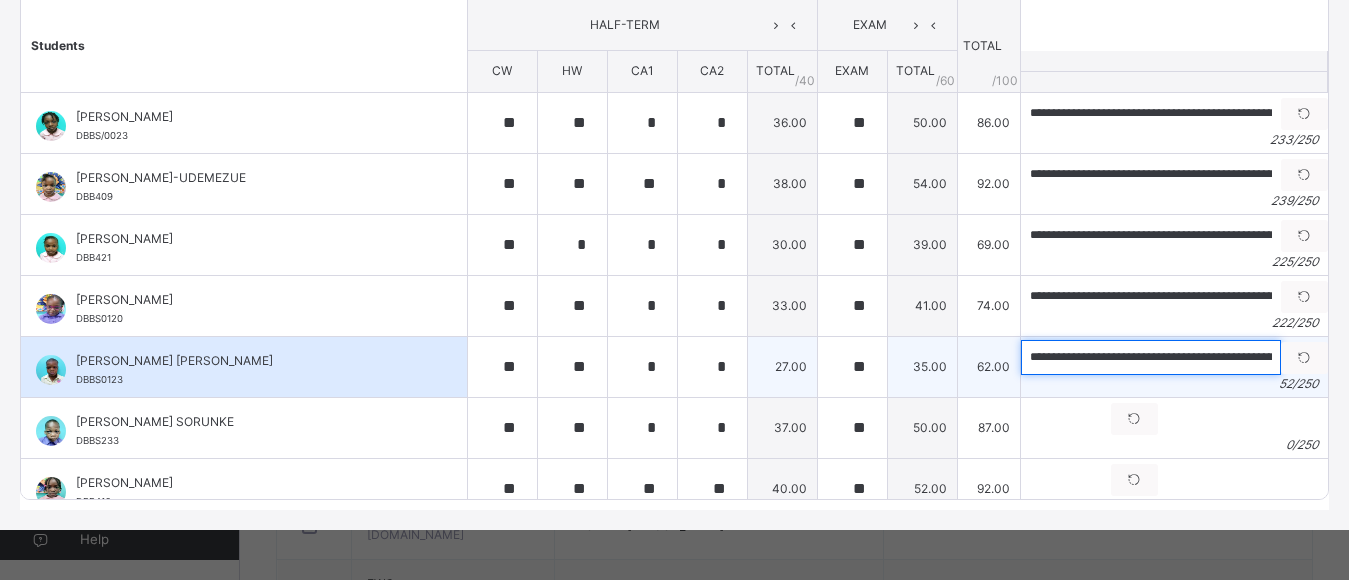 click on "**********" at bounding box center (1151, 357) 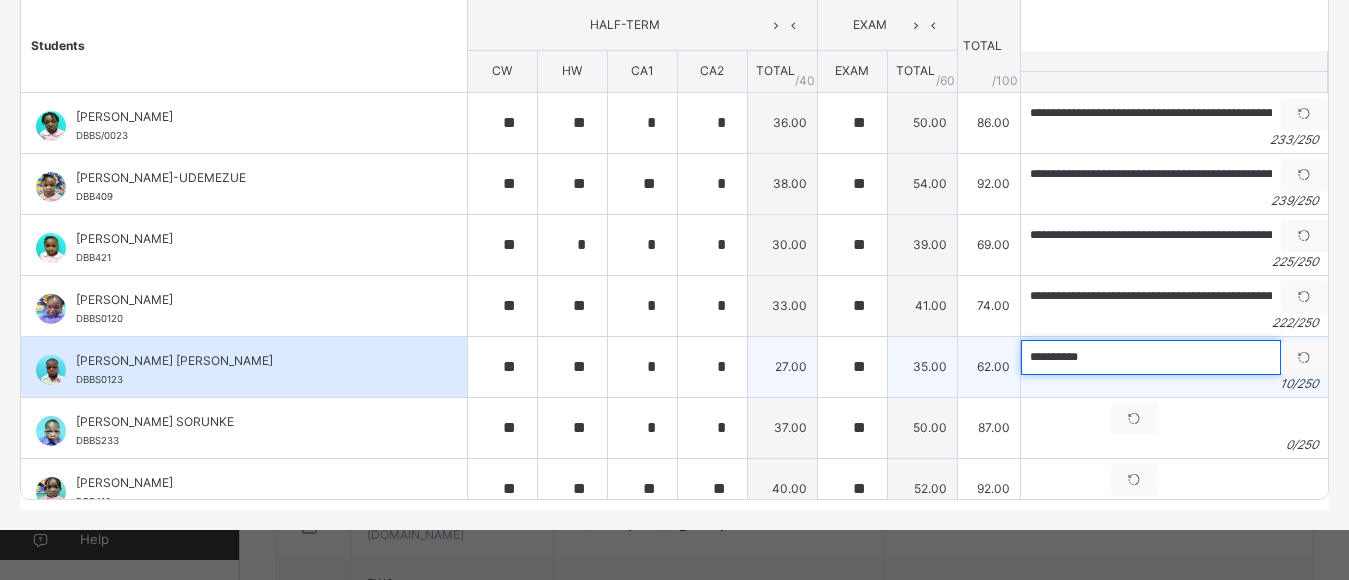 click on "*********" at bounding box center [1151, 357] 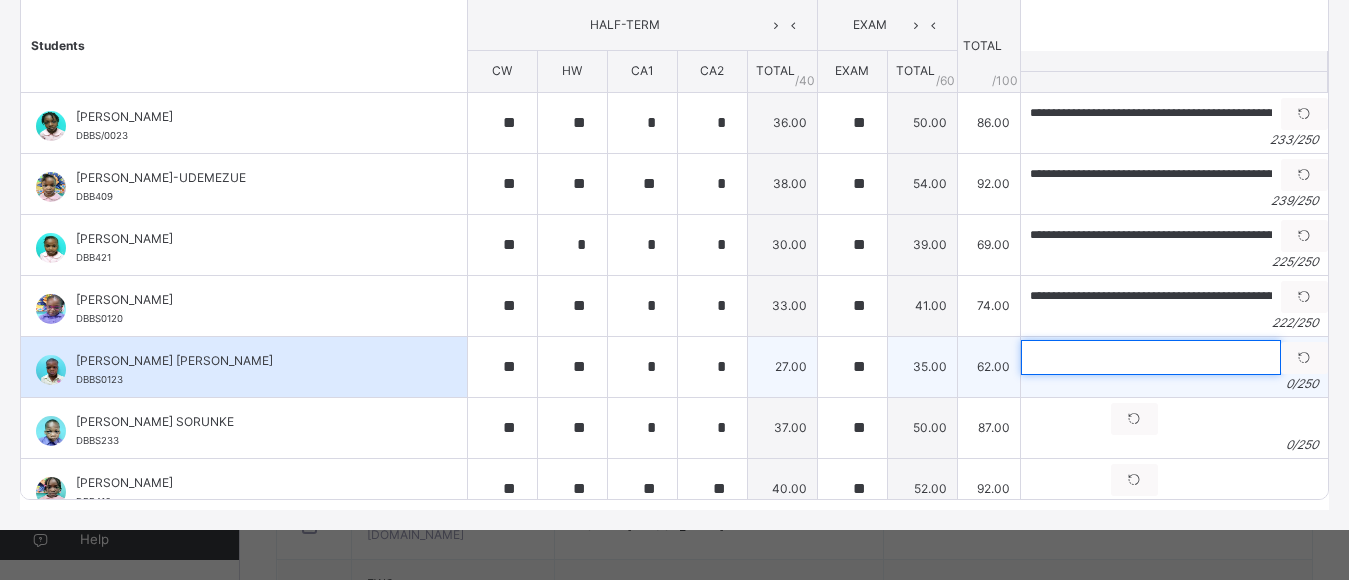 paste 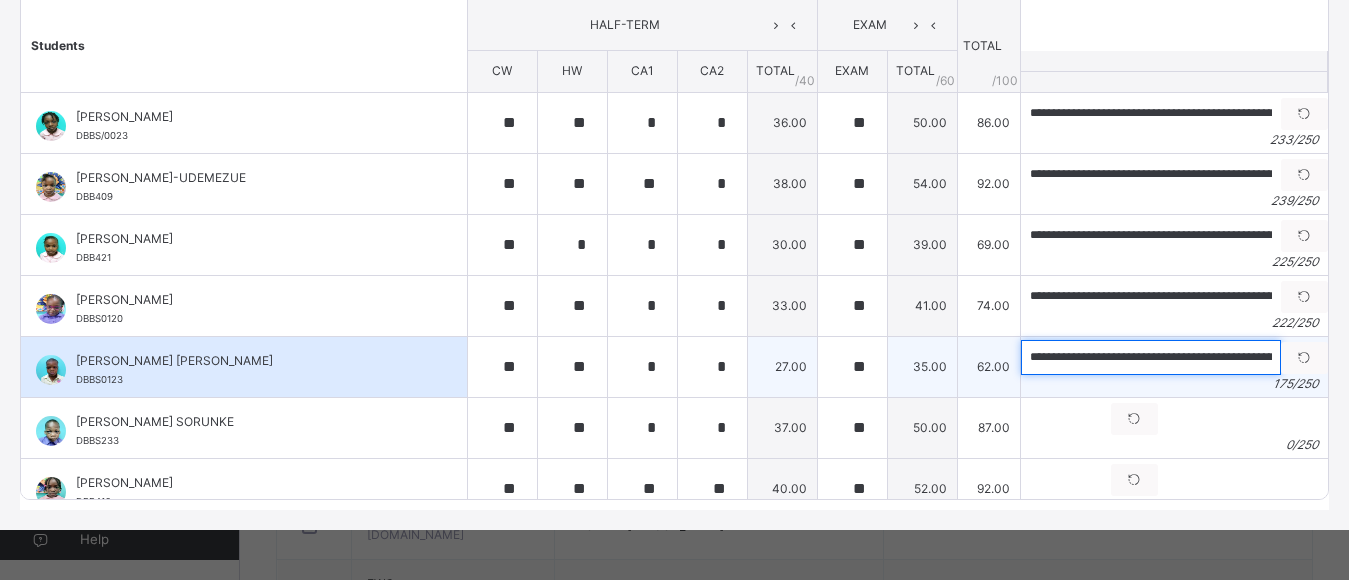 scroll, scrollTop: 0, scrollLeft: 746, axis: horizontal 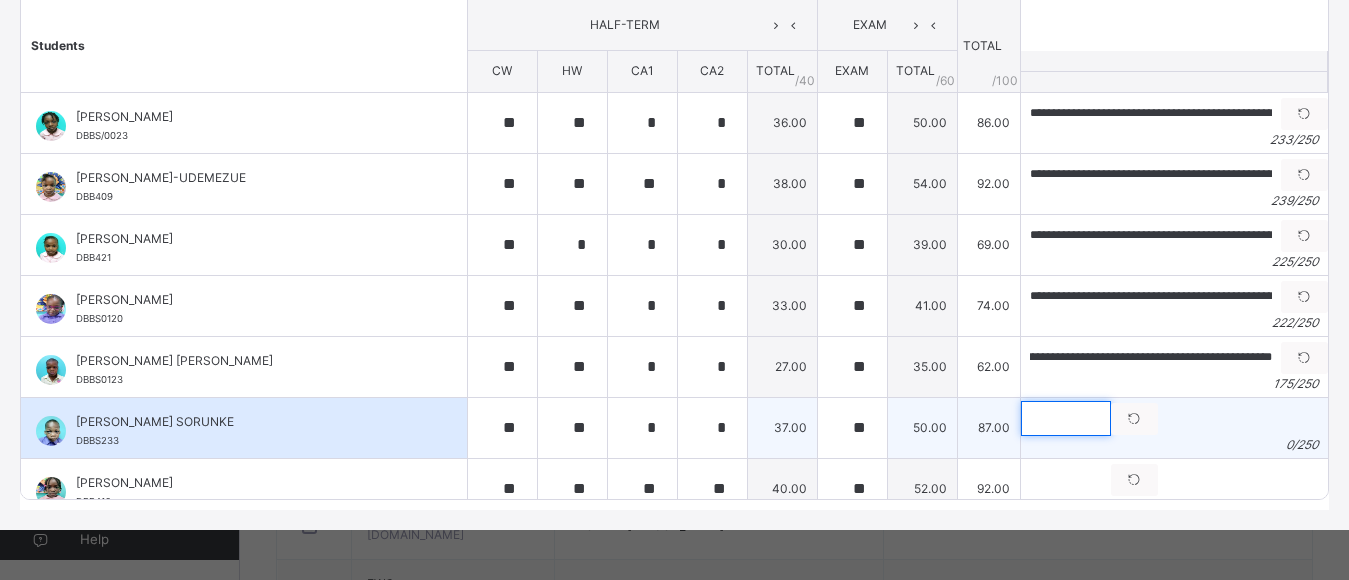 click at bounding box center (1066, 418) 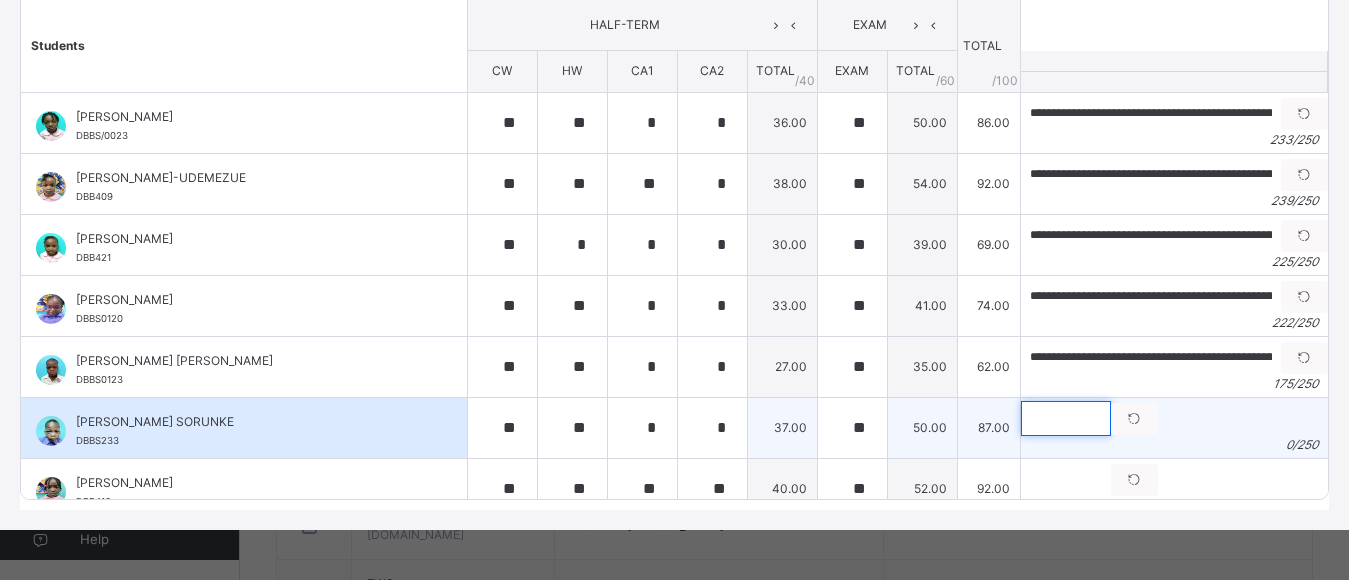 click at bounding box center [1066, 418] 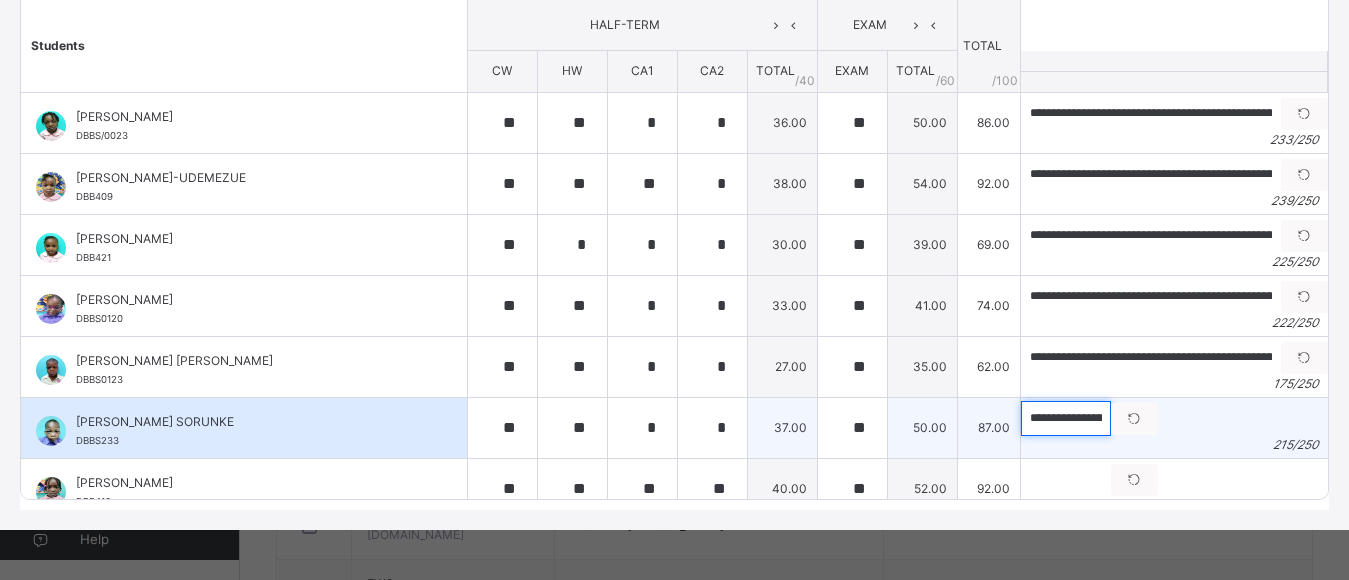 scroll, scrollTop: 0, scrollLeft: 969, axis: horizontal 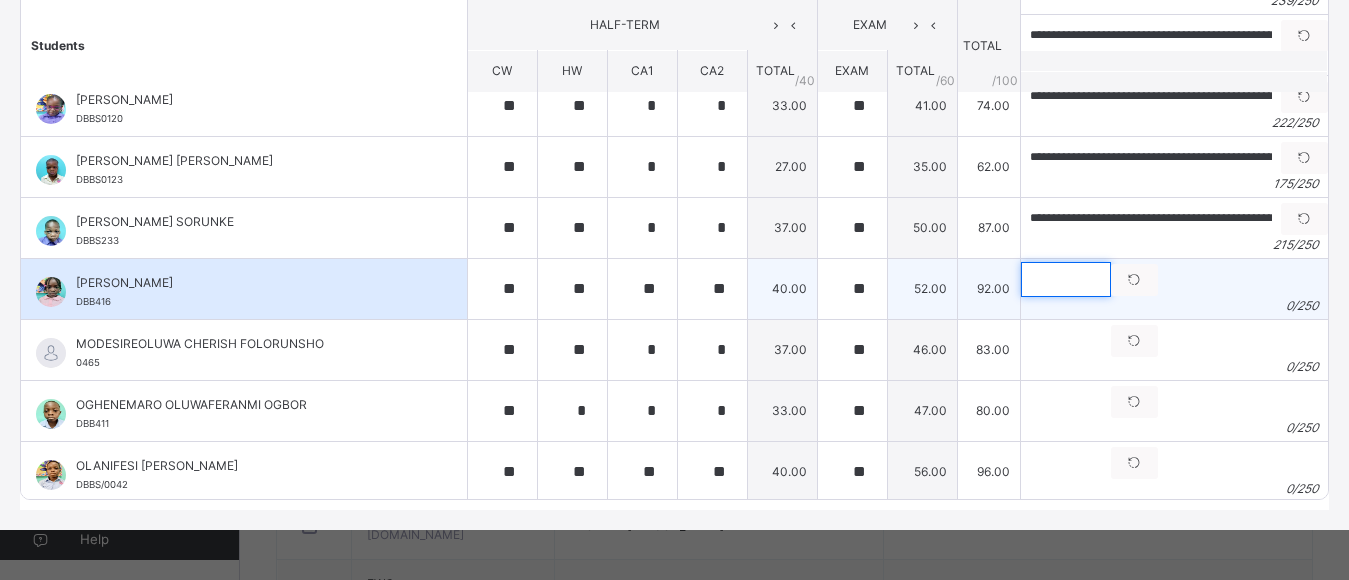 click at bounding box center (1066, 279) 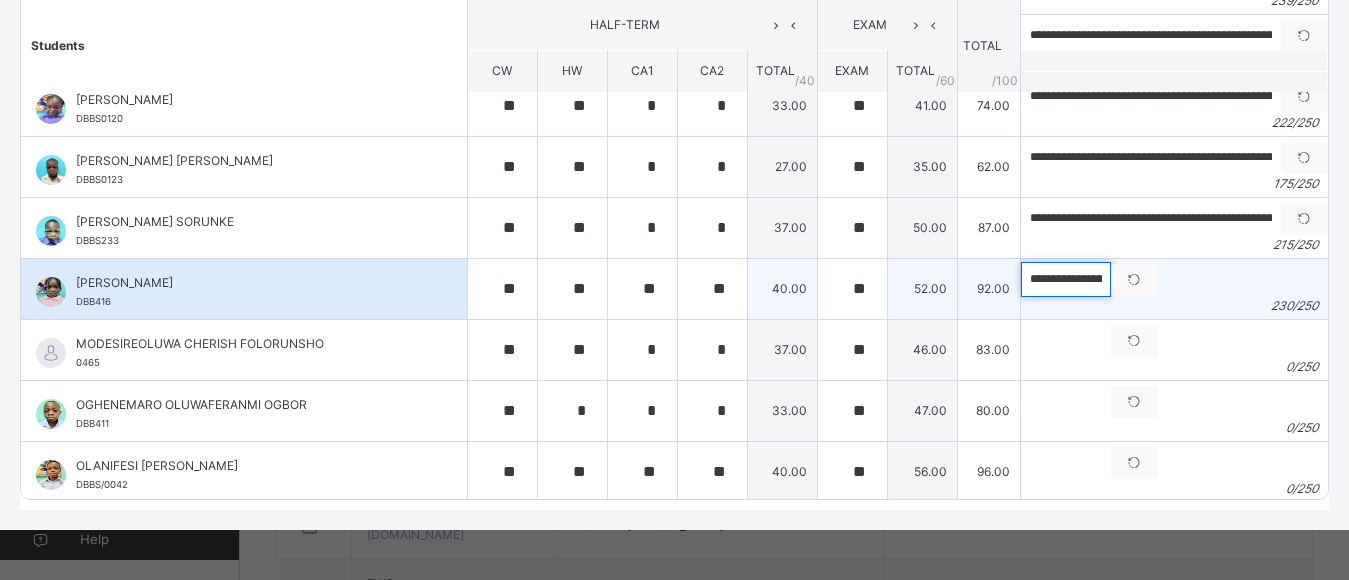 scroll, scrollTop: 0, scrollLeft: 1083, axis: horizontal 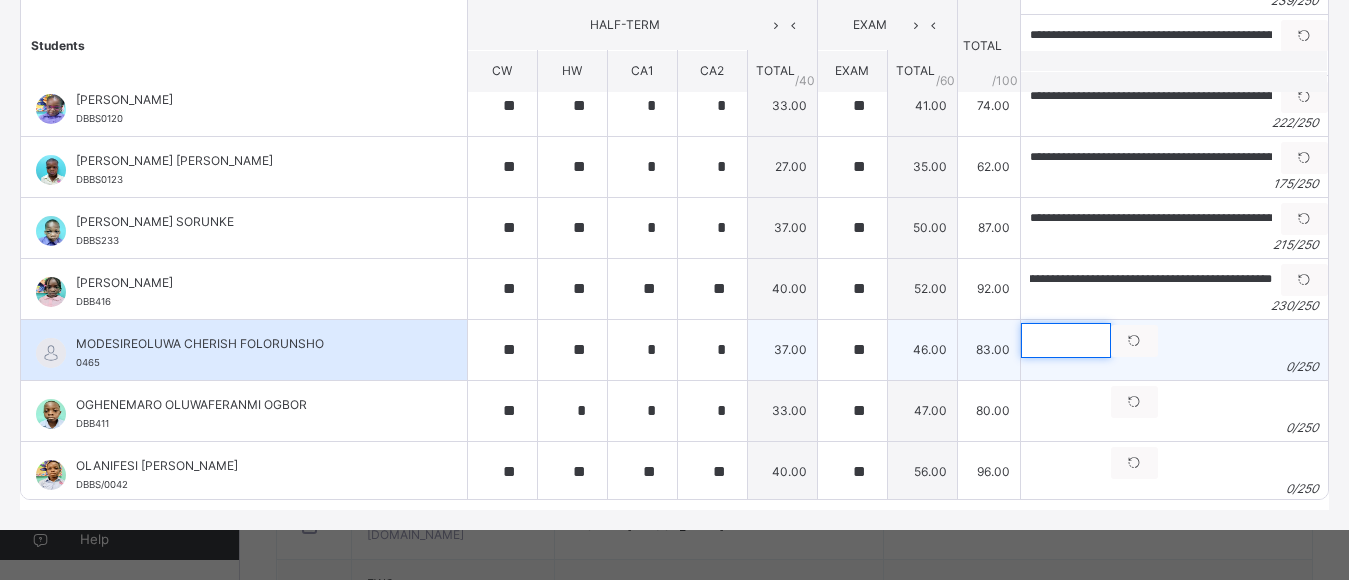 click at bounding box center (1066, 340) 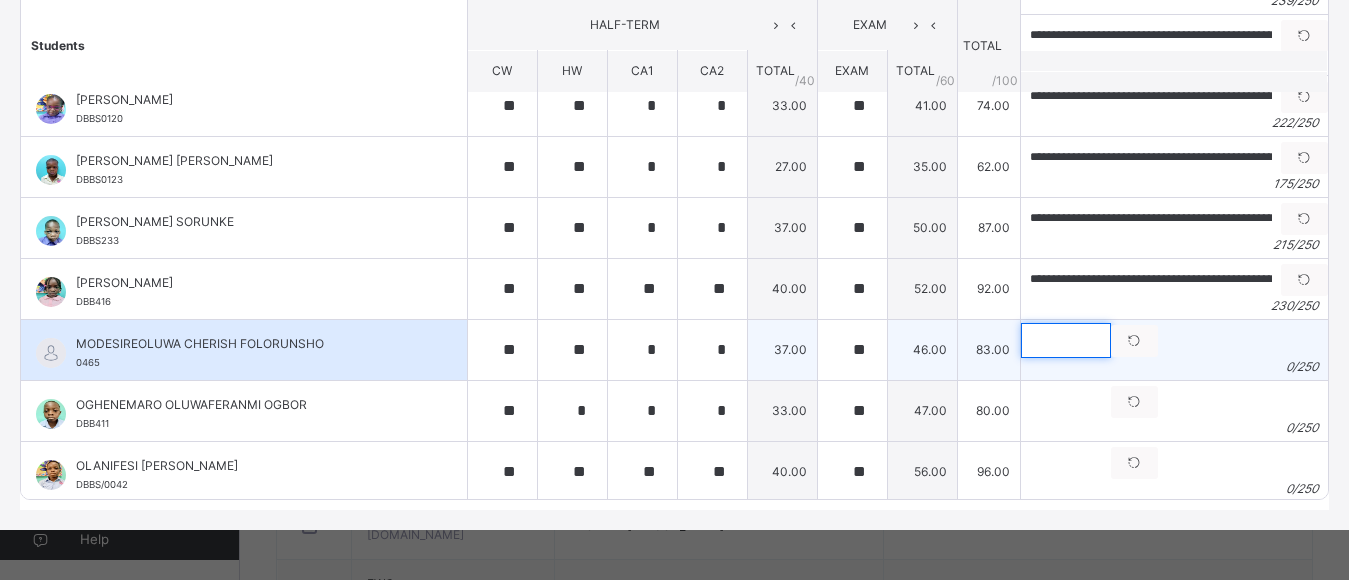 paste 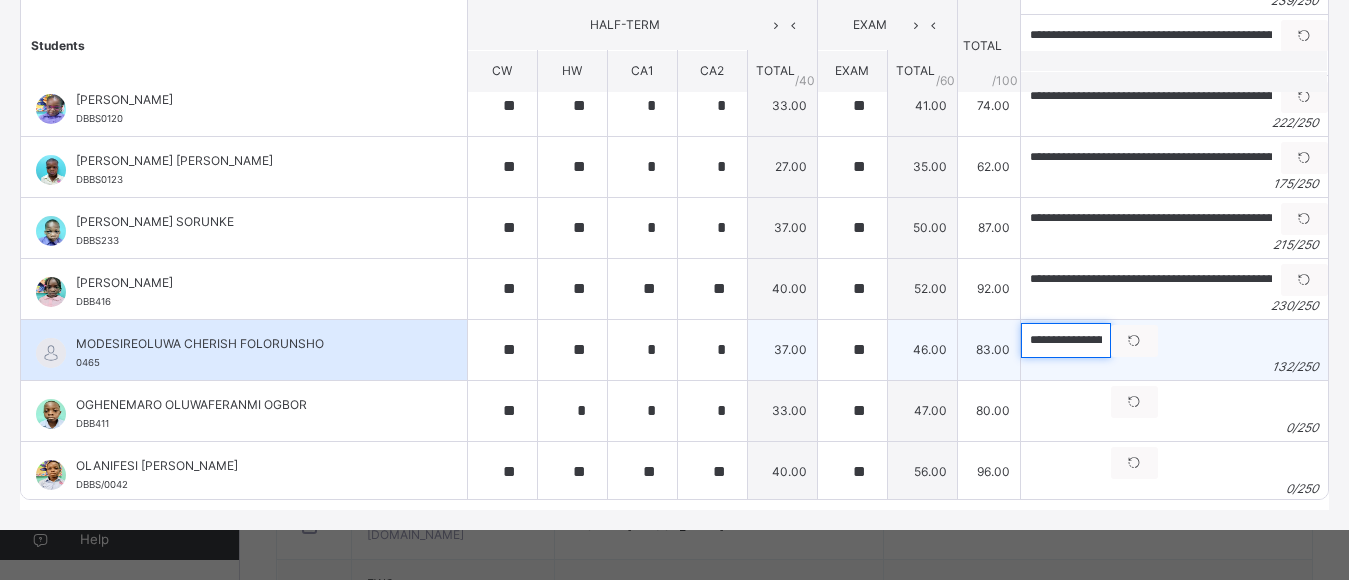 scroll, scrollTop: 0, scrollLeft: 469, axis: horizontal 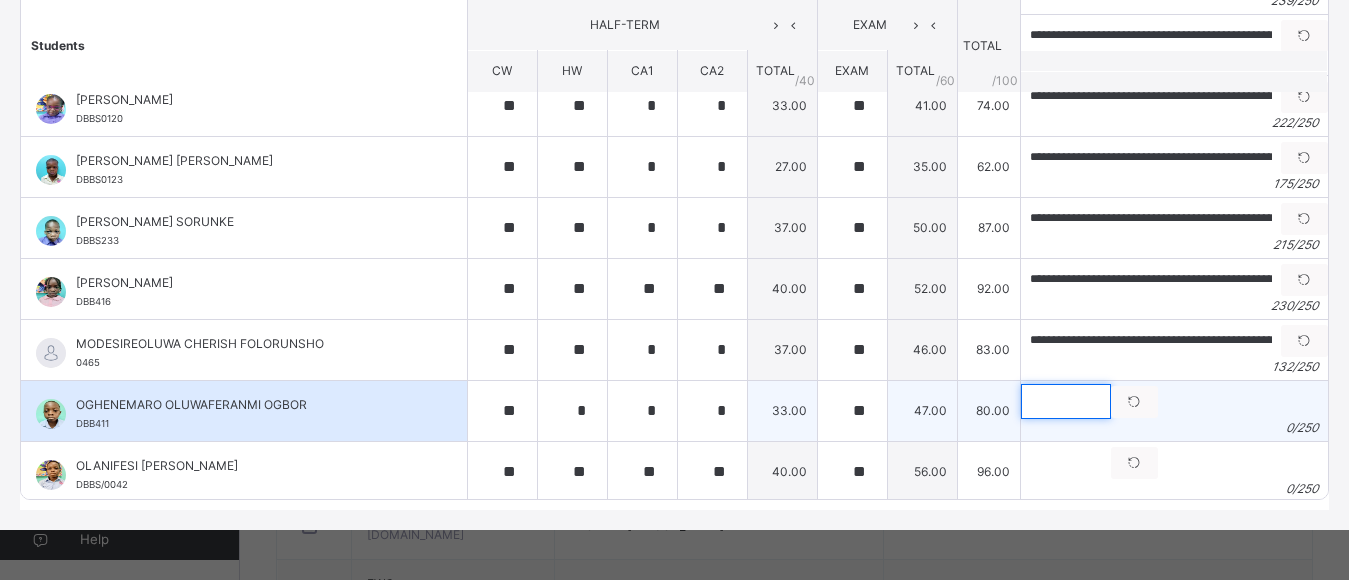 click at bounding box center (1066, 401) 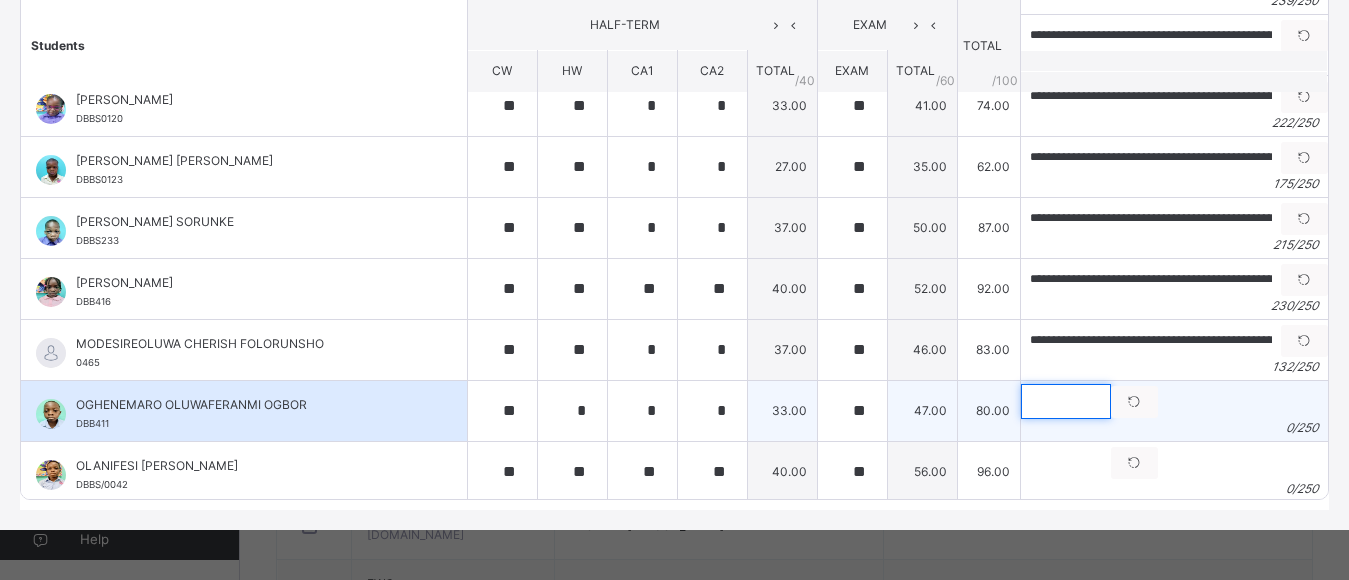paste on "**********" 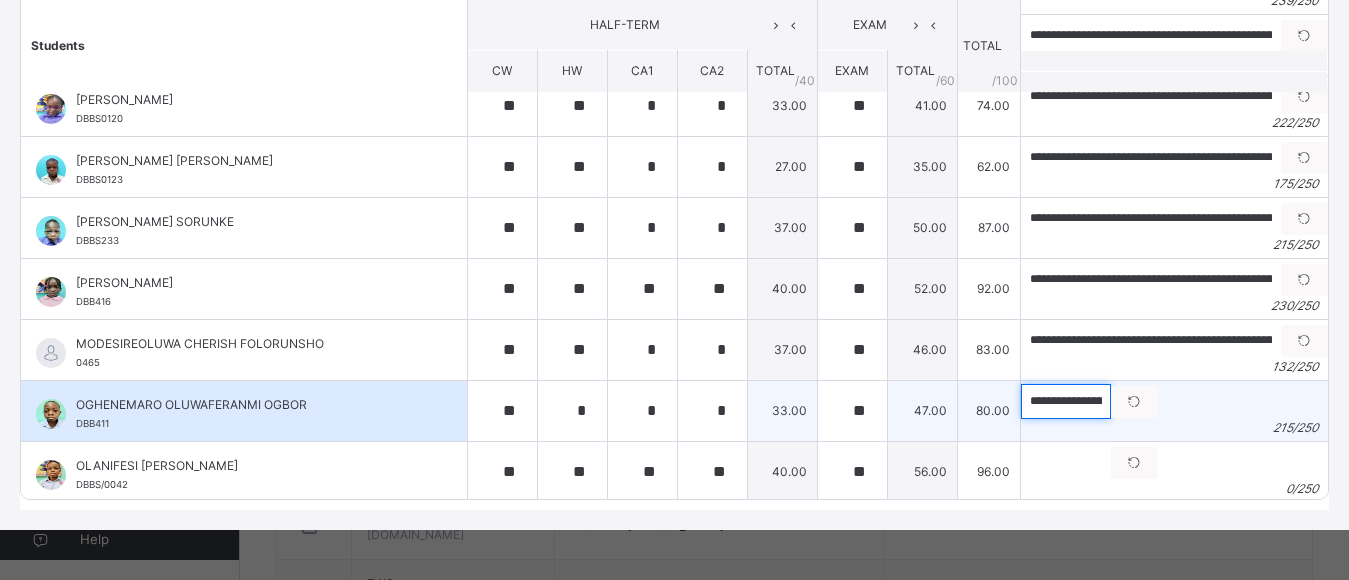 scroll, scrollTop: 0, scrollLeft: 985, axis: horizontal 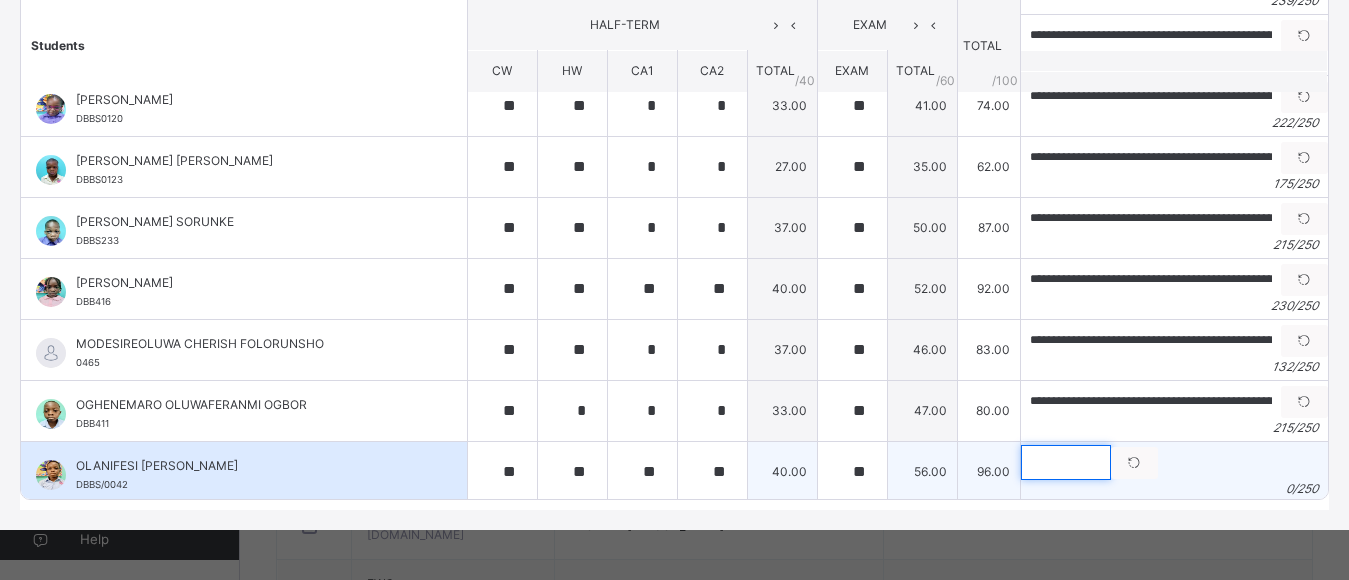click at bounding box center (1066, 462) 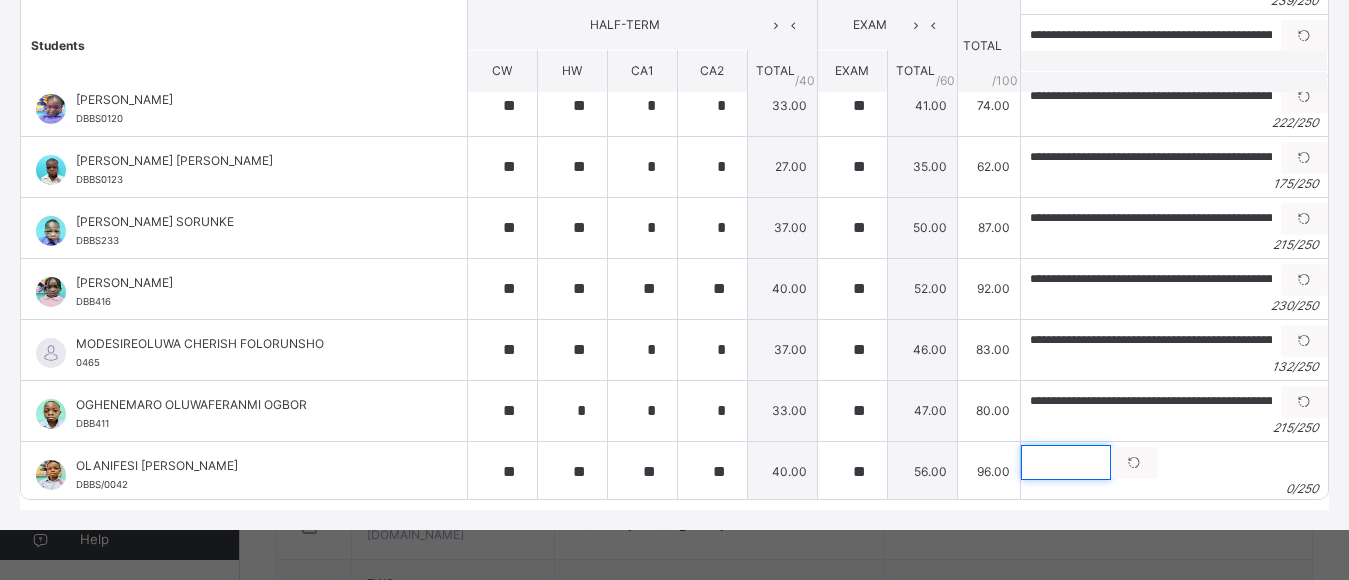 scroll, scrollTop: 240, scrollLeft: 0, axis: vertical 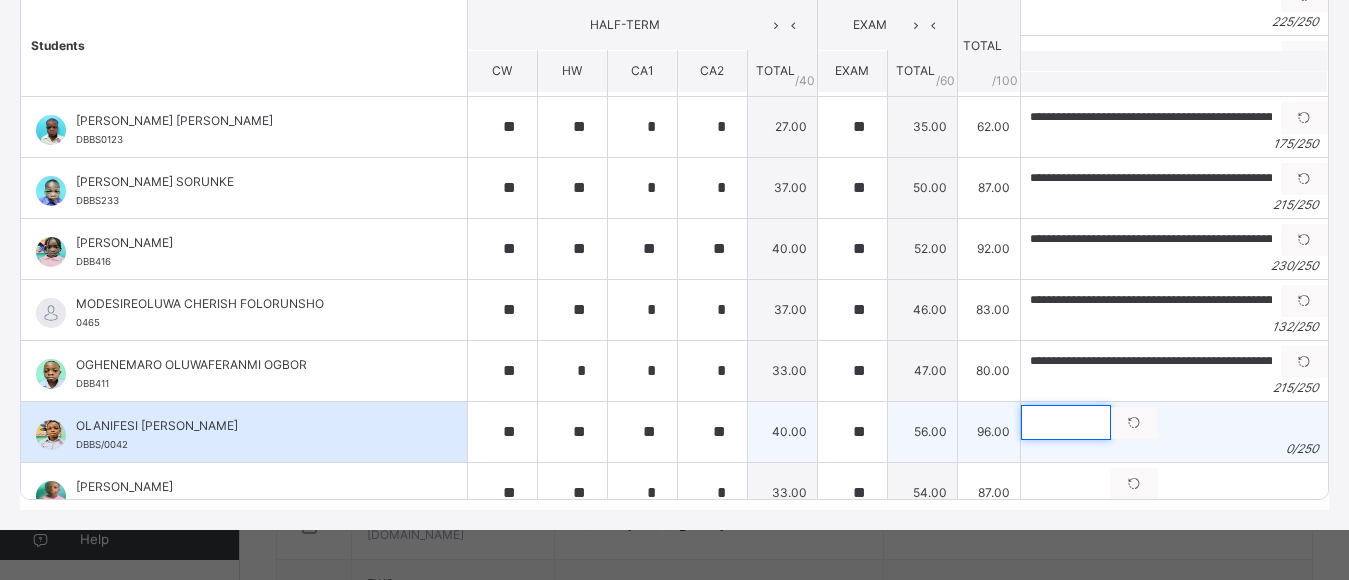 paste on "**********" 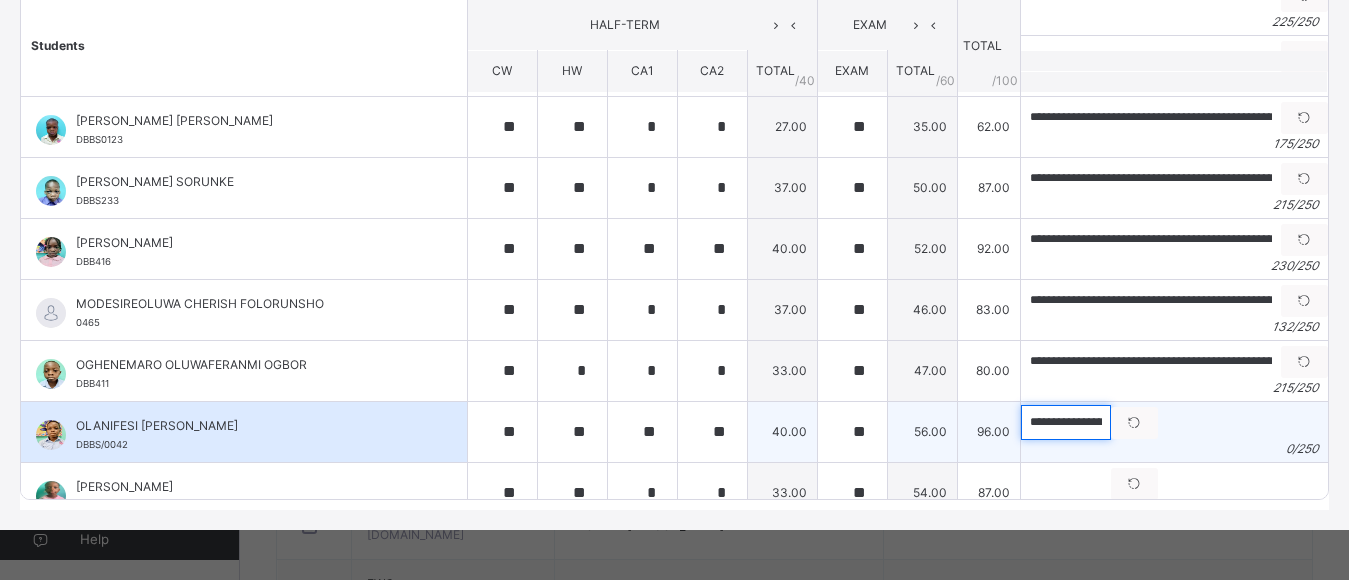 scroll, scrollTop: 0, scrollLeft: 911, axis: horizontal 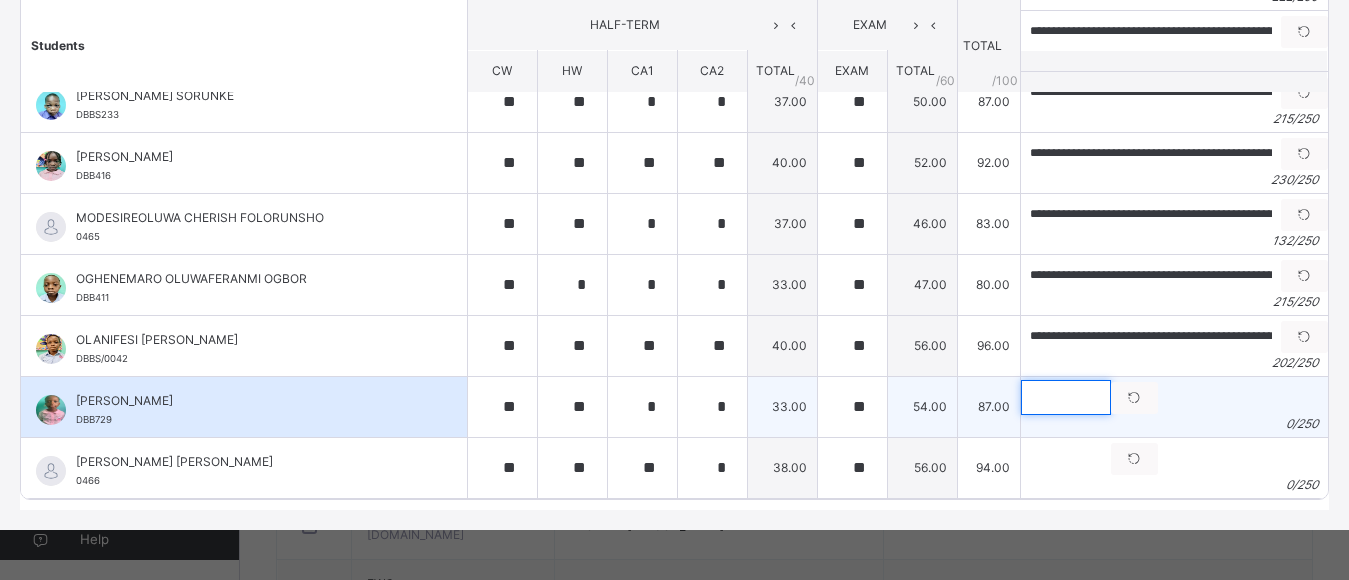 click at bounding box center [1066, 397] 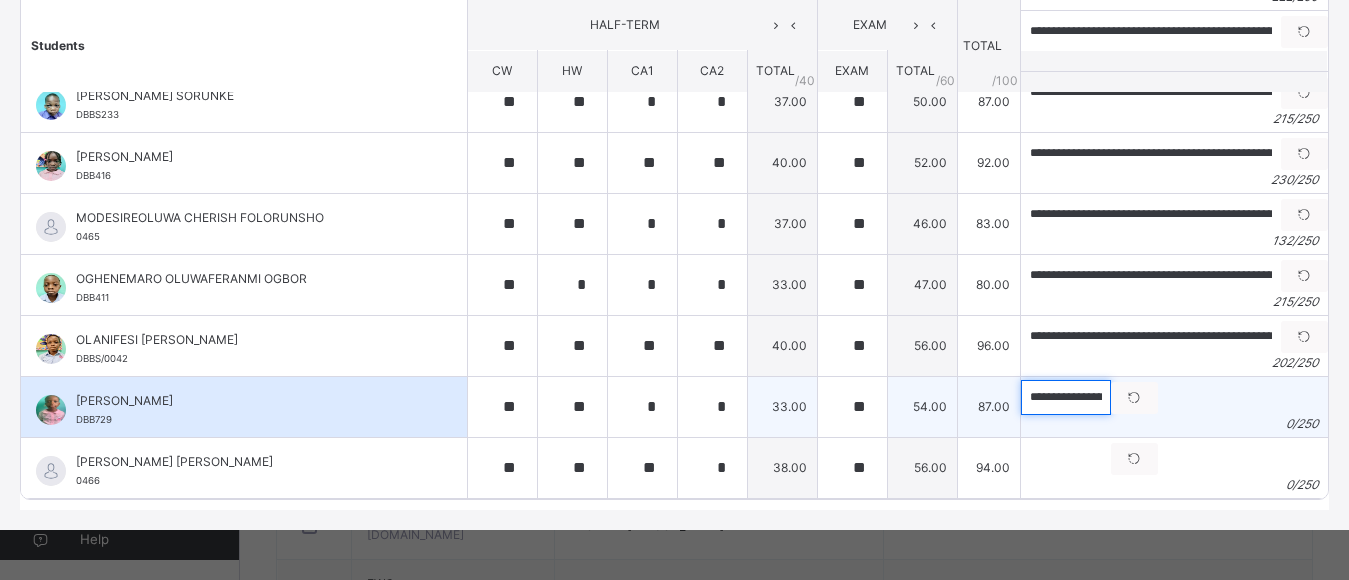 scroll, scrollTop: 0, scrollLeft: 920, axis: horizontal 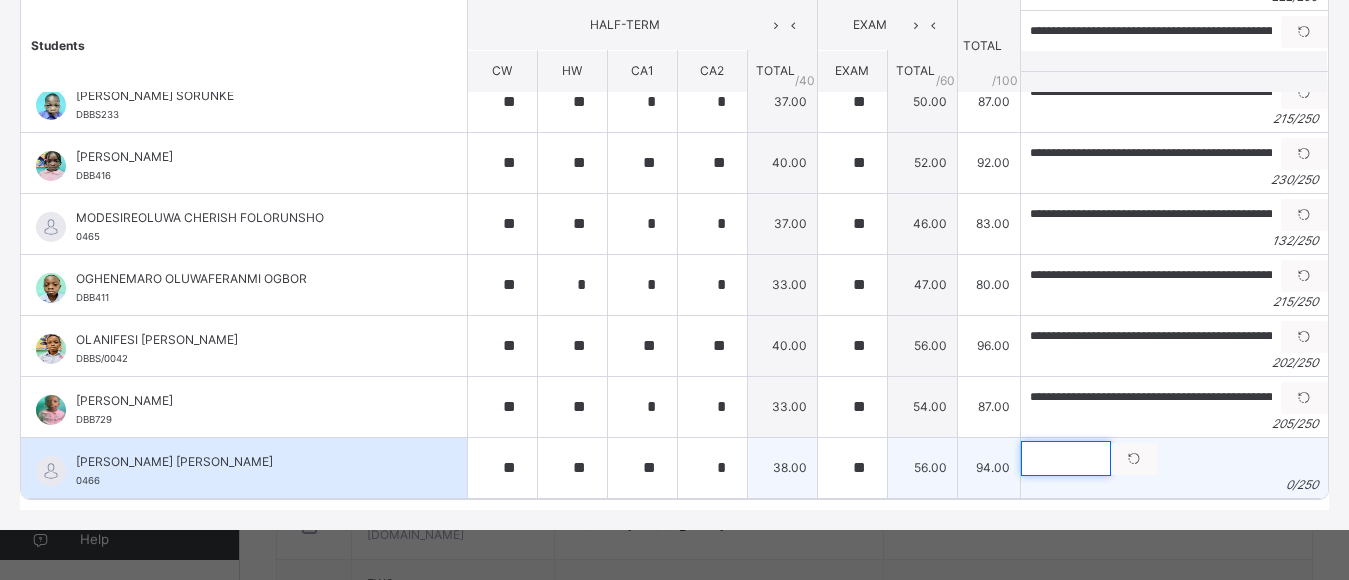 click at bounding box center [1066, 458] 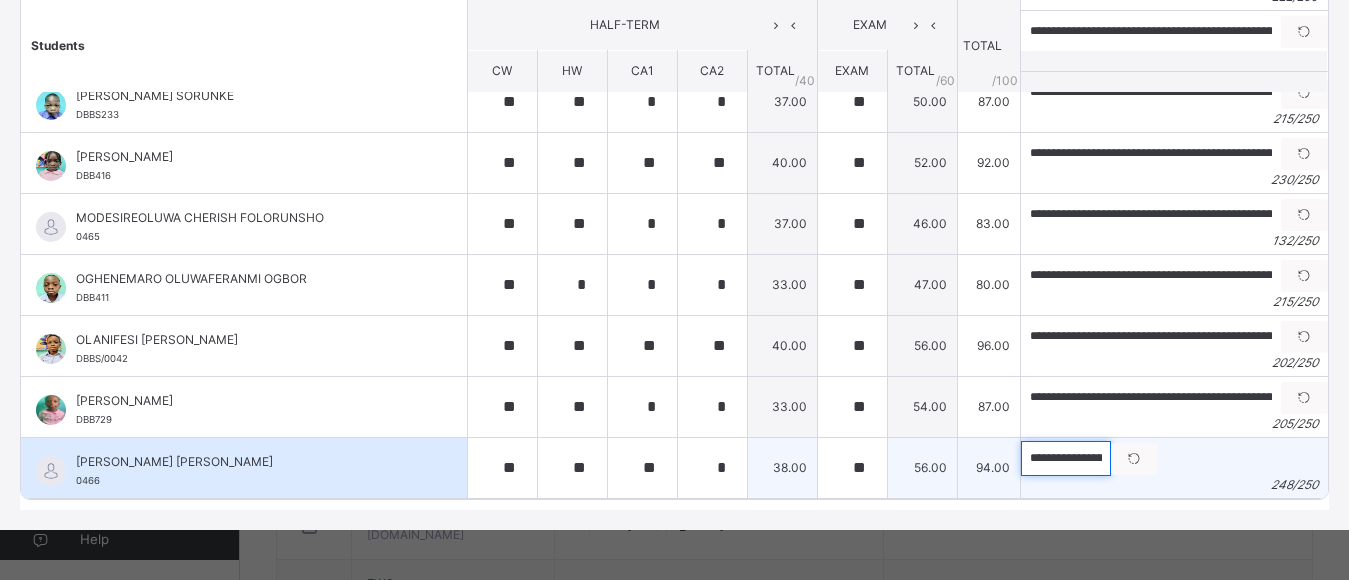 scroll, scrollTop: 0, scrollLeft: 1172, axis: horizontal 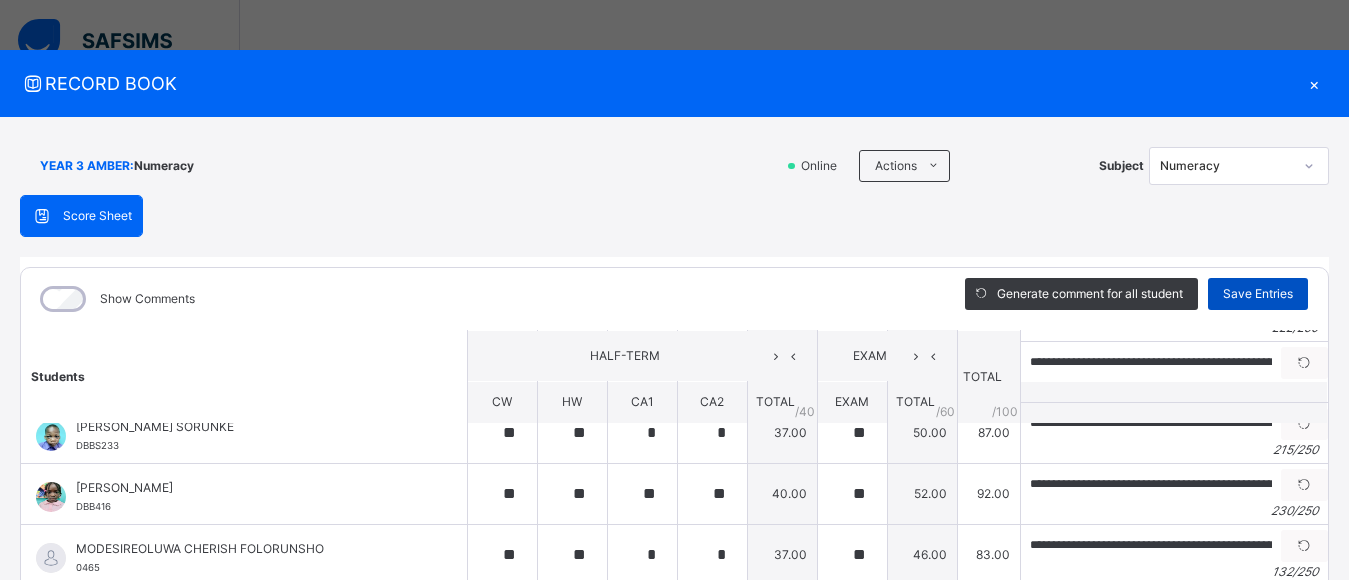 click on "Save Entries" at bounding box center (1258, 294) 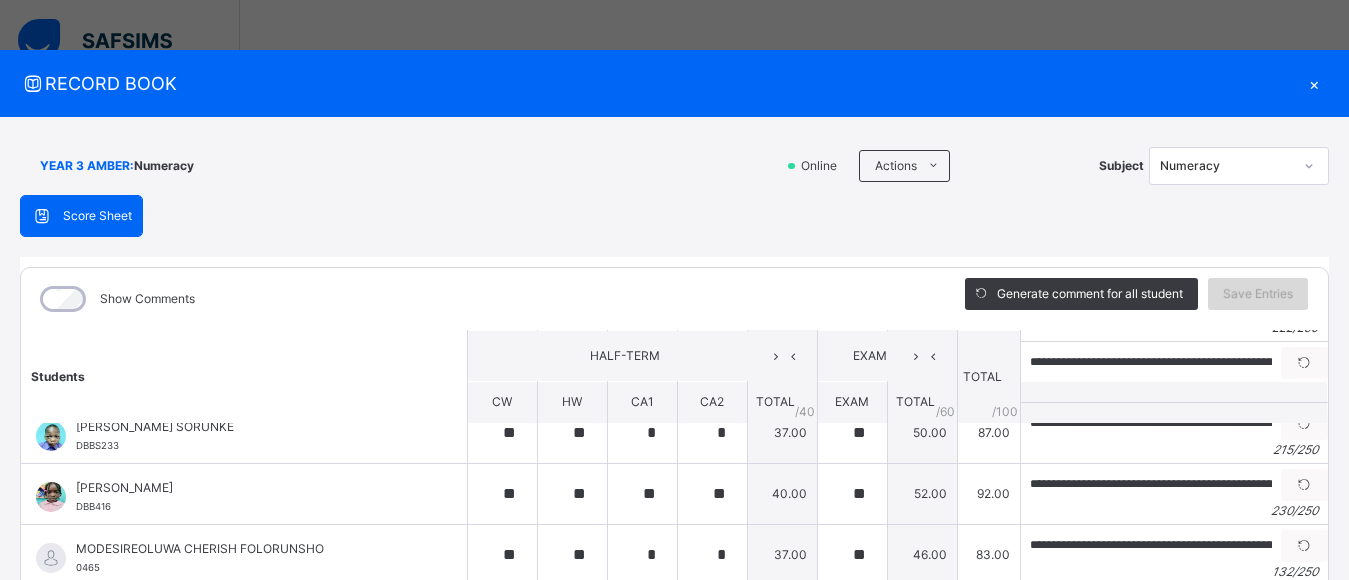 scroll, scrollTop: 0, scrollLeft: 0, axis: both 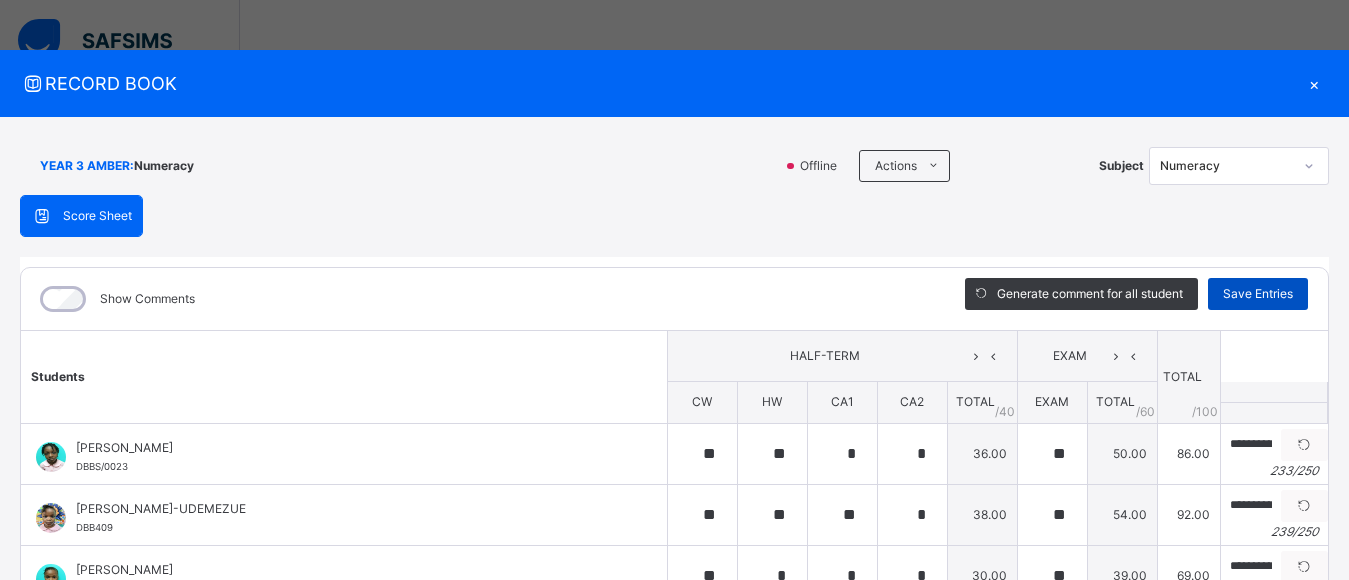 click on "Save Entries" at bounding box center [1258, 294] 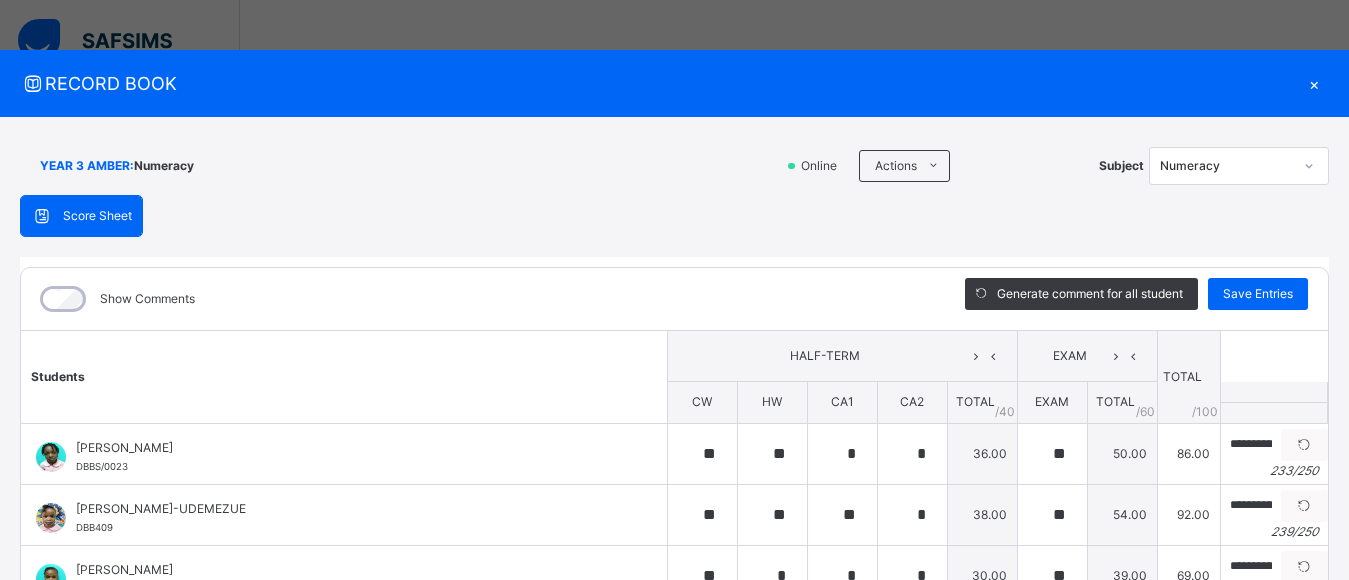 click on "×" at bounding box center [1314, 83] 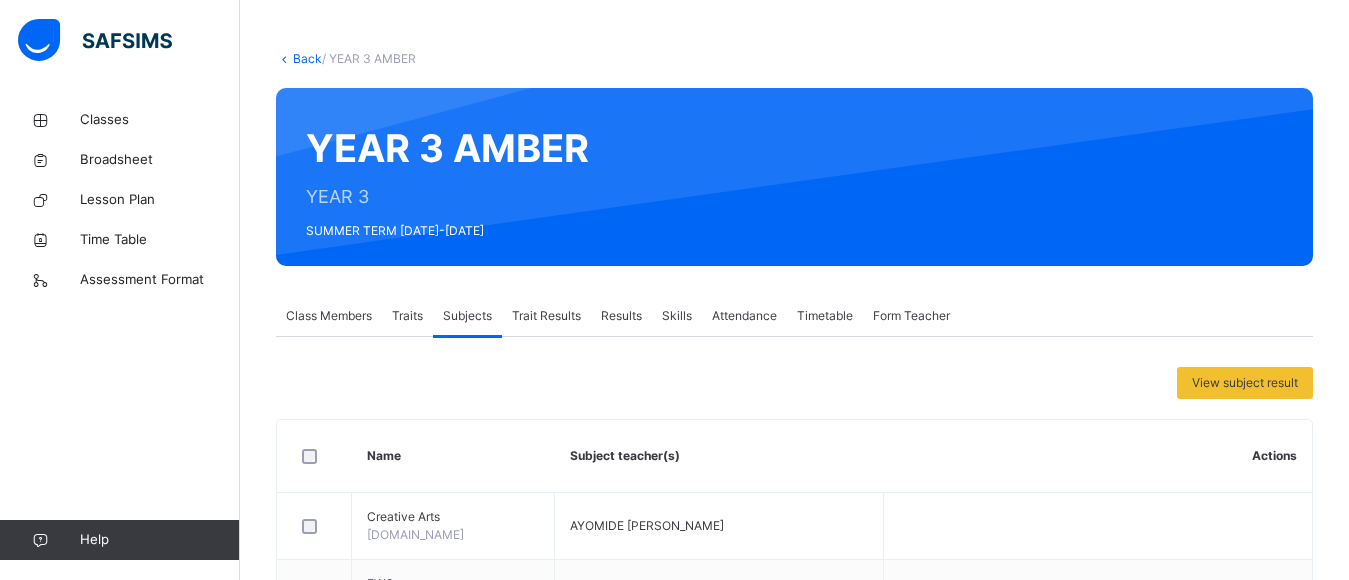 scroll, scrollTop: 0, scrollLeft: 0, axis: both 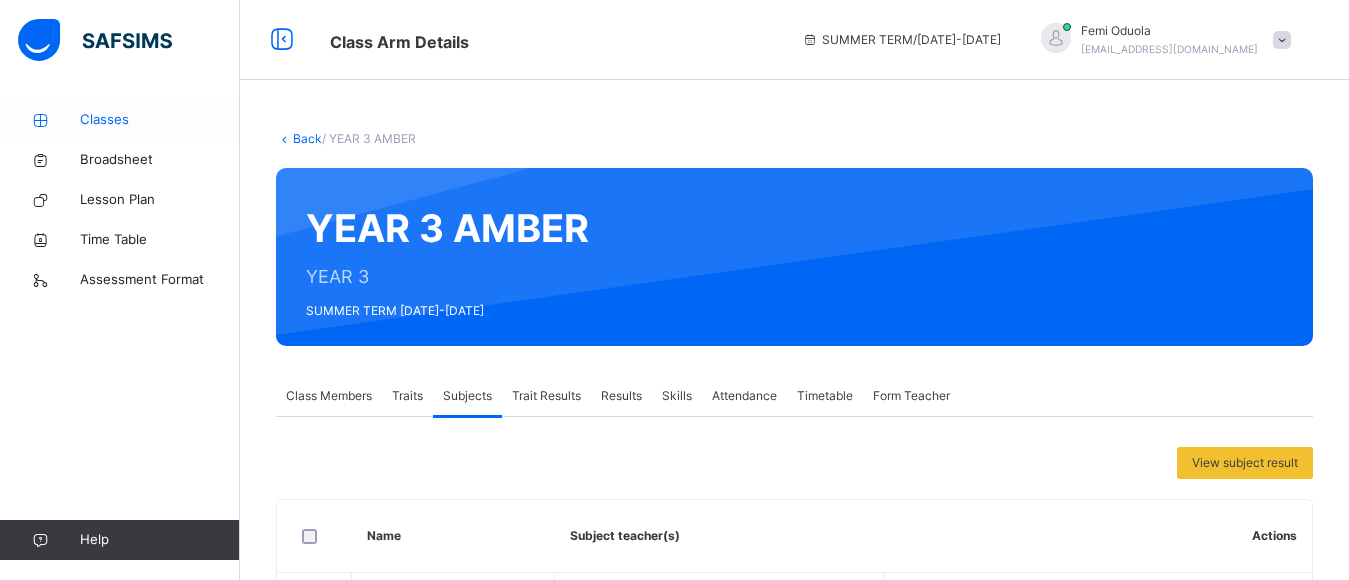 click on "Classes" at bounding box center [160, 120] 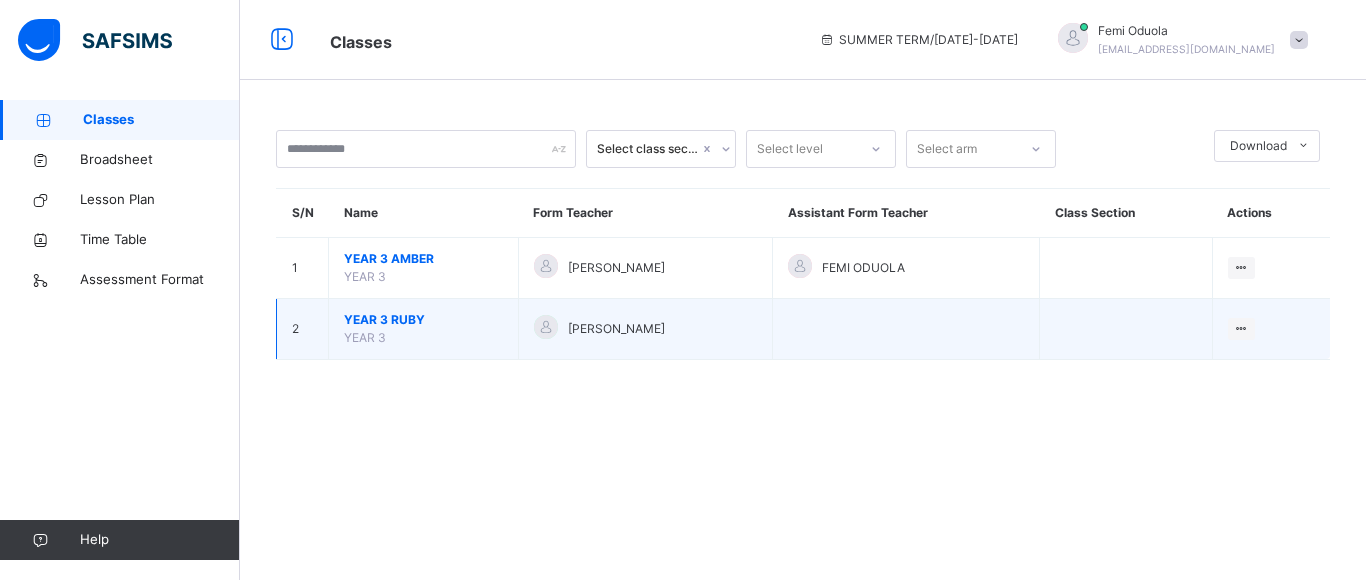 click on "YEAR 3    RUBY" at bounding box center [423, 320] 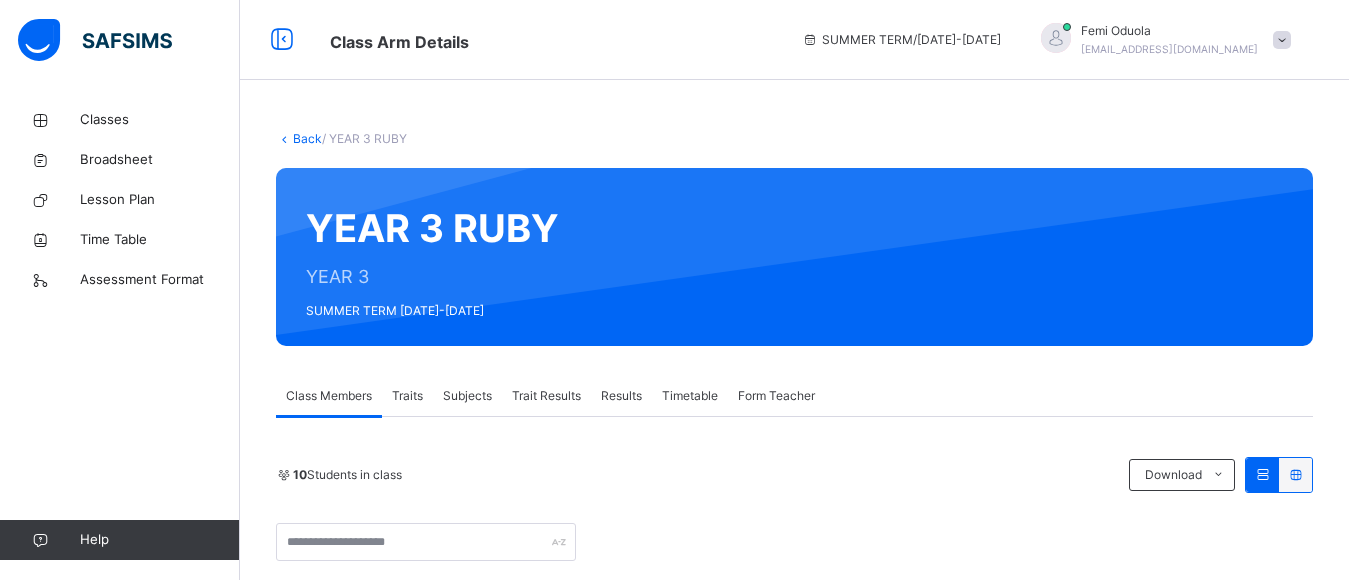 scroll, scrollTop: 508, scrollLeft: 0, axis: vertical 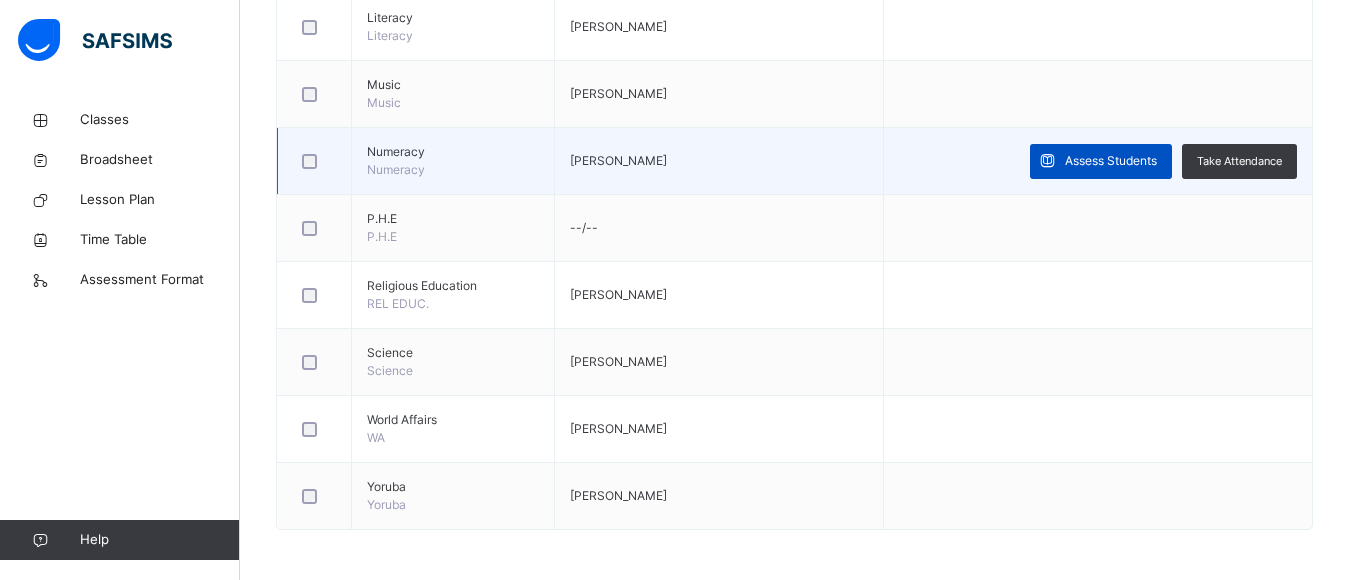 click on "Assess Students" at bounding box center (1111, 161) 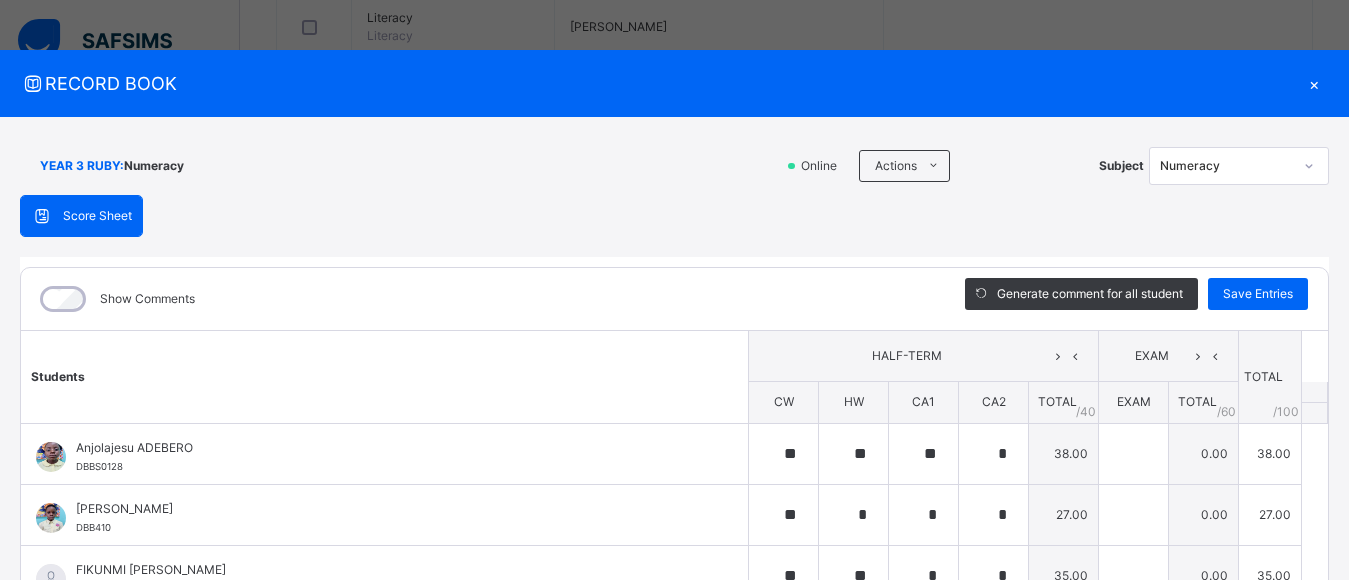 scroll, scrollTop: 331, scrollLeft: 0, axis: vertical 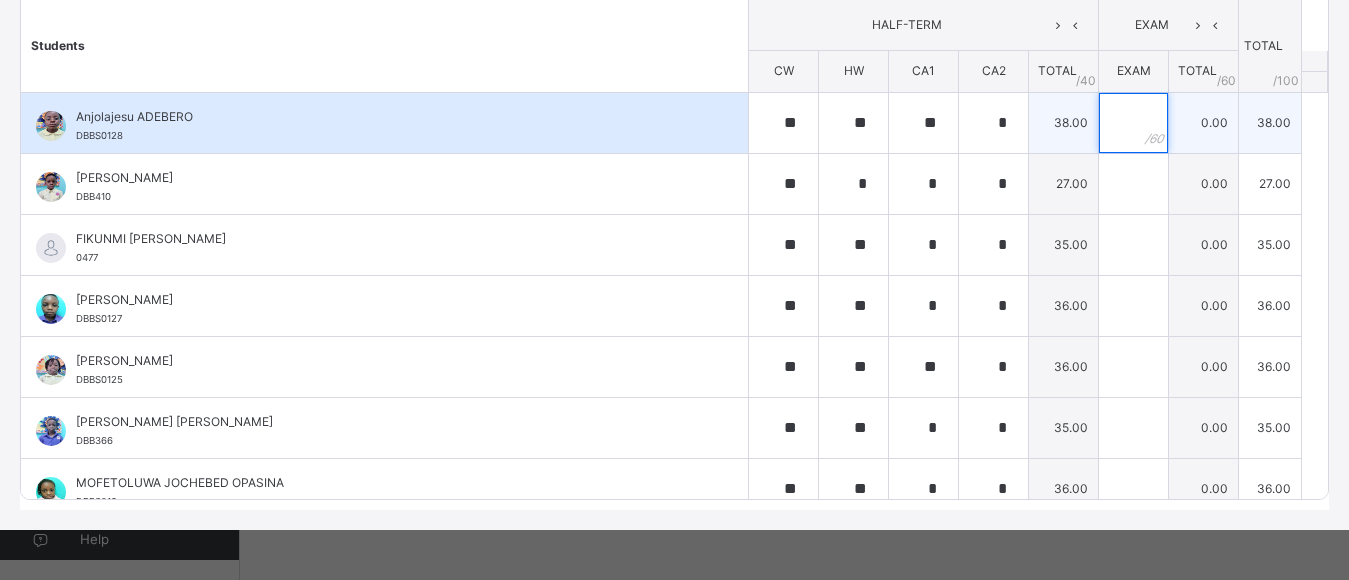 click at bounding box center [1133, 123] 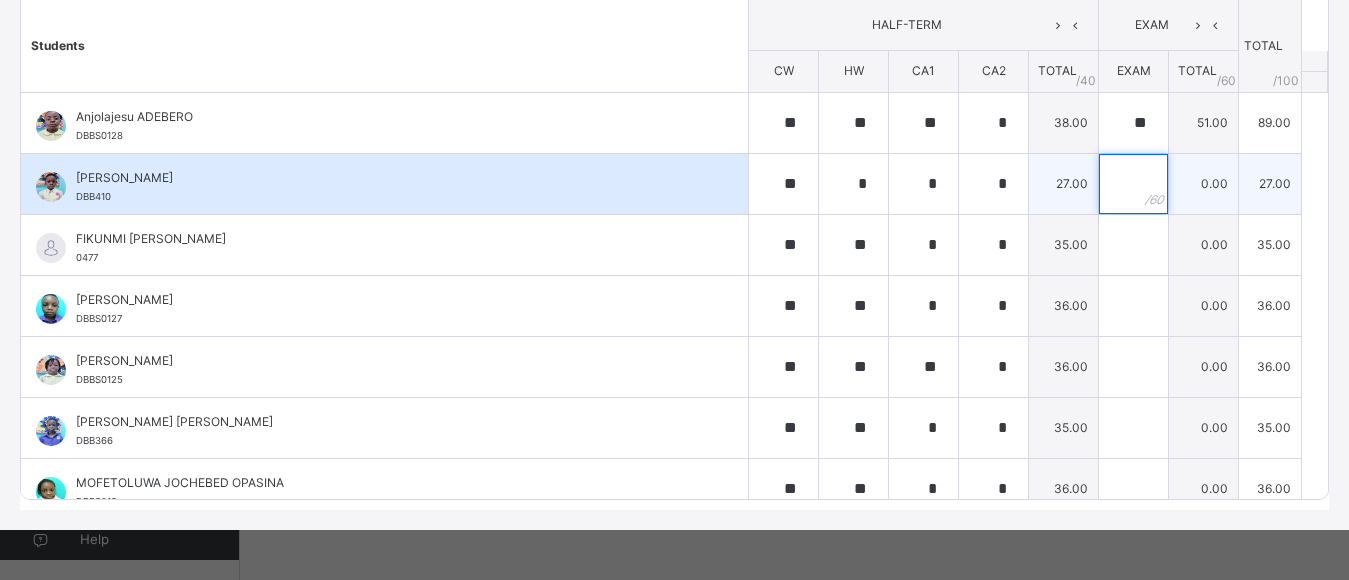 click at bounding box center [1133, 184] 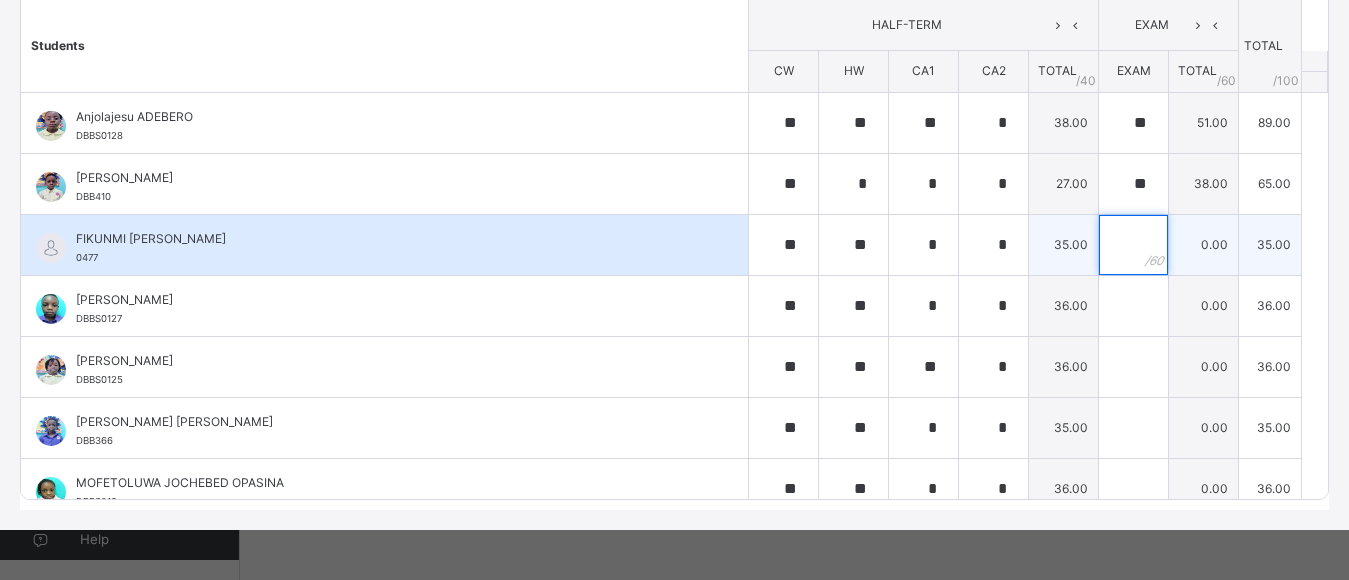 click at bounding box center (1133, 245) 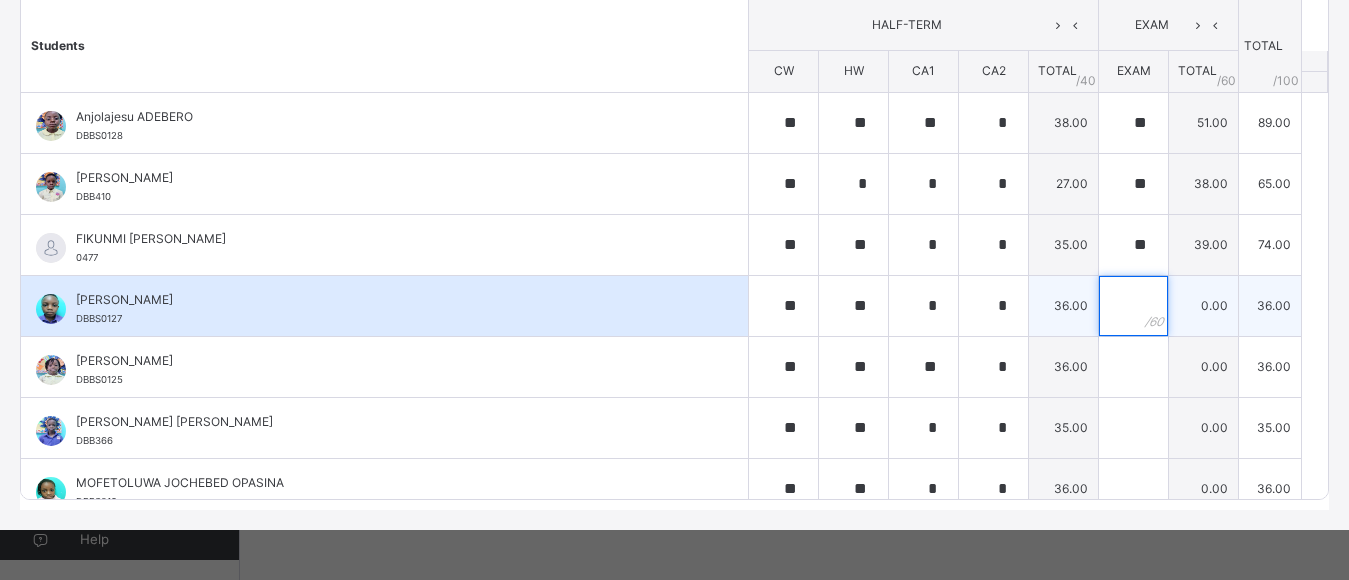 click at bounding box center (1133, 306) 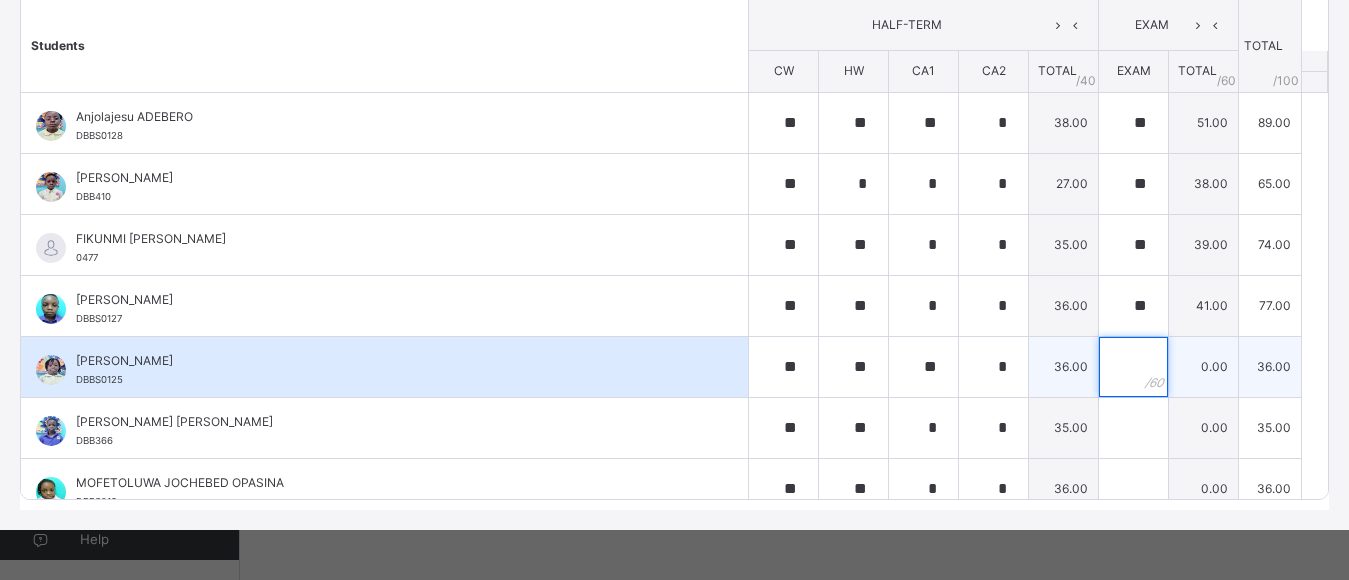 click at bounding box center (1133, 367) 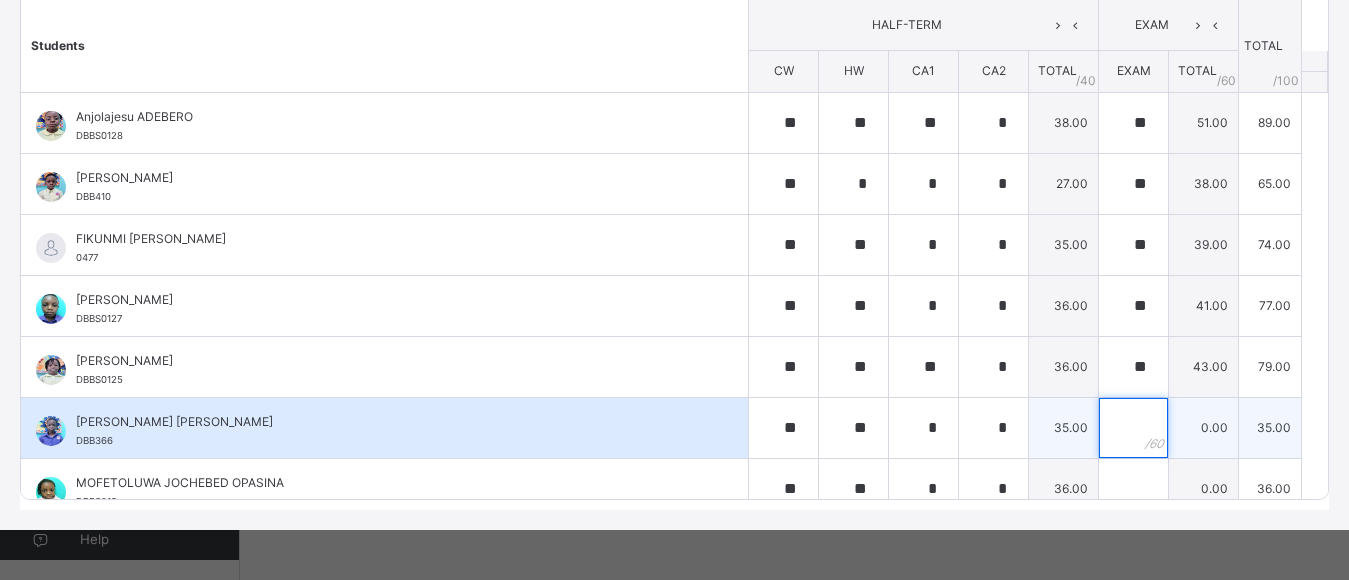 click at bounding box center [1133, 428] 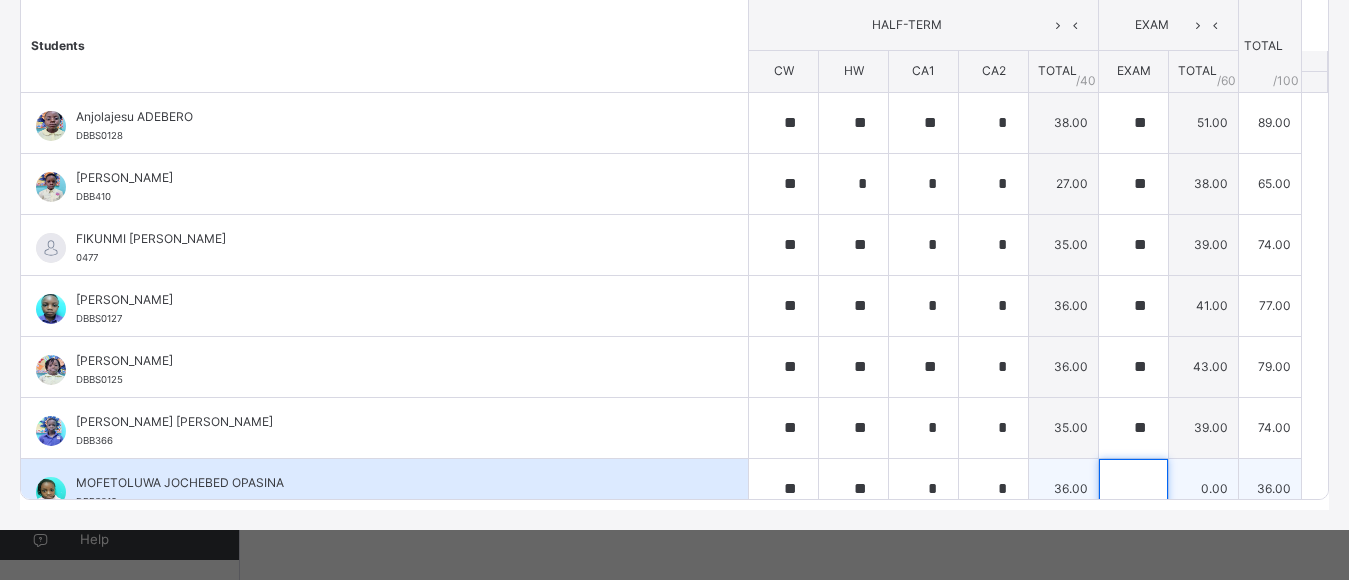 click at bounding box center (1133, 489) 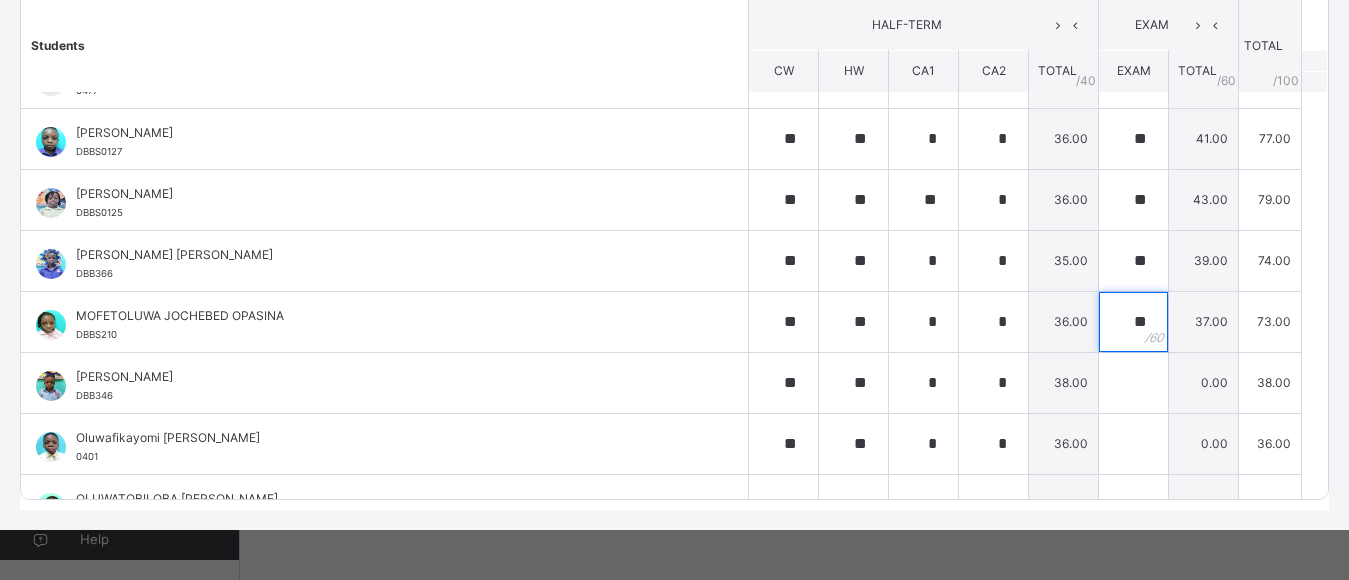 scroll, scrollTop: 200, scrollLeft: 0, axis: vertical 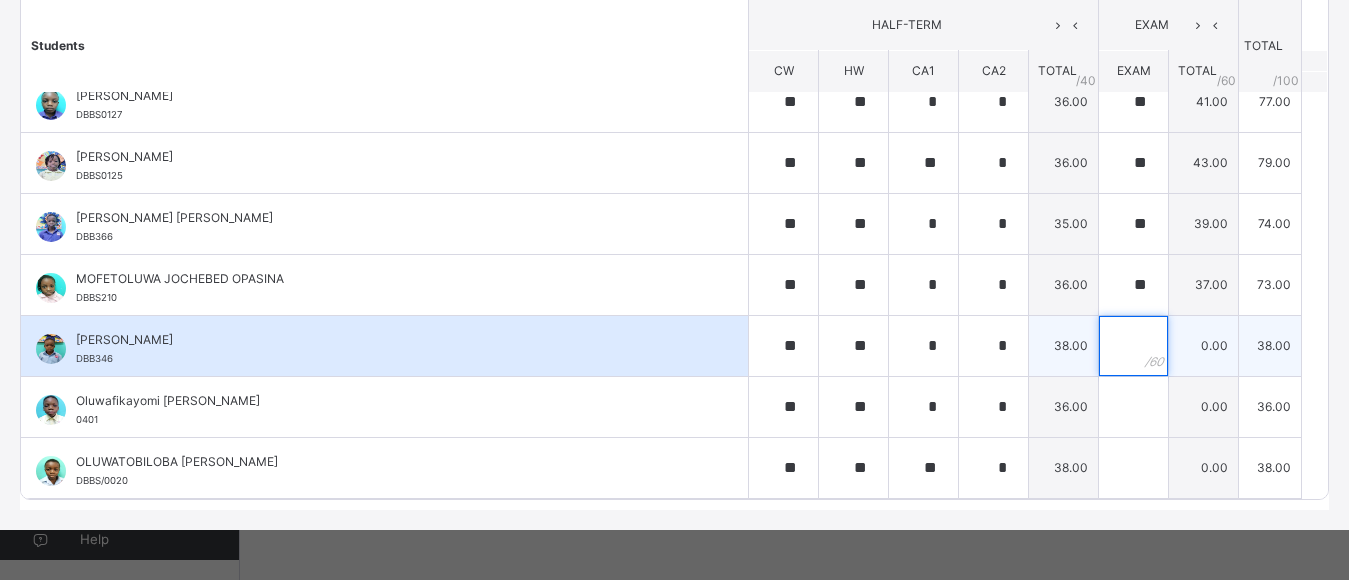 click at bounding box center [1133, 346] 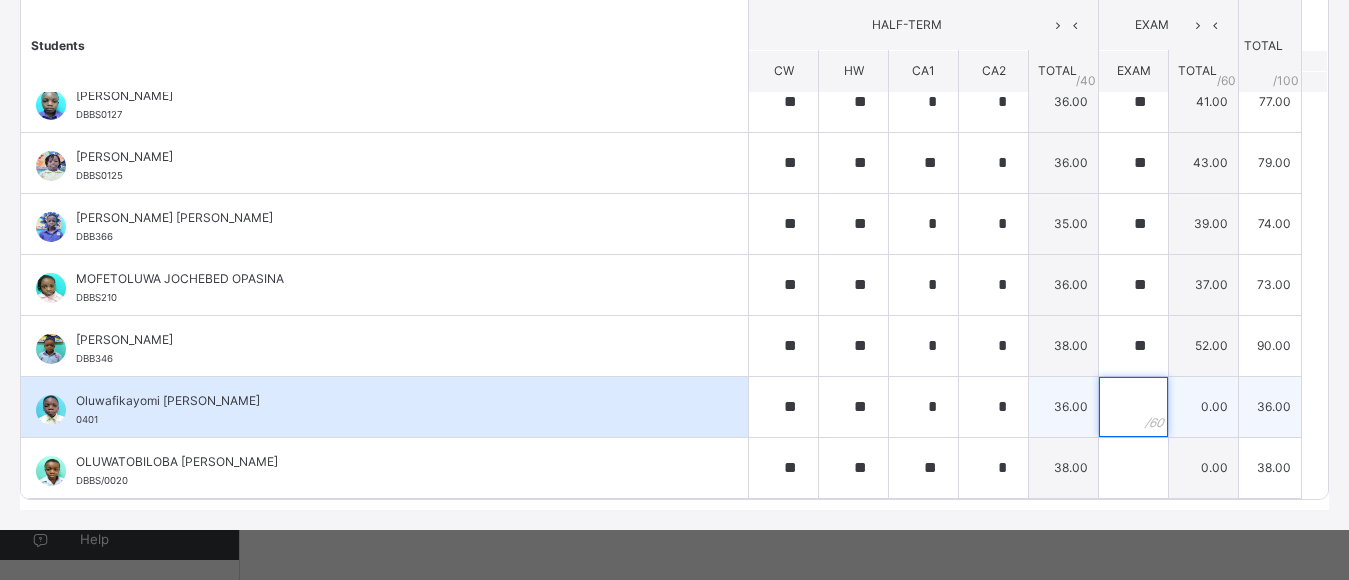 click at bounding box center [1133, 407] 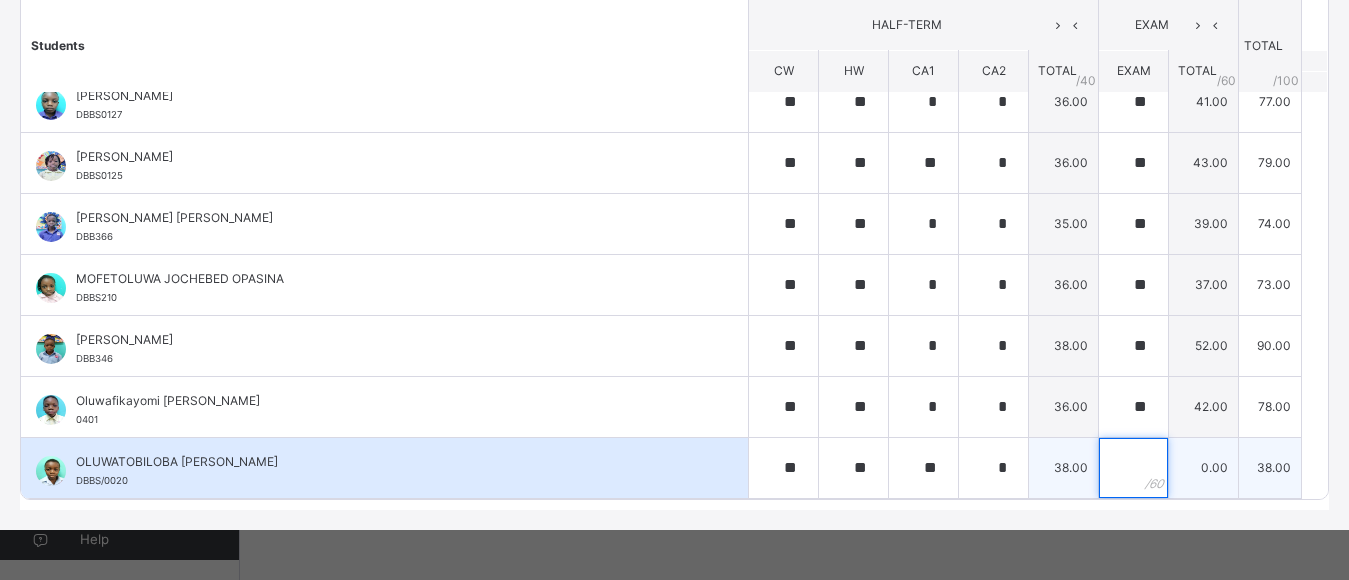 click at bounding box center [1133, 468] 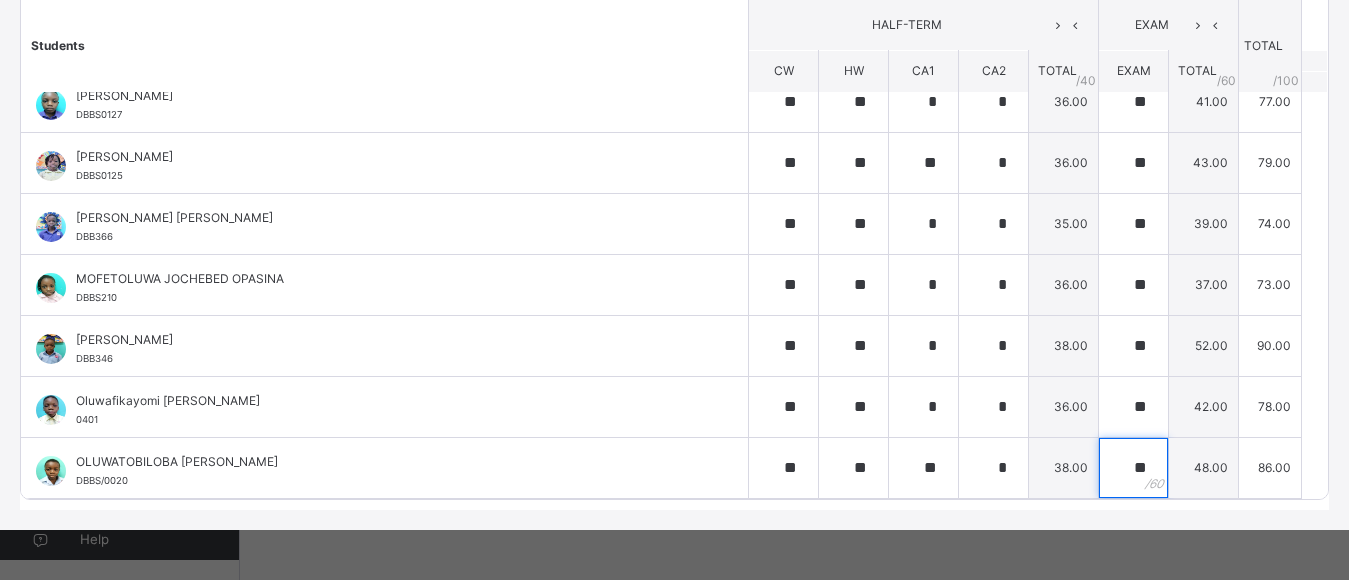 scroll, scrollTop: 0, scrollLeft: 0, axis: both 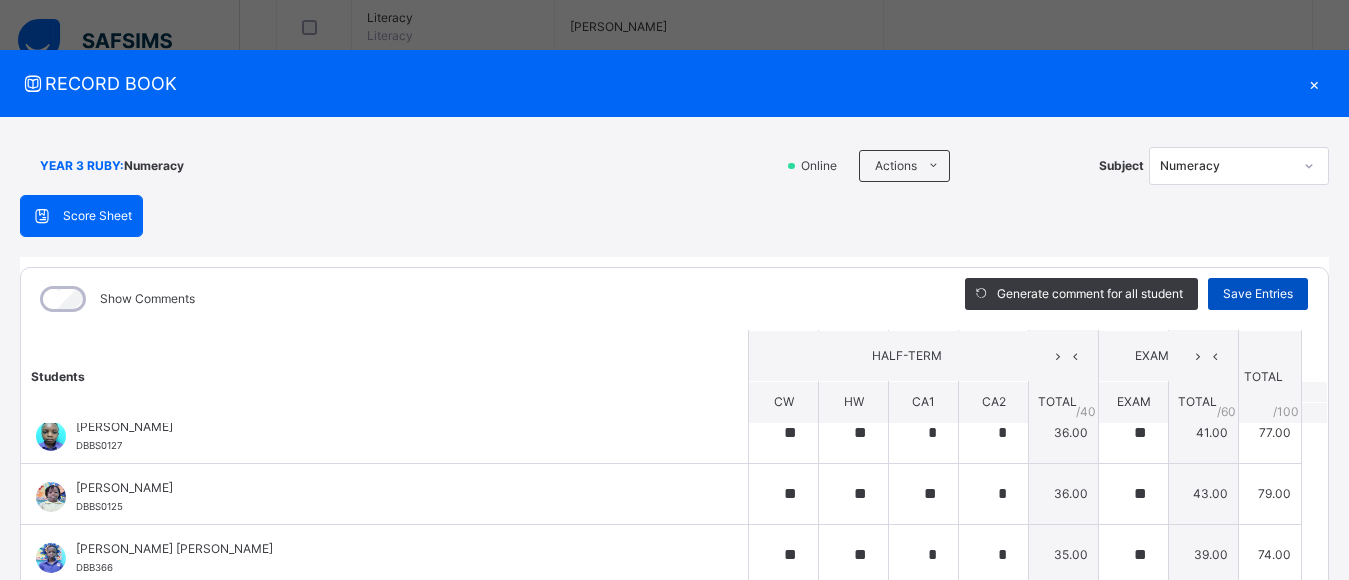 click on "Save Entries" at bounding box center [1258, 294] 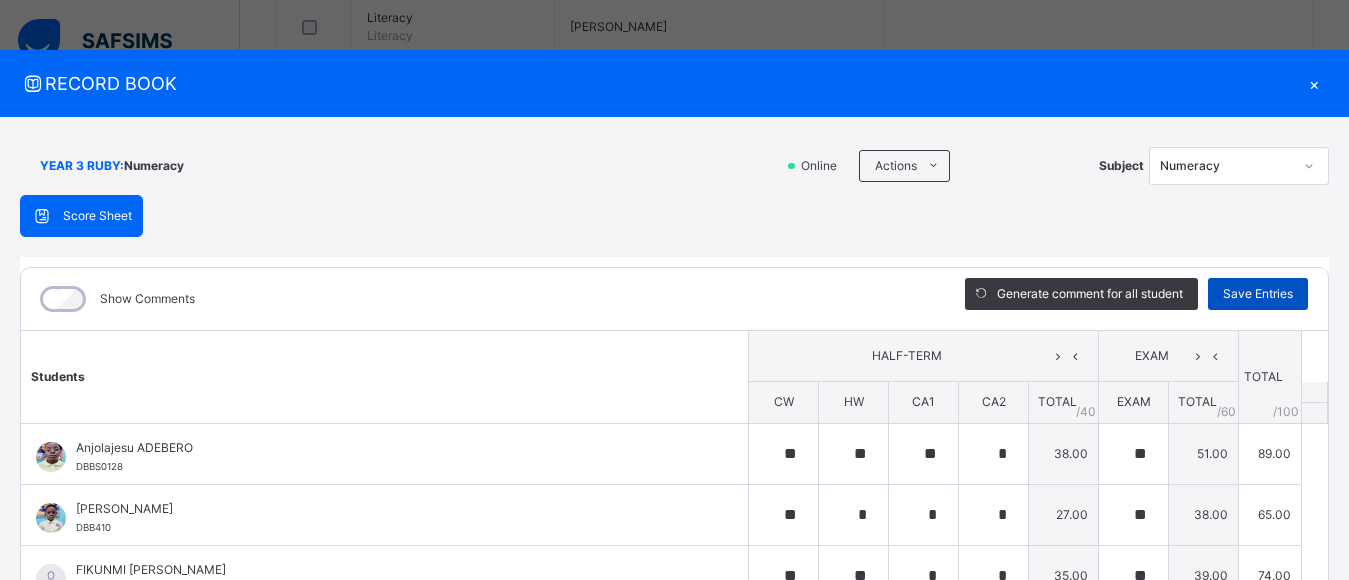 click on "Save Entries" at bounding box center (1258, 294) 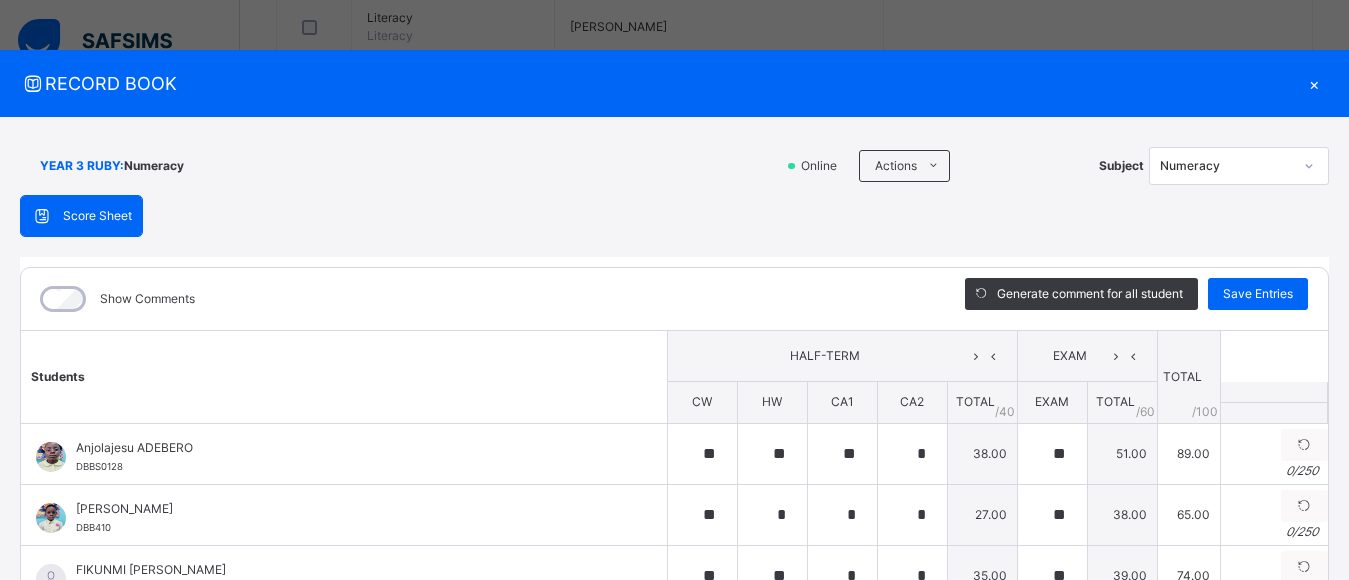 scroll, scrollTop: 331, scrollLeft: 0, axis: vertical 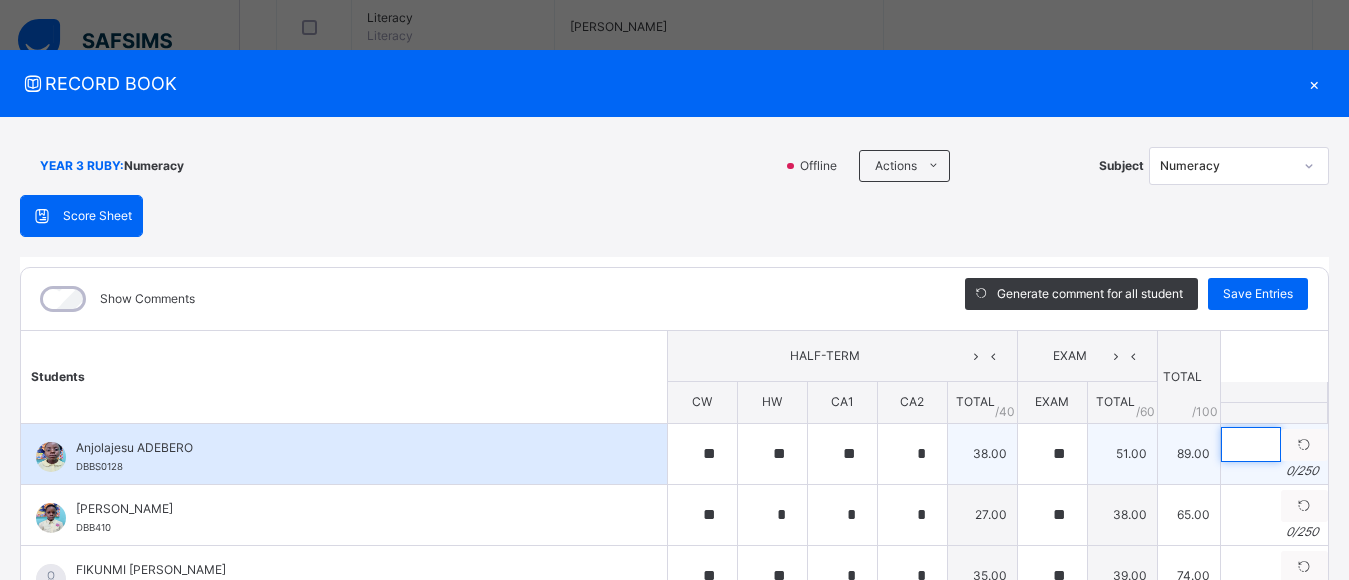 click at bounding box center (1251, 444) 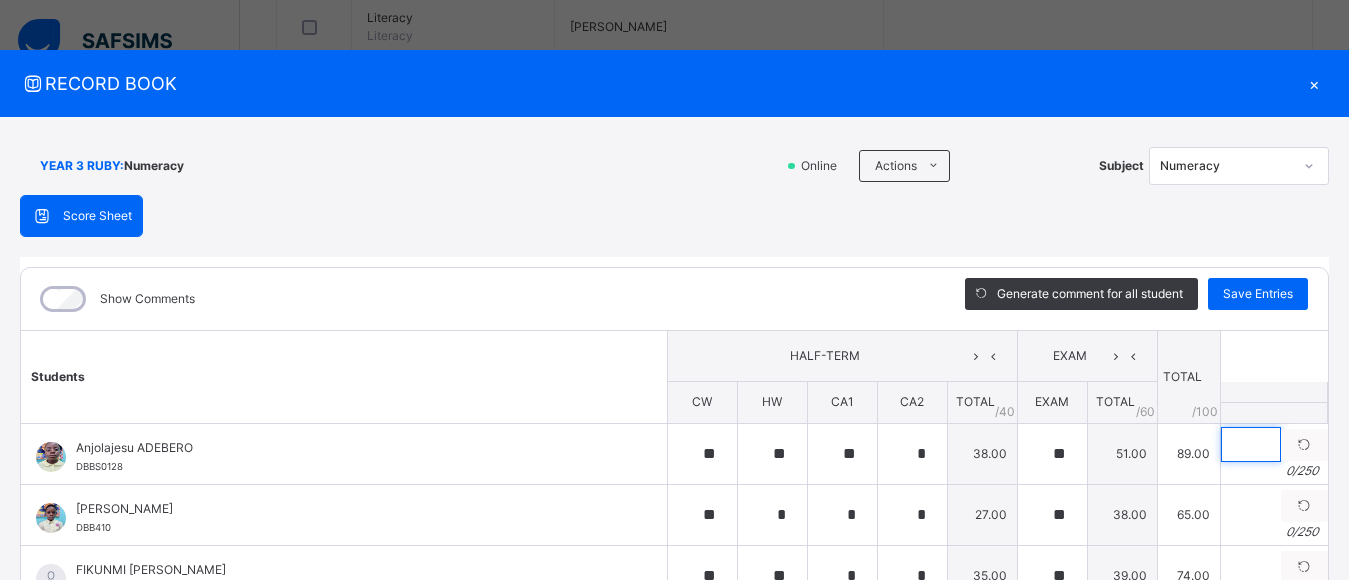 scroll, scrollTop: 331, scrollLeft: 0, axis: vertical 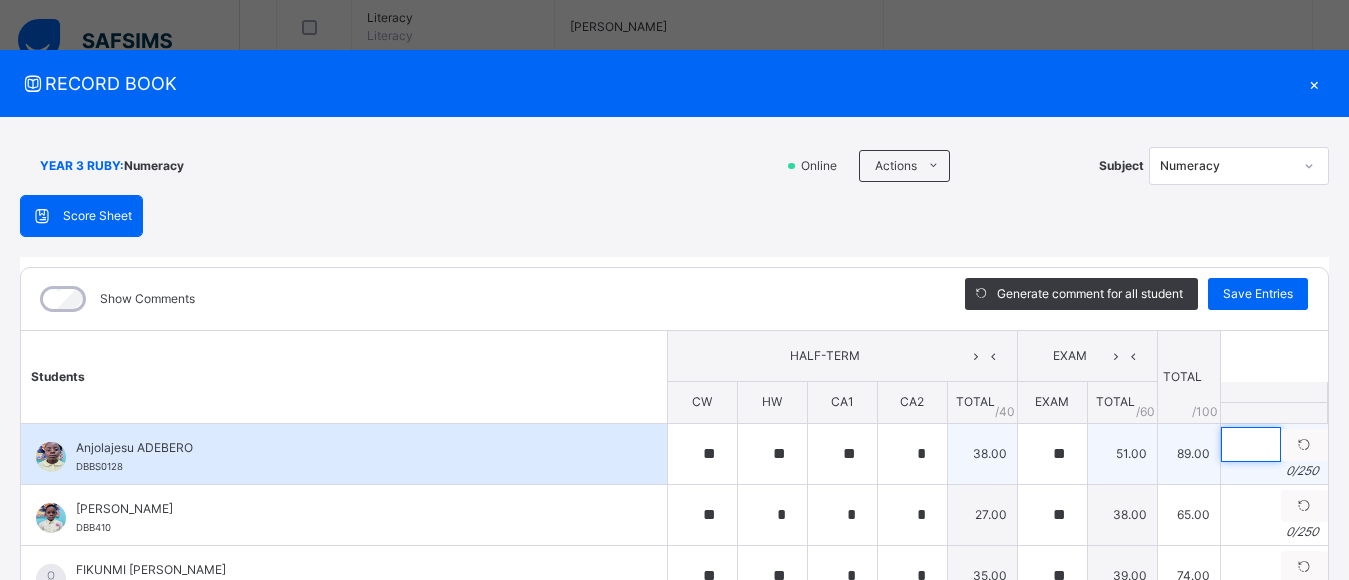 click at bounding box center [1251, 444] 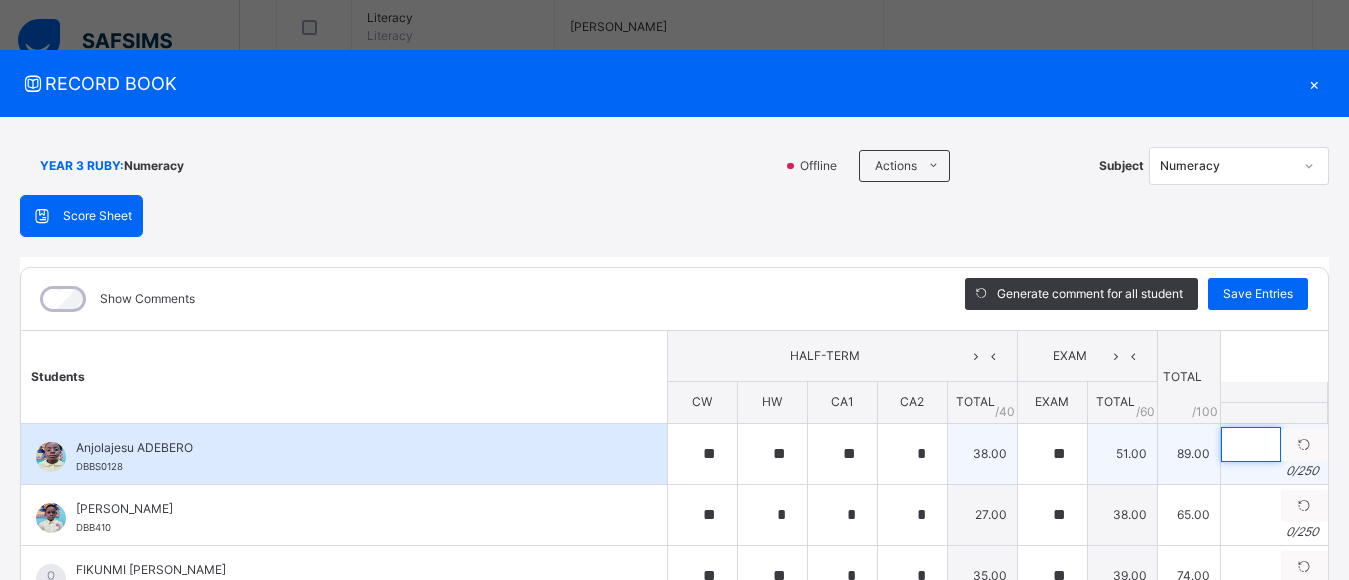 click at bounding box center [1251, 444] 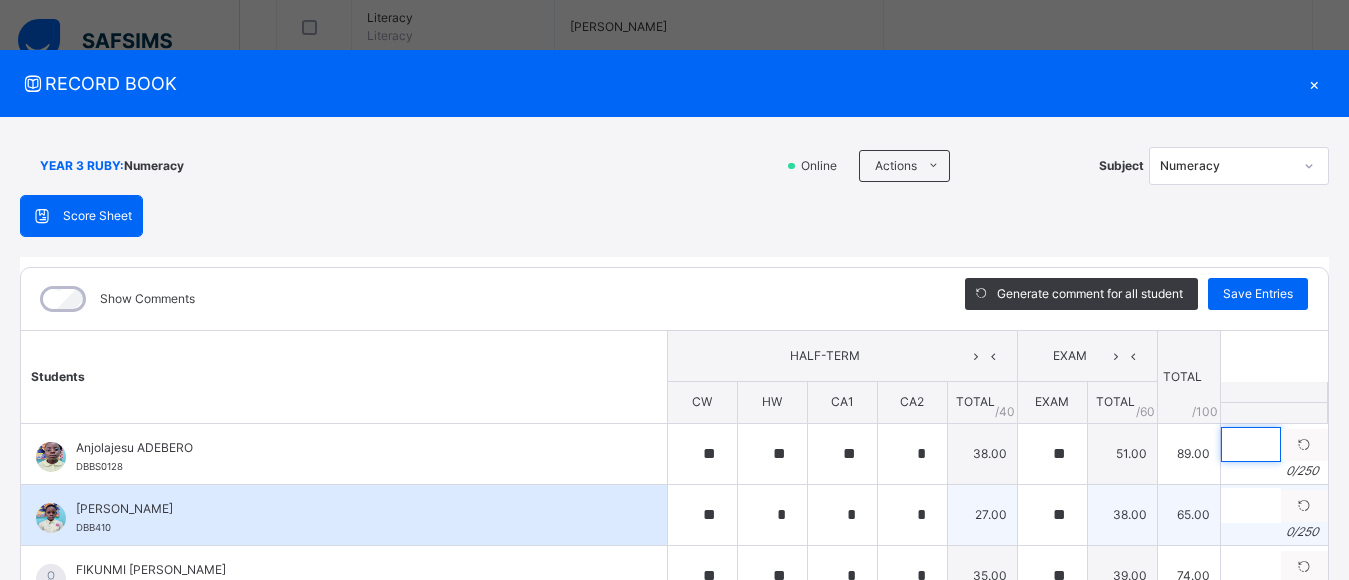paste on "**********" 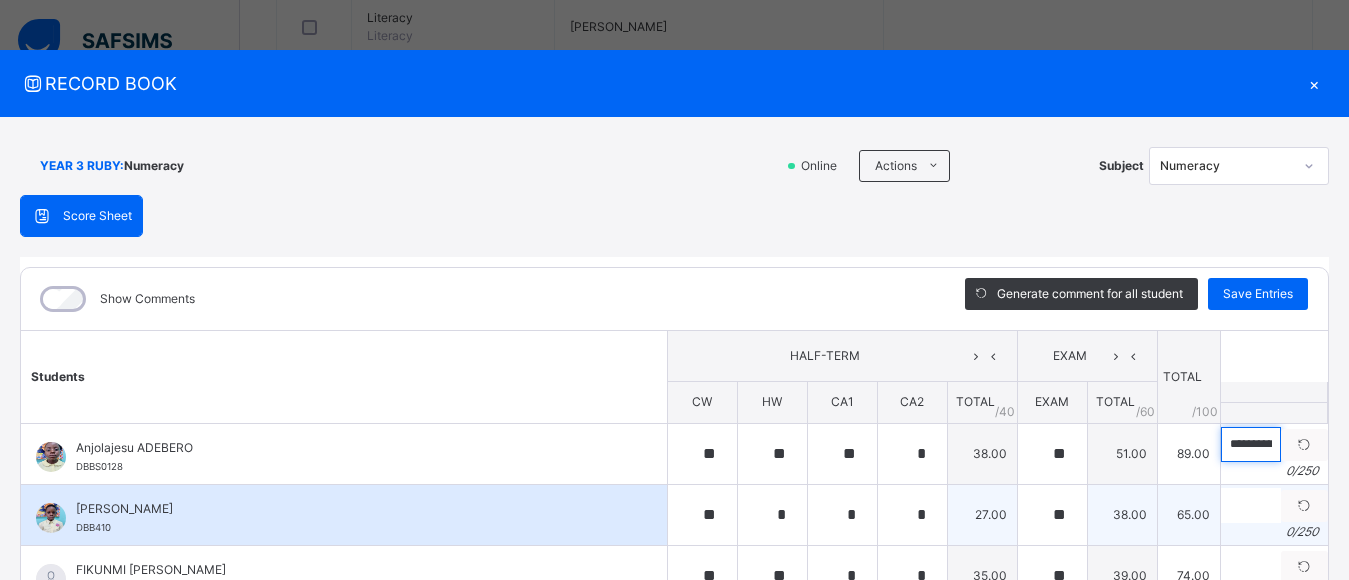 scroll, scrollTop: 0, scrollLeft: 797, axis: horizontal 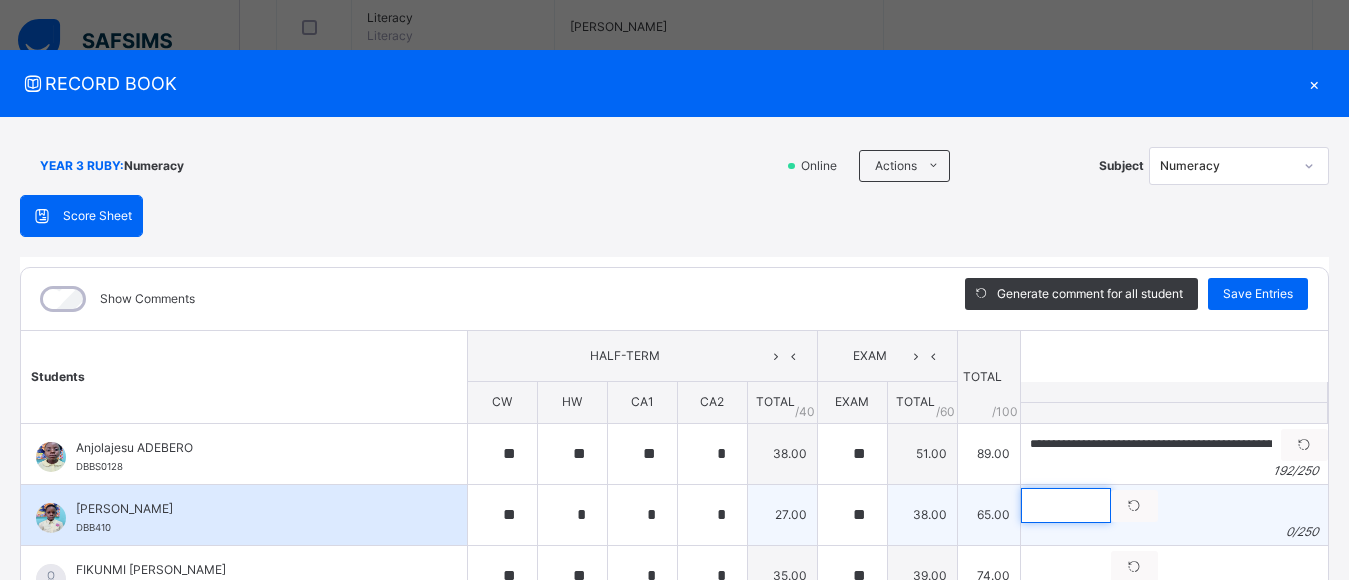 click at bounding box center (1066, 505) 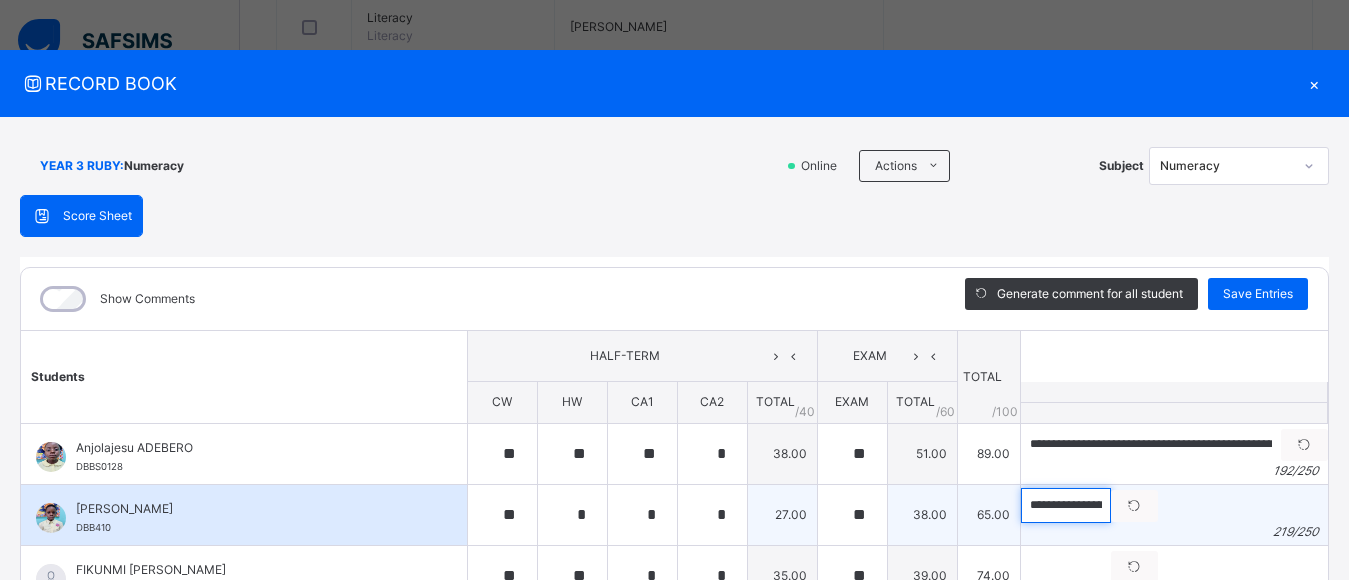 scroll, scrollTop: 0, scrollLeft: 962, axis: horizontal 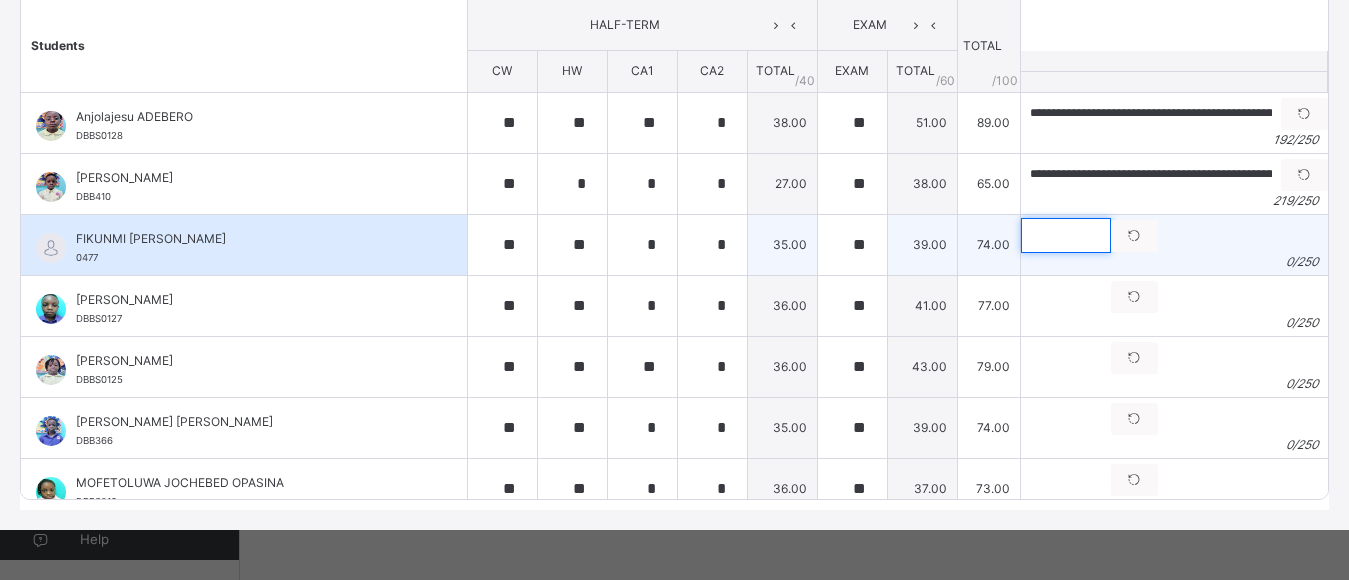 click at bounding box center (1066, 235) 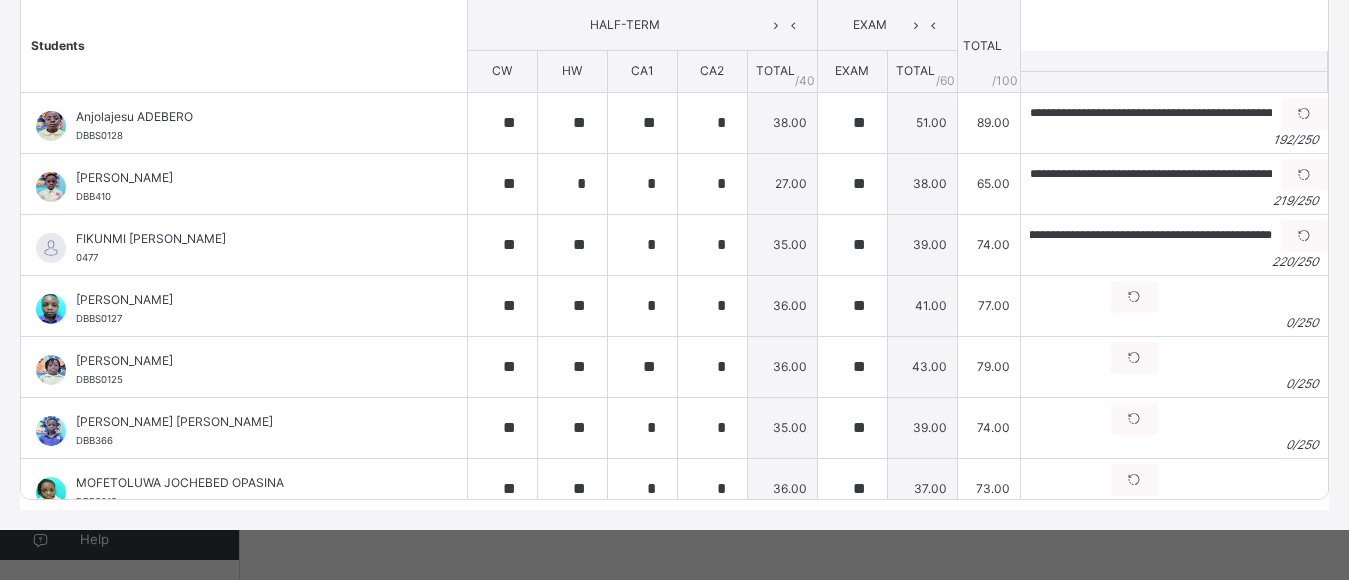 scroll, scrollTop: 0, scrollLeft: 0, axis: both 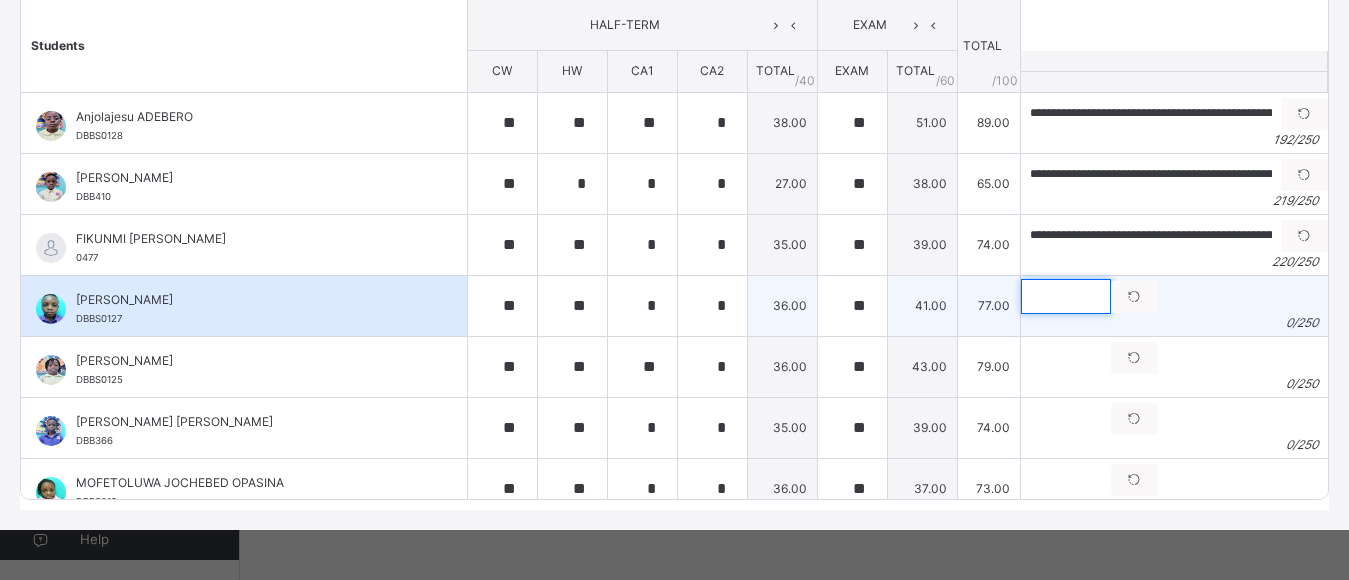 click at bounding box center (1066, 296) 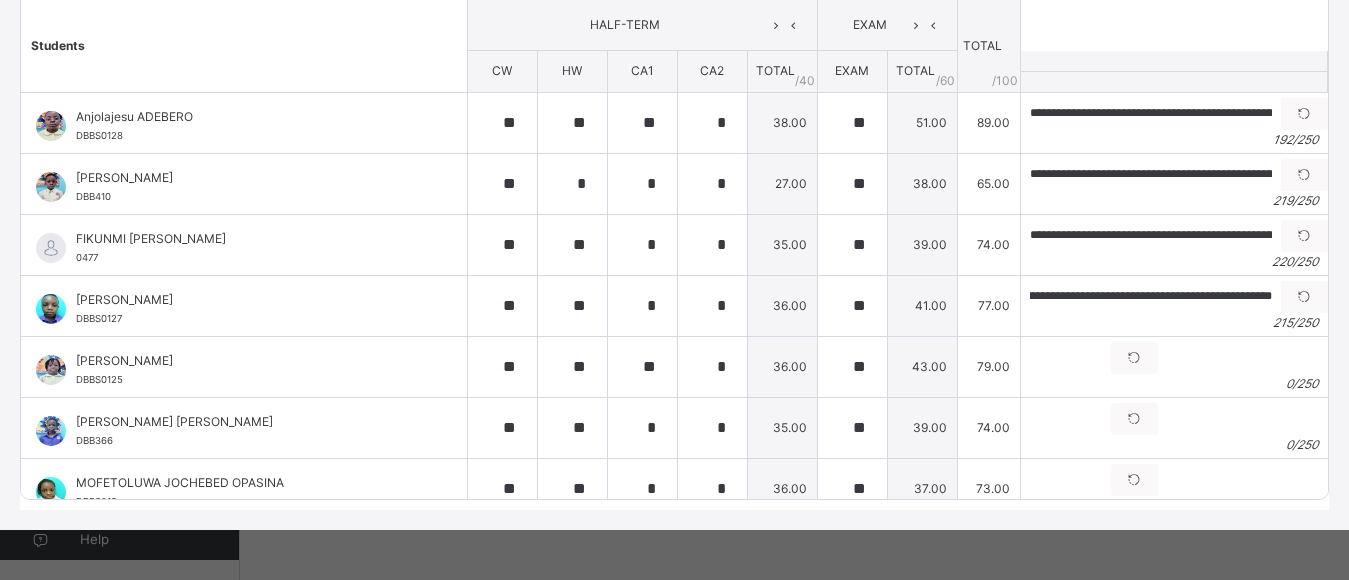 scroll, scrollTop: 0, scrollLeft: 0, axis: both 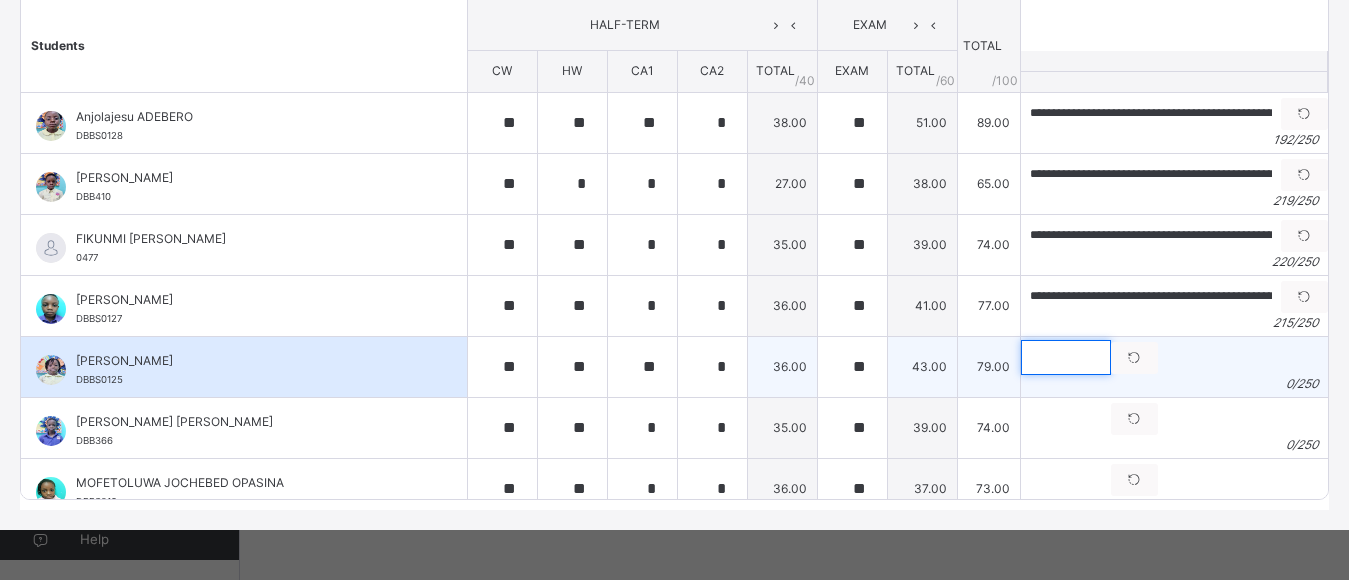 click at bounding box center [1066, 357] 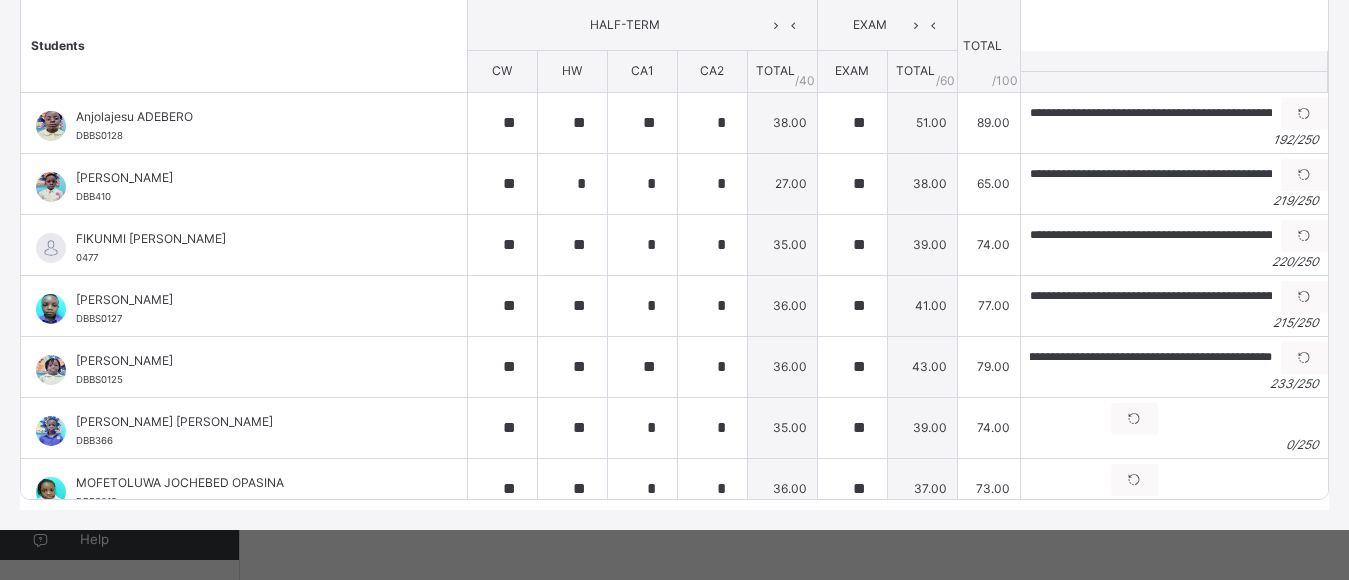 scroll, scrollTop: 0, scrollLeft: 0, axis: both 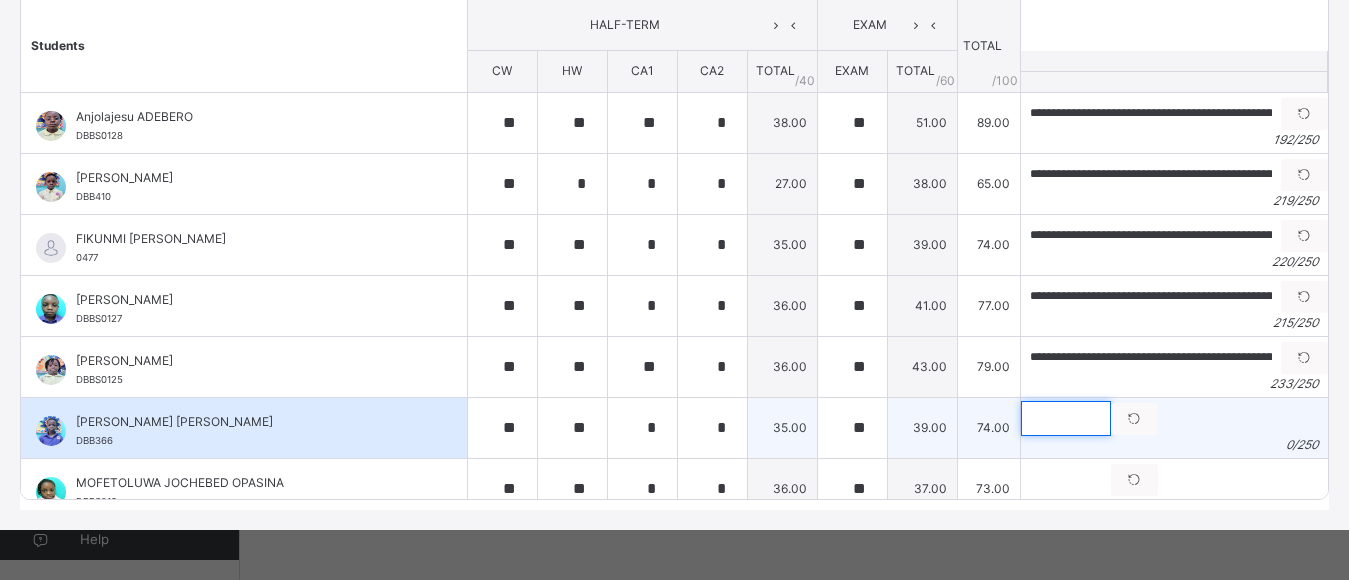 click at bounding box center [1066, 418] 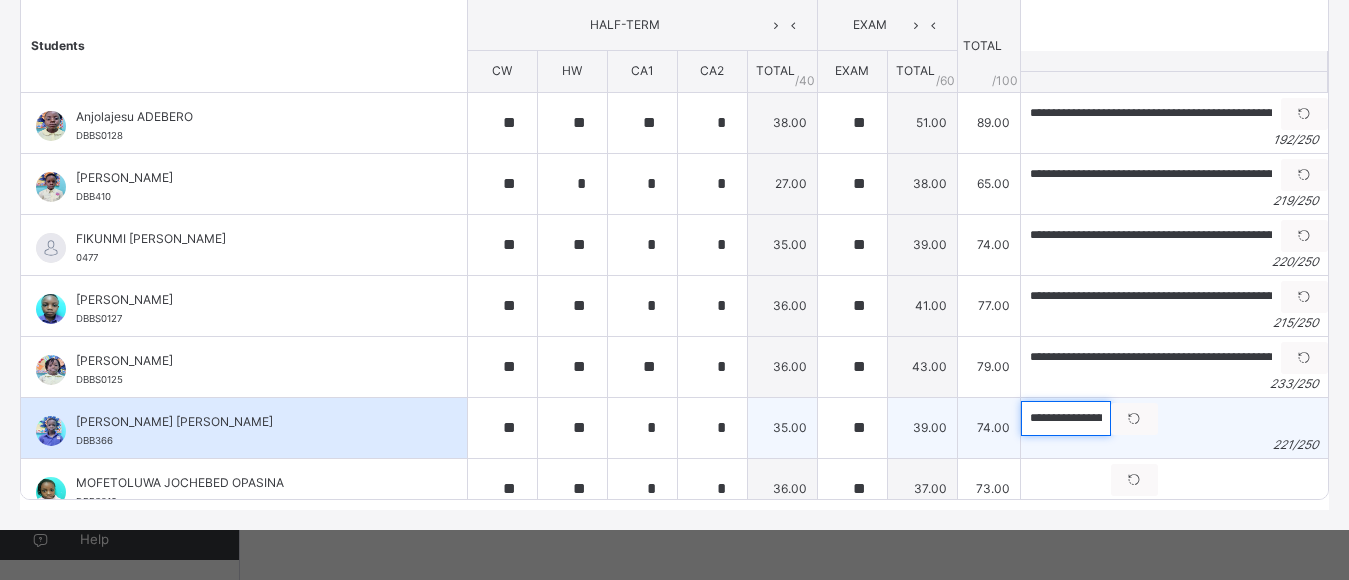 scroll, scrollTop: 0, scrollLeft: 979, axis: horizontal 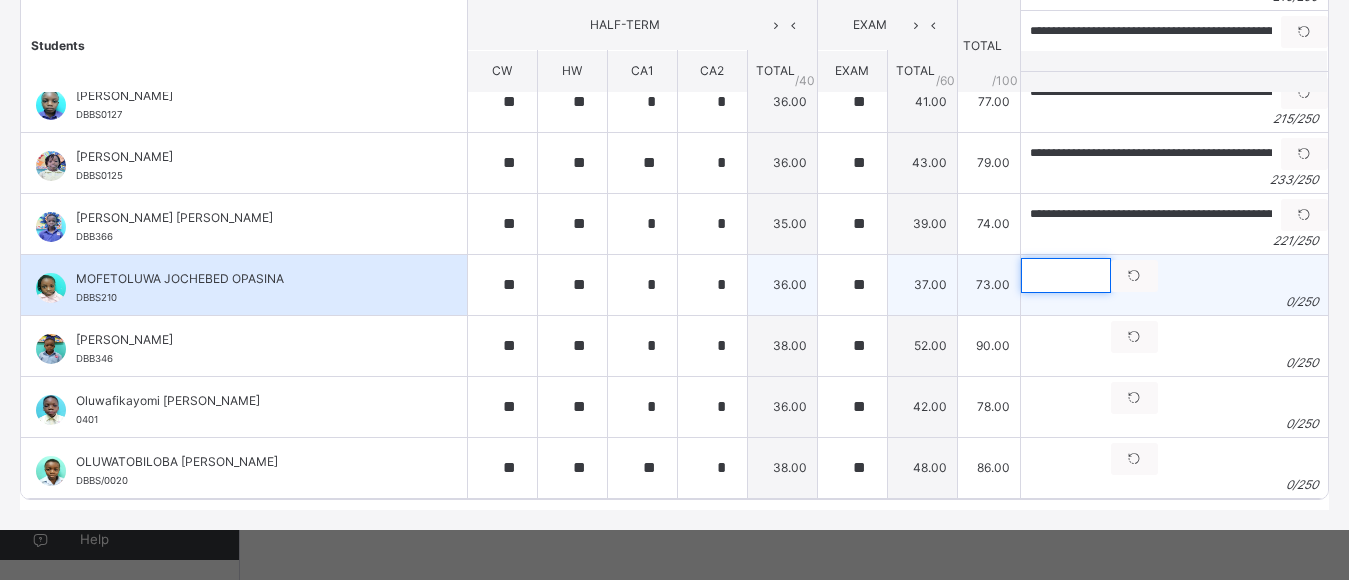 click at bounding box center [1066, 275] 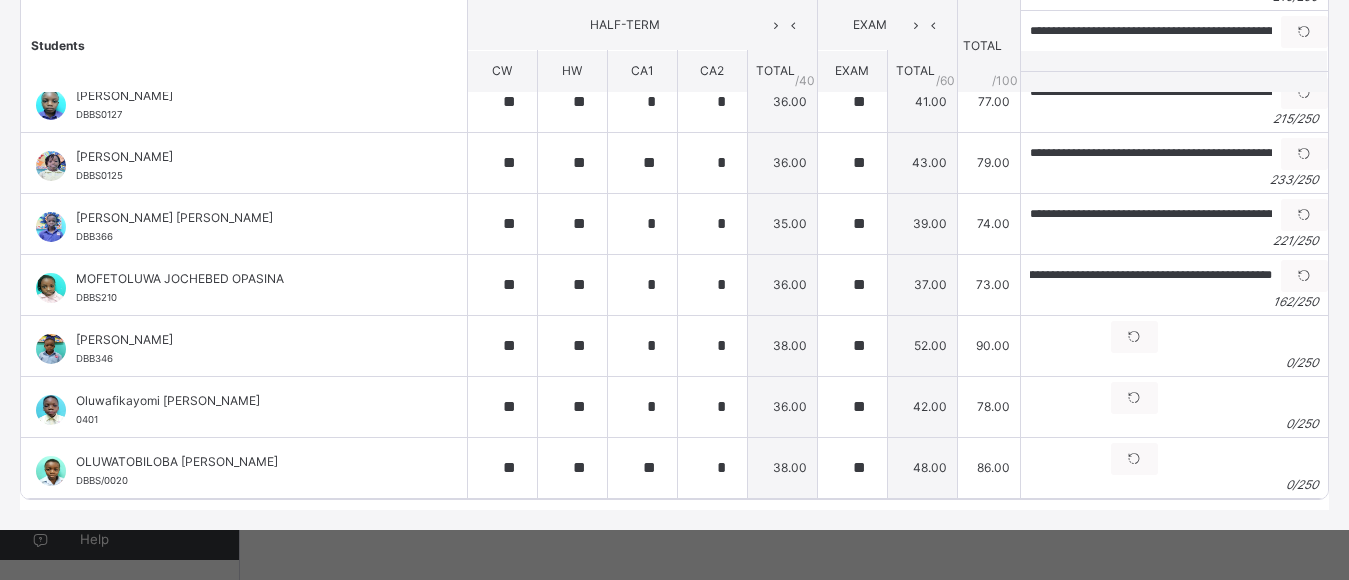 scroll, scrollTop: 0, scrollLeft: 0, axis: both 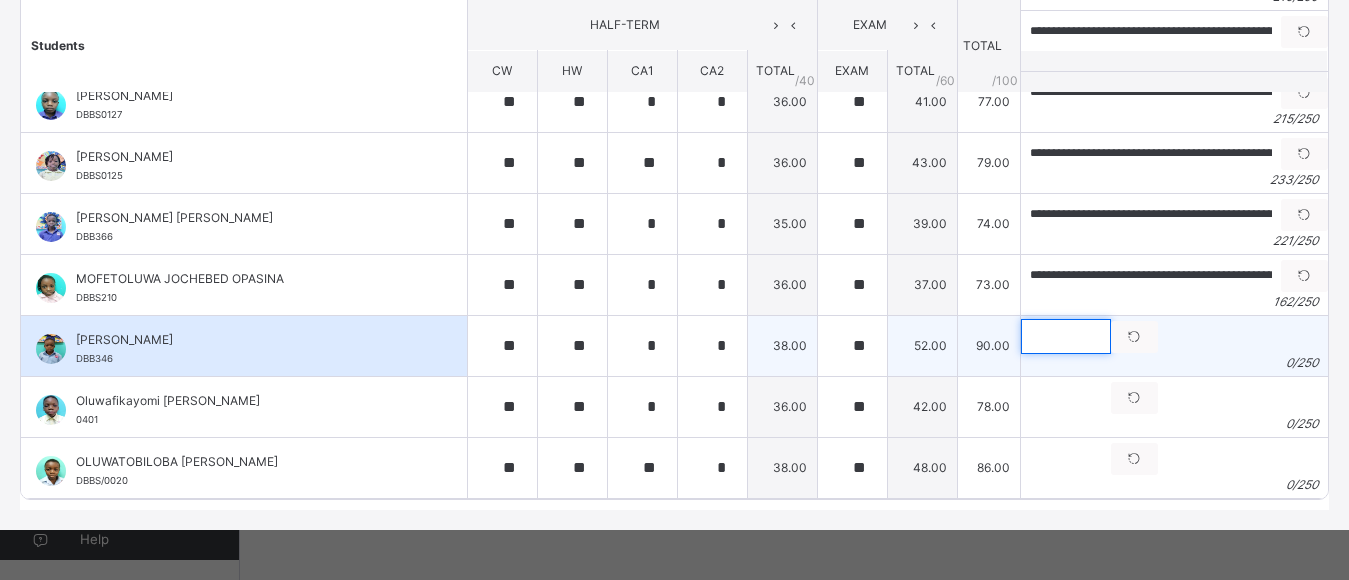 click at bounding box center (1066, 336) 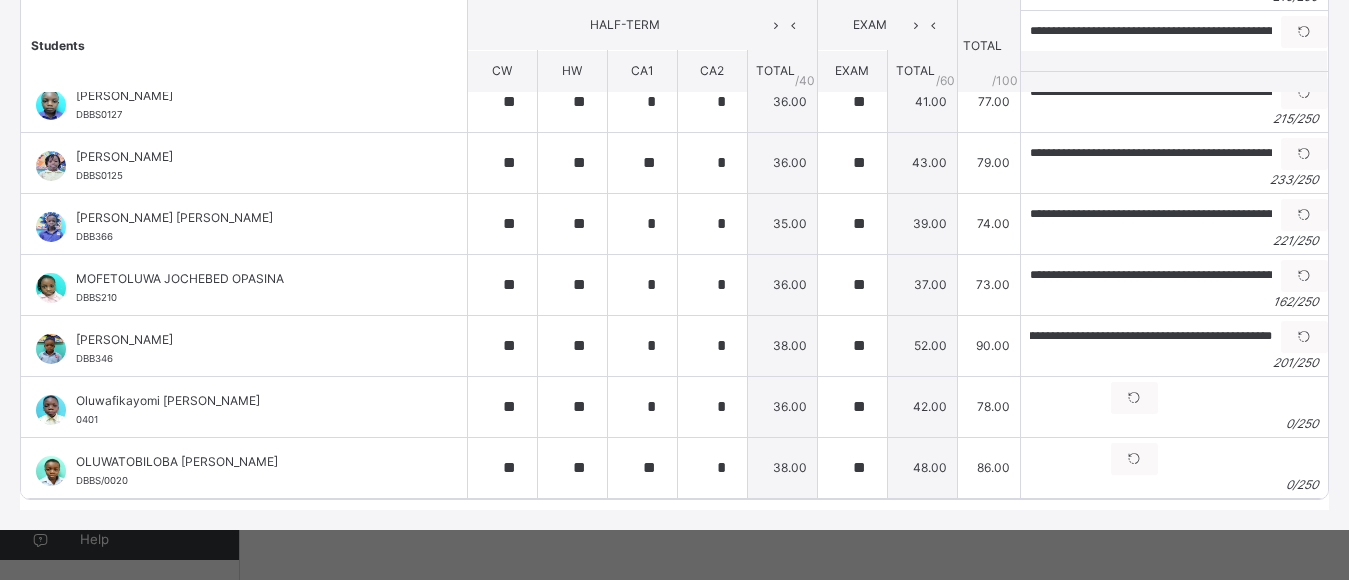 scroll, scrollTop: 0, scrollLeft: 0, axis: both 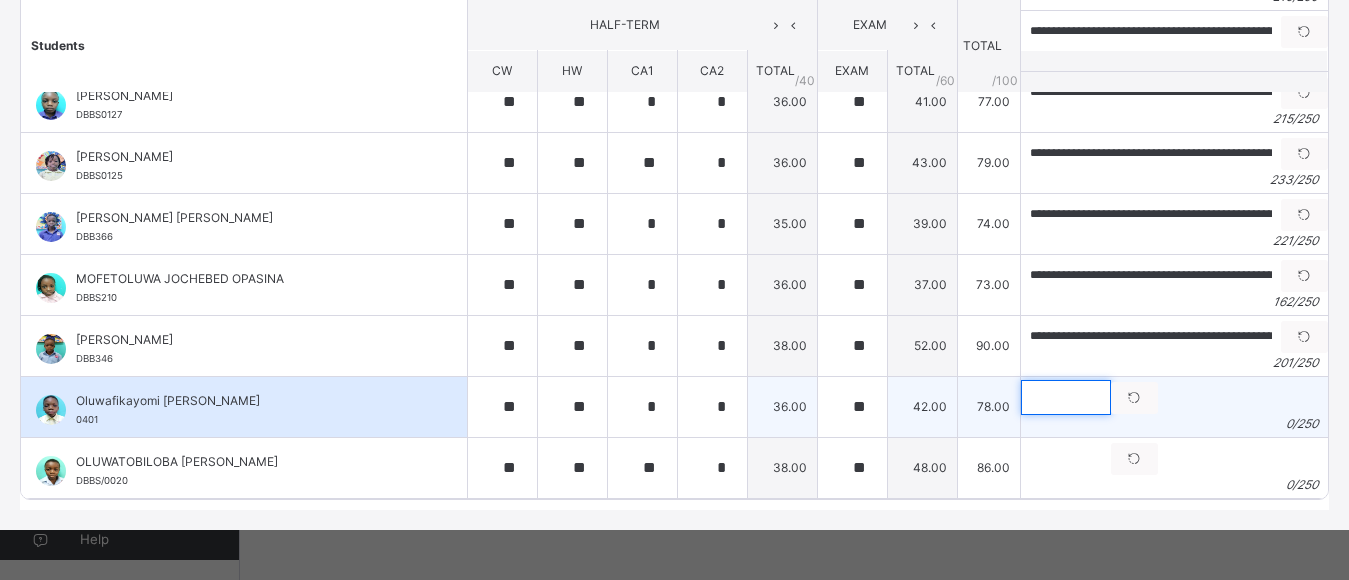 click at bounding box center [1066, 397] 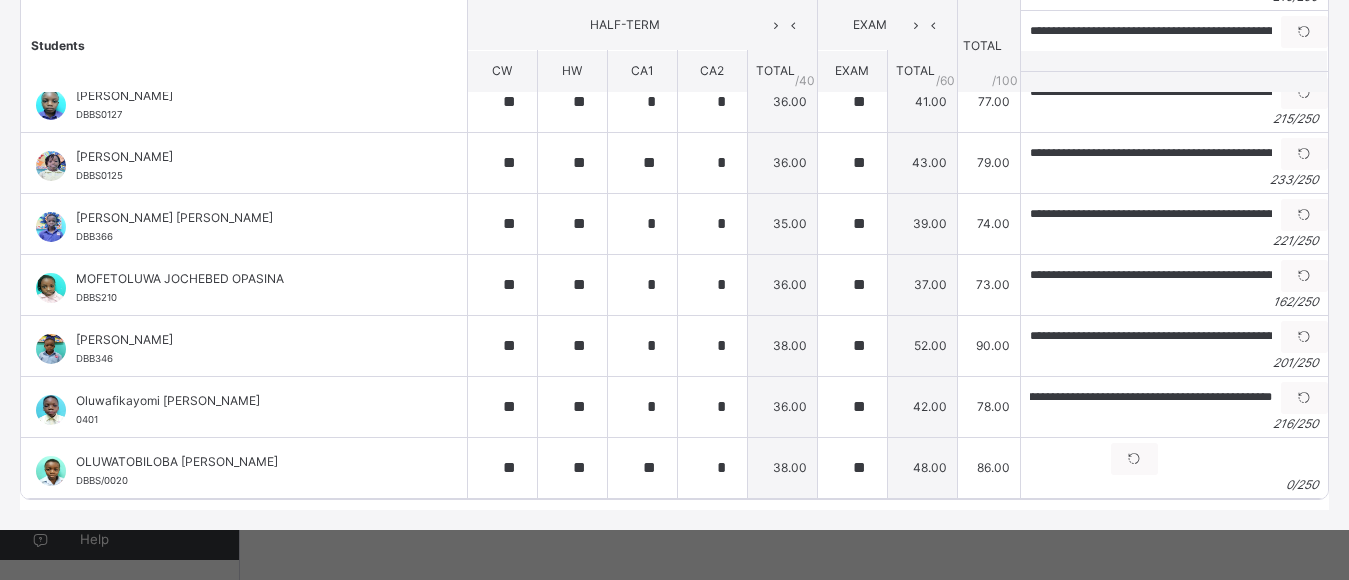 scroll, scrollTop: 0, scrollLeft: 0, axis: both 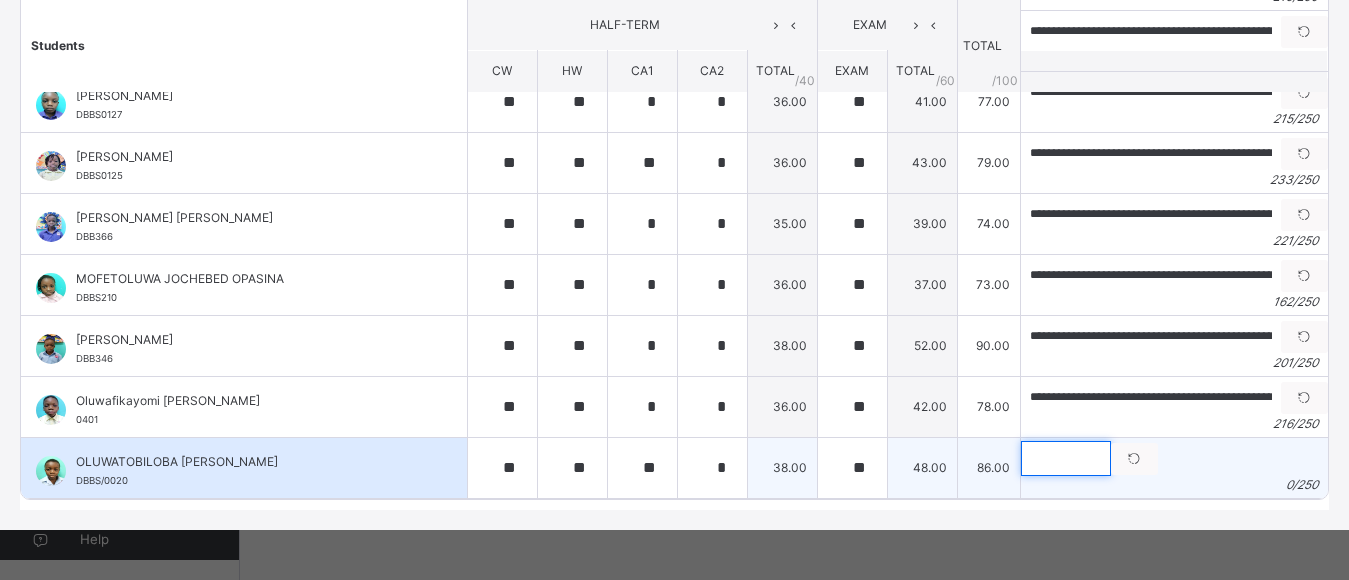 click at bounding box center [1066, 458] 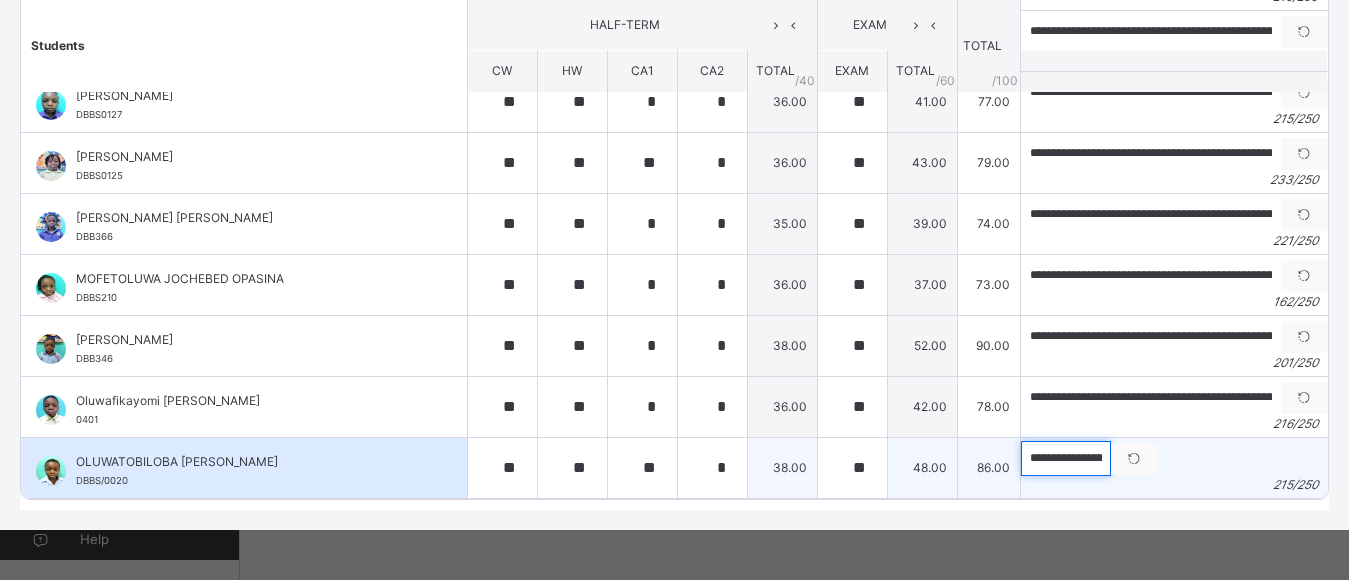 scroll, scrollTop: 0, scrollLeft: 978, axis: horizontal 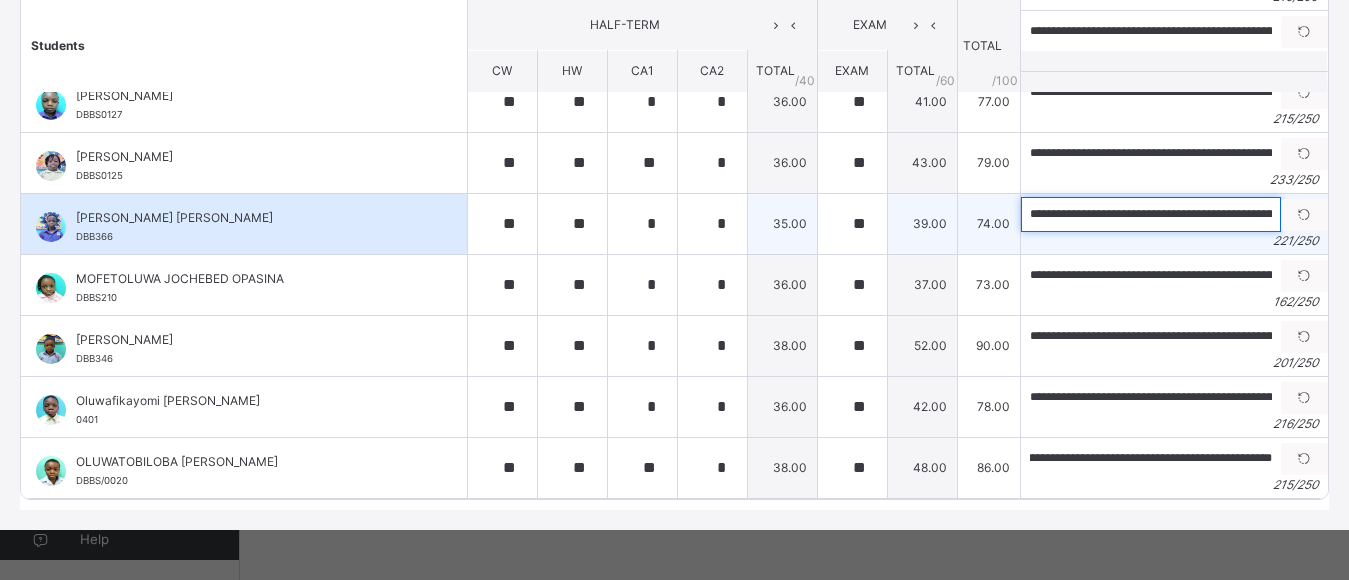 click on "**********" at bounding box center (1151, 214) 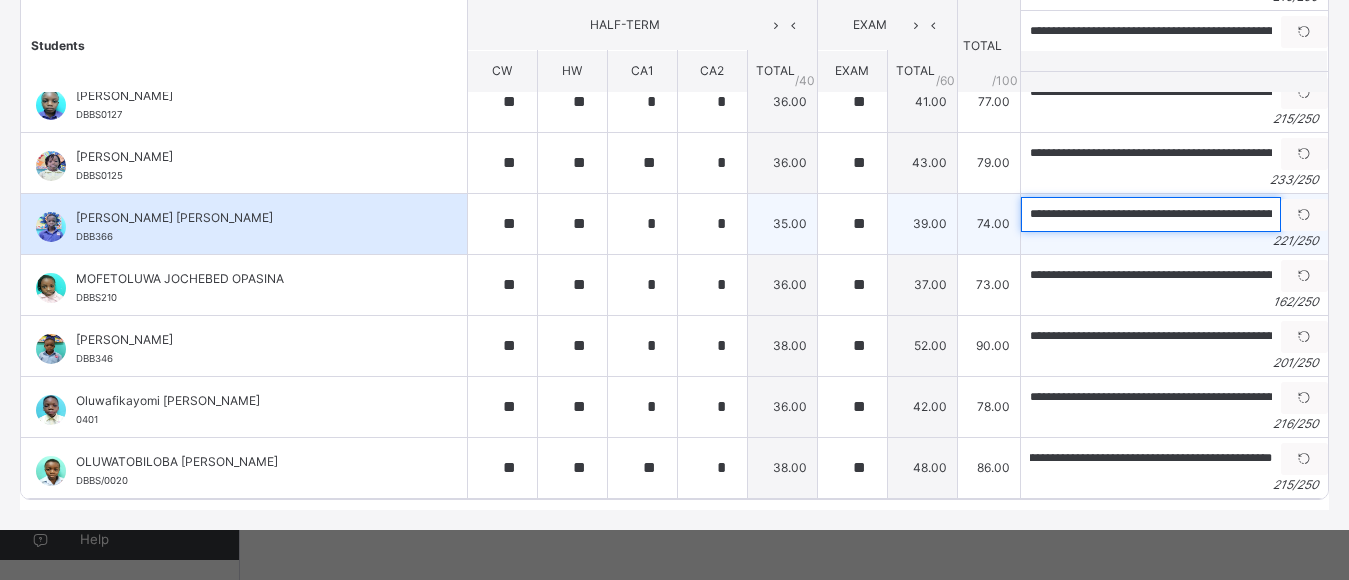 scroll, scrollTop: 0, scrollLeft: 0, axis: both 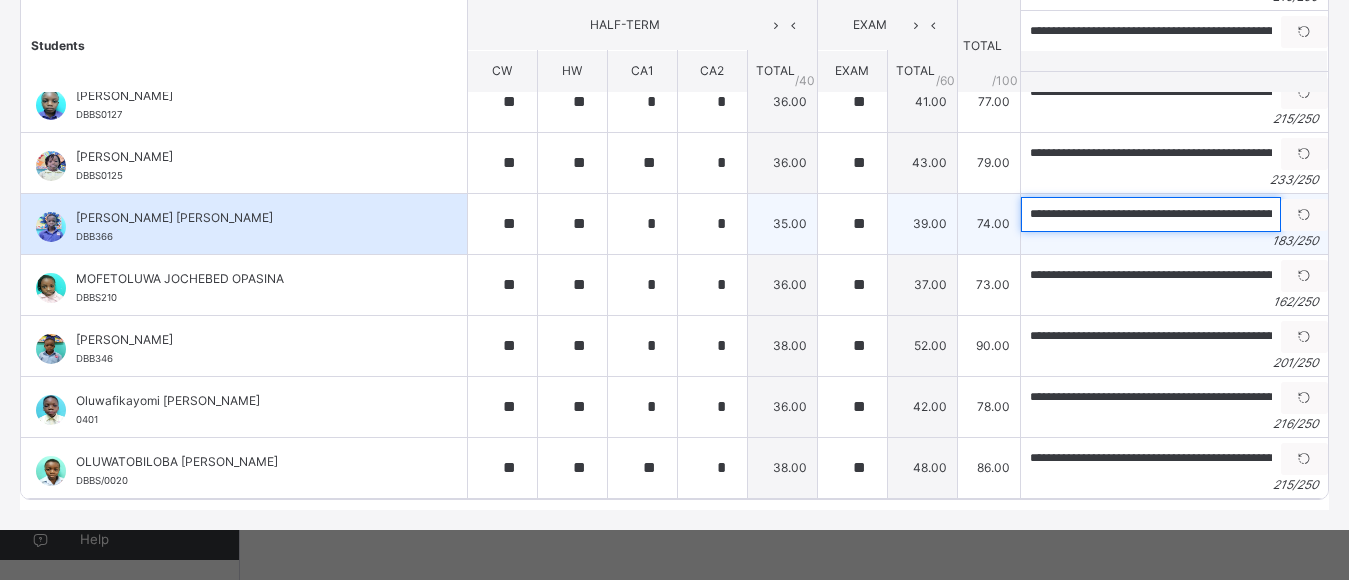 click on "**********" at bounding box center (1151, 214) 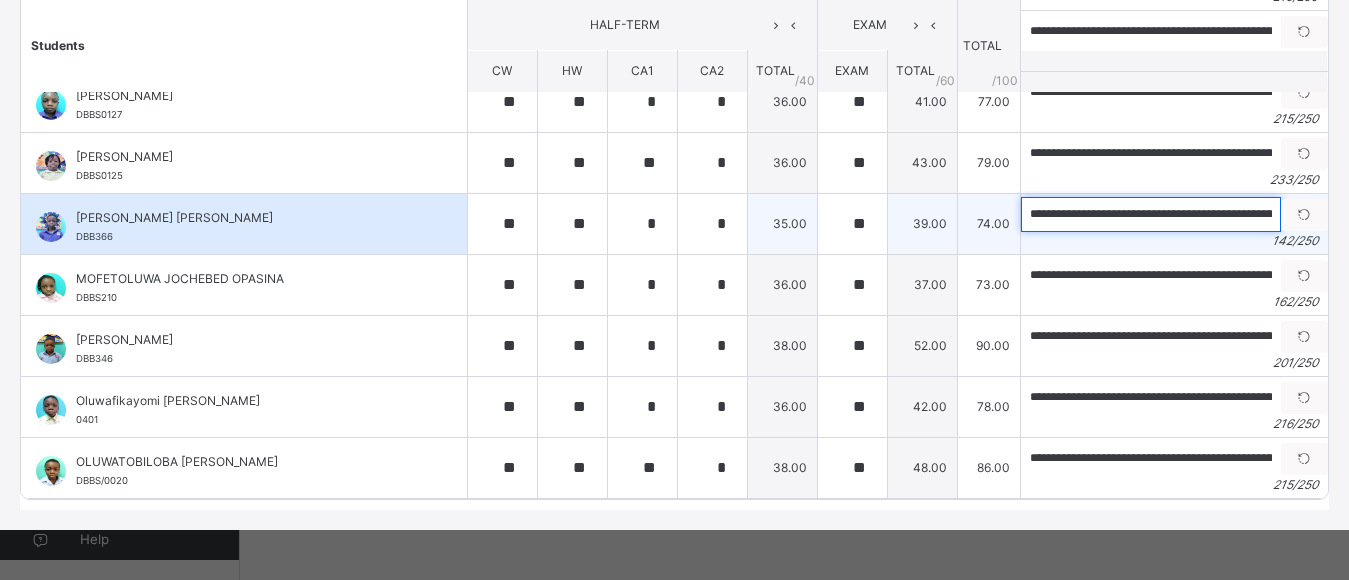 click on "**********" at bounding box center [1151, 214] 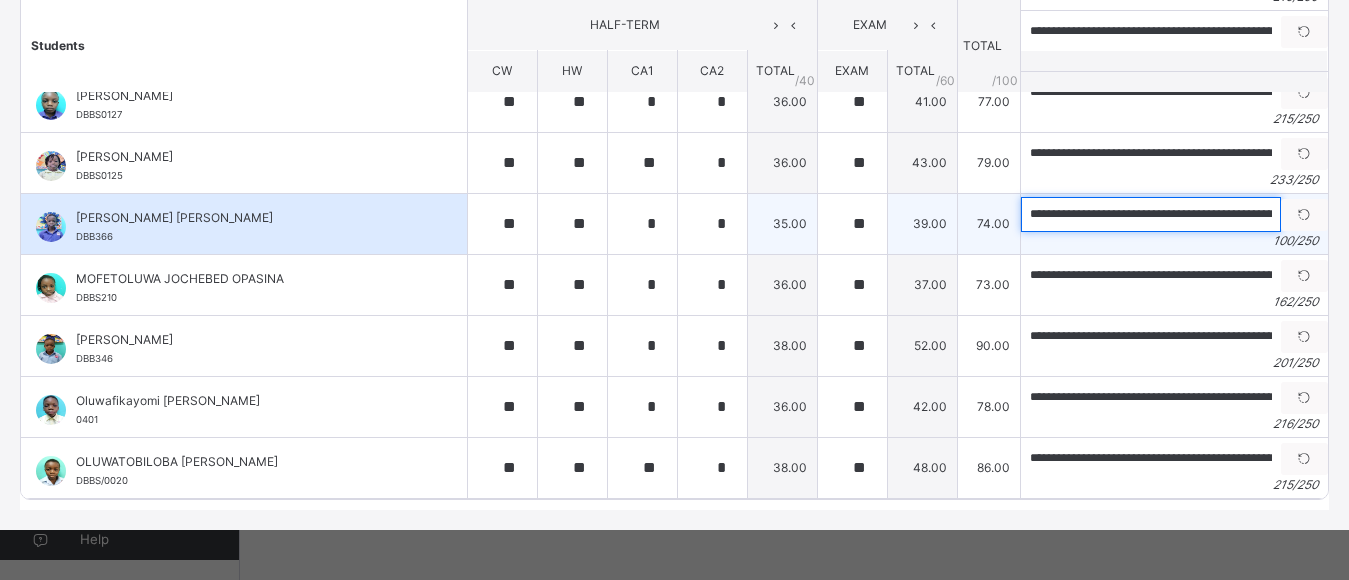 click on "**********" at bounding box center [1151, 214] 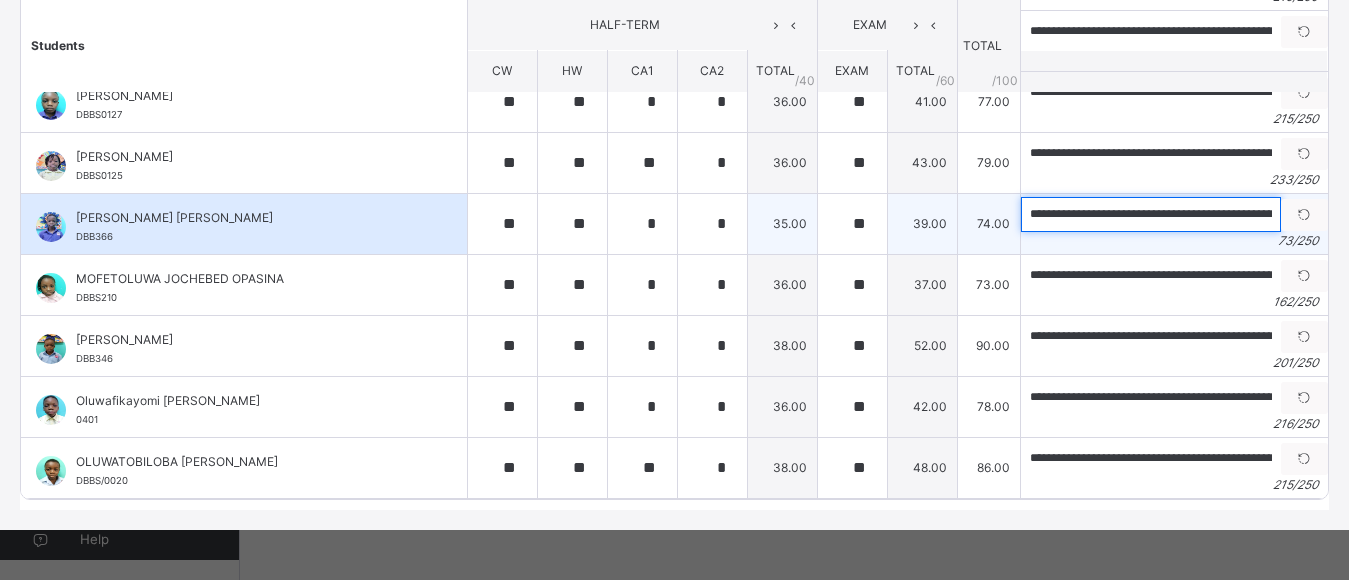 click on "**********" at bounding box center (1151, 214) 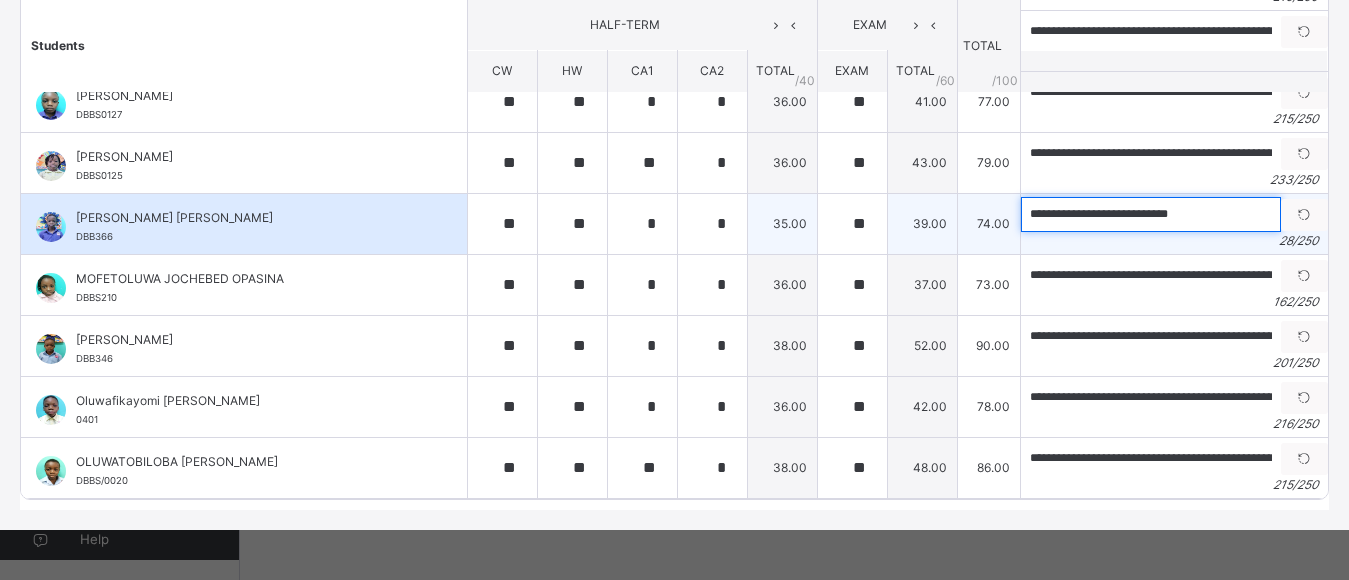 click on "**********" at bounding box center [1151, 214] 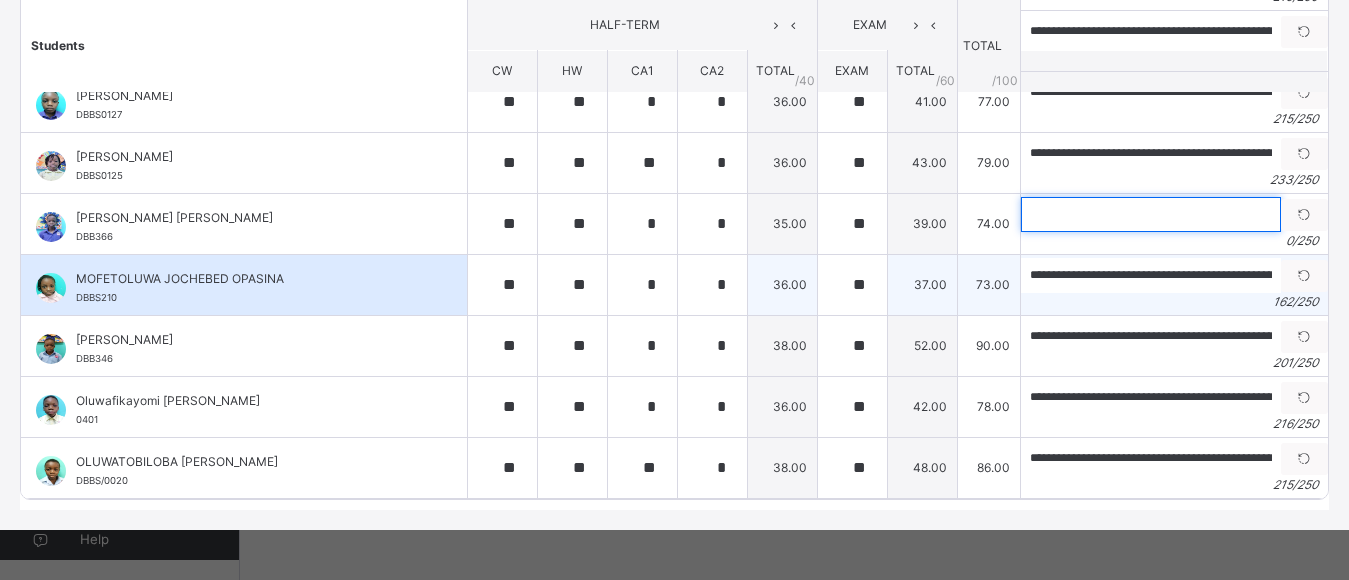 paste on "**********" 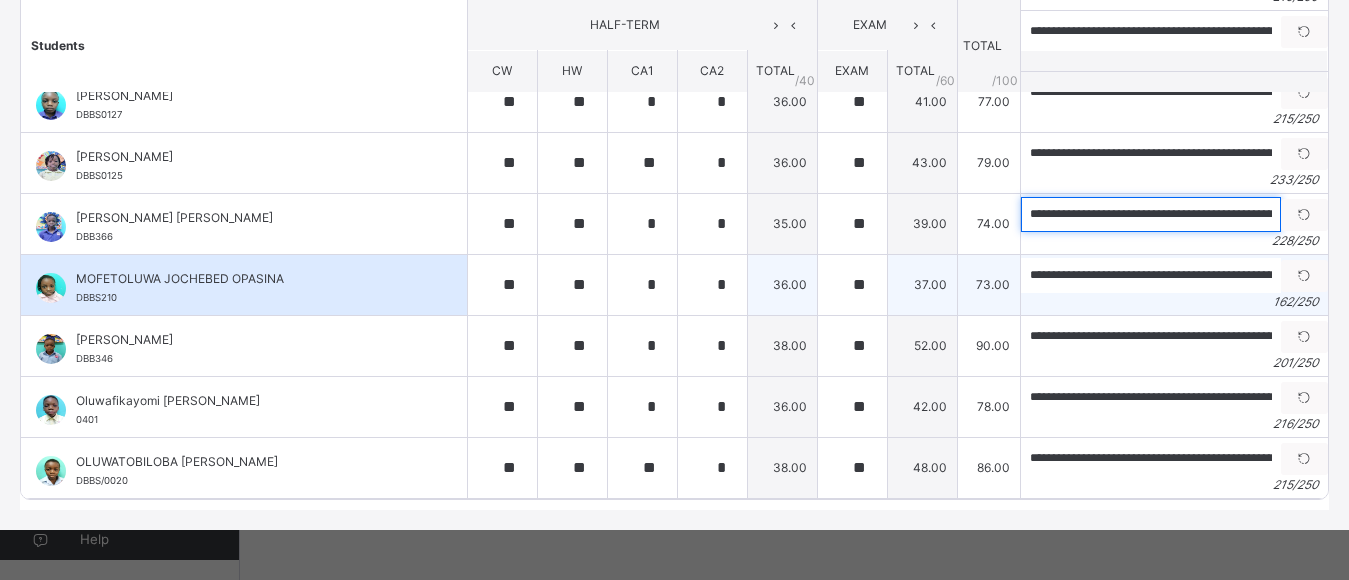 scroll, scrollTop: 0, scrollLeft: 1055, axis: horizontal 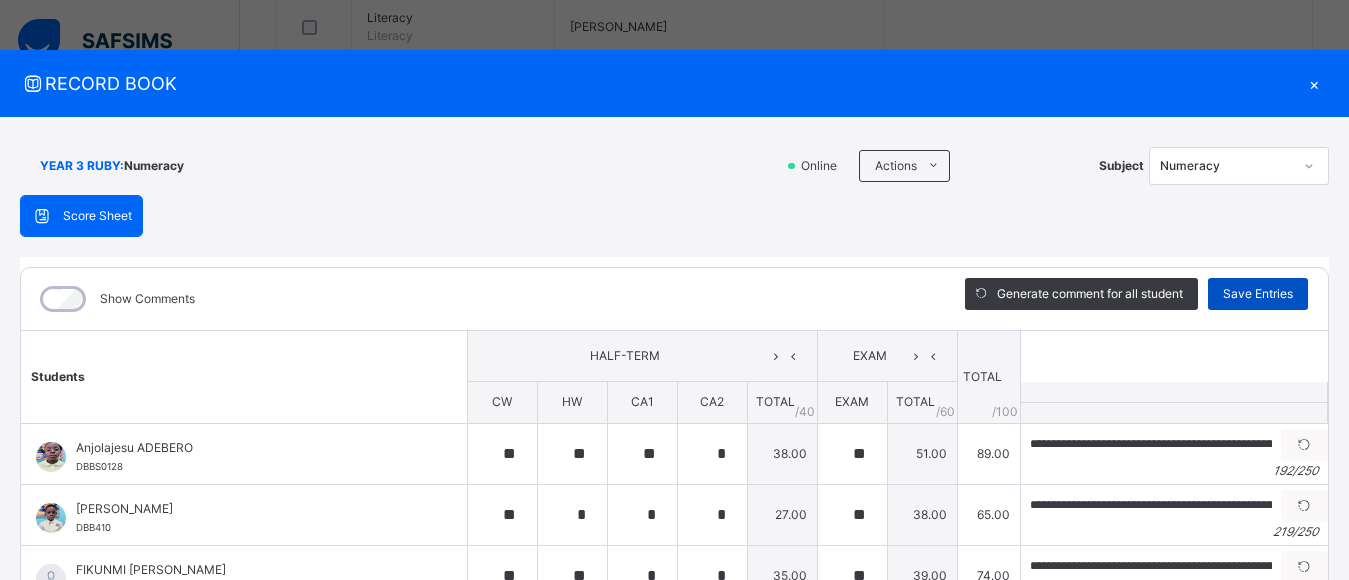 click on "Save Entries" at bounding box center [1258, 294] 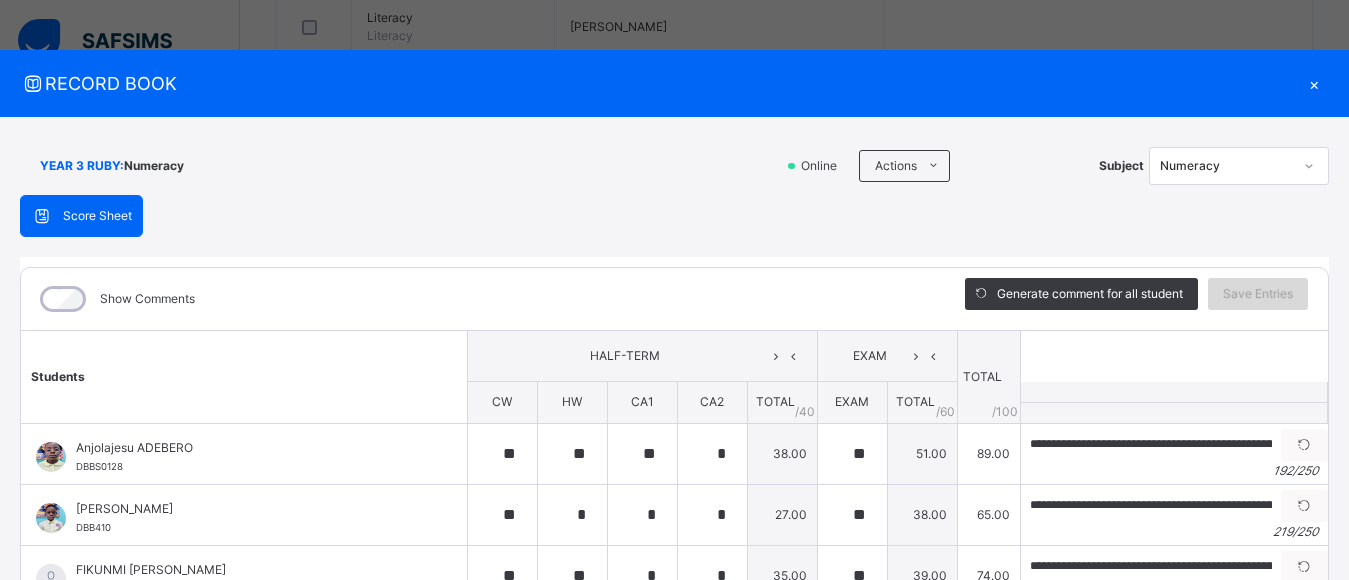 scroll, scrollTop: 0, scrollLeft: 0, axis: both 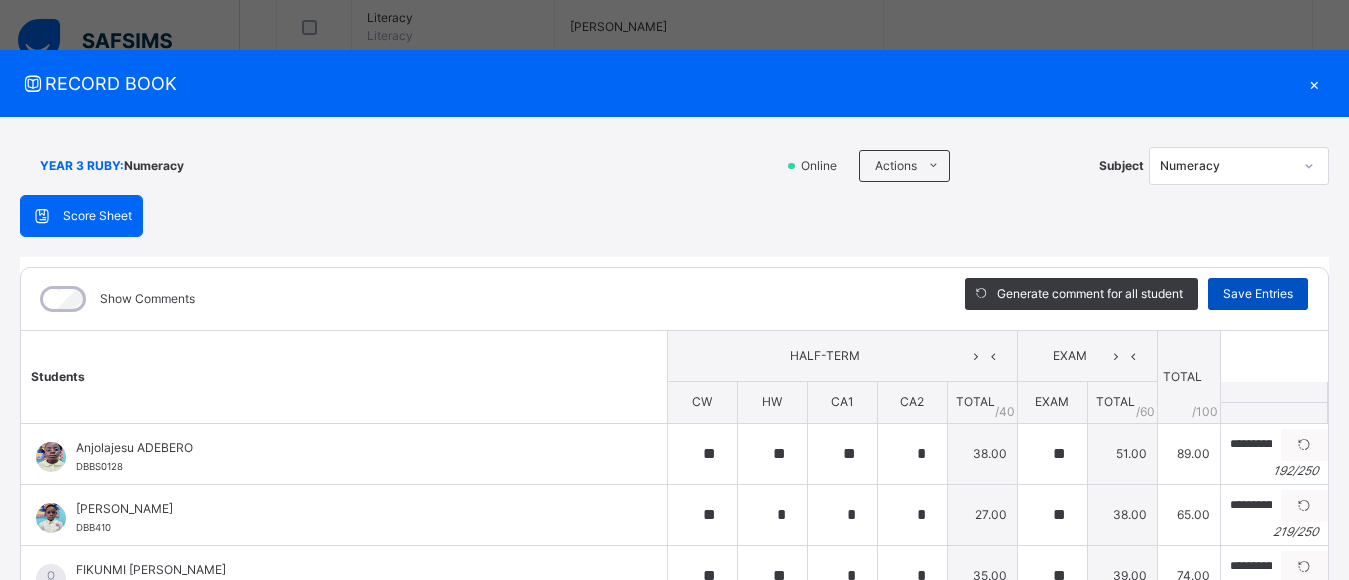 click on "Save Entries" at bounding box center [1258, 294] 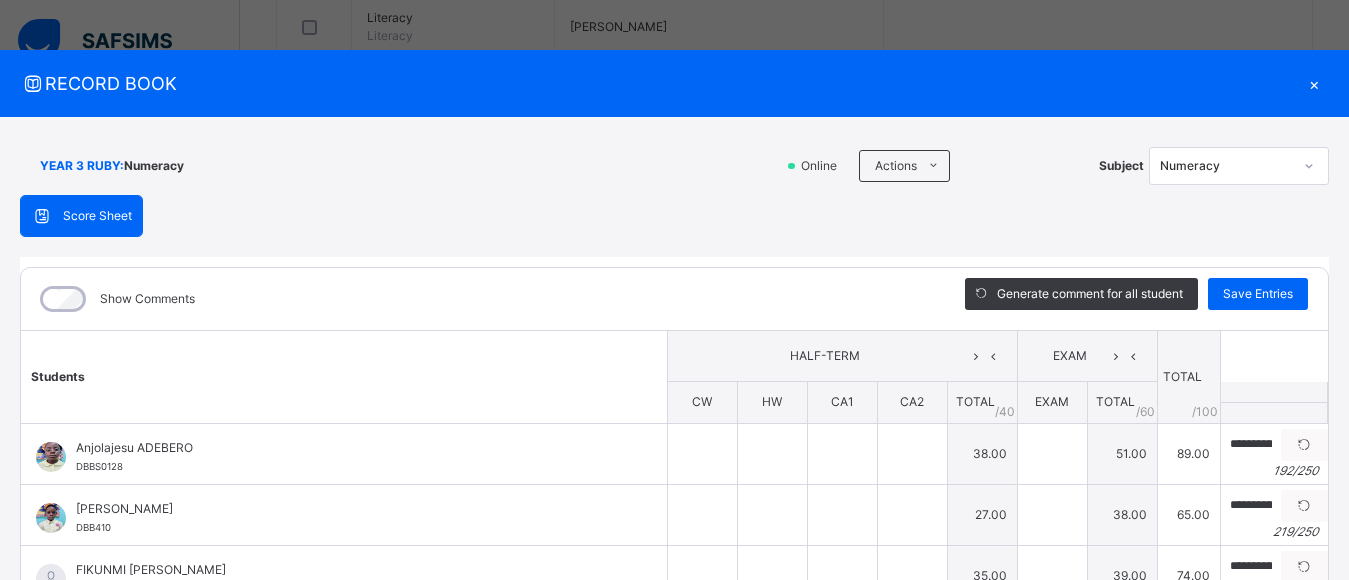 click on "×" at bounding box center [1314, 83] 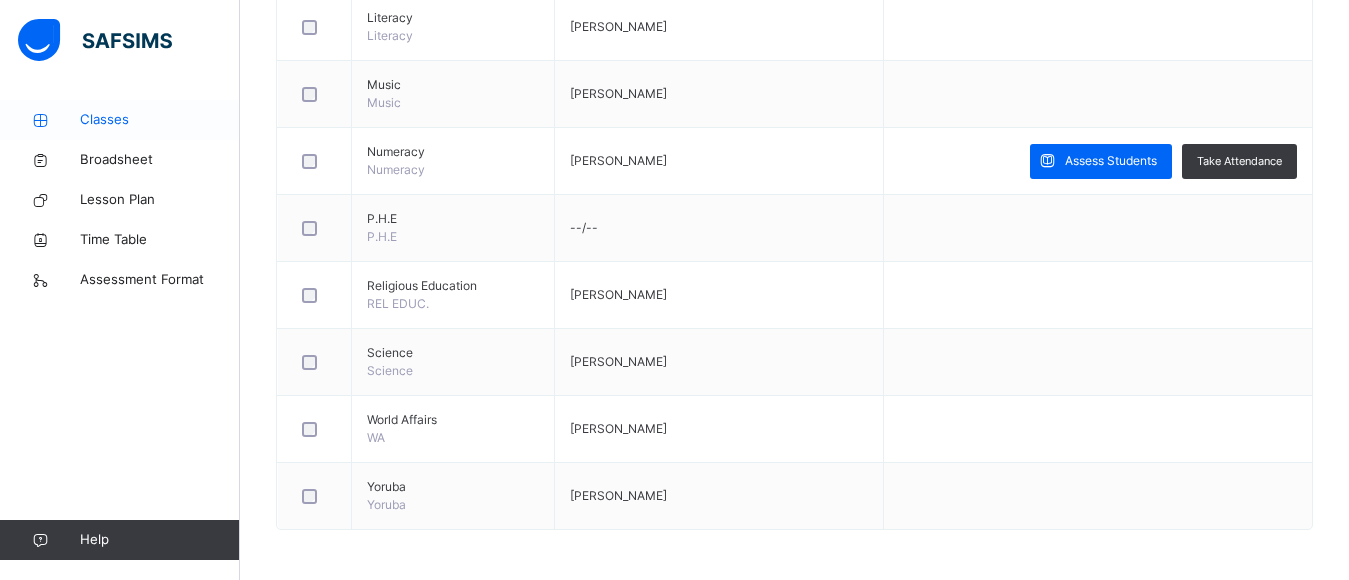 click on "Classes" at bounding box center [160, 120] 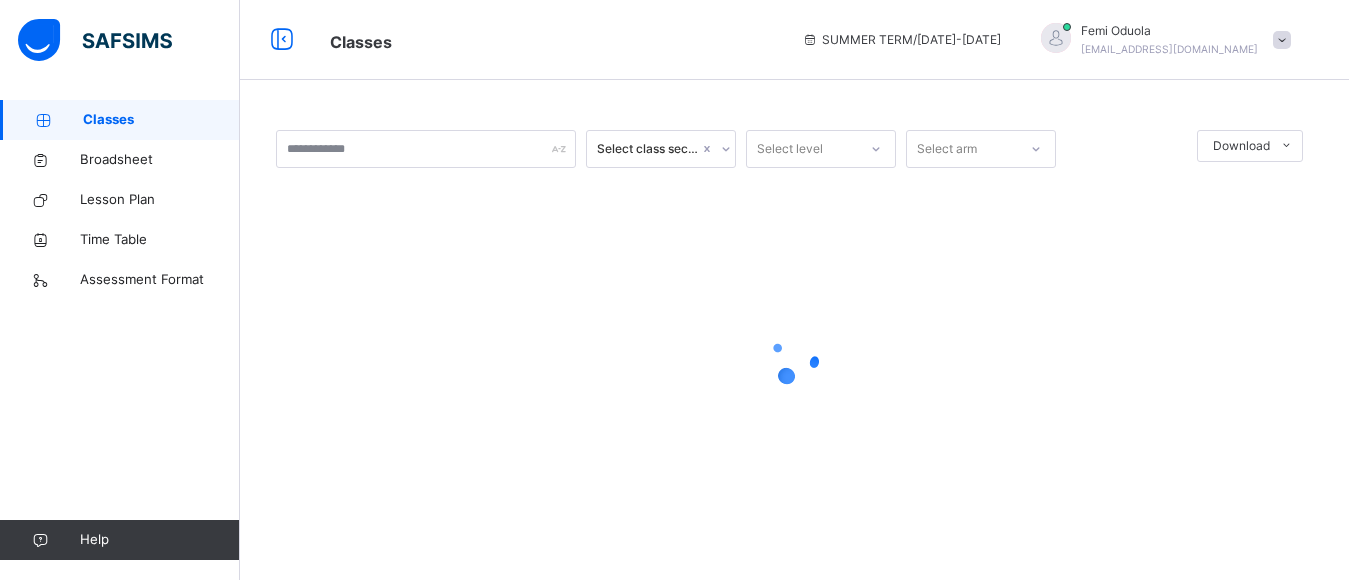 scroll, scrollTop: 0, scrollLeft: 0, axis: both 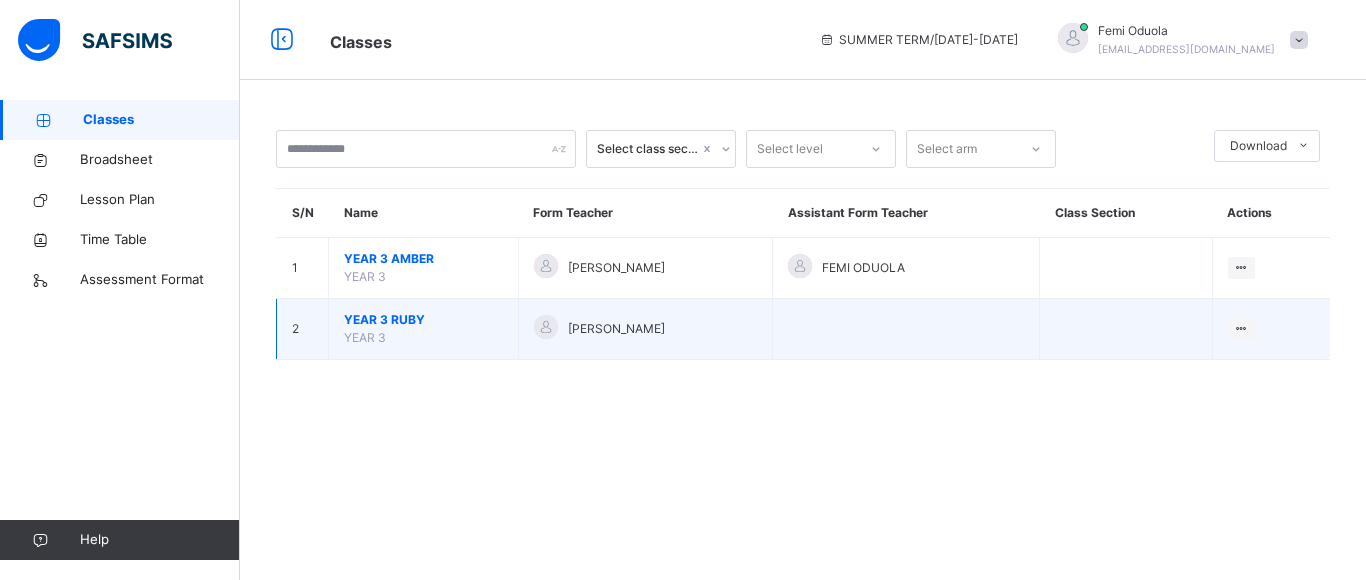 click on "YEAR 3    RUBY" at bounding box center (423, 320) 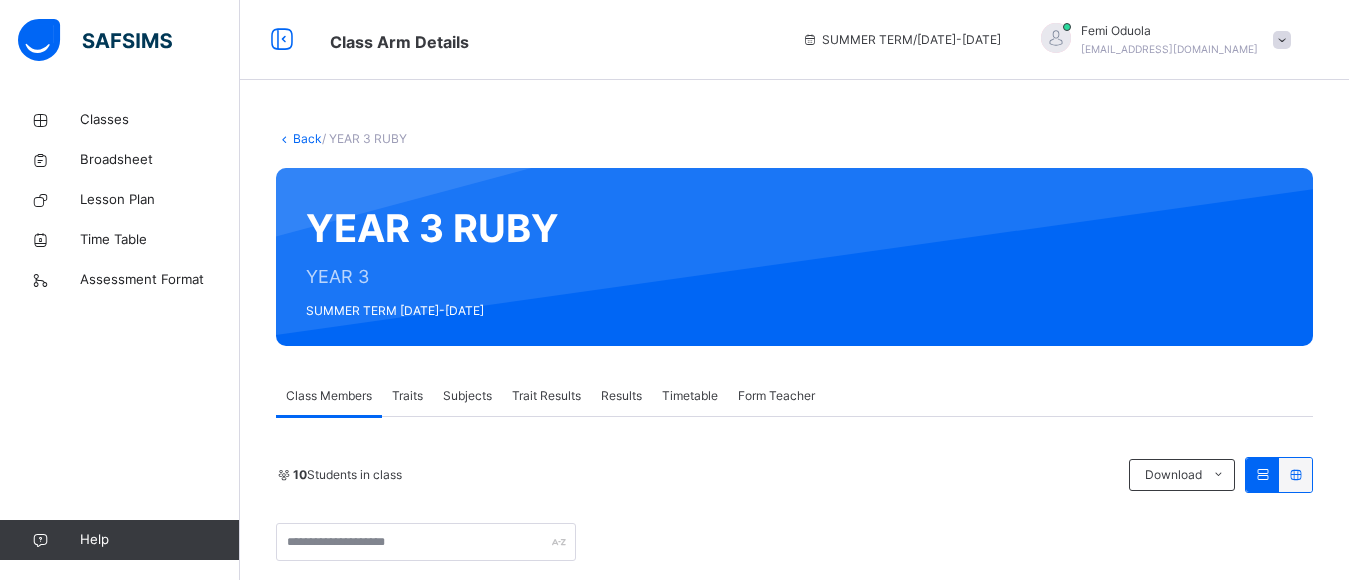 click on "Subjects" at bounding box center [467, 396] 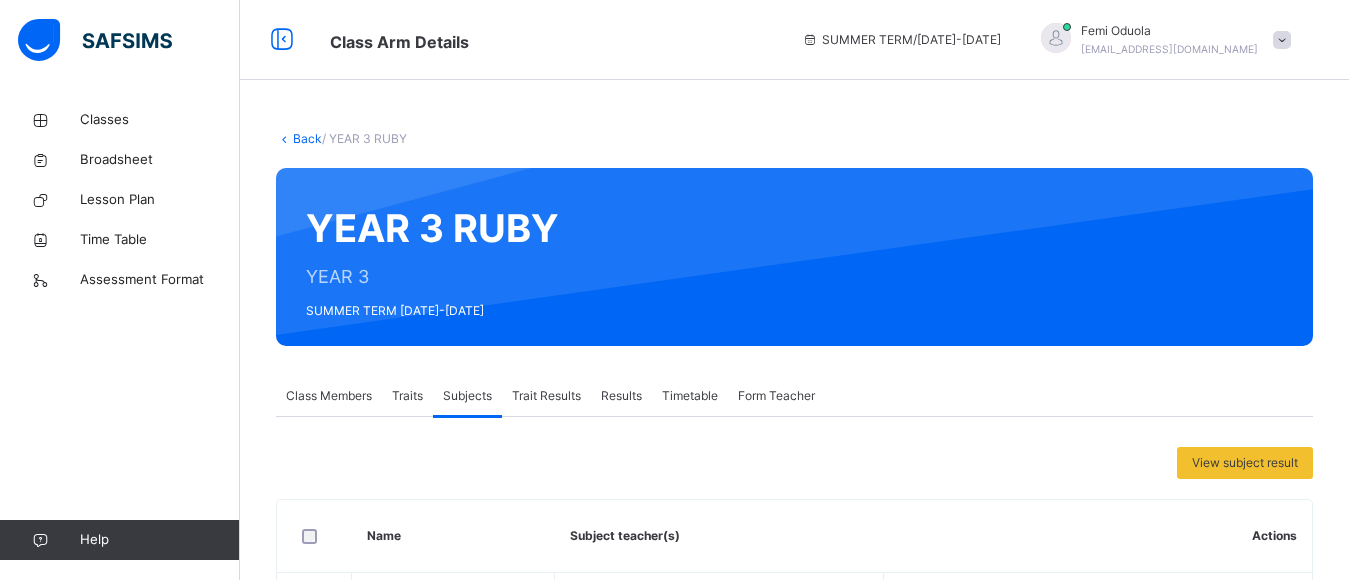 scroll, scrollTop: 508, scrollLeft: 0, axis: vertical 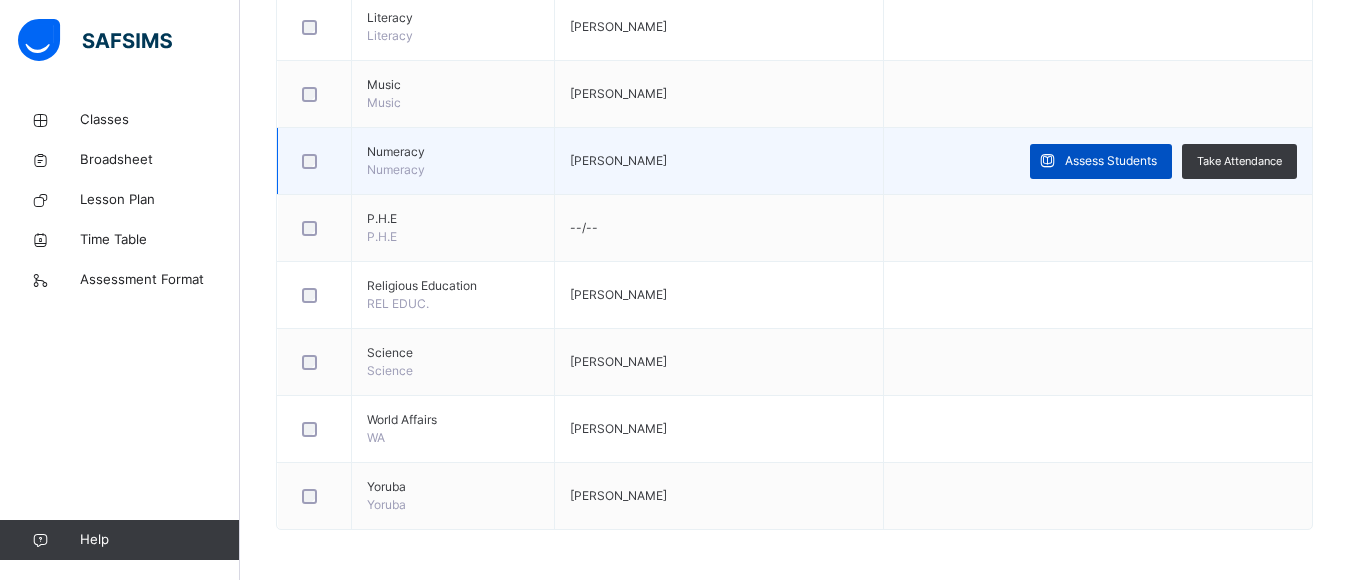 click on "Assess Students" at bounding box center [1111, 161] 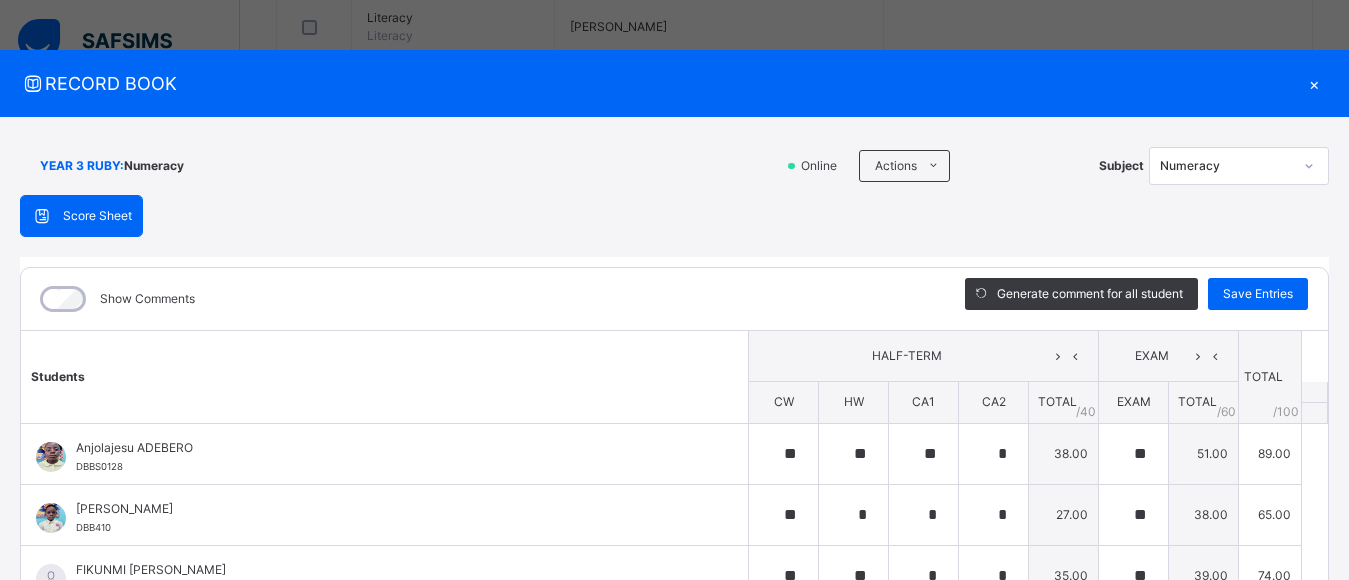 scroll, scrollTop: 0, scrollLeft: 0, axis: both 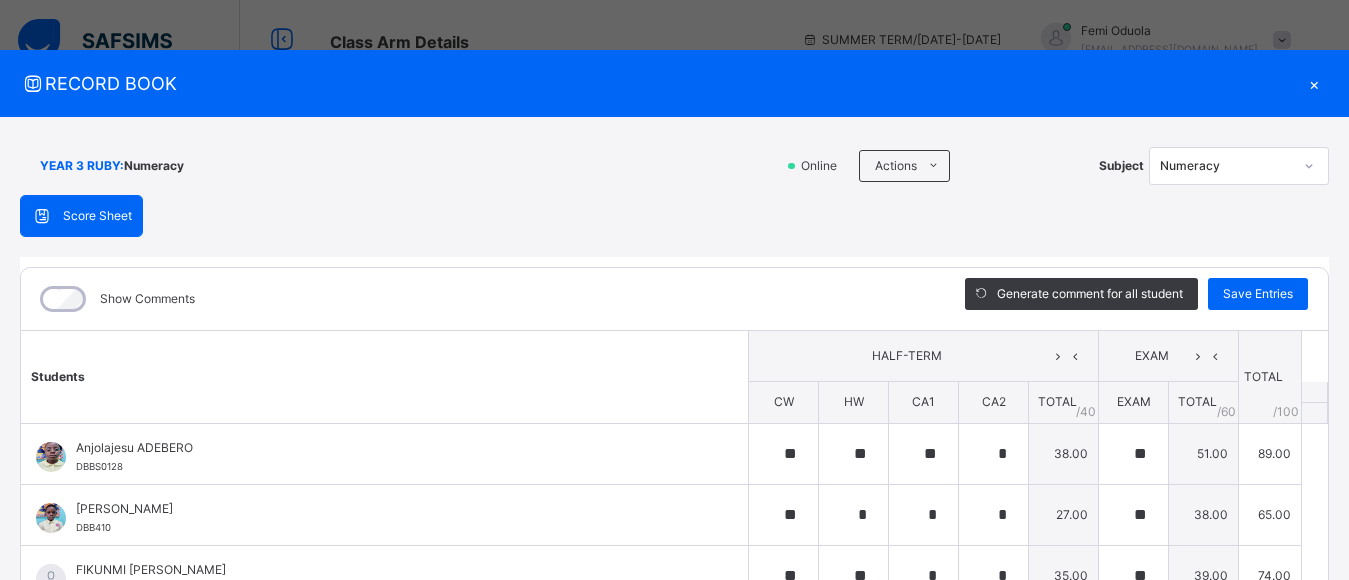 click on "×" at bounding box center (1314, 83) 